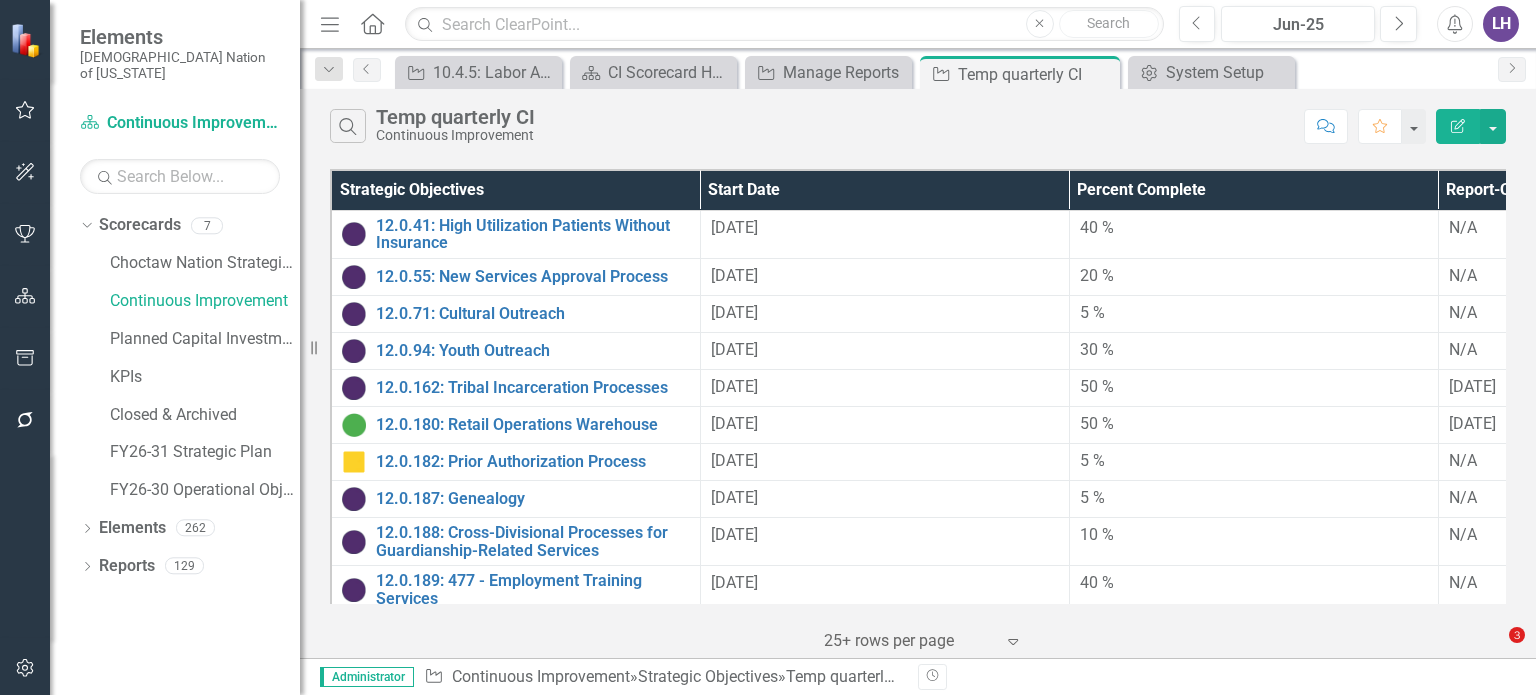 scroll, scrollTop: 0, scrollLeft: 0, axis: both 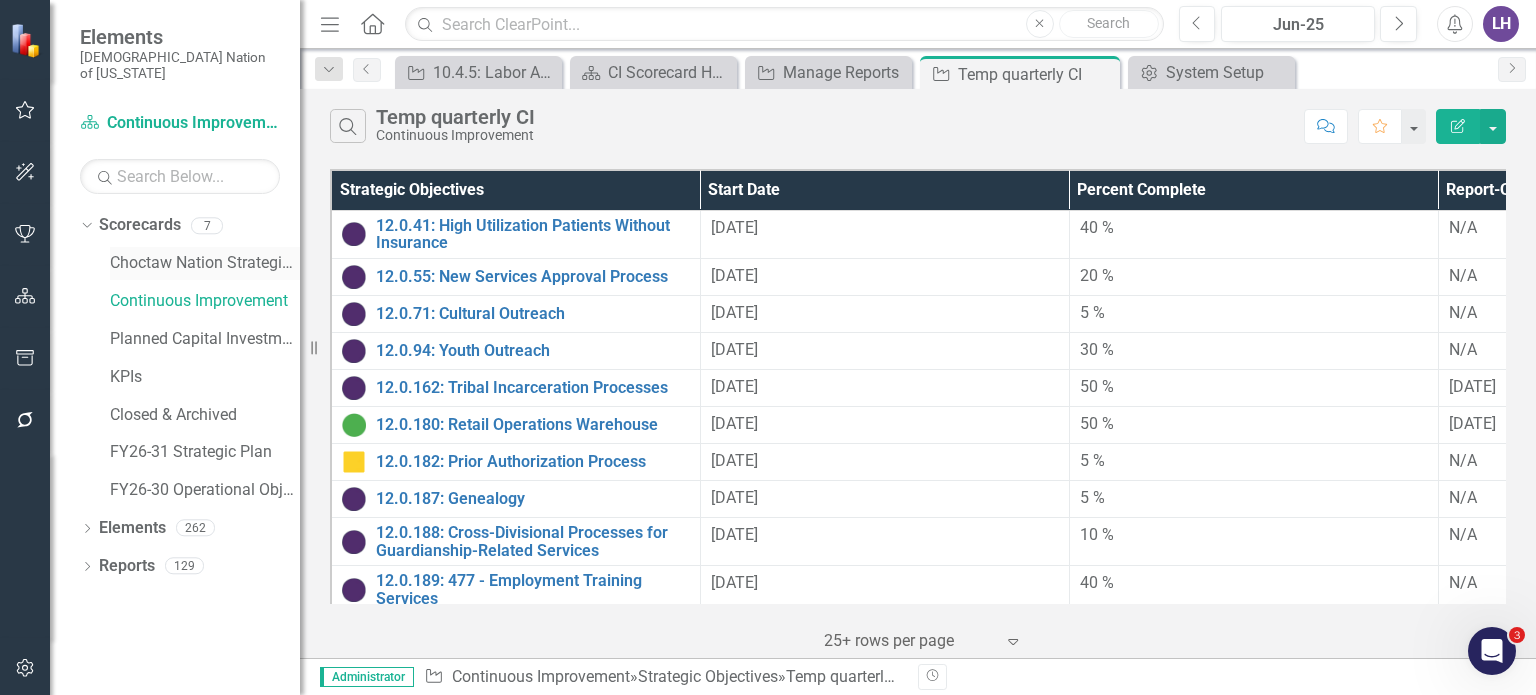 click on "Choctaw Nation Strategic Plan" at bounding box center [205, 263] 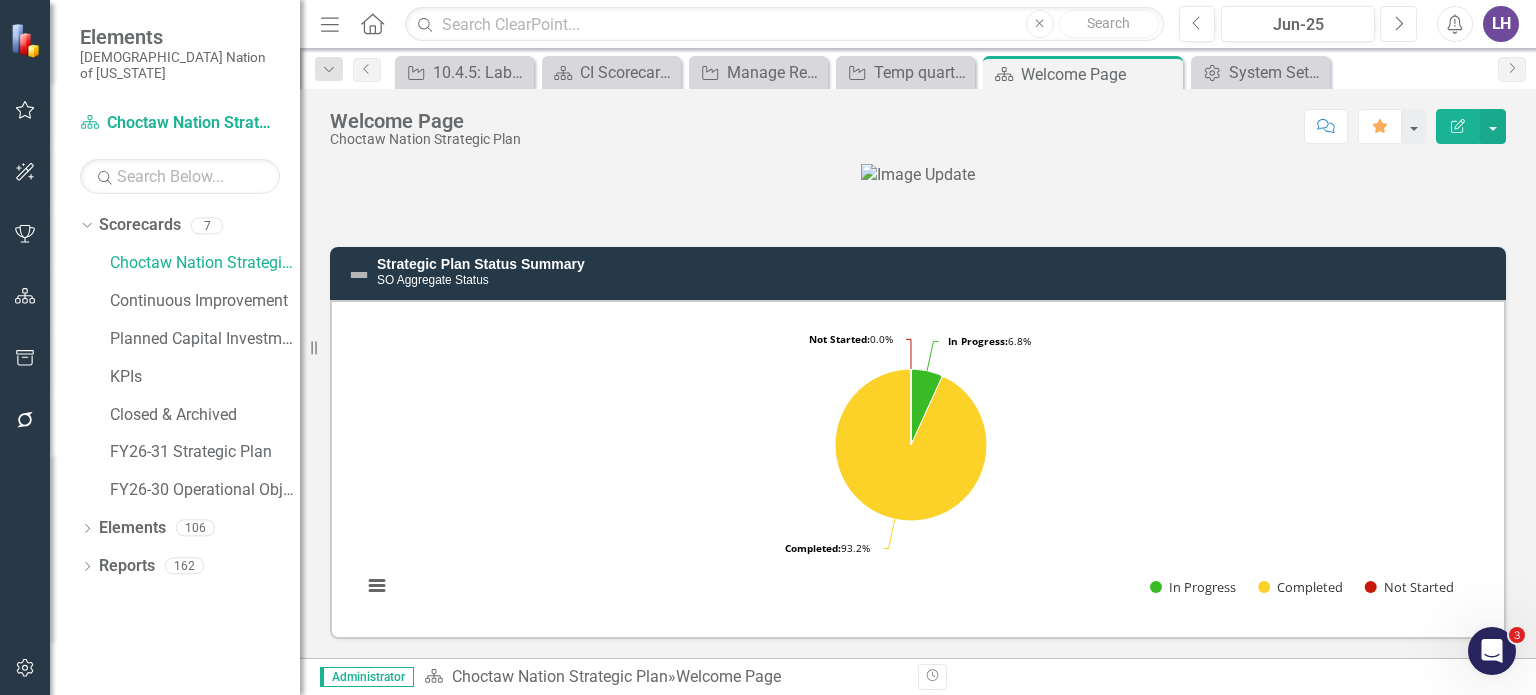 click on "Next" at bounding box center [1398, 24] 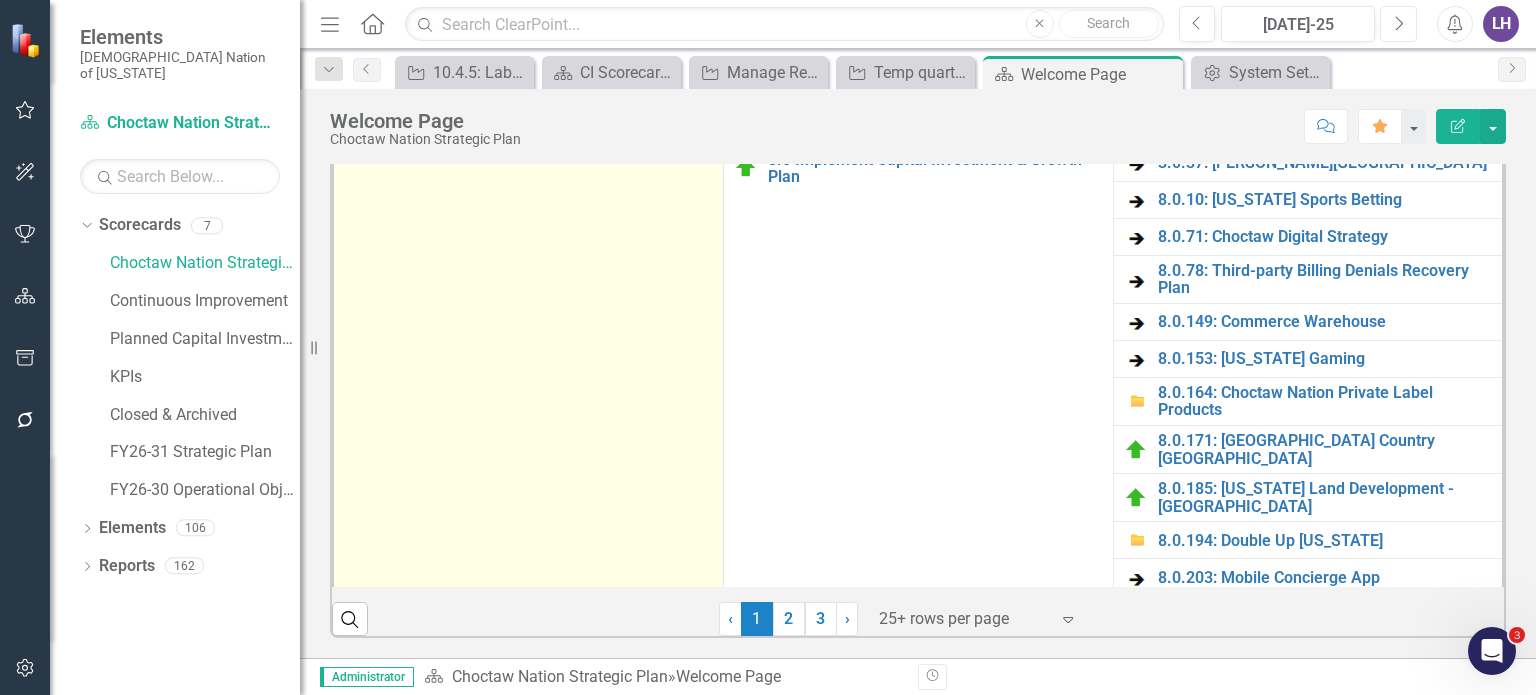 scroll, scrollTop: 991, scrollLeft: 0, axis: vertical 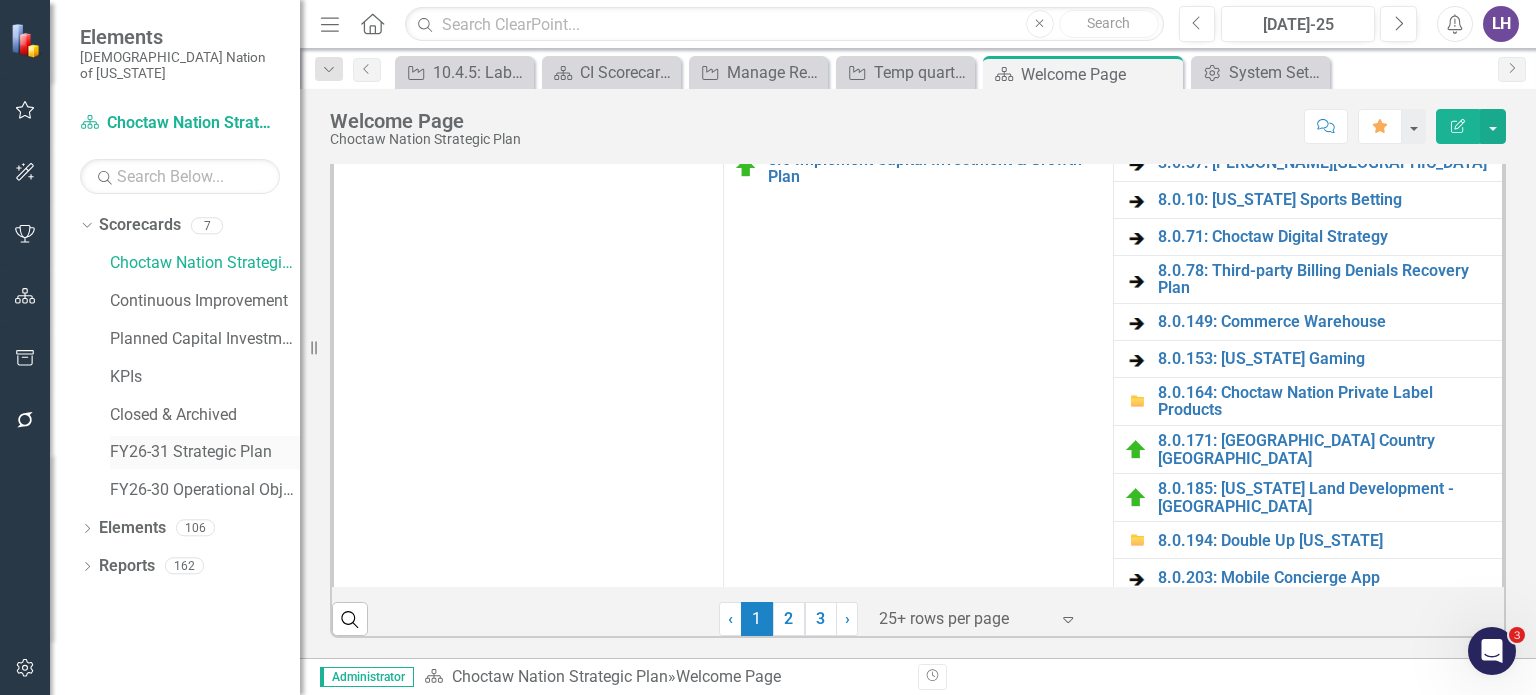 click on "FY26-31 Strategic Plan" at bounding box center (205, 452) 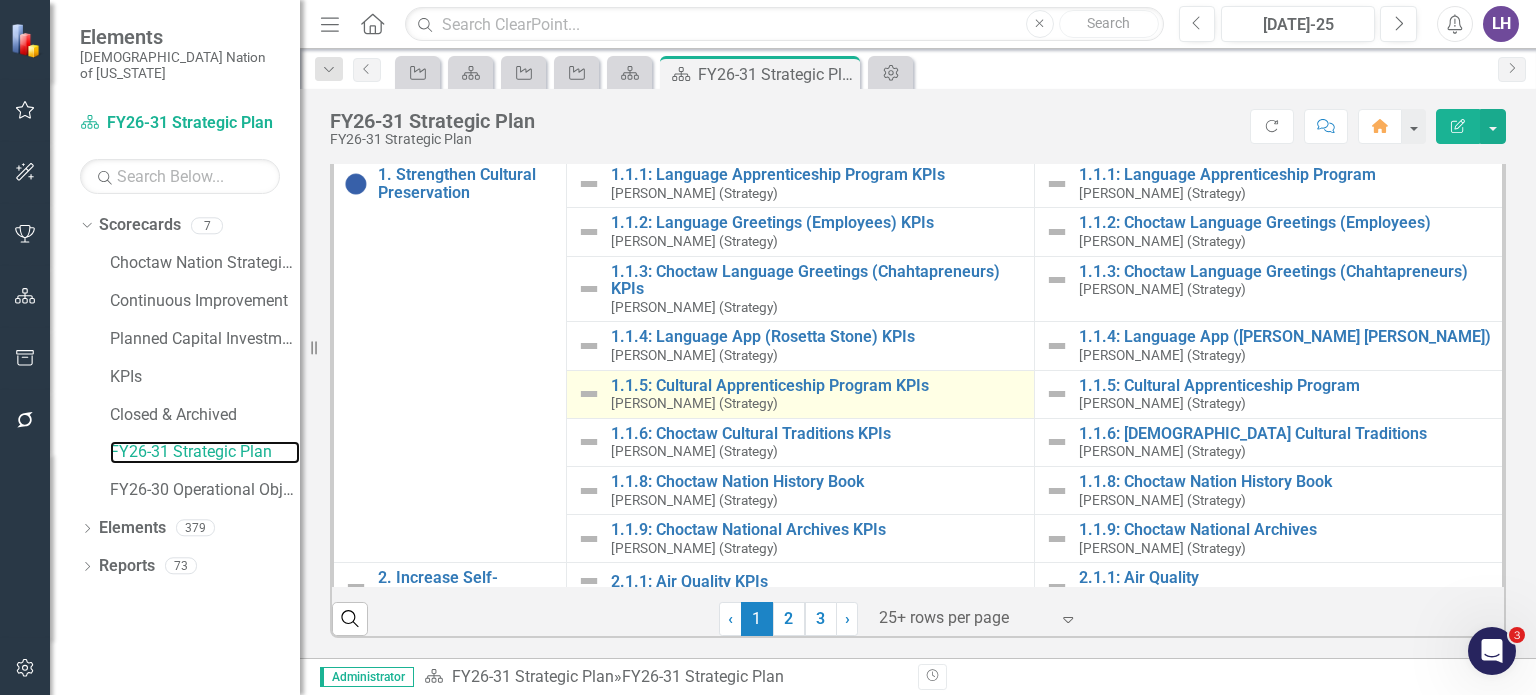 scroll, scrollTop: 823, scrollLeft: 0, axis: vertical 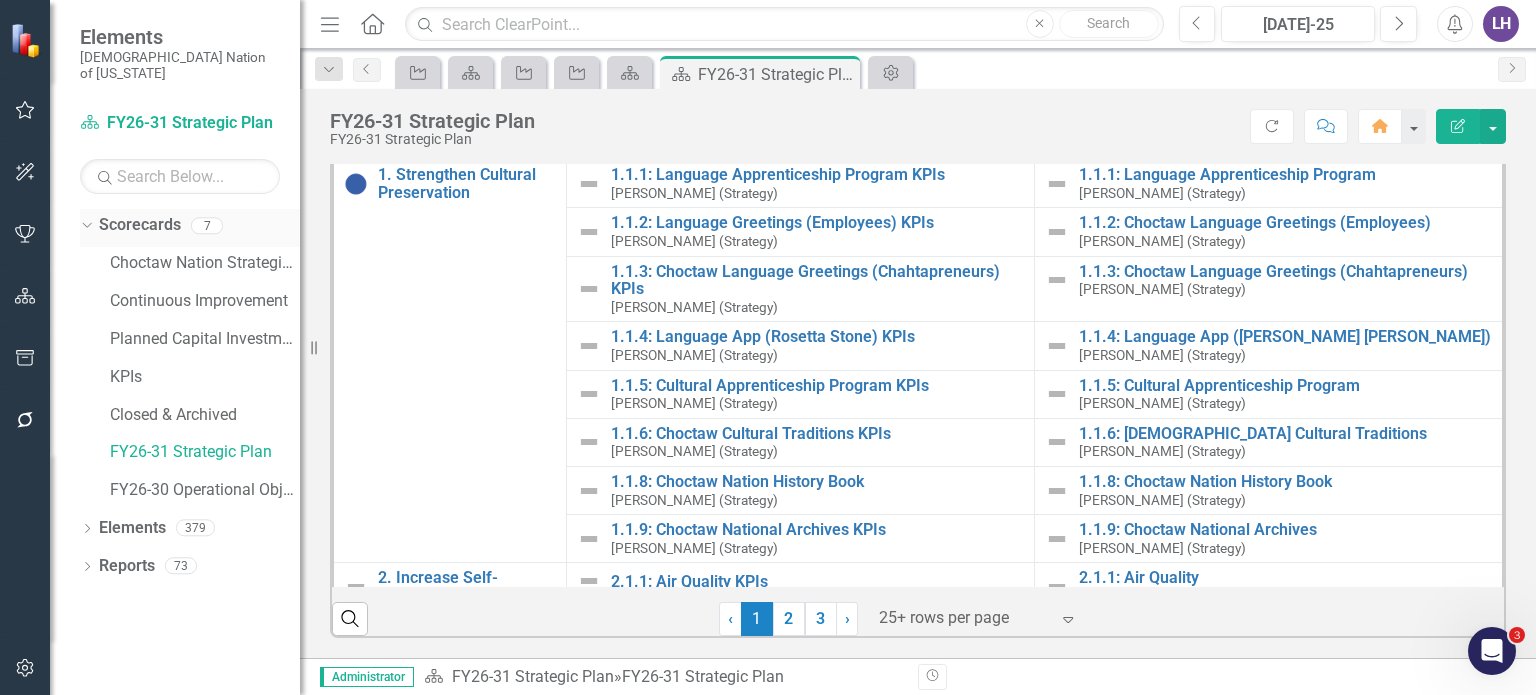 click on "Scorecards" at bounding box center (140, 225) 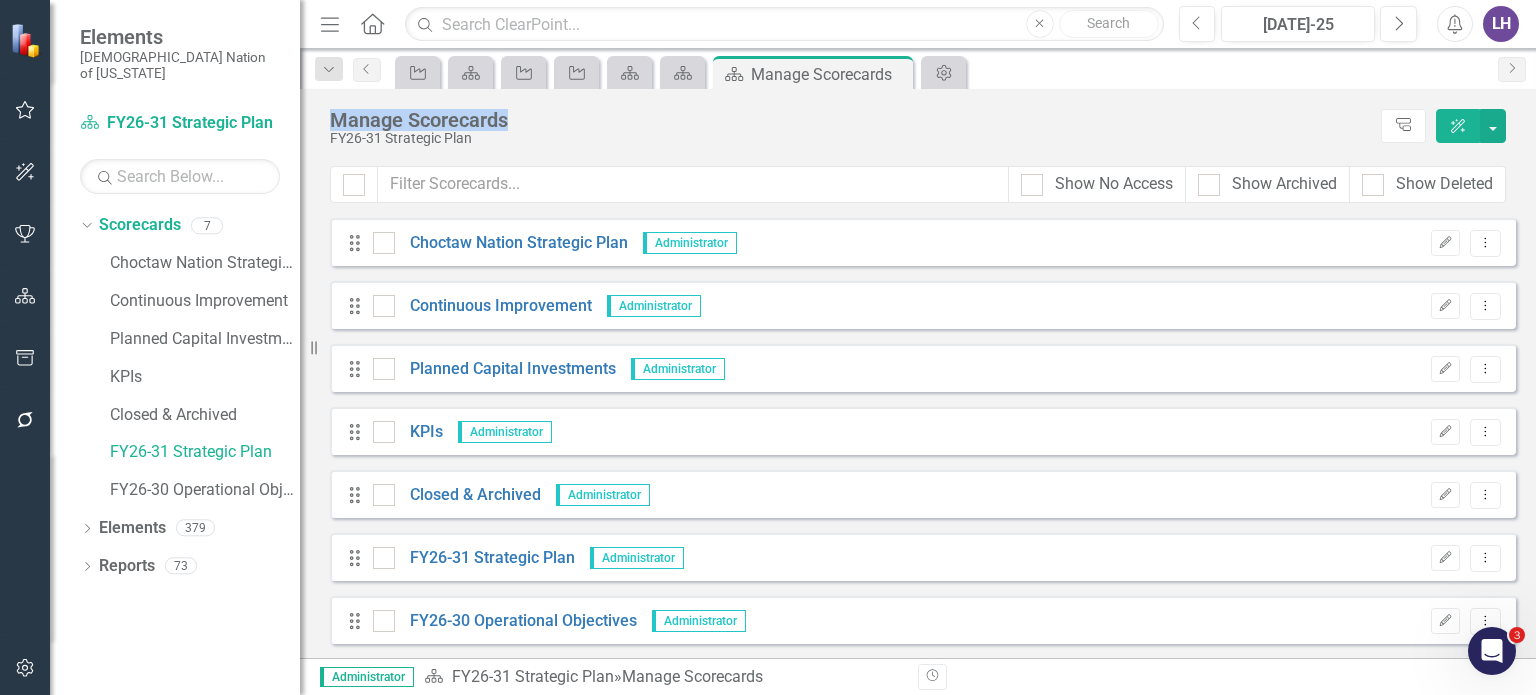 drag, startPoint x: 500, startPoint y: 119, endPoint x: 332, endPoint y: 120, distance: 168.00298 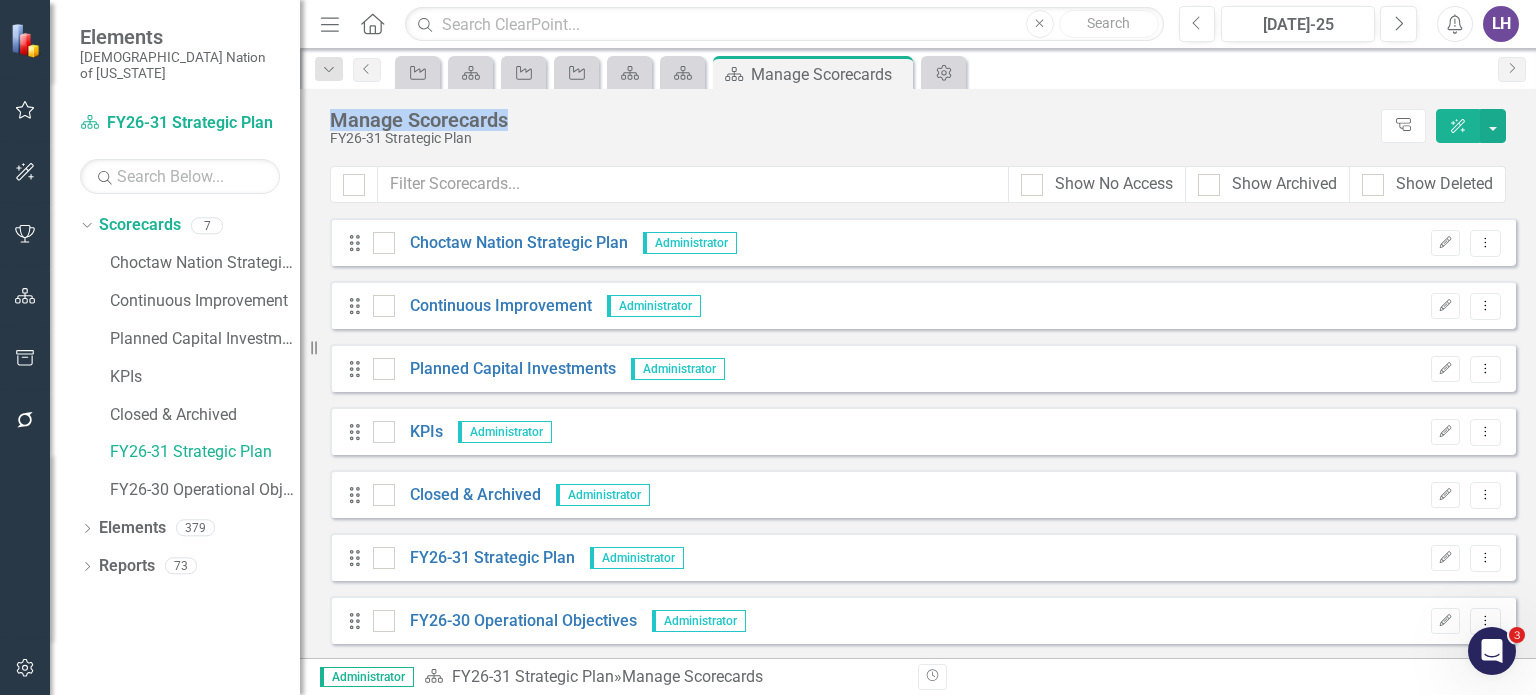 click on "Manage Scorecards" at bounding box center (850, 120) 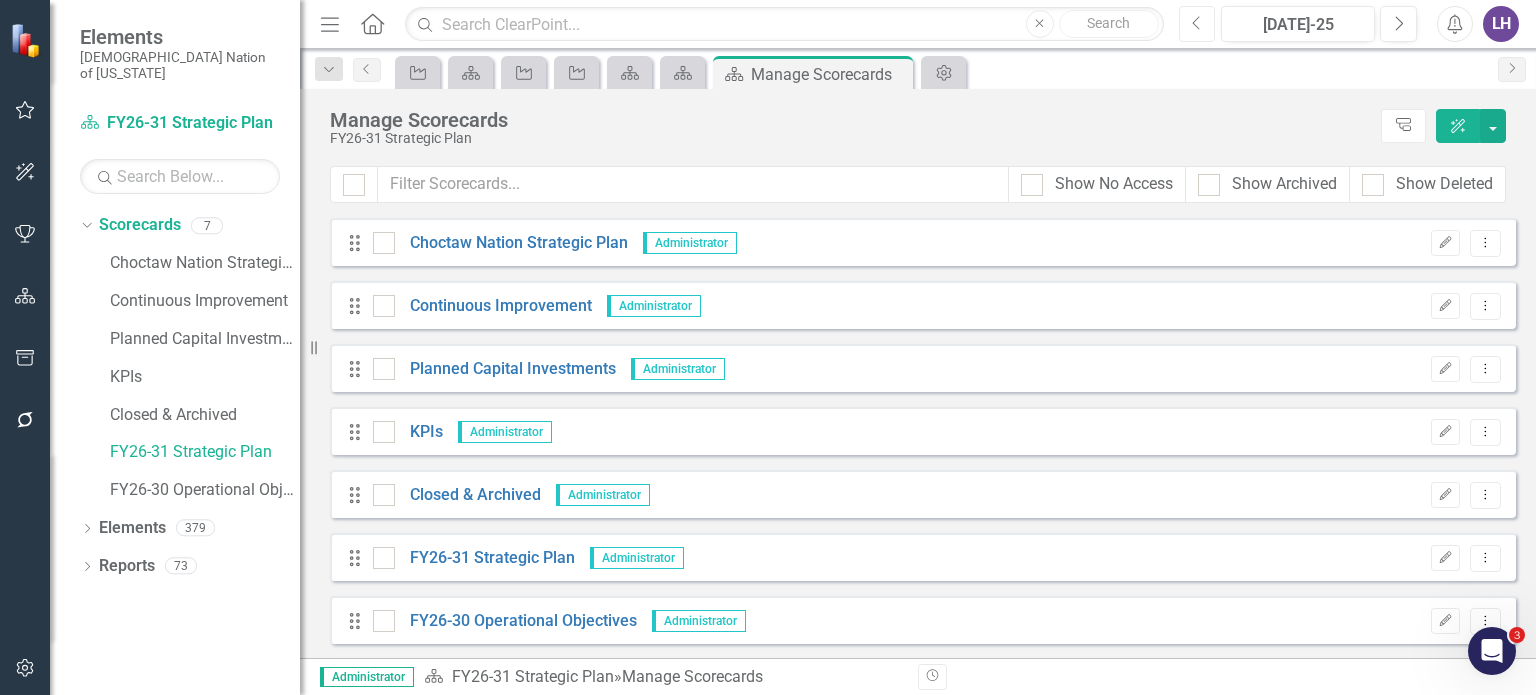 click on "Previous" 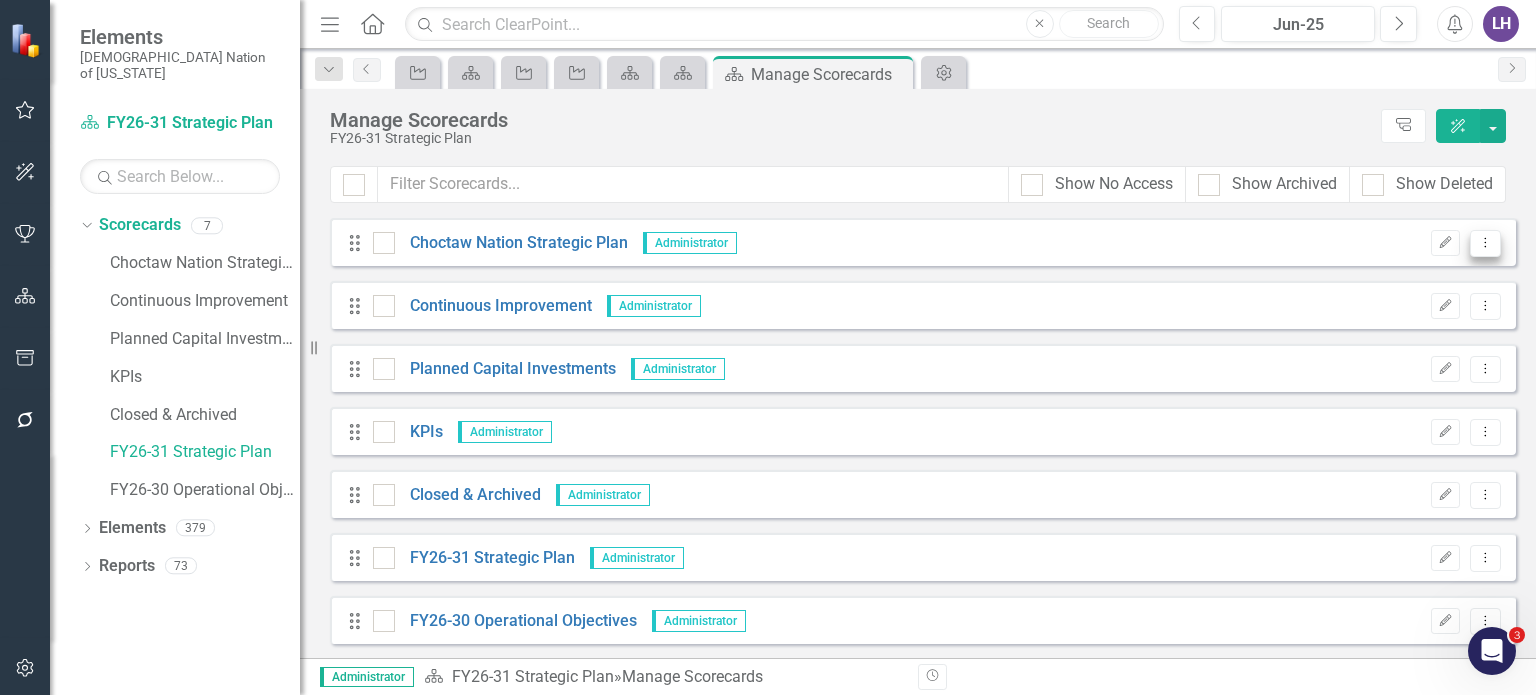 click on "Dropdown Menu" 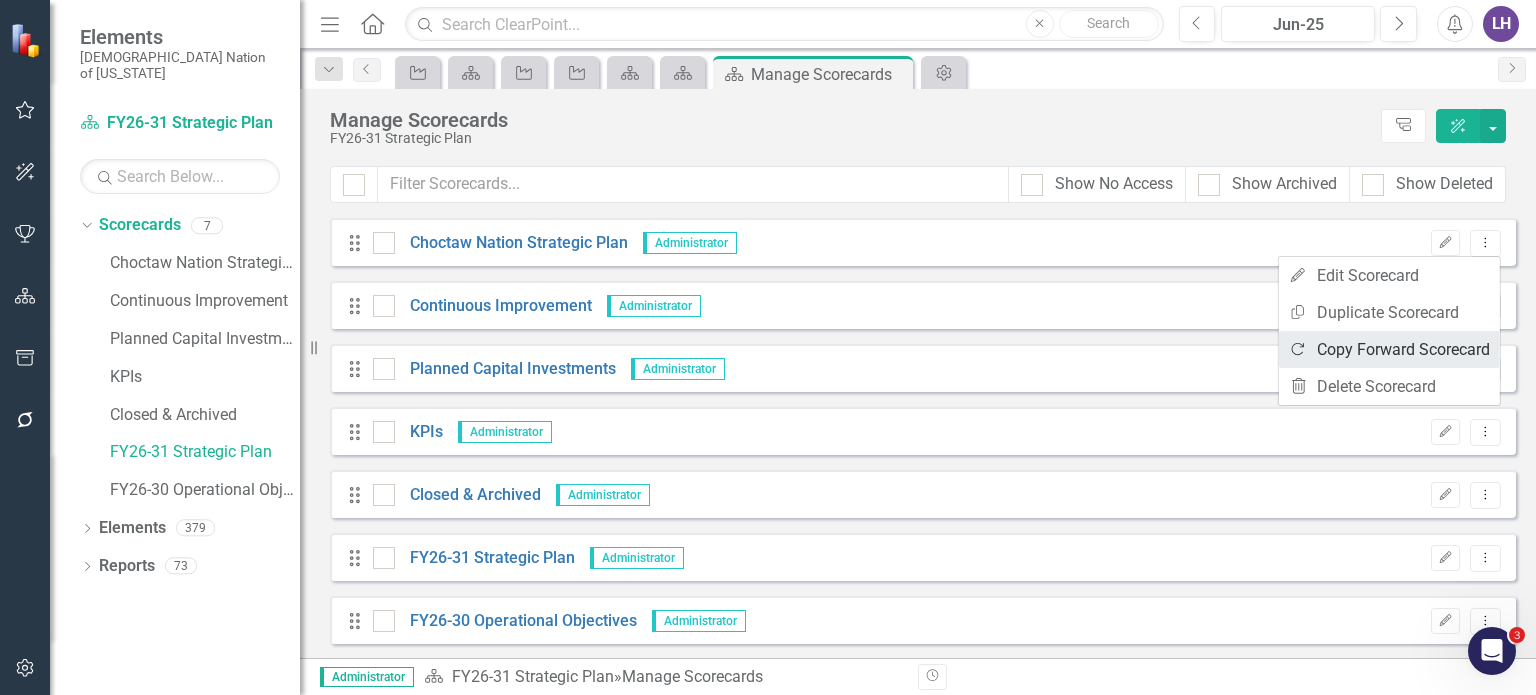 click on "Copy Forward Copy Forward Scorecard" at bounding box center (1389, 349) 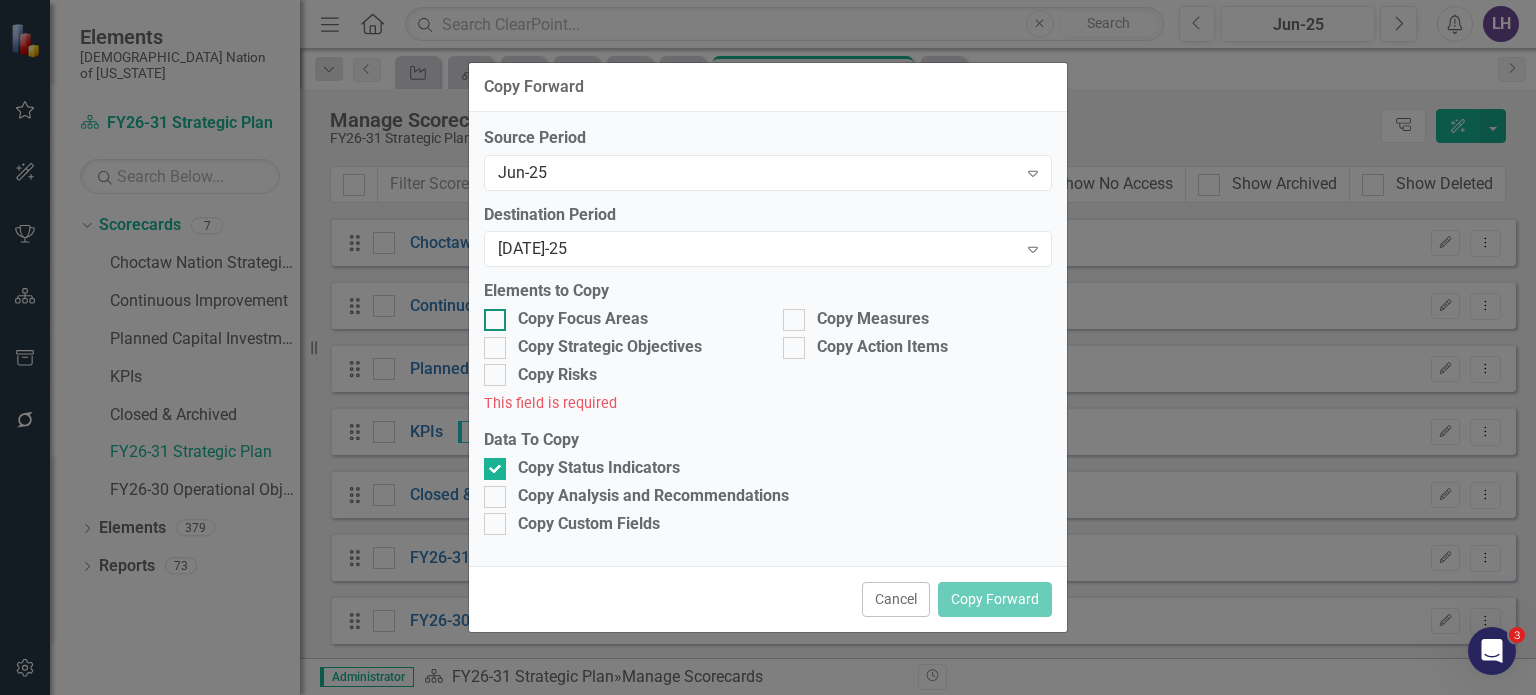 click on "Copy Focus Areas" at bounding box center [490, 315] 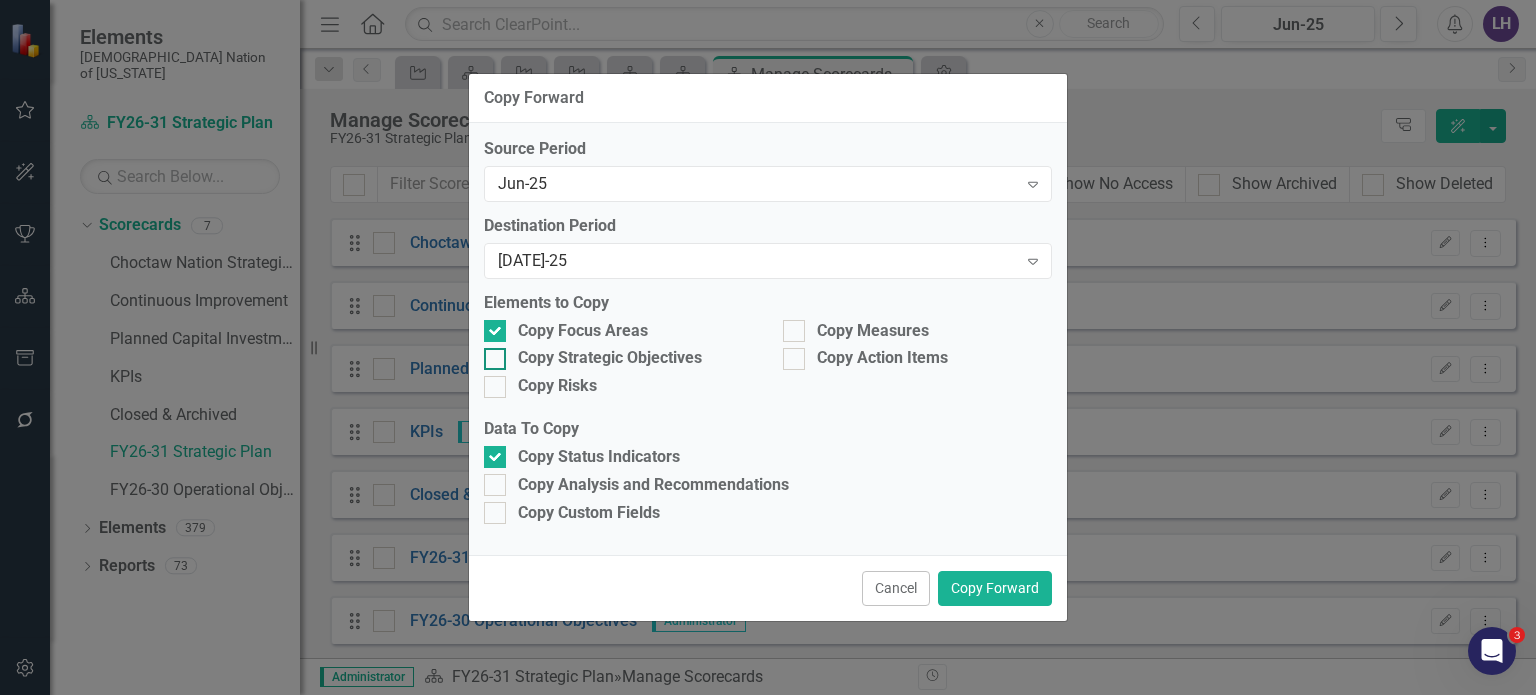 click on "Copy Strategic Objectives" at bounding box center (490, 354) 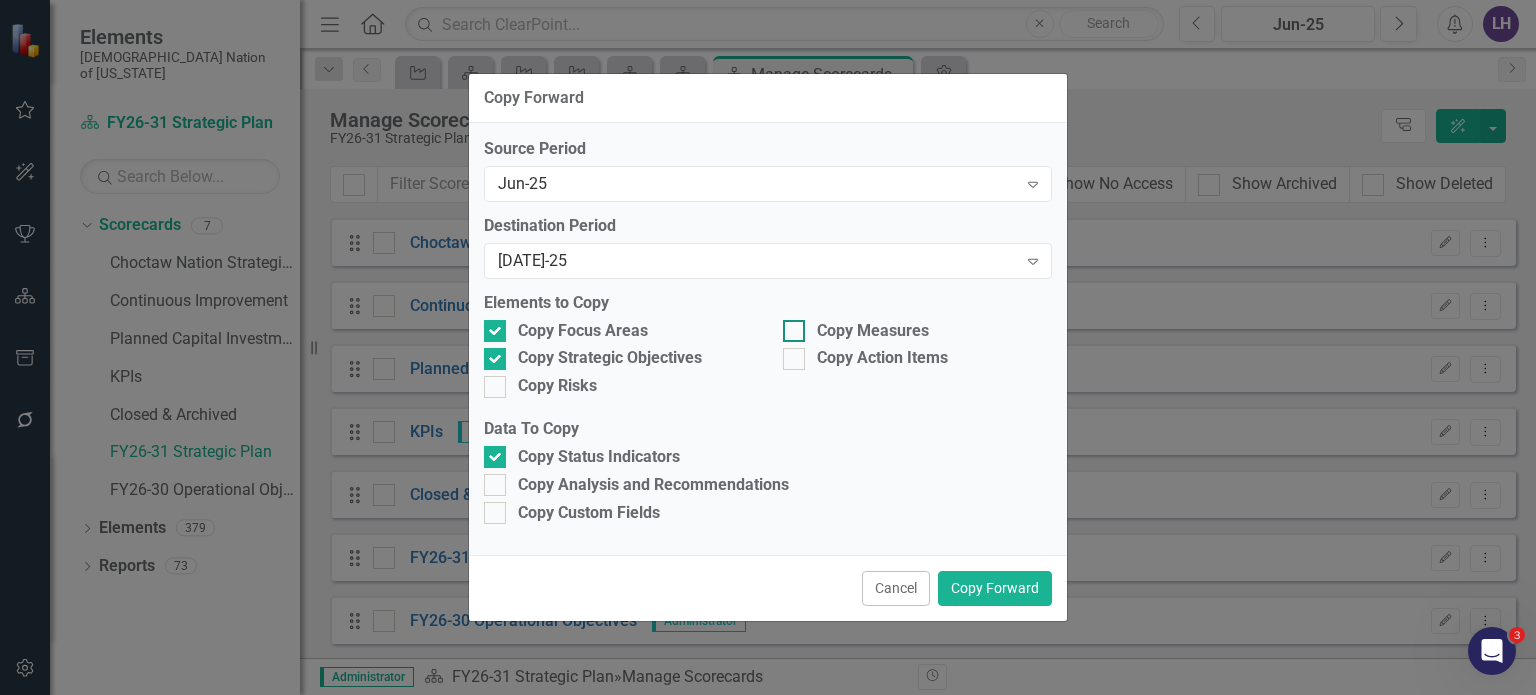 click at bounding box center (794, 331) 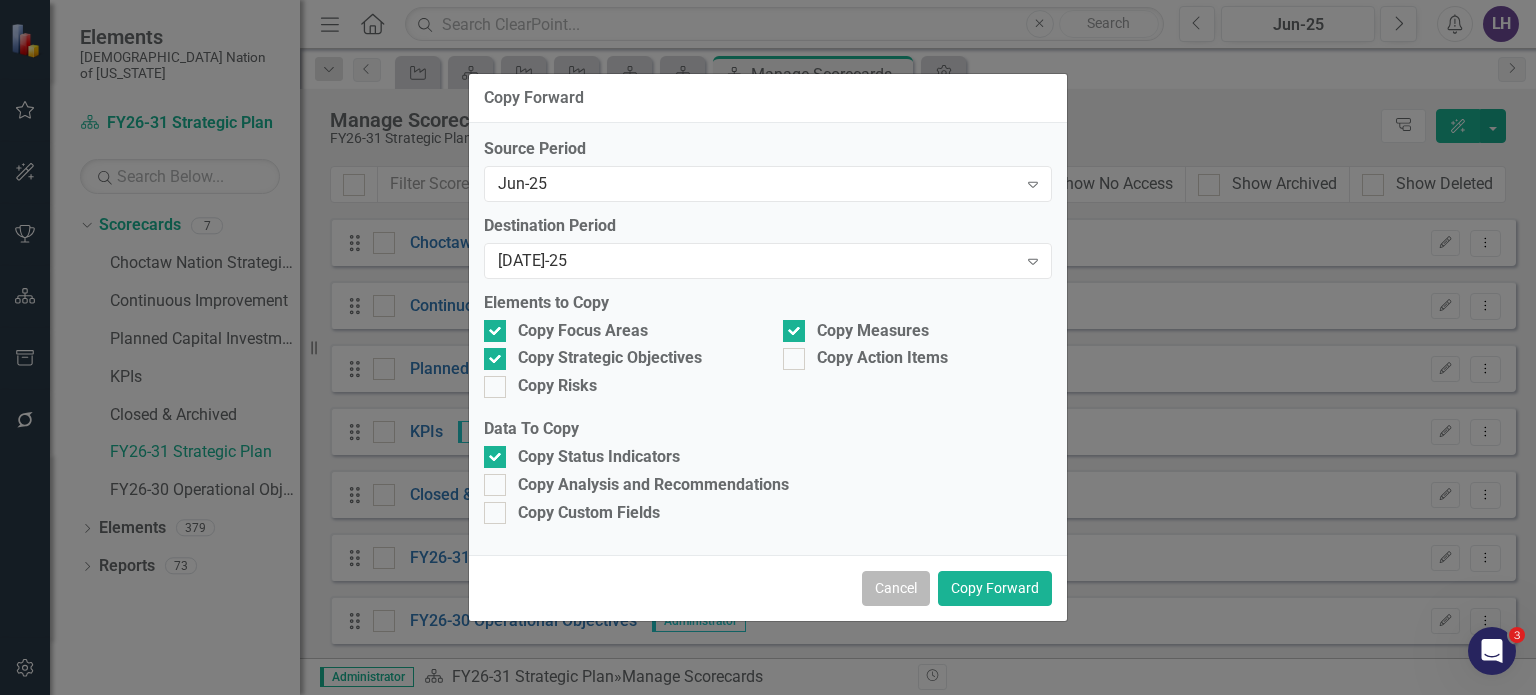 click on "Cancel" at bounding box center (896, 588) 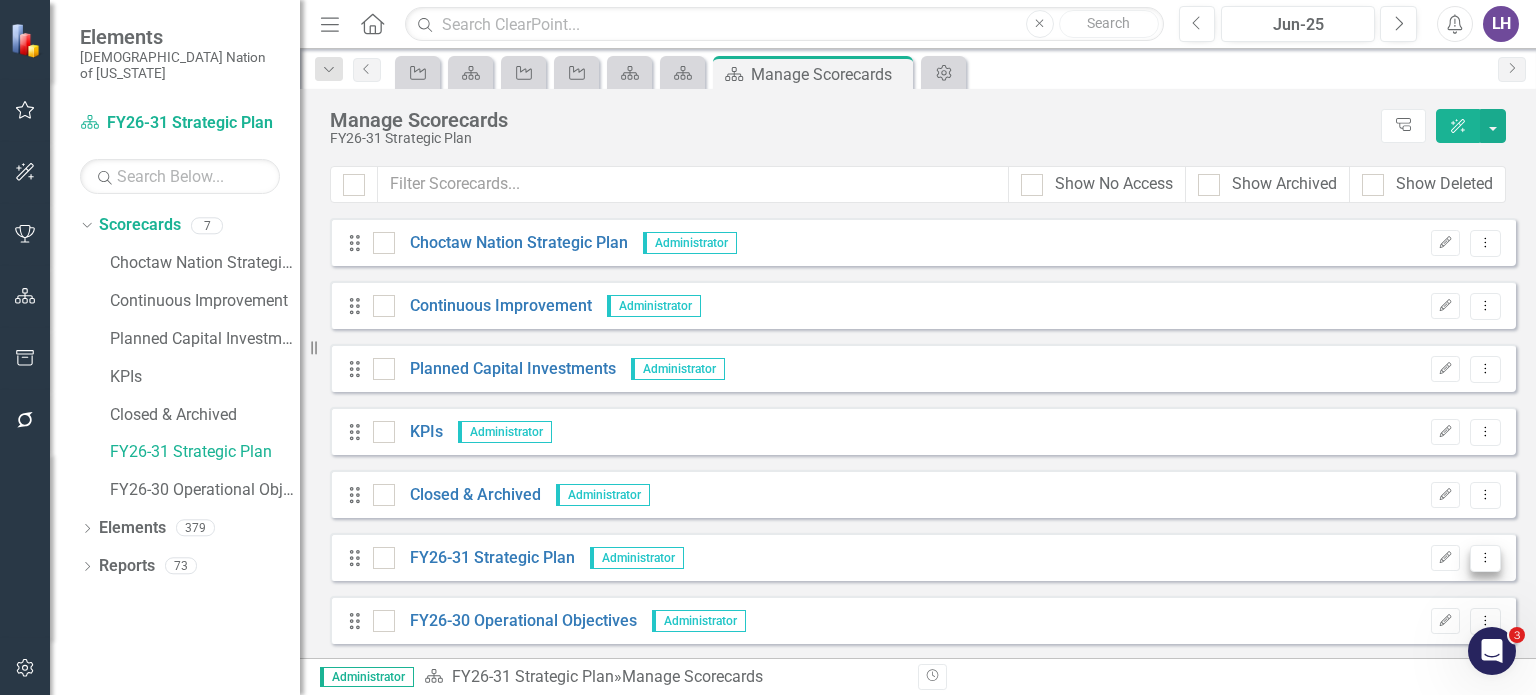 click on "Dropdown Menu" 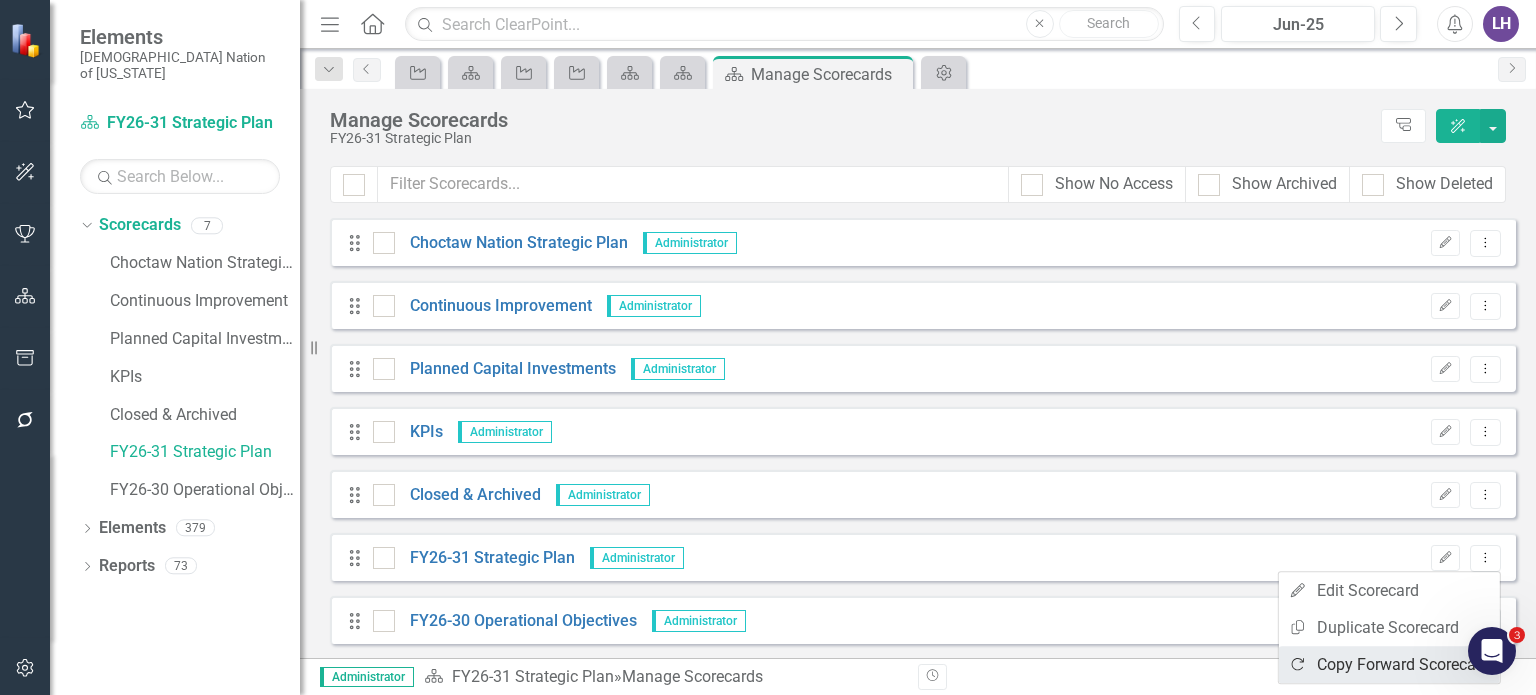 click on "Copy Forward Copy Forward Scorecard" at bounding box center (1389, 664) 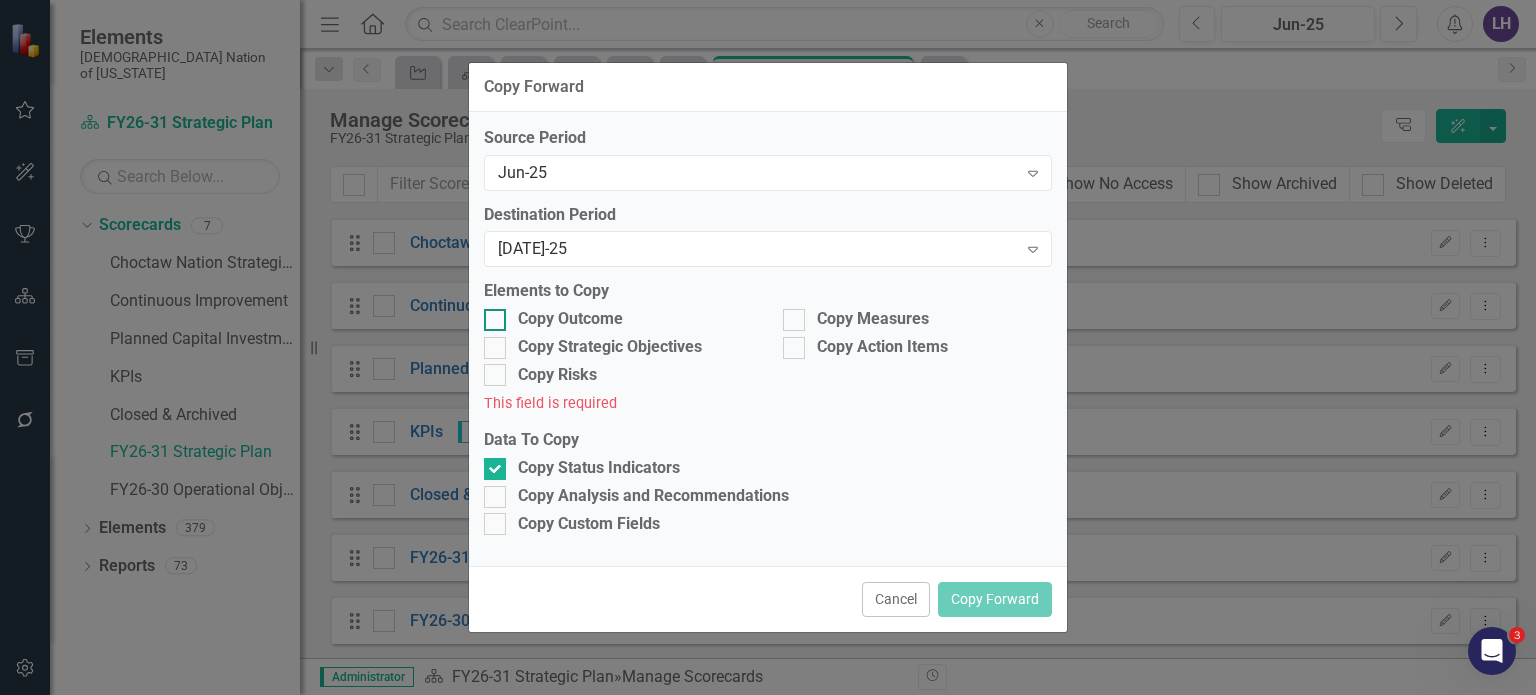 click at bounding box center (495, 320) 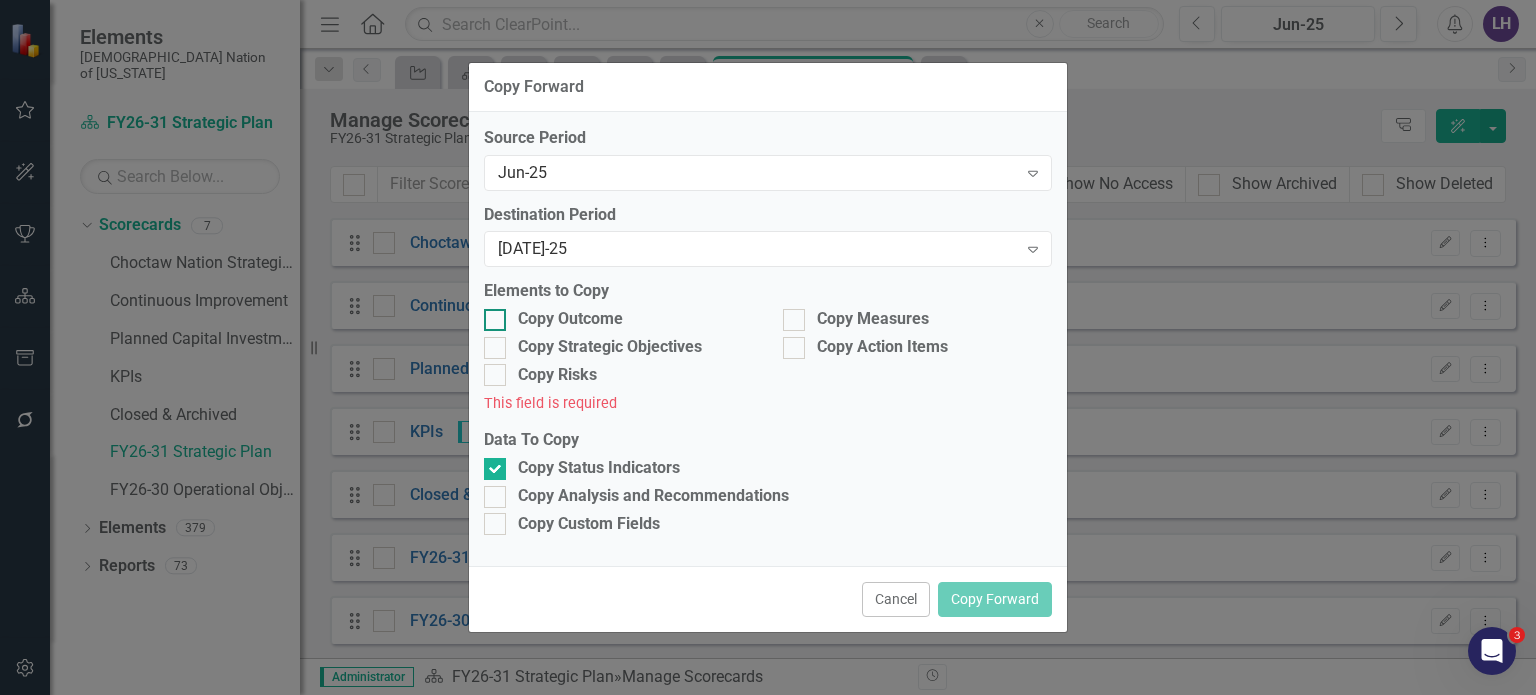 click on "Copy Outcome" at bounding box center (490, 315) 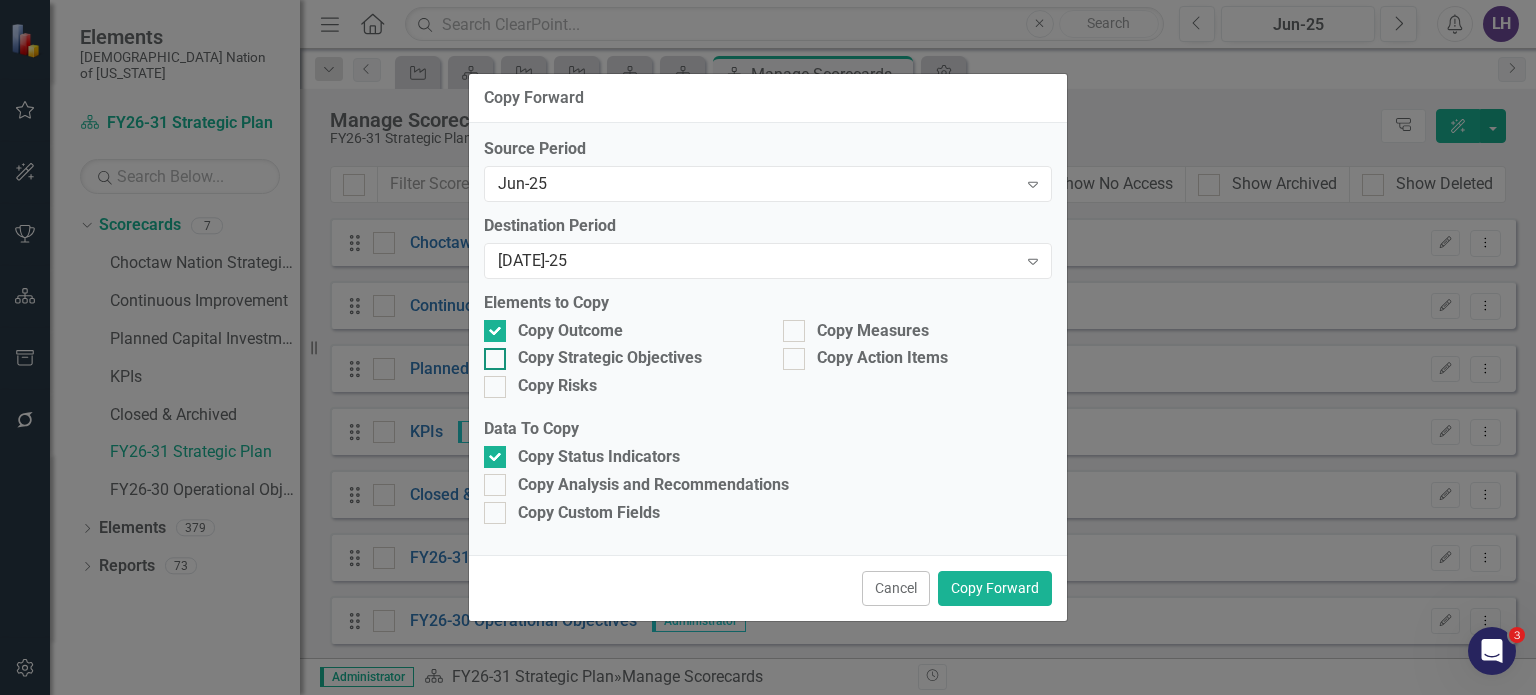 click on "Copy Strategic Objectives" at bounding box center (490, 354) 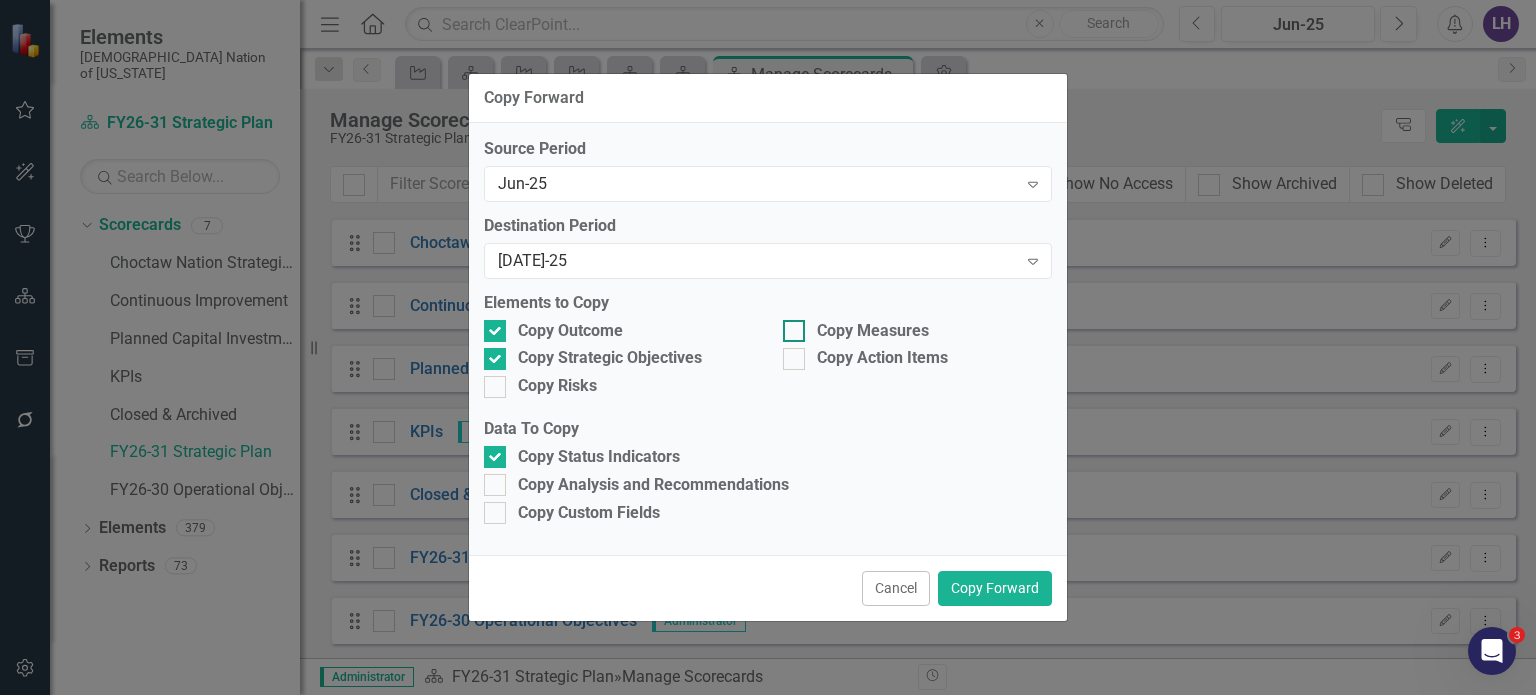 click on "Copy Measures" at bounding box center [789, 326] 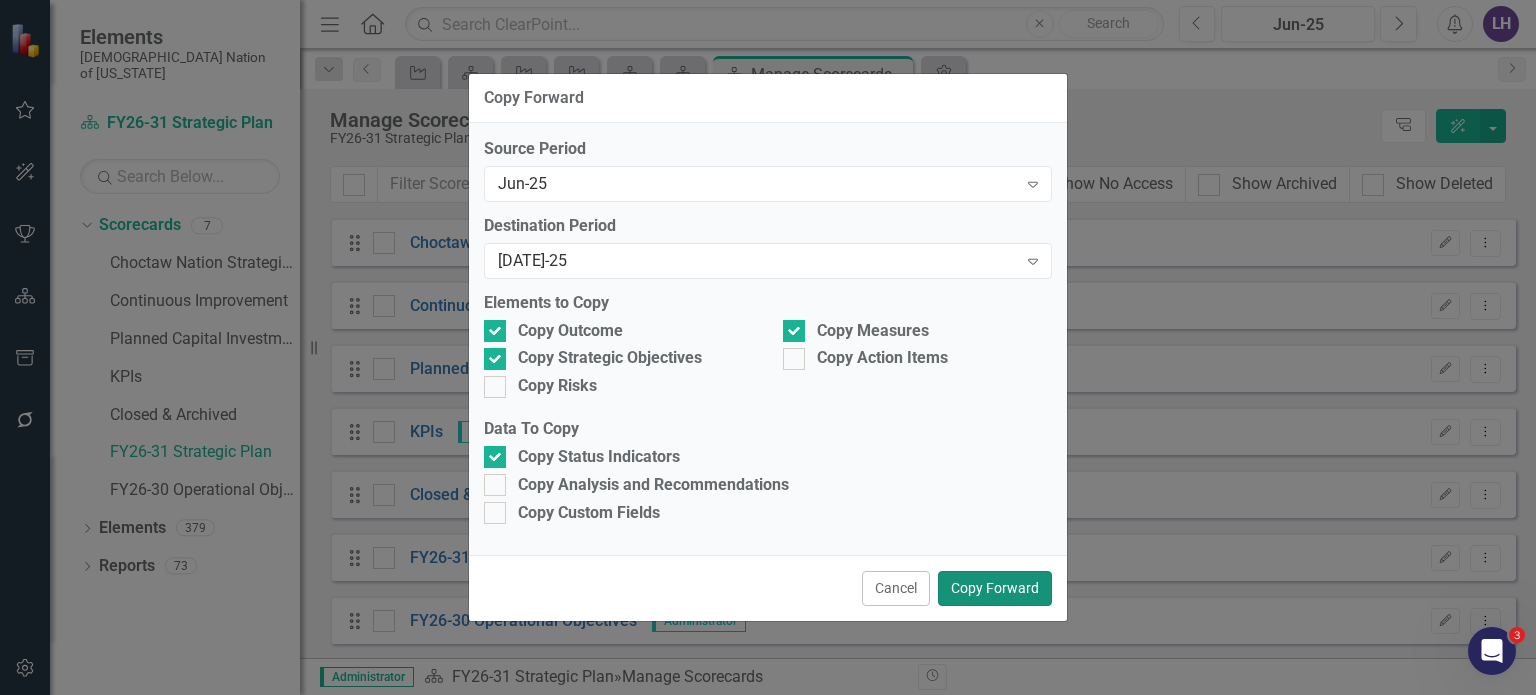 click on "Copy Forward" at bounding box center [995, 588] 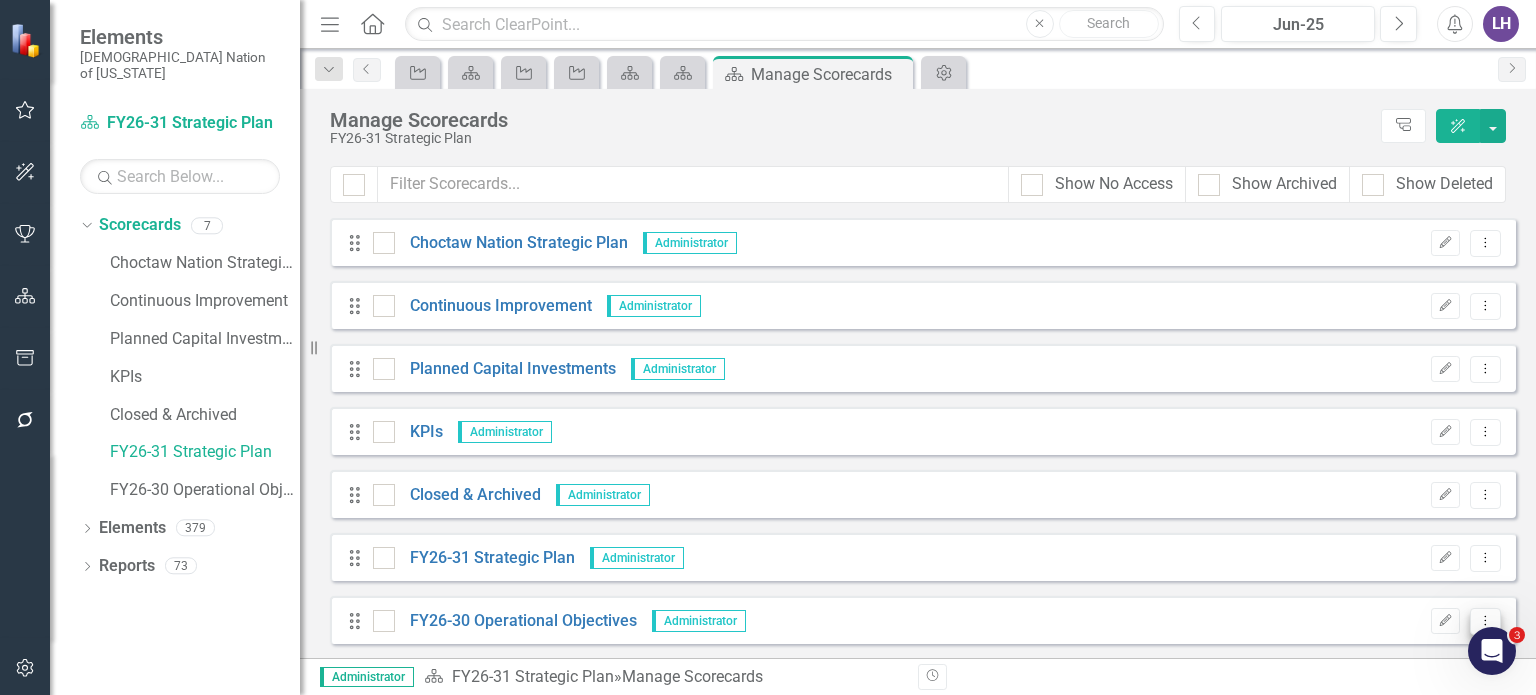 click on "Dropdown Menu" 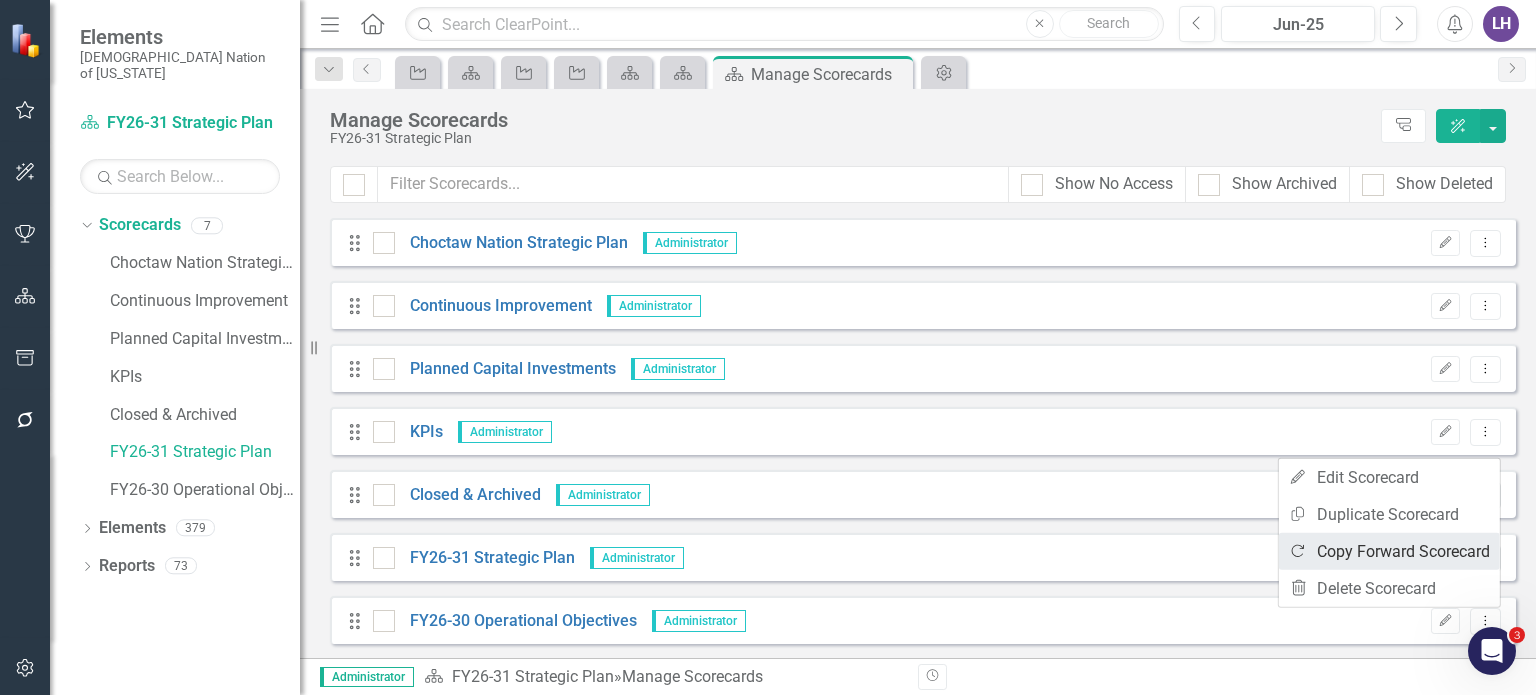 click on "Copy Forward Copy Forward Scorecard" at bounding box center (1389, 551) 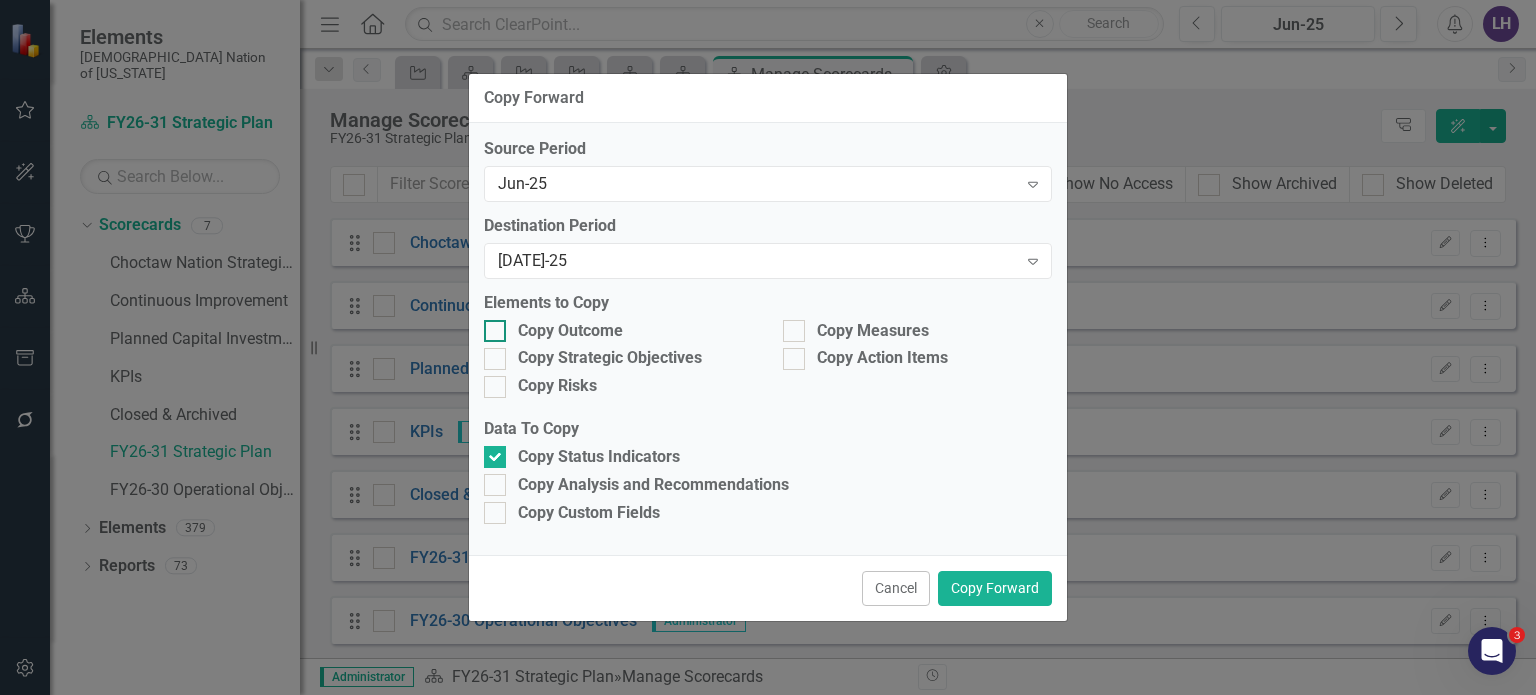 click at bounding box center [495, 331] 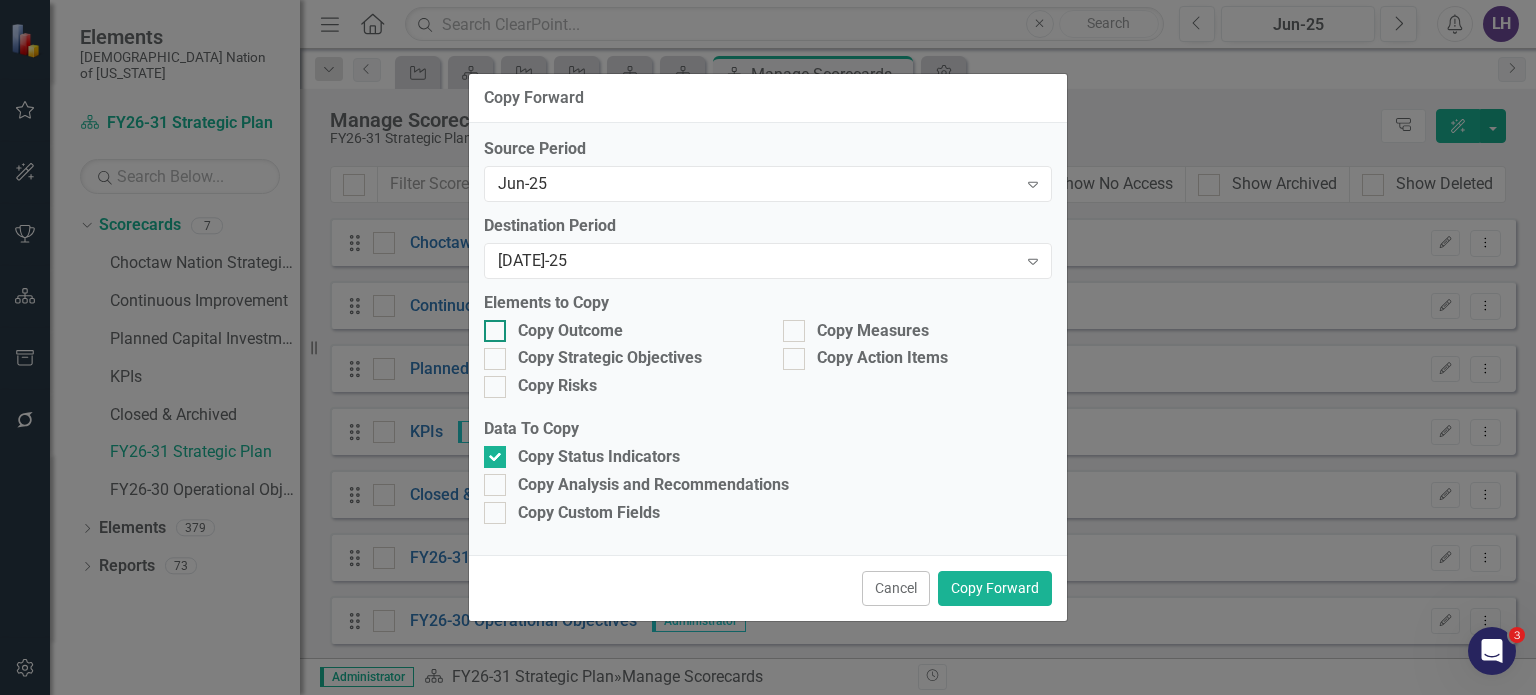 click on "Copy Outcome" at bounding box center (490, 326) 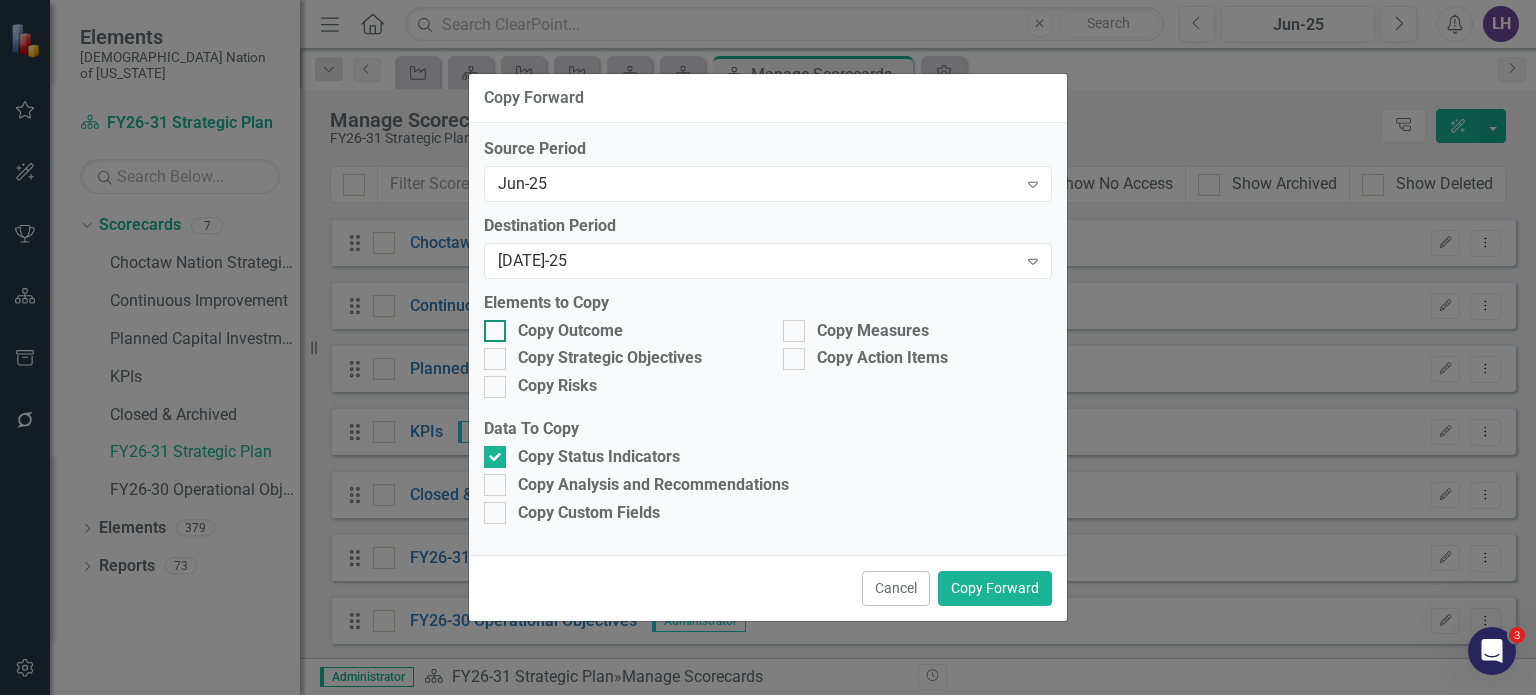 checkbox on "true" 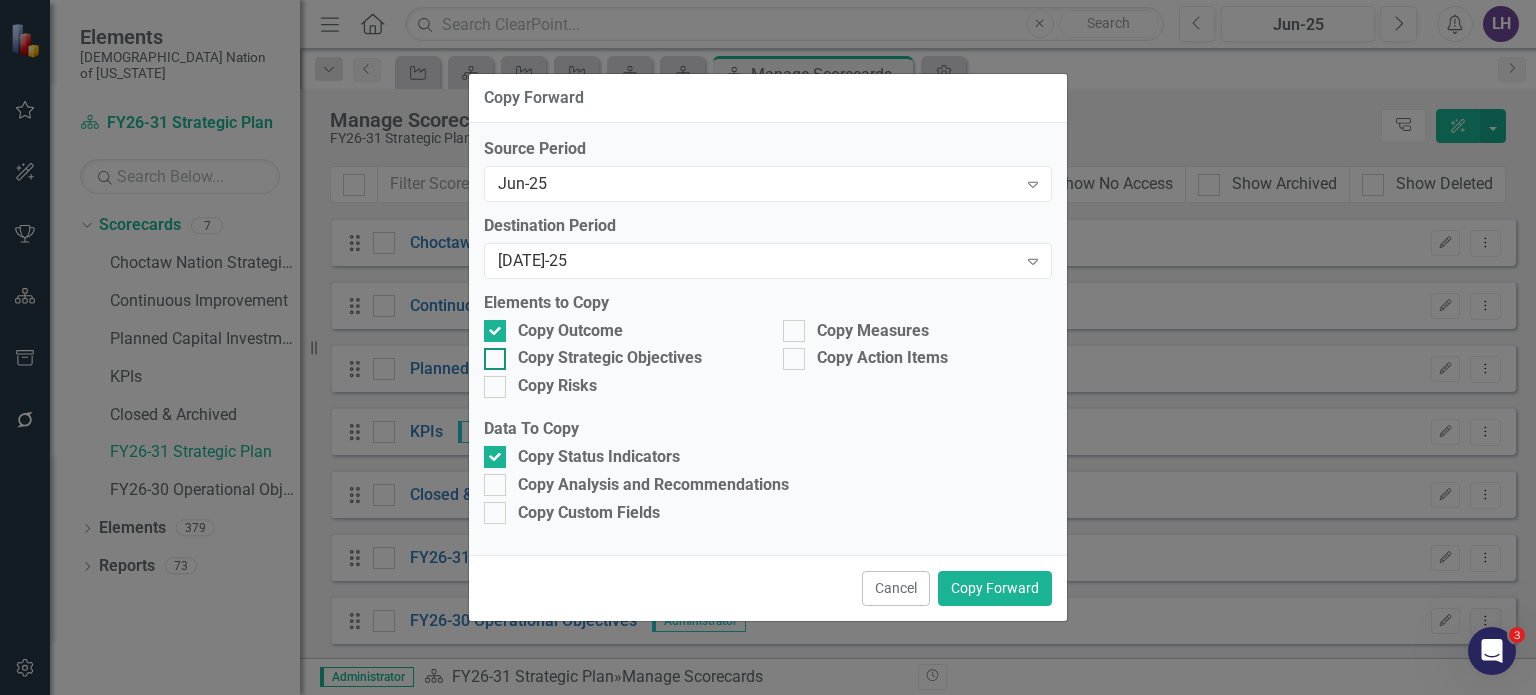click at bounding box center (495, 359) 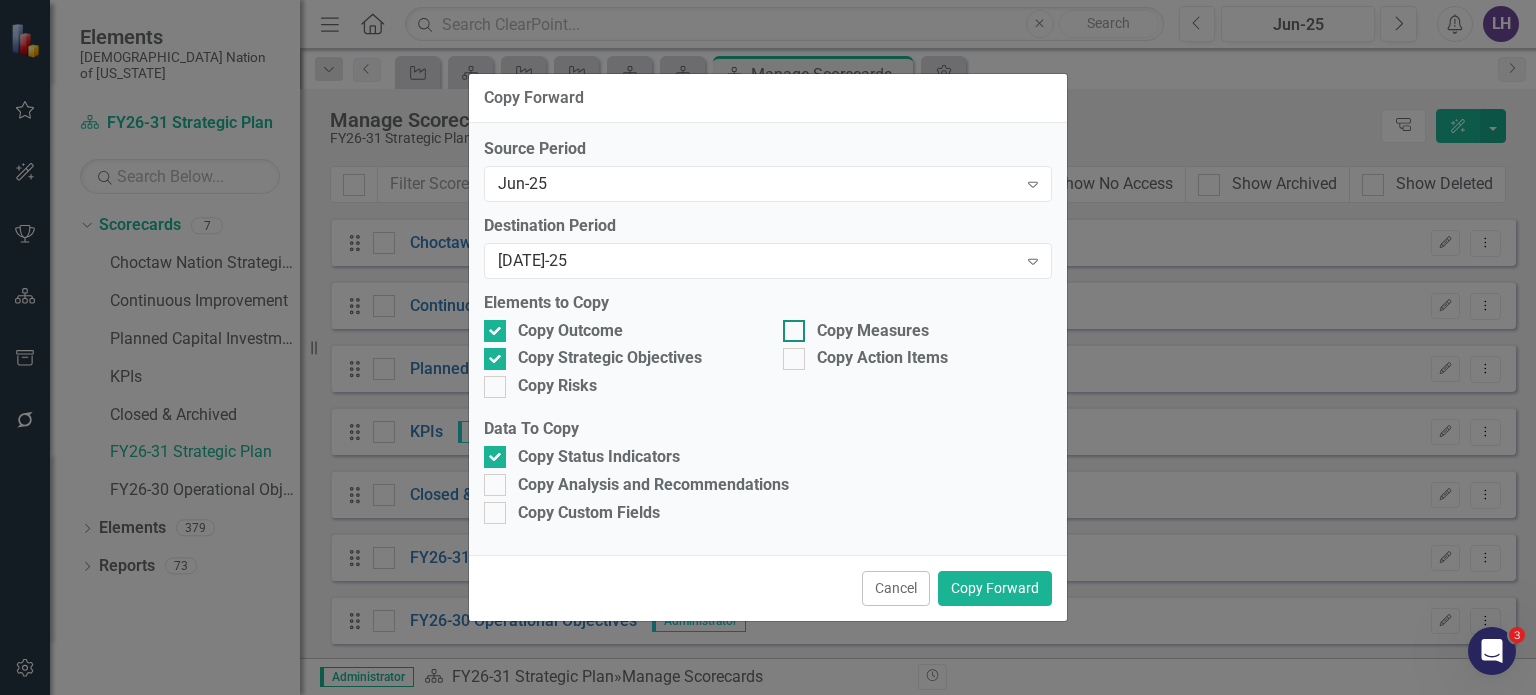 click on "Copy Measures" at bounding box center [789, 326] 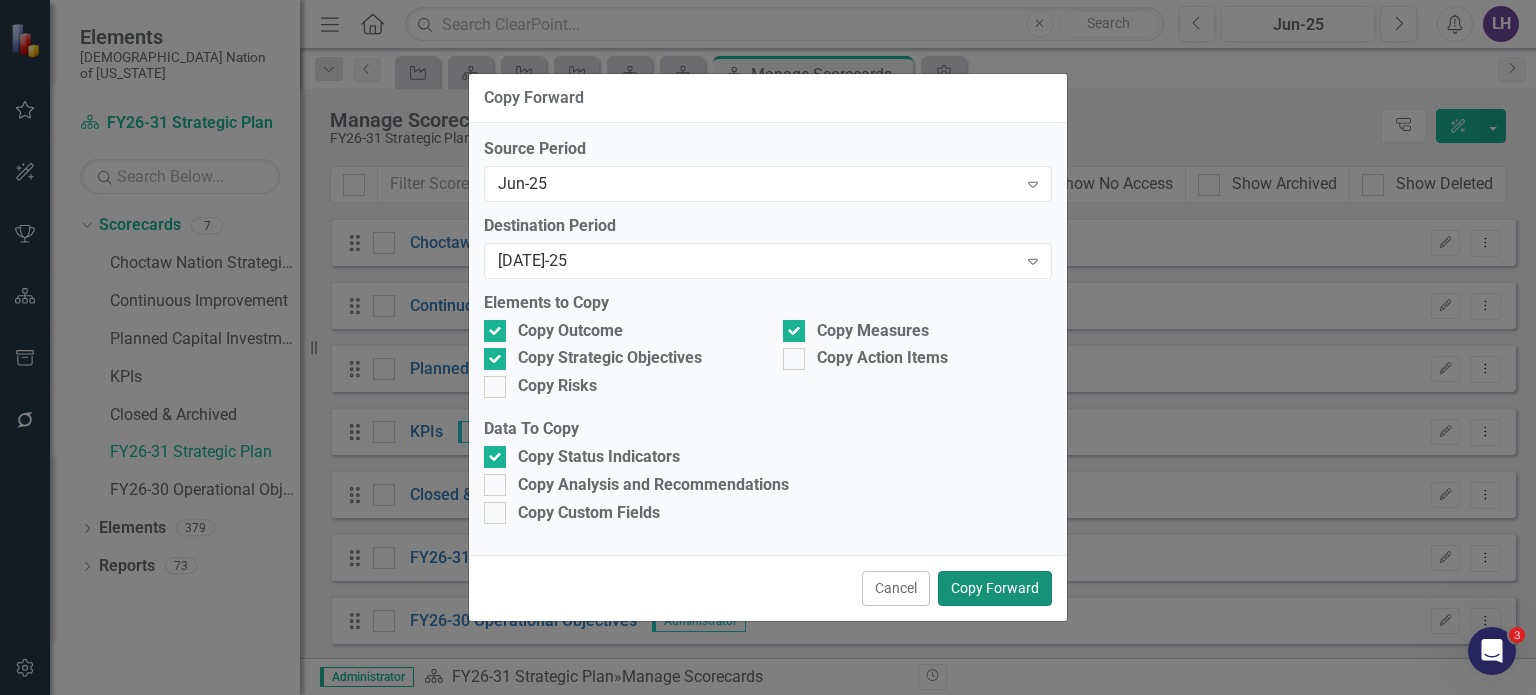click on "Copy Forward" at bounding box center (995, 588) 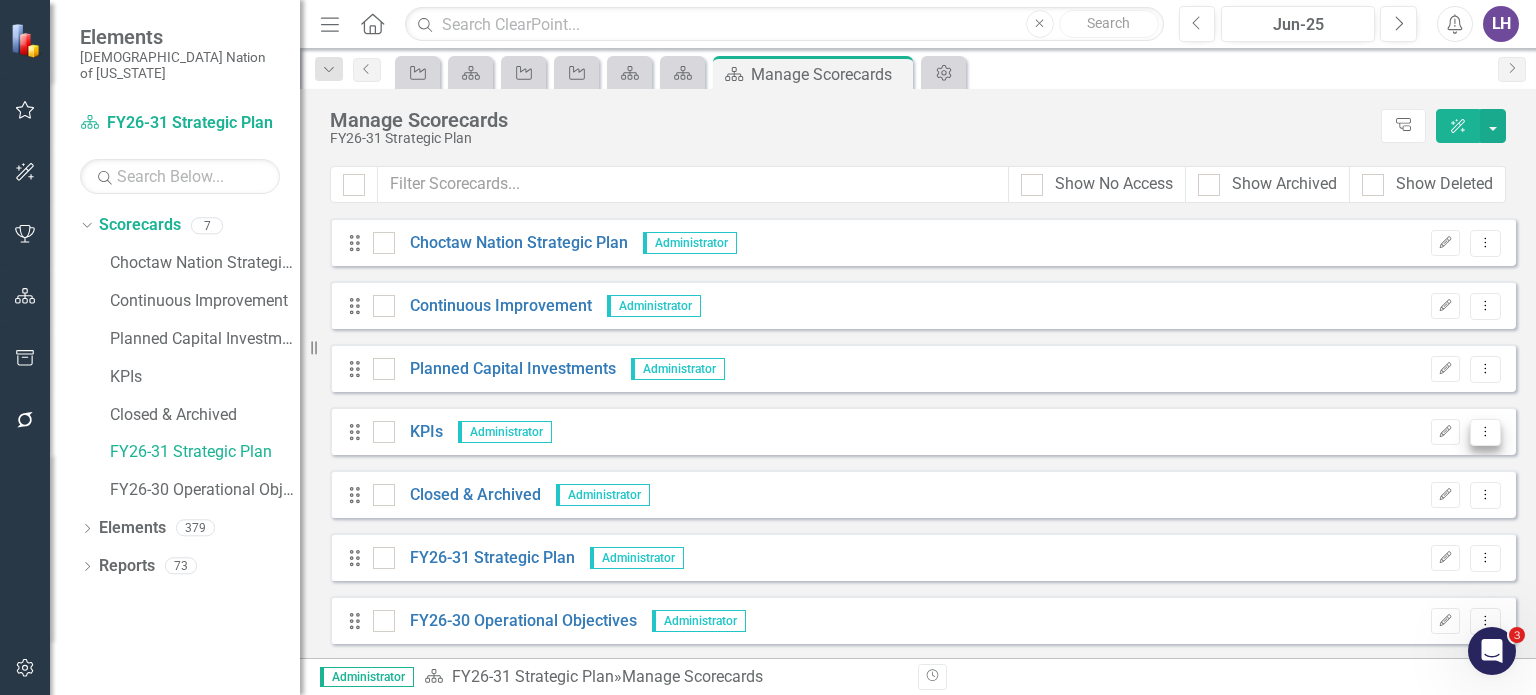 click on "Dropdown Menu" 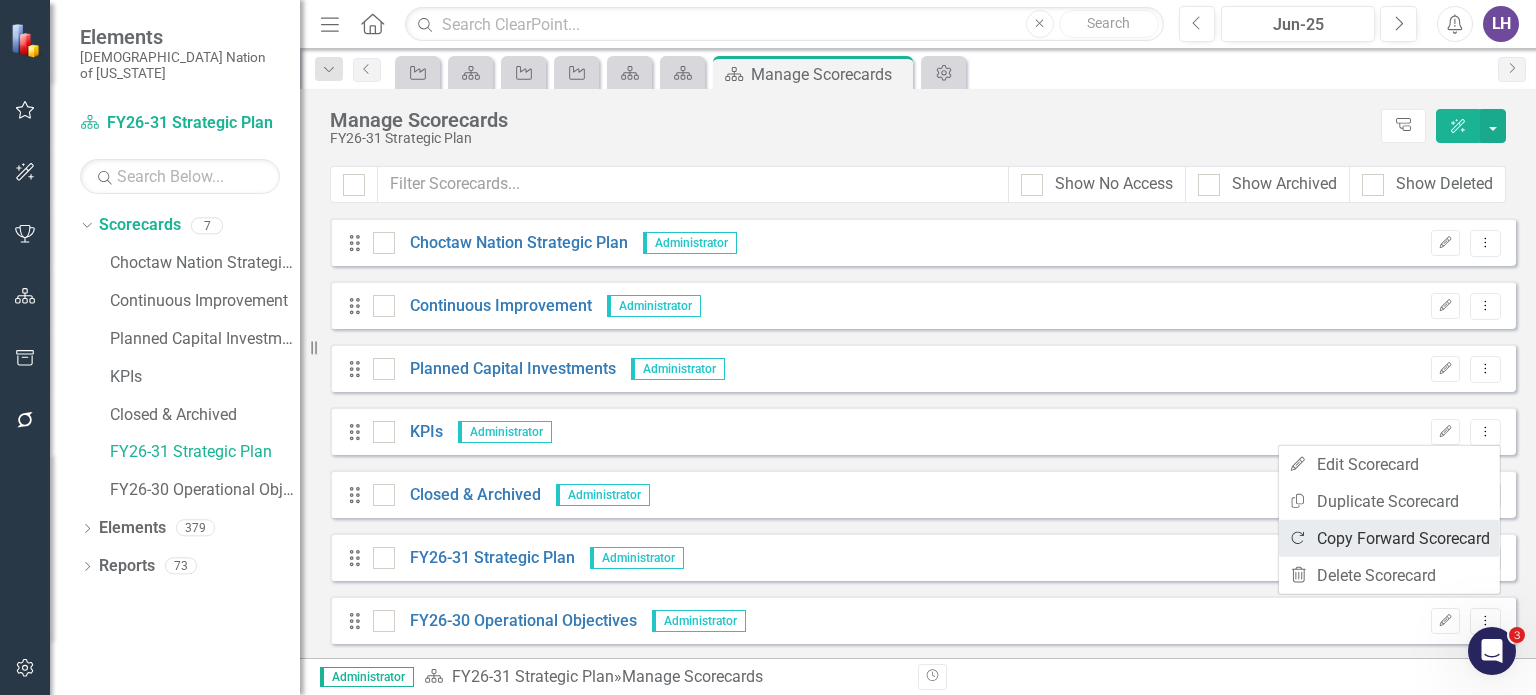 click on "Copy Forward Copy Forward Scorecard" at bounding box center [1389, 538] 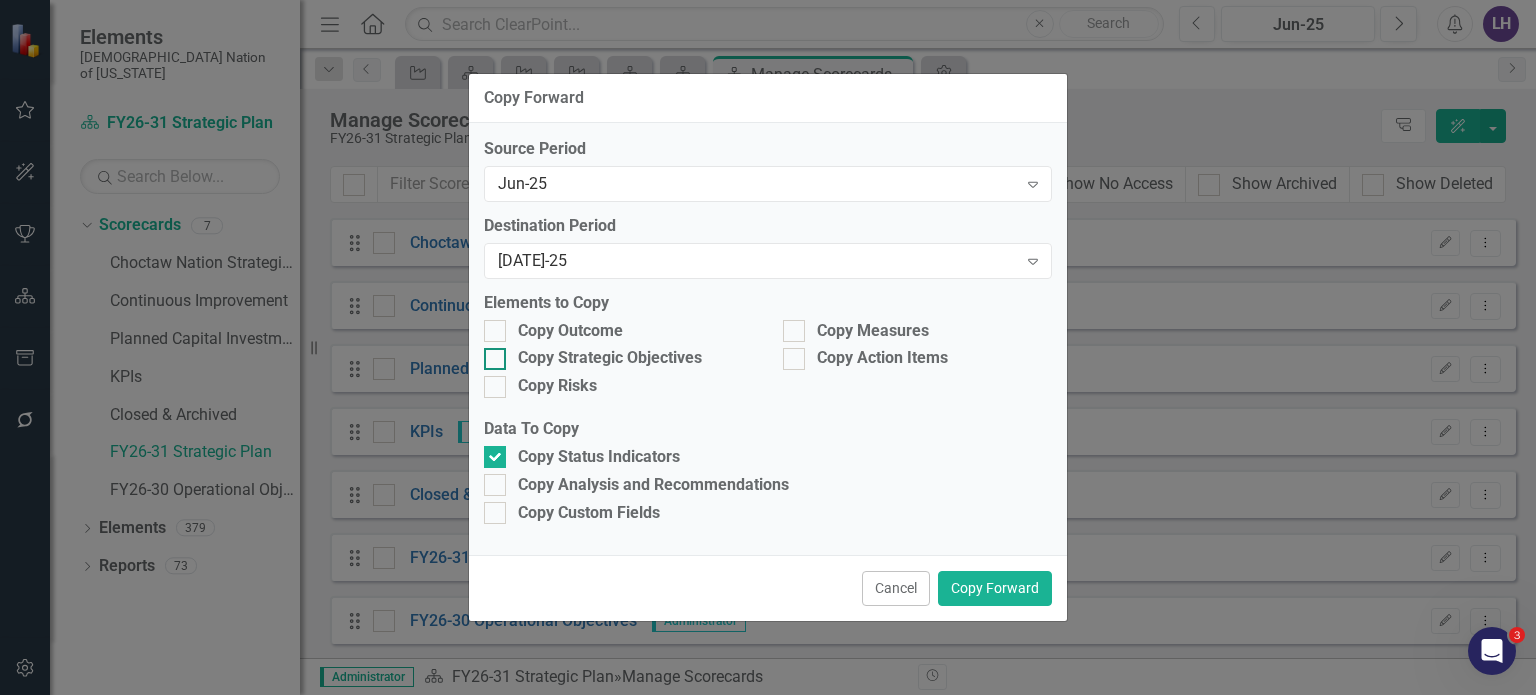 click at bounding box center [495, 331] 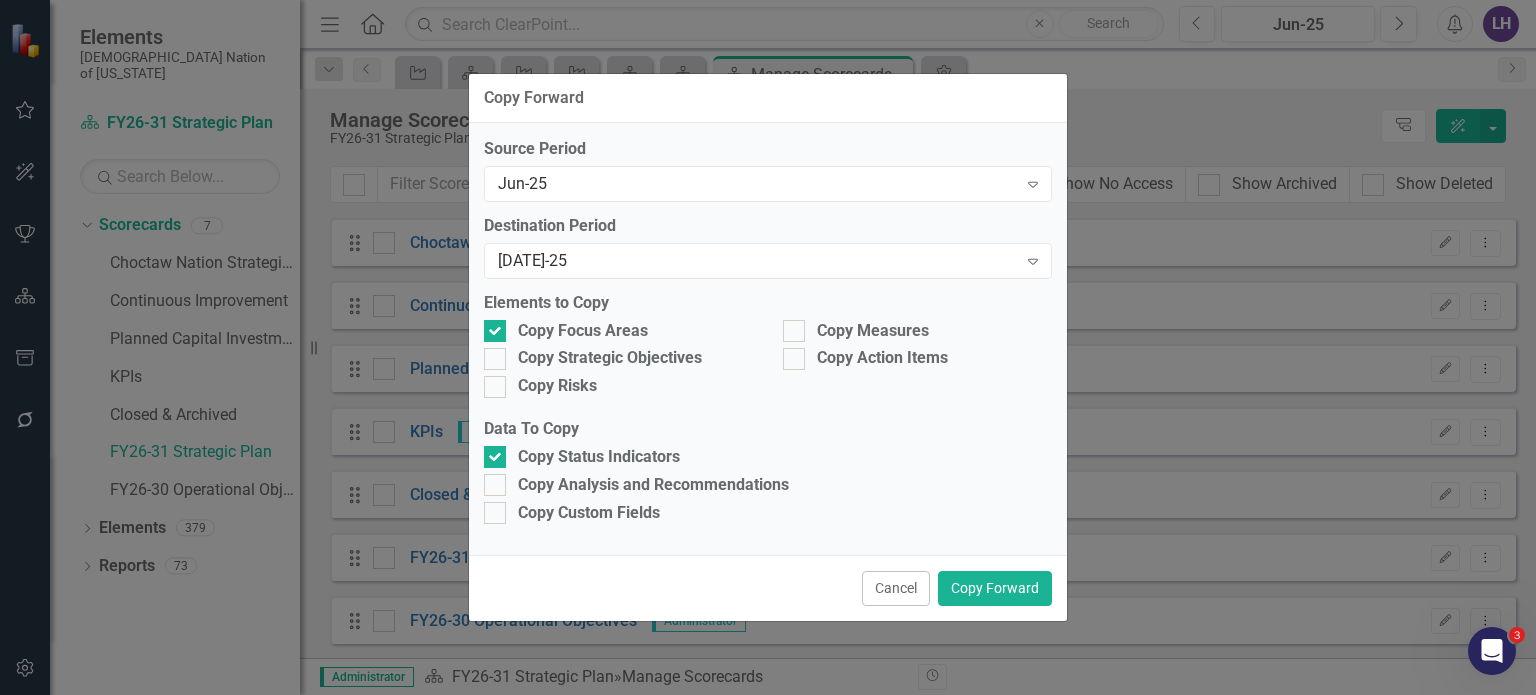 click at bounding box center [495, 359] 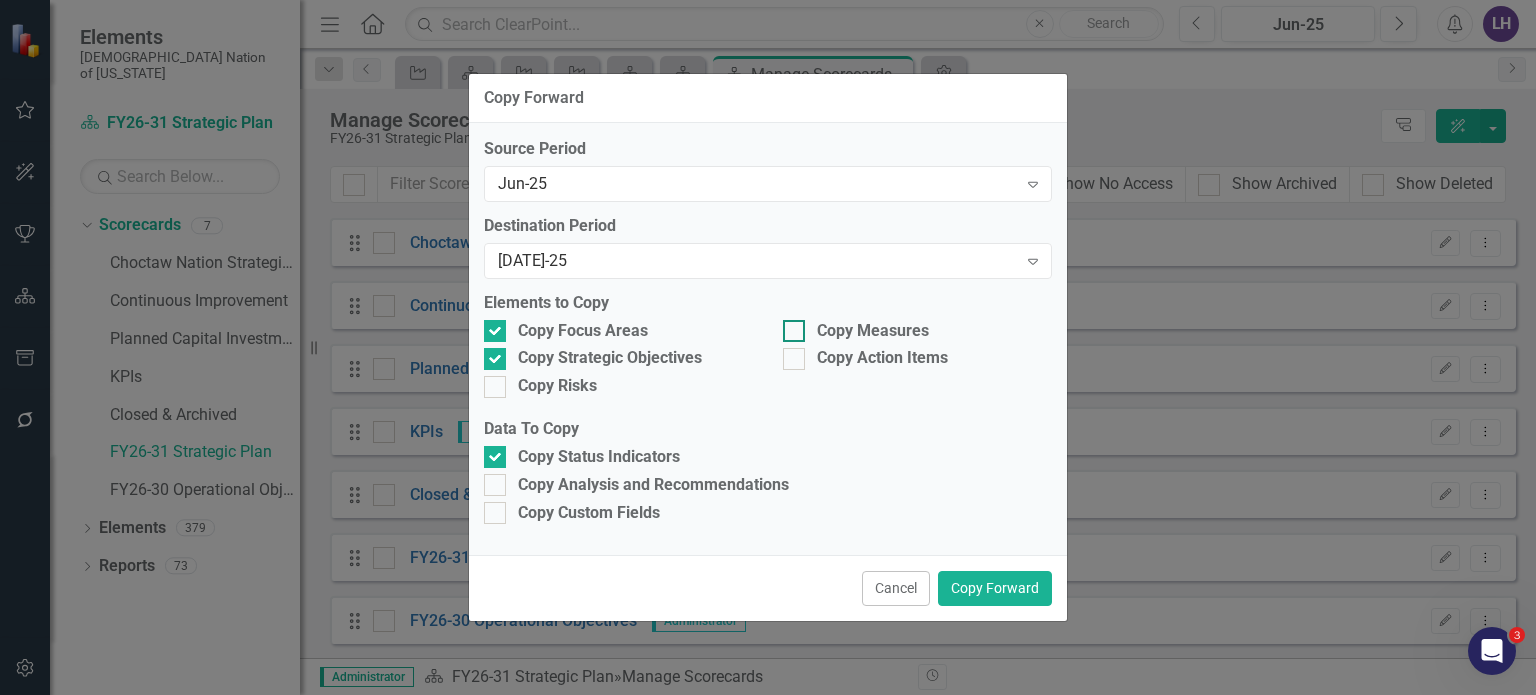 click at bounding box center (794, 331) 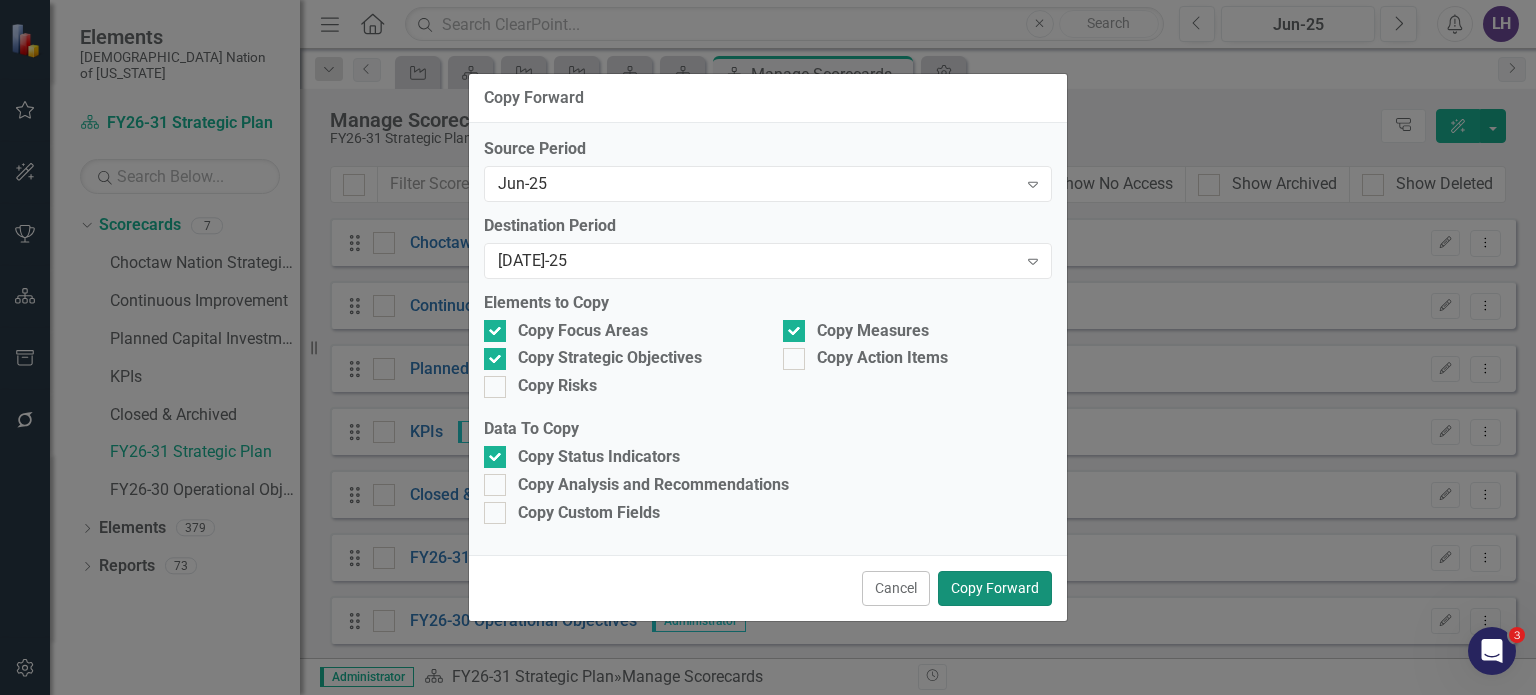 click on "Copy Forward" at bounding box center [995, 588] 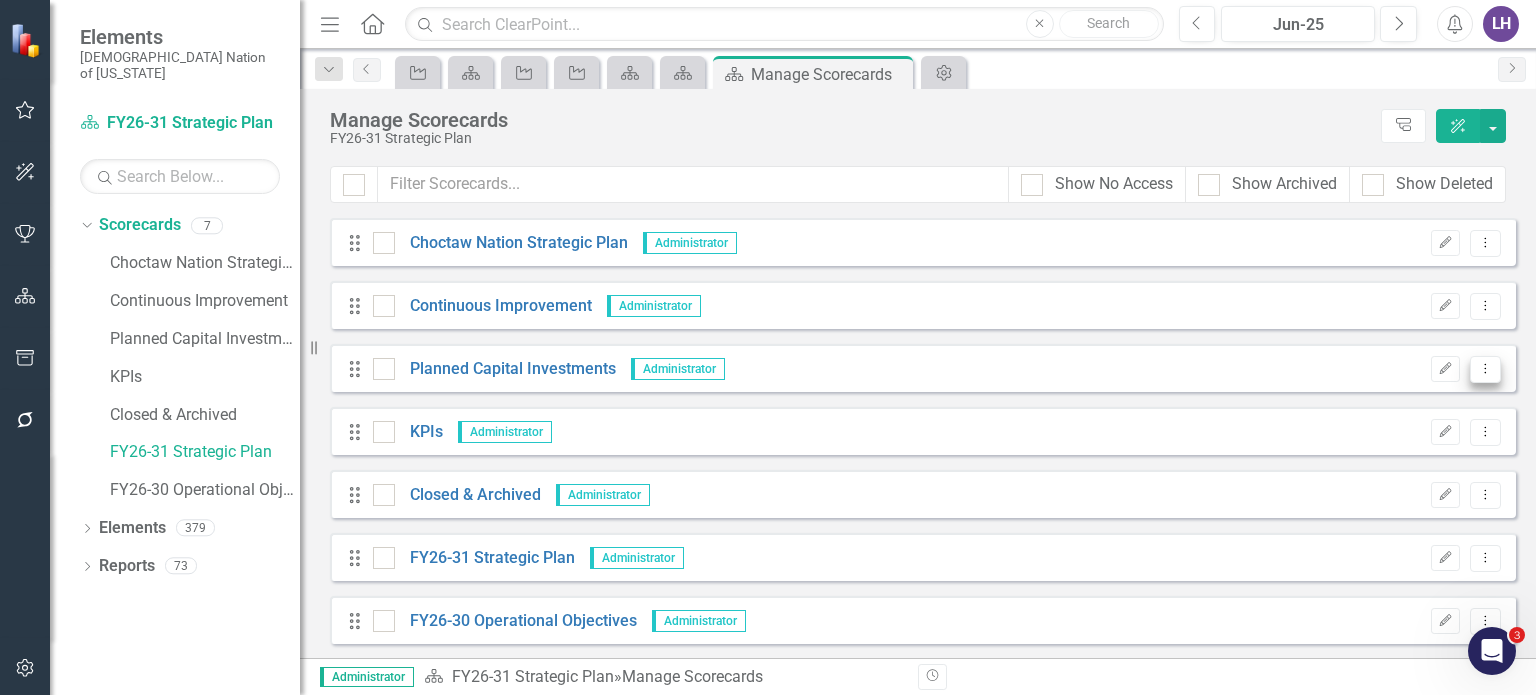 click on "Dropdown Menu" 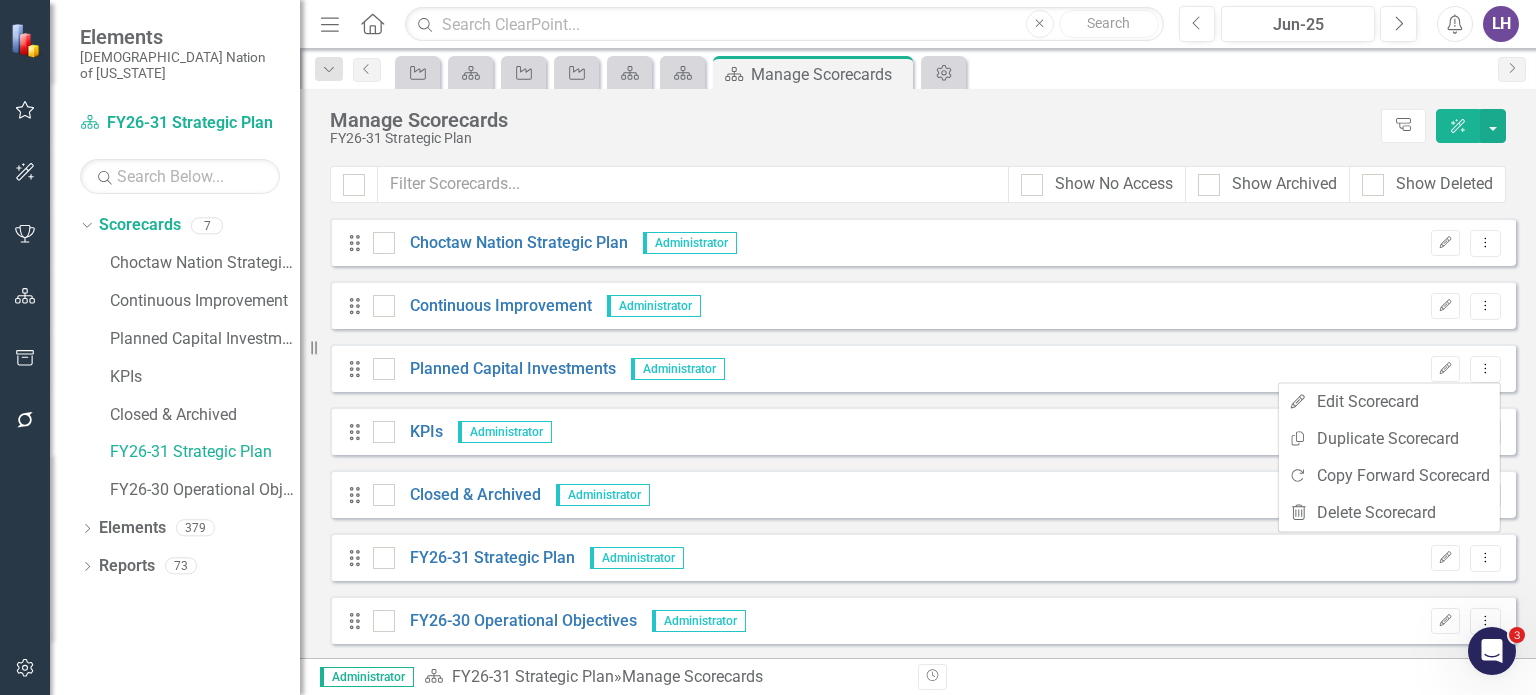 click on "FY26-31 Strategic Plan" at bounding box center [850, 138] 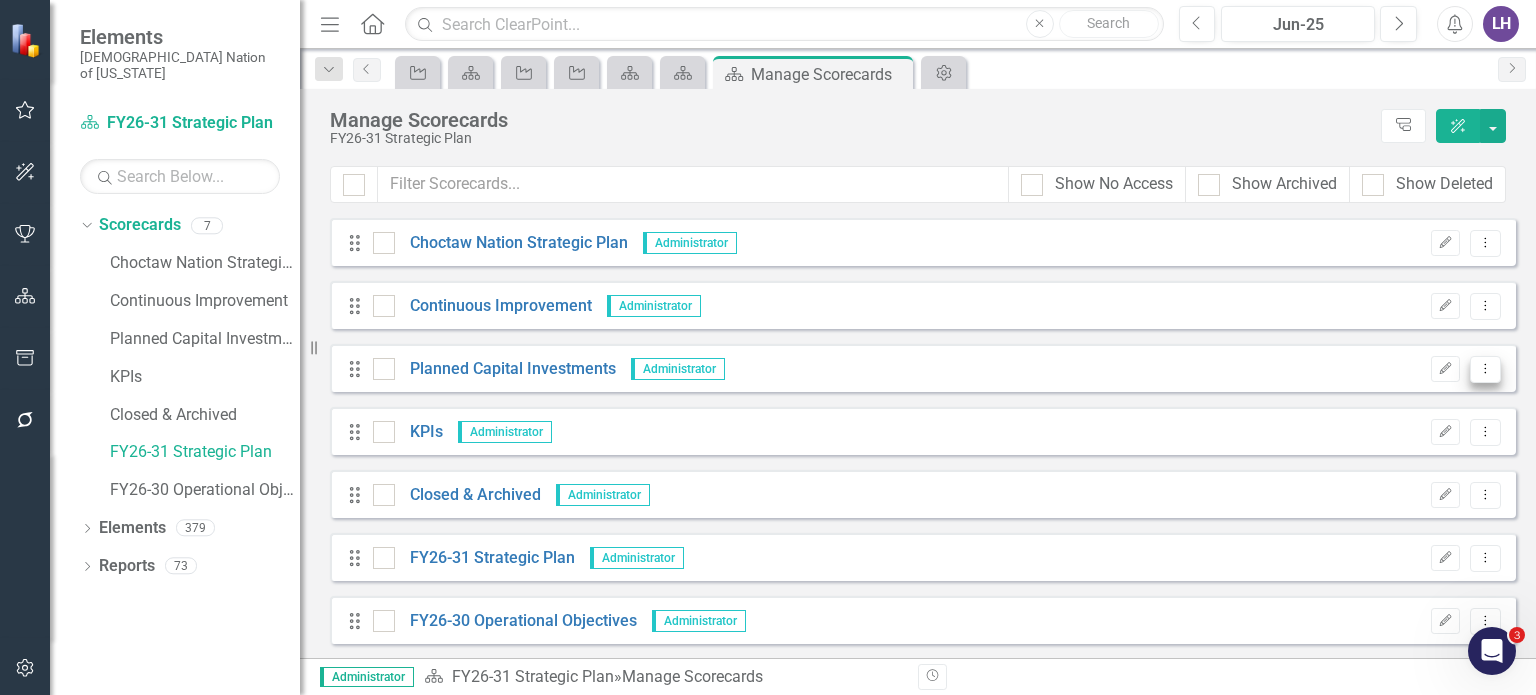 click on "Dropdown Menu" 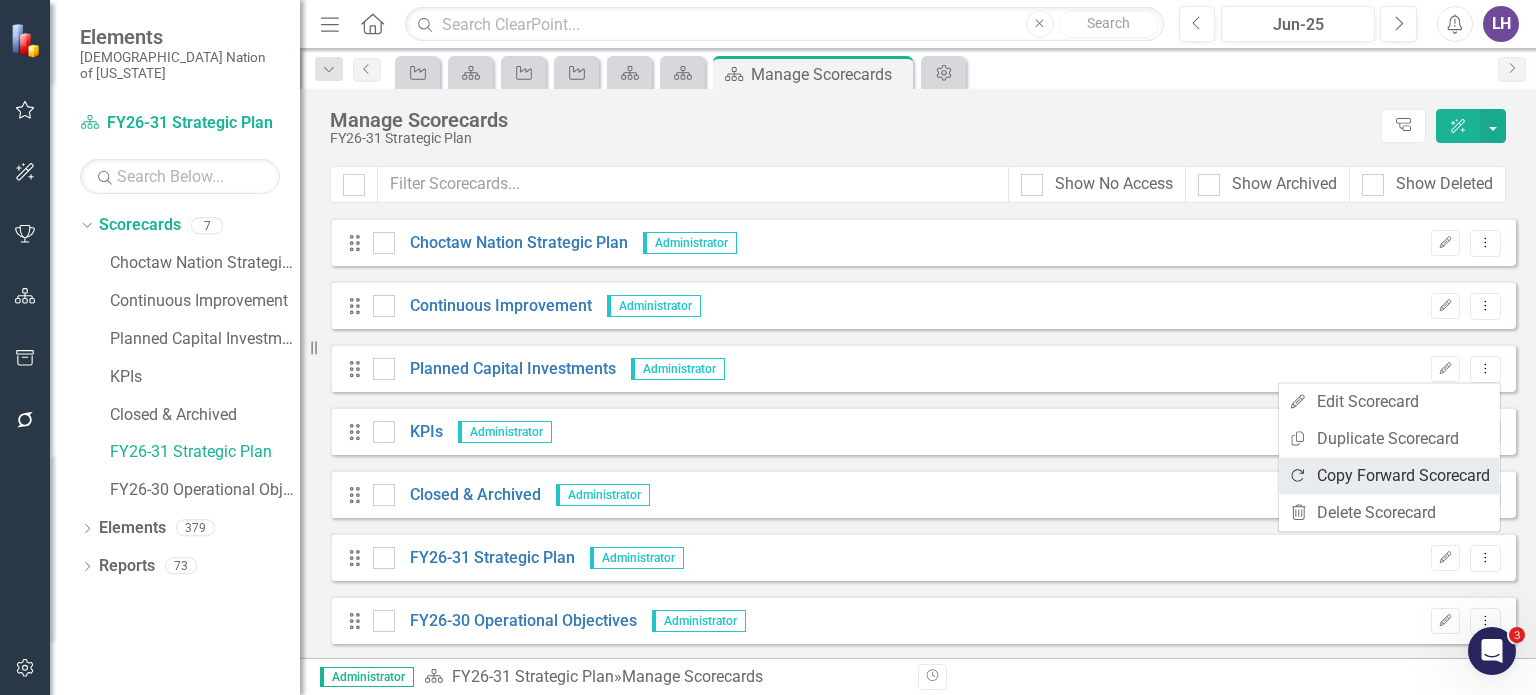 click on "Copy Forward Copy Forward Scorecard" at bounding box center [1389, 475] 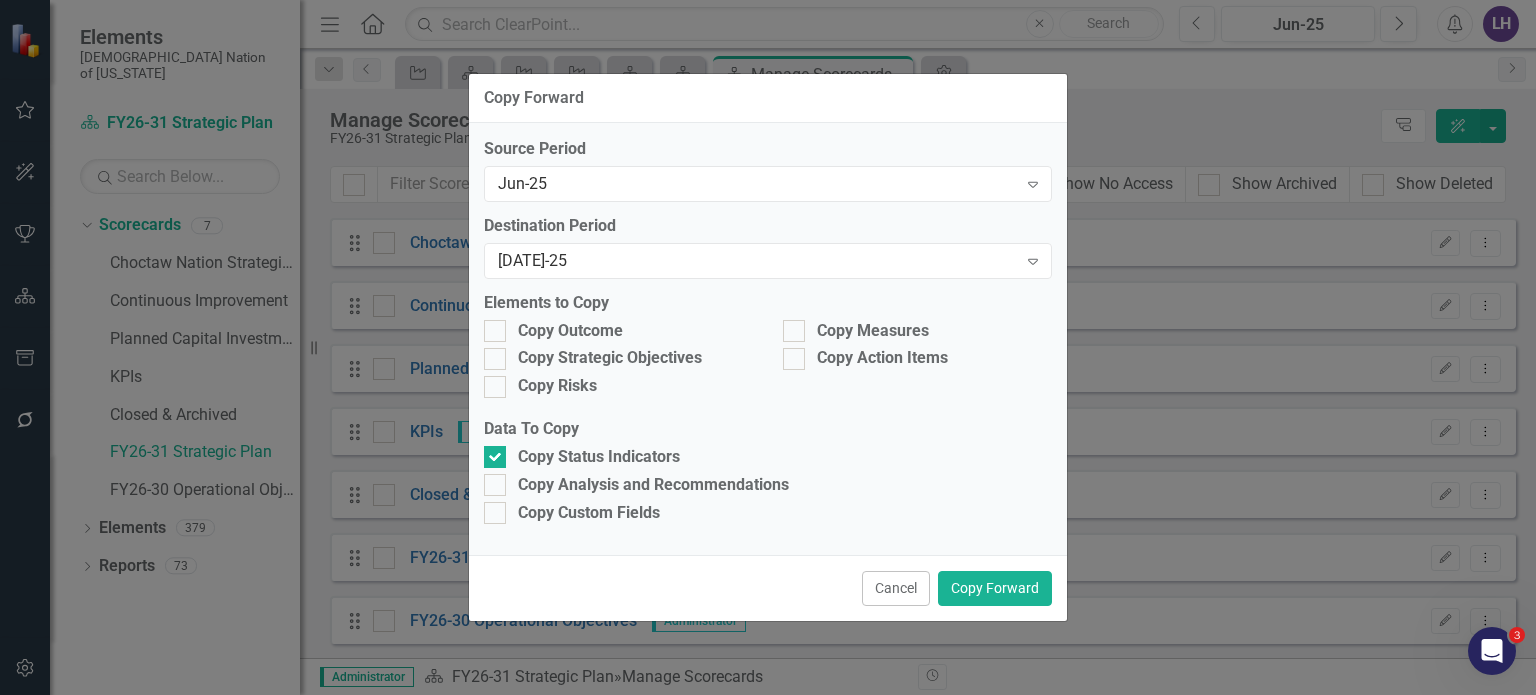 click at bounding box center [495, 331] 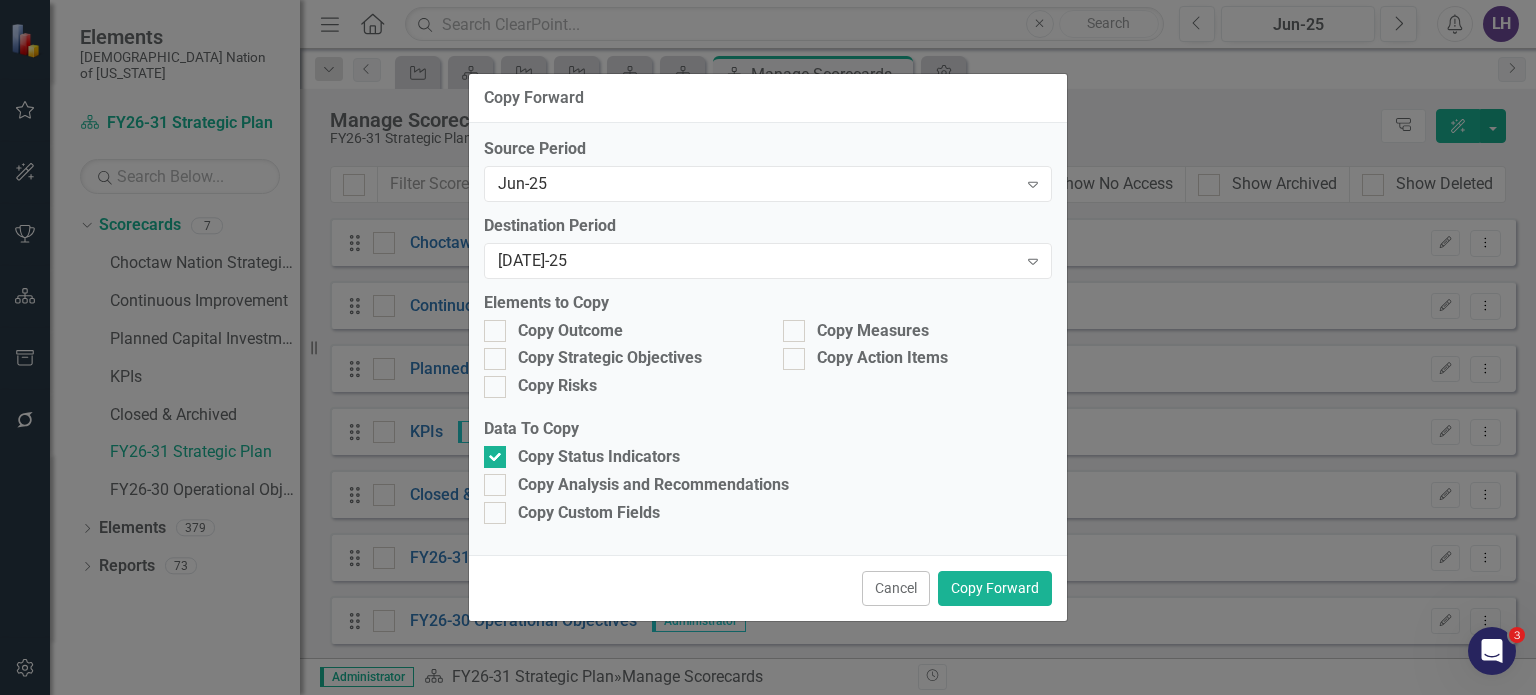 click on "Copy Outcome" at bounding box center [490, 326] 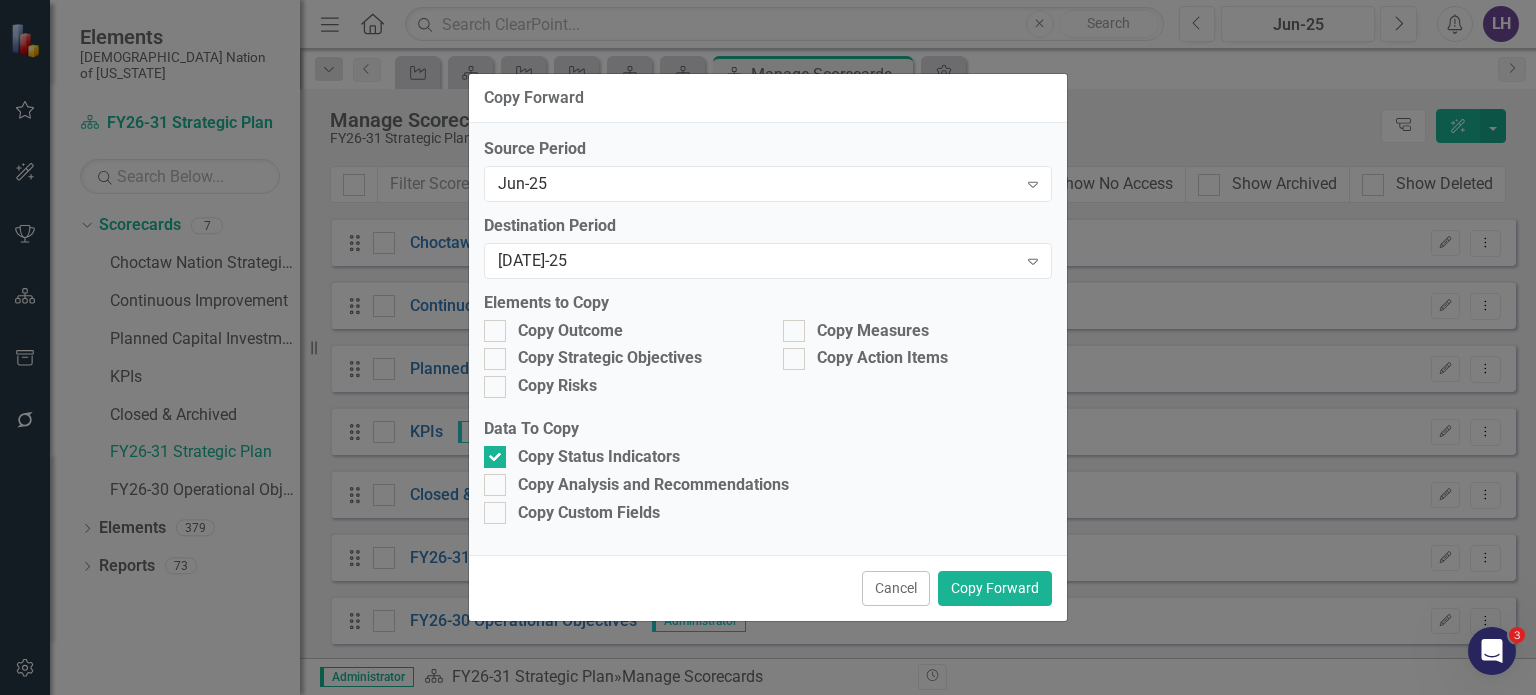 checkbox on "true" 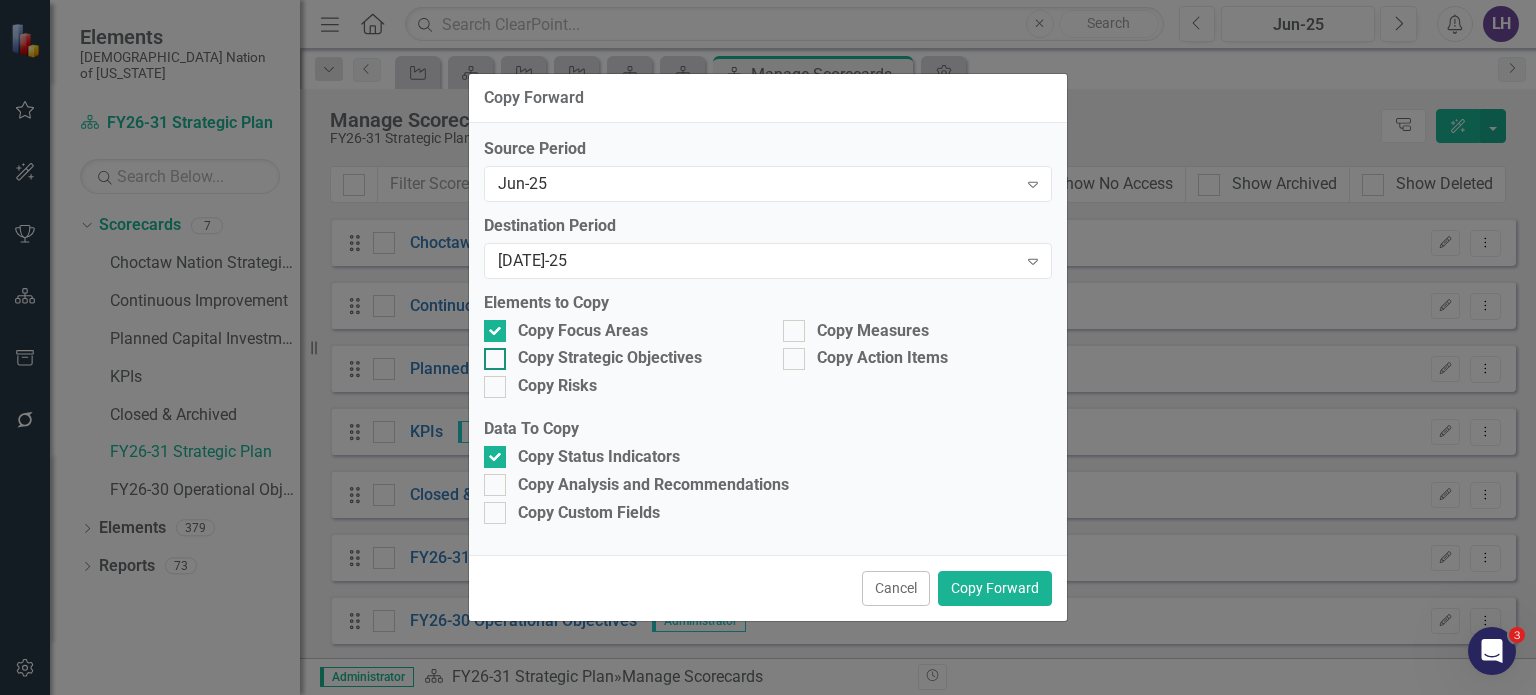 click at bounding box center (495, 359) 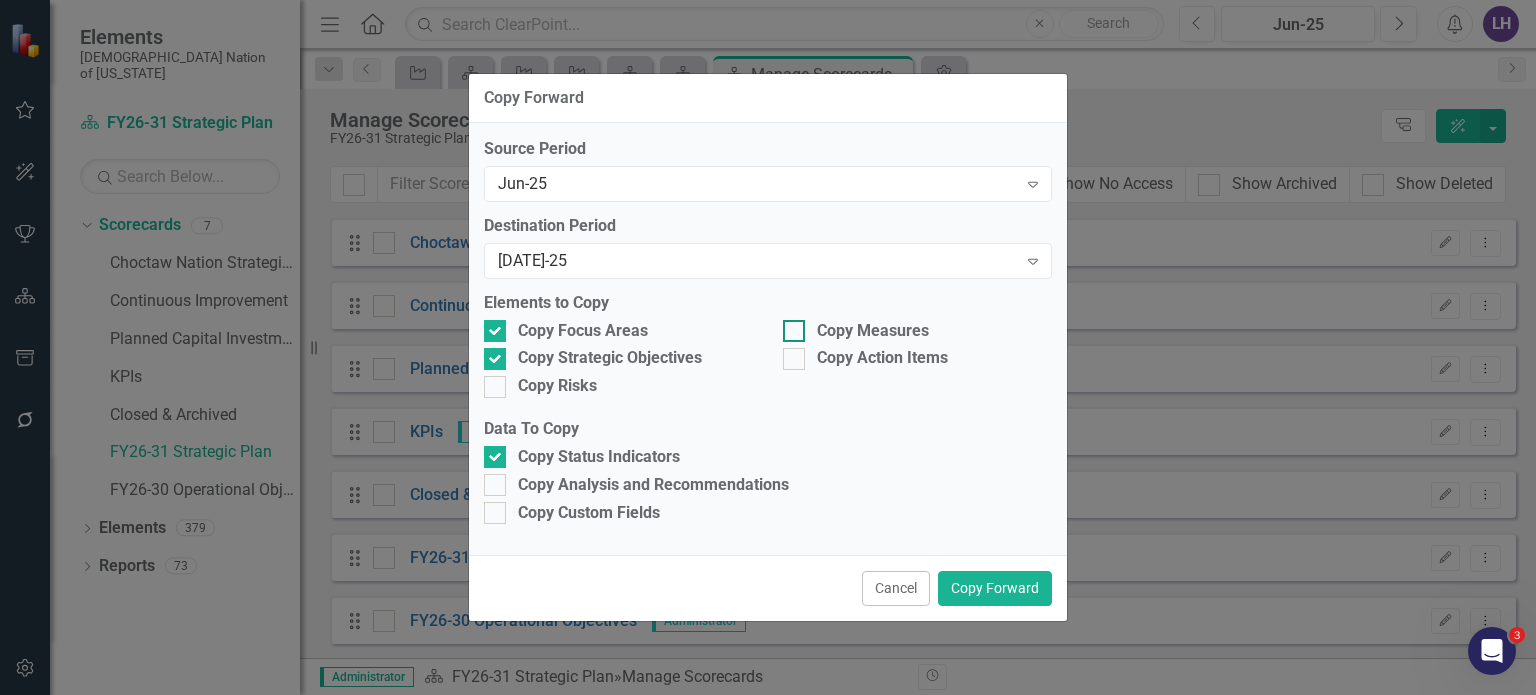 click on "Copy Measures" at bounding box center [789, 326] 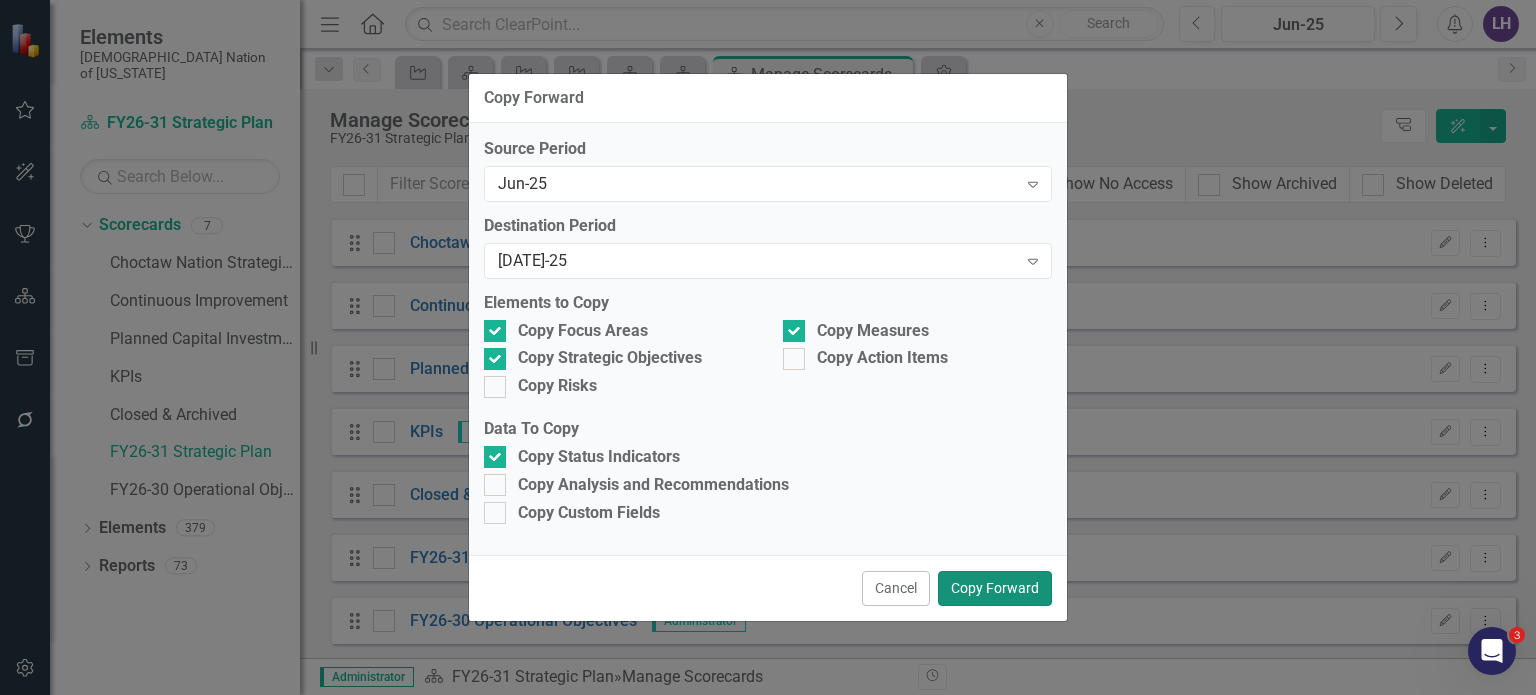 click on "Copy Forward" at bounding box center (995, 588) 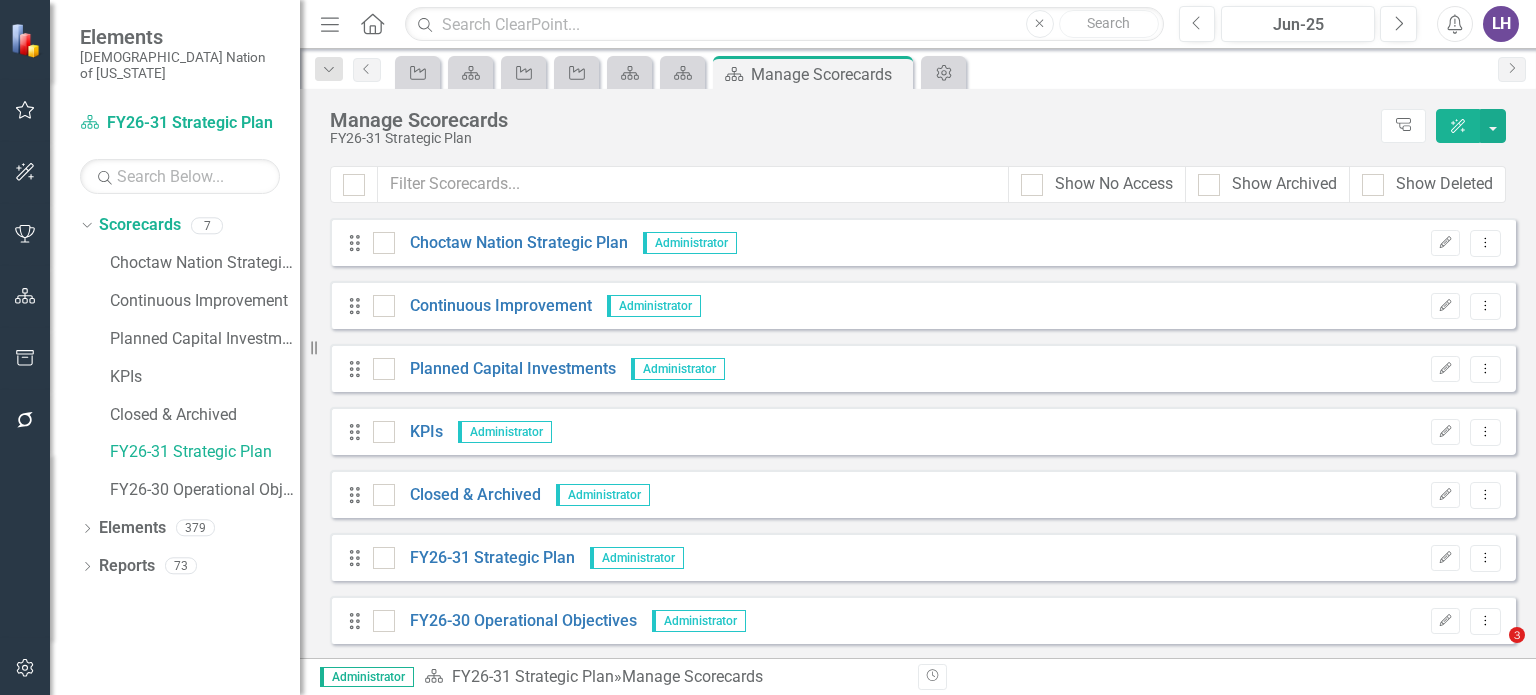scroll, scrollTop: 0, scrollLeft: 0, axis: both 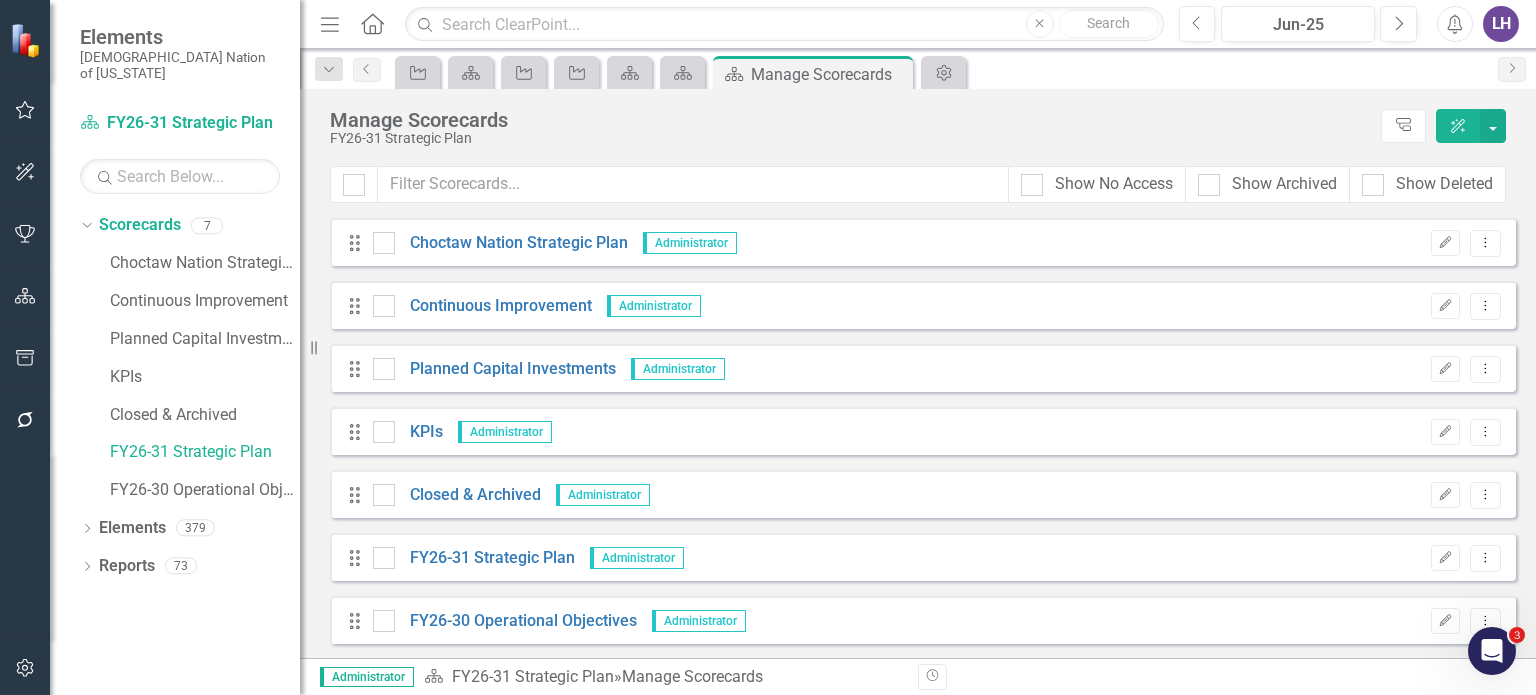 click 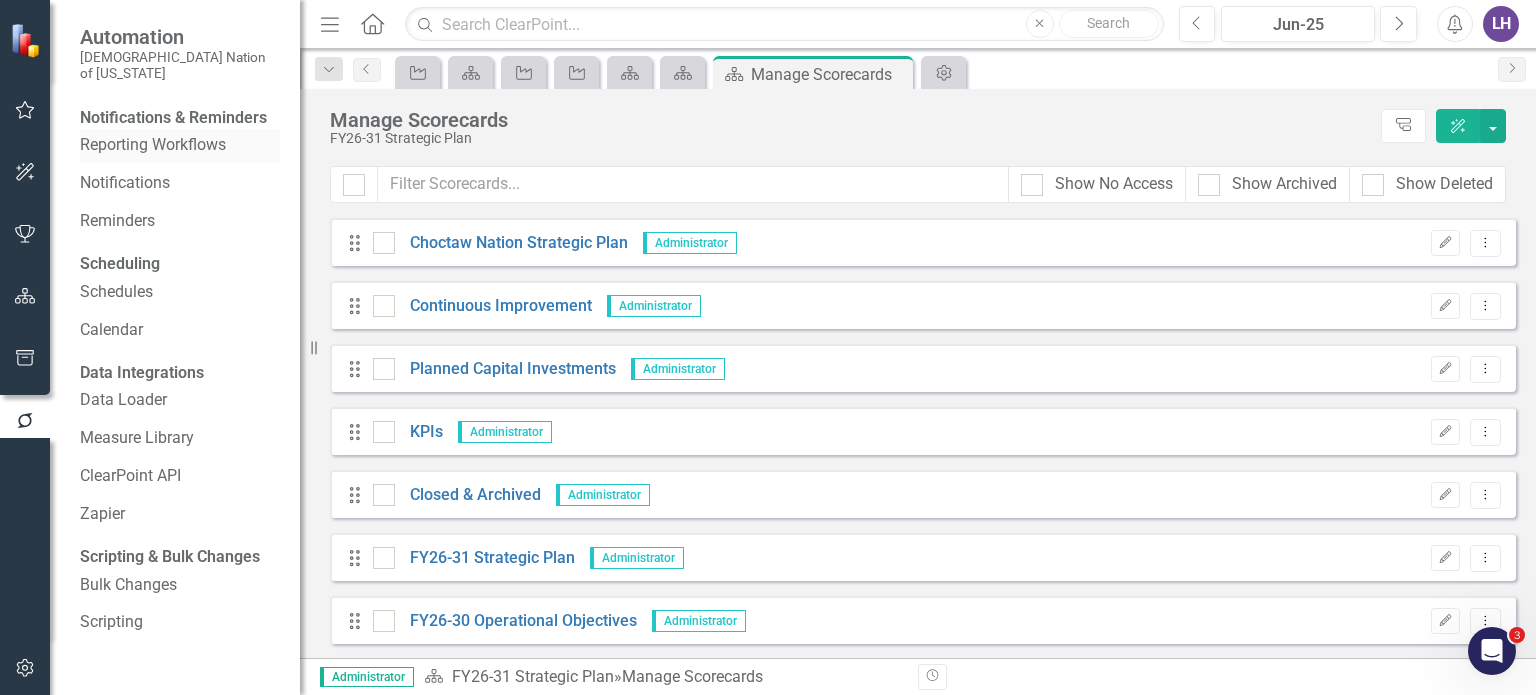 click on "Reporting Workflows" at bounding box center [180, 145] 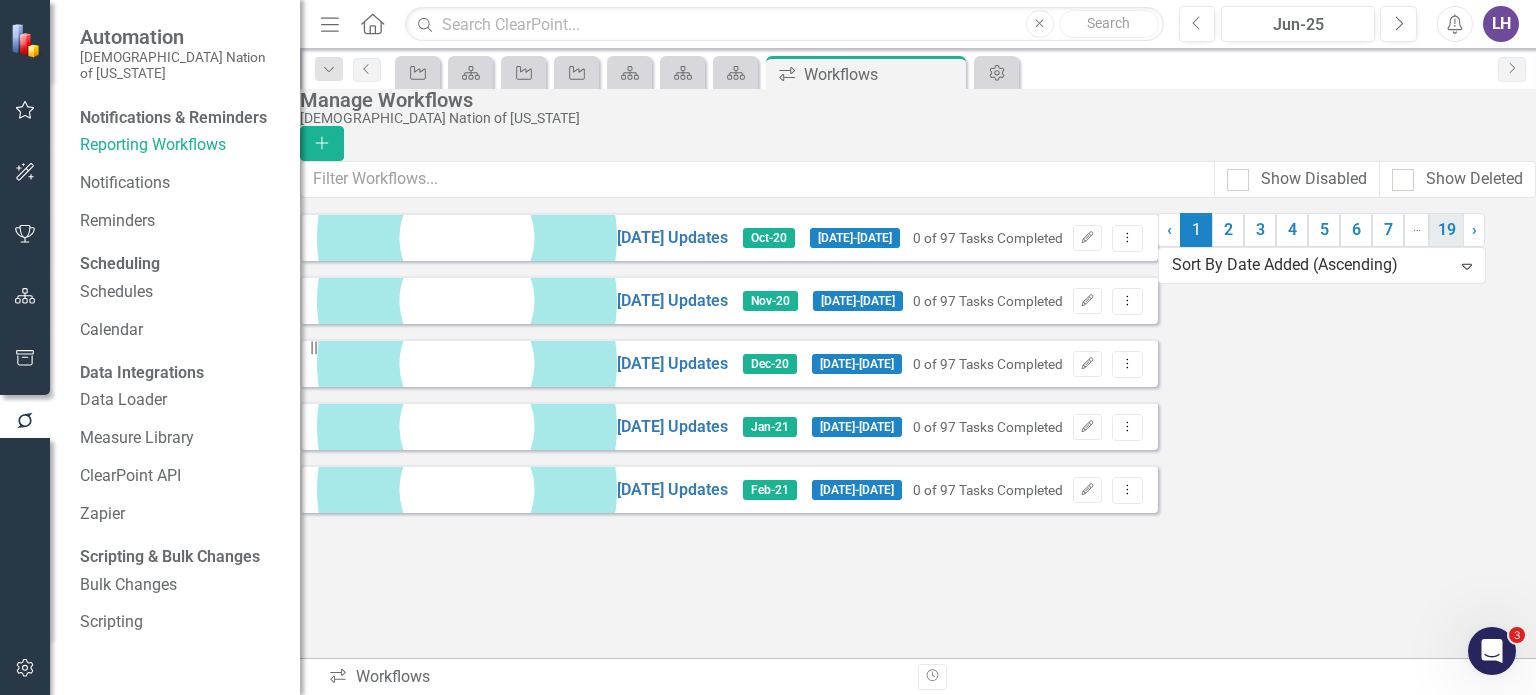 click on "19" at bounding box center (1446, 230) 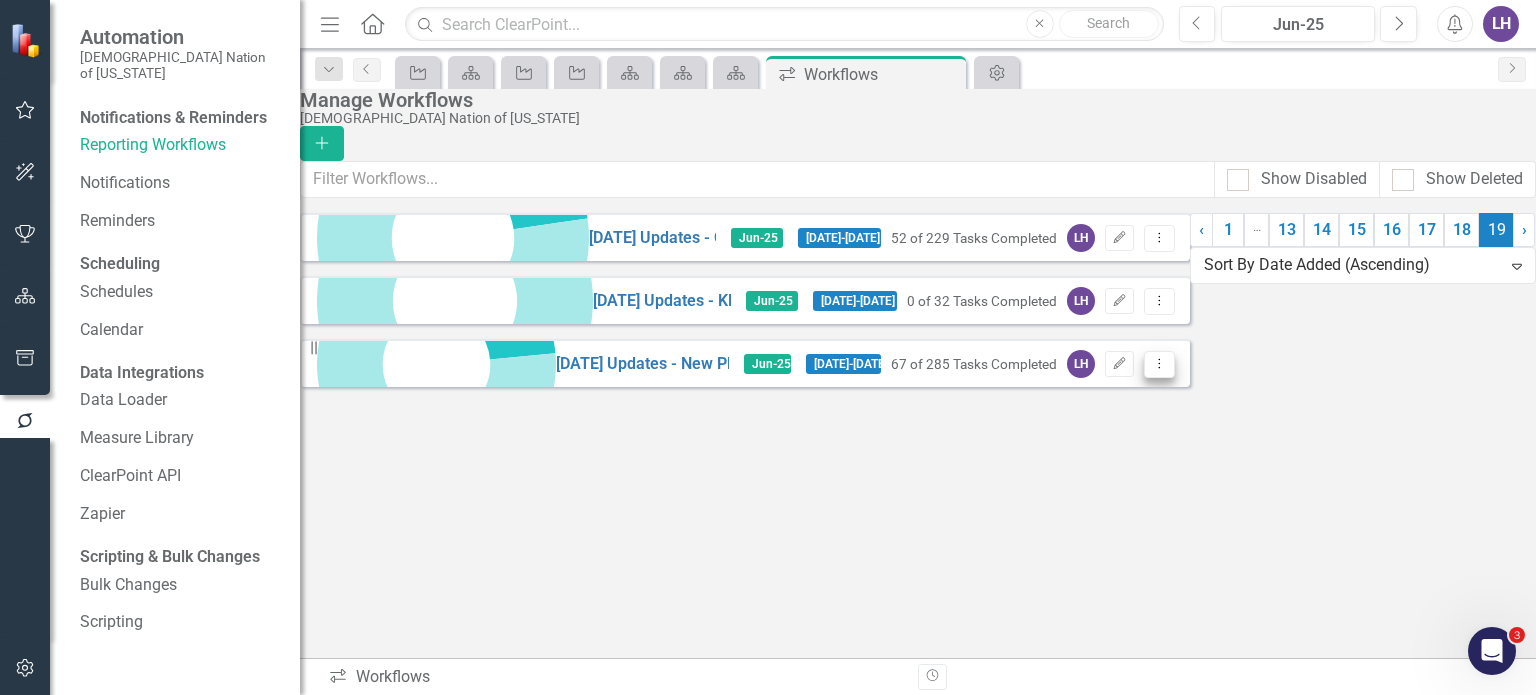 click on "Dropdown Menu" 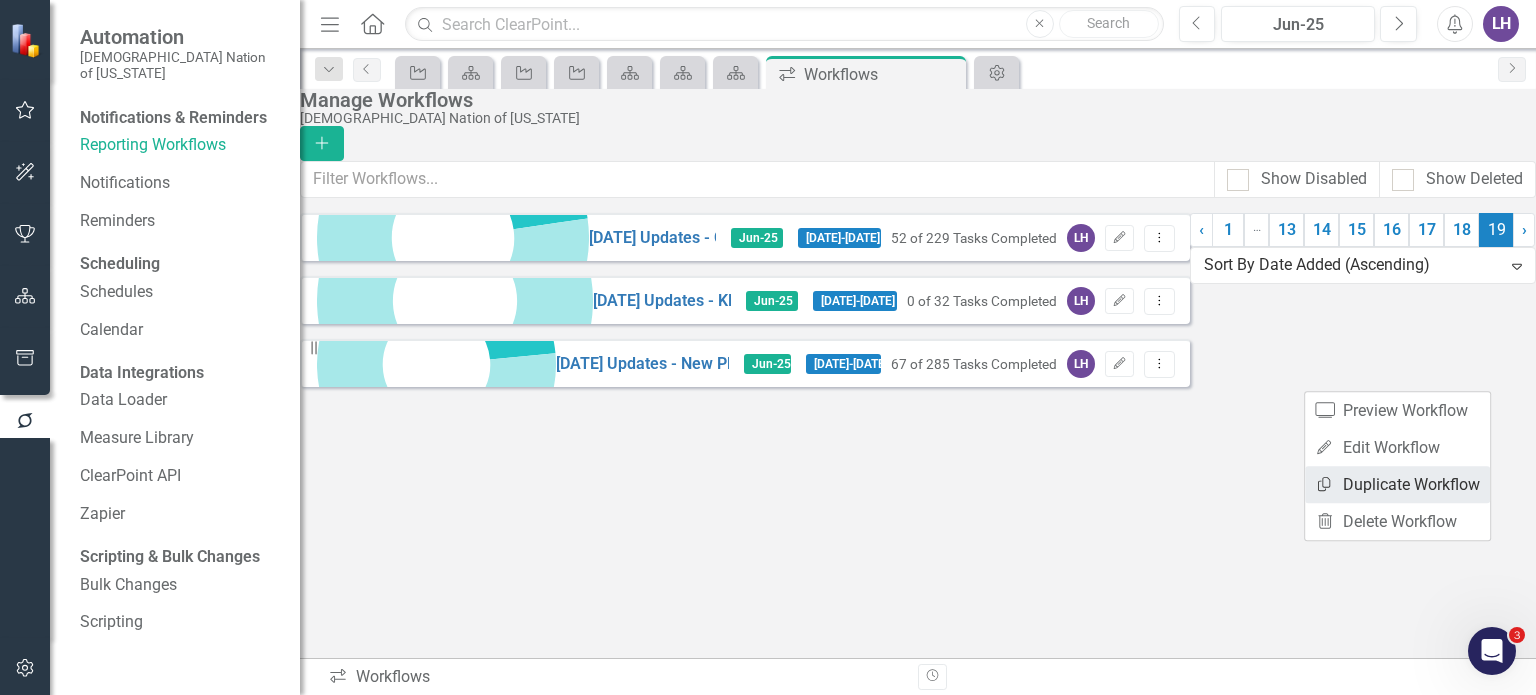 click on "Copy Duplicate Workflow" at bounding box center [1397, 484] 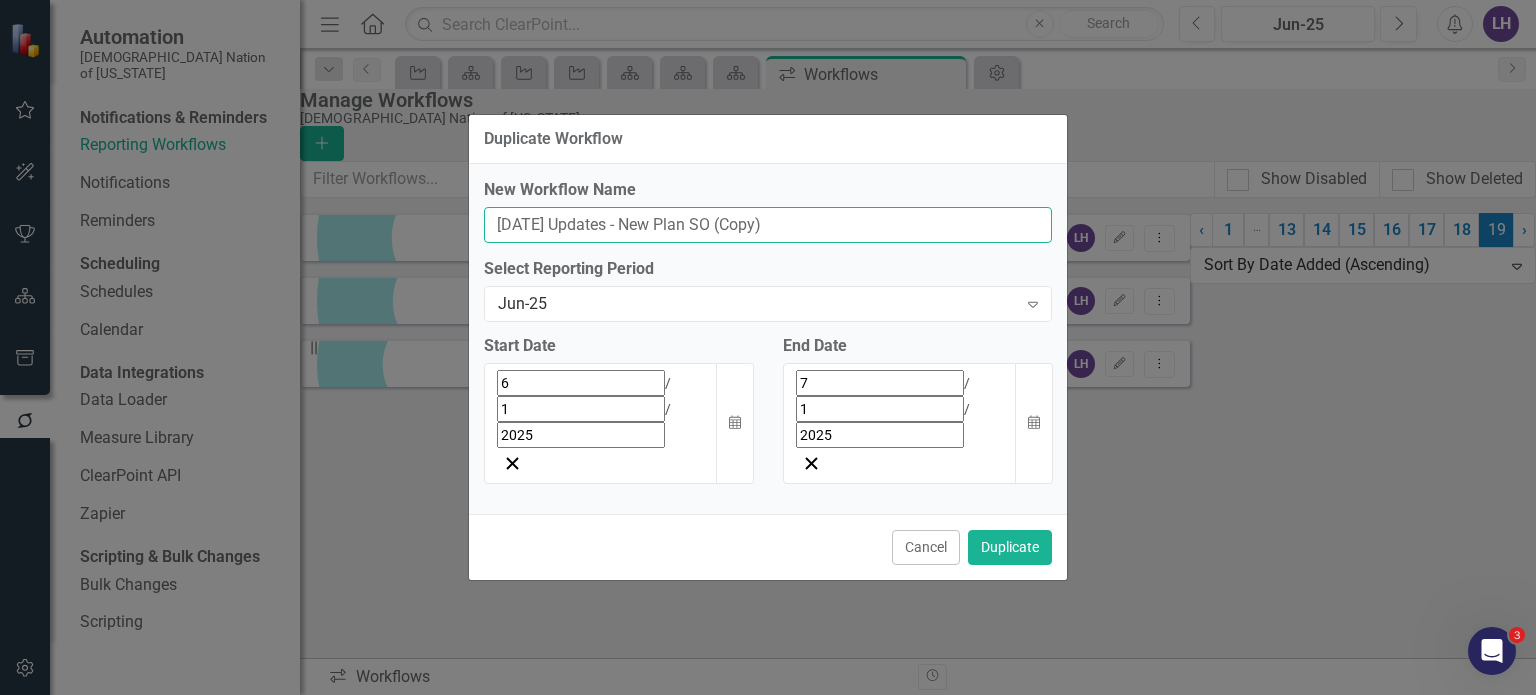 click on "[DATE] Updates - New Plan SO (Copy)" at bounding box center [768, 225] 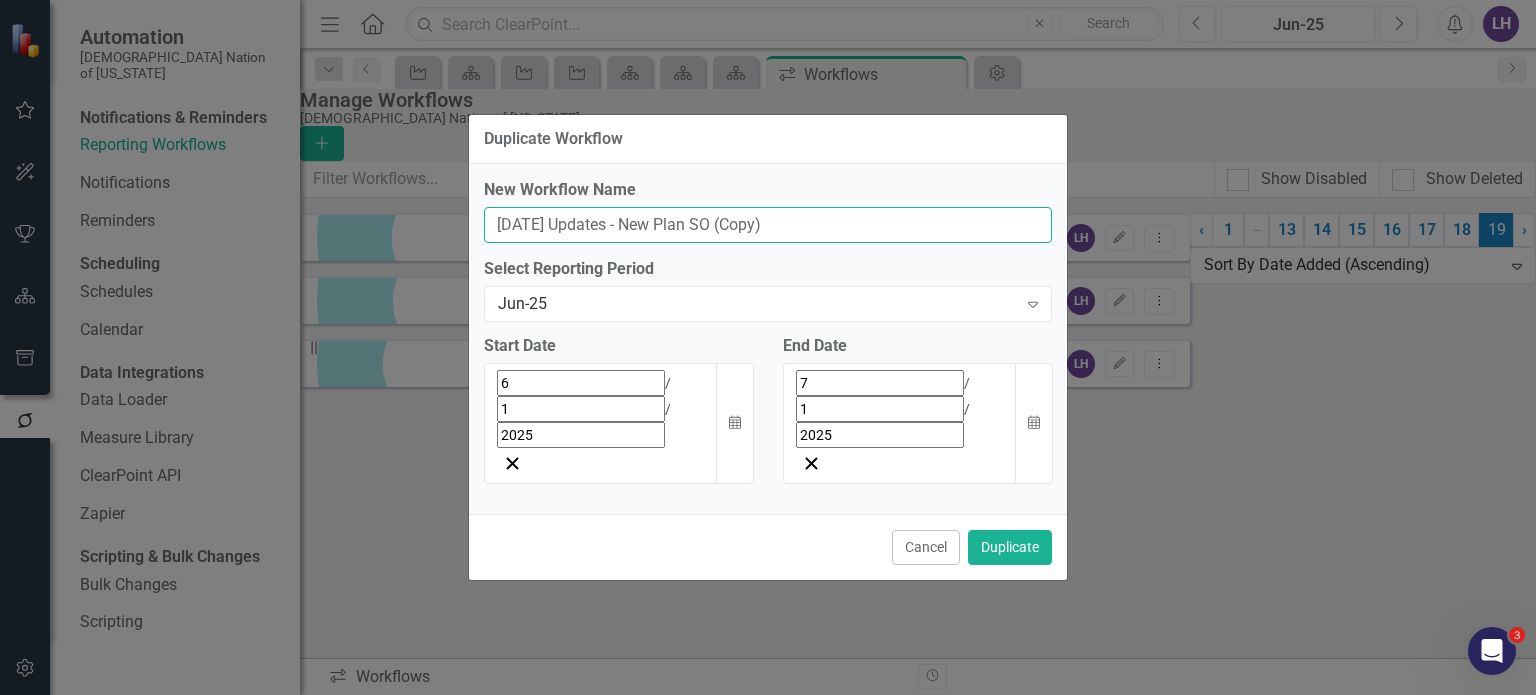 drag, startPoint x: 819, startPoint y: 268, endPoint x: 731, endPoint y: 275, distance: 88.27797 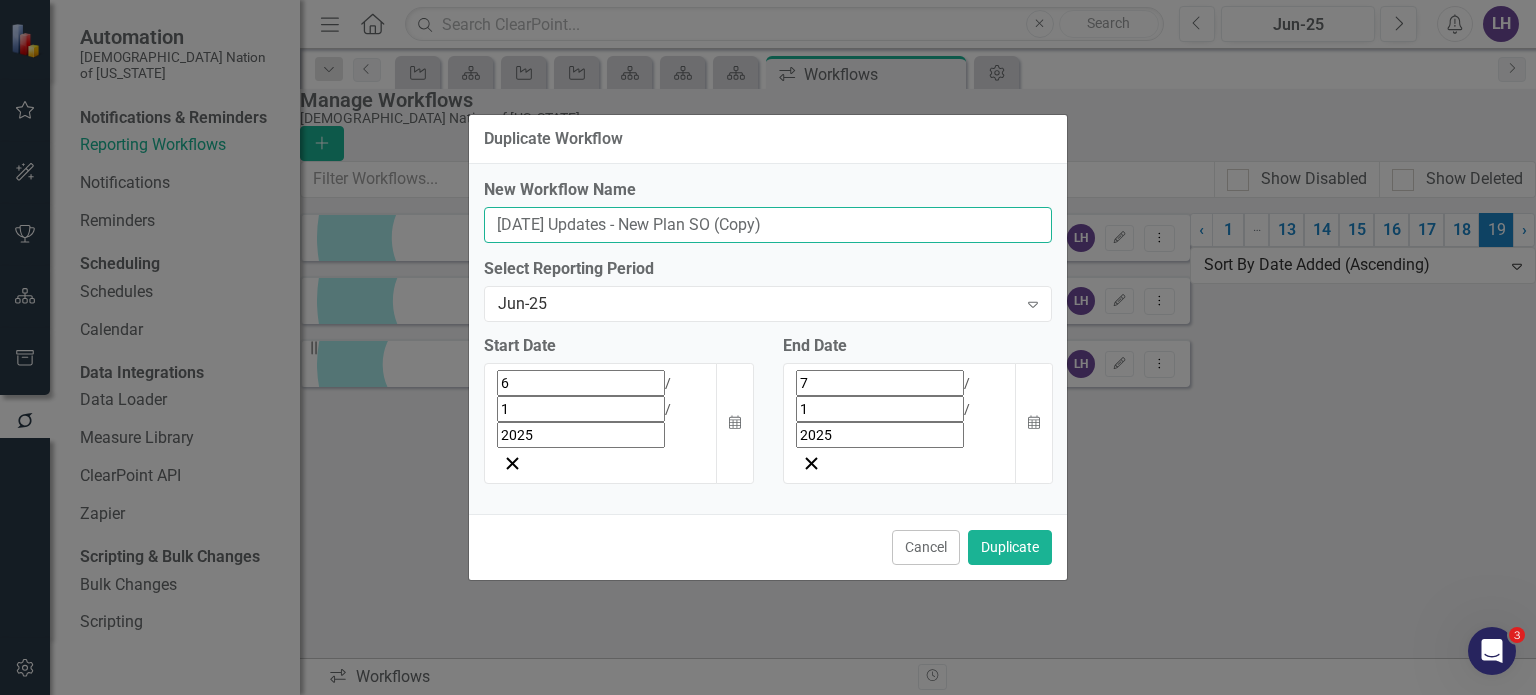 click on "[DATE] Updates - New Plan SO (Copy)" at bounding box center [768, 225] 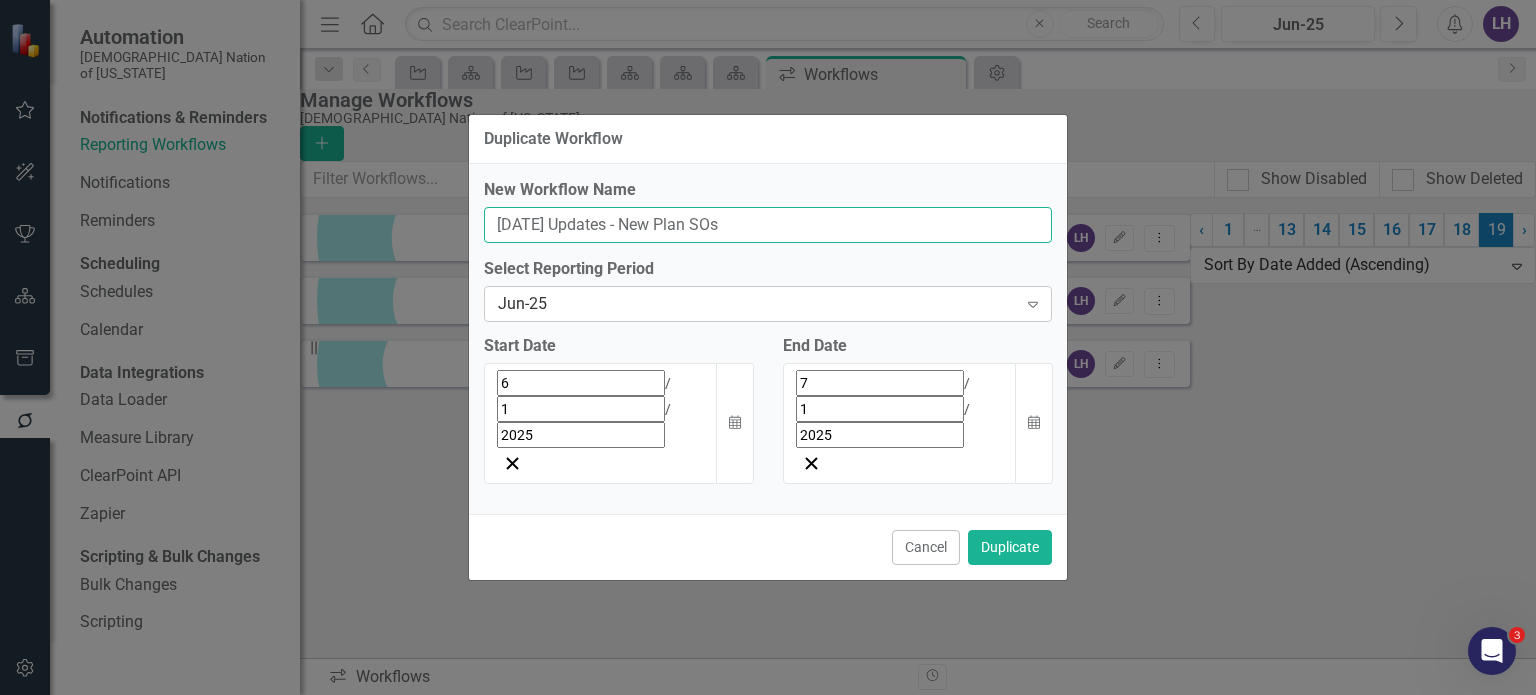type on "[DATE] Updates - New Plan SOs" 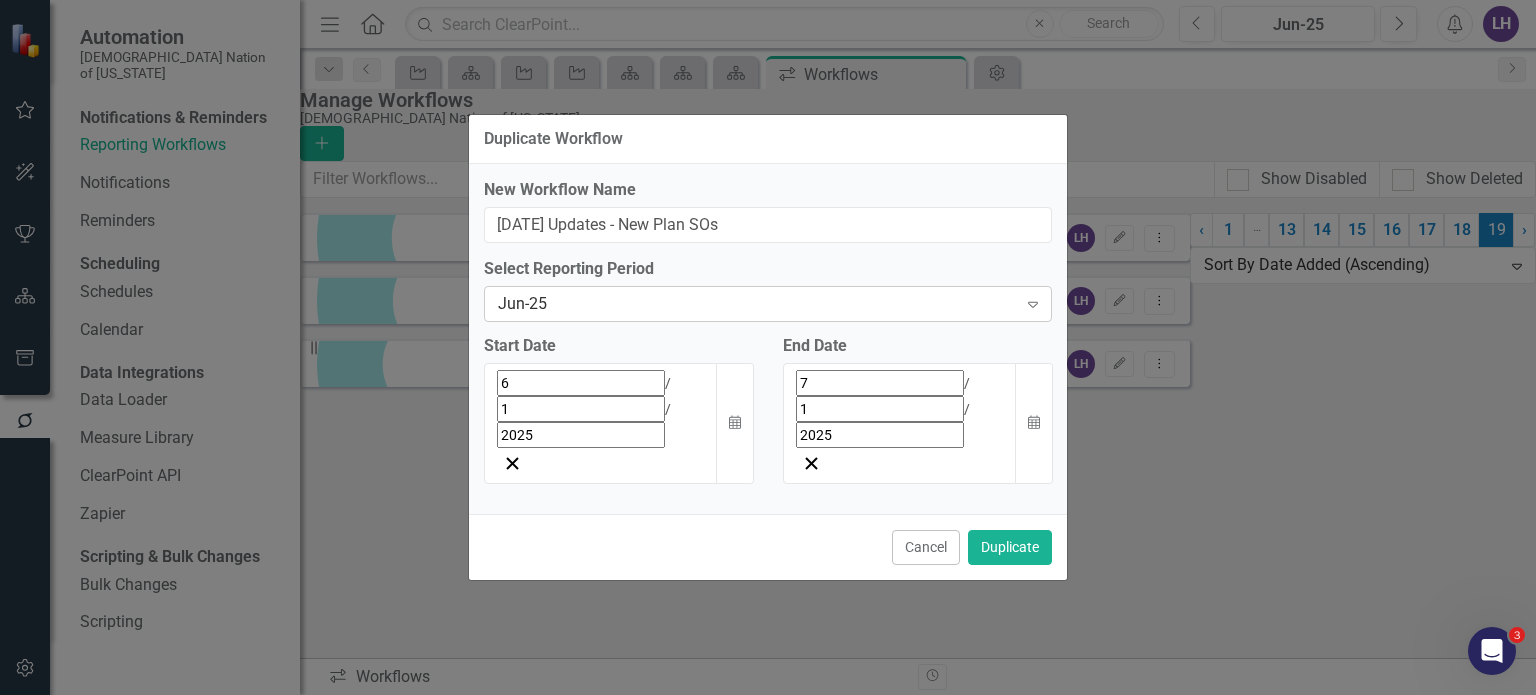 click on "Jun-25" at bounding box center (757, 304) 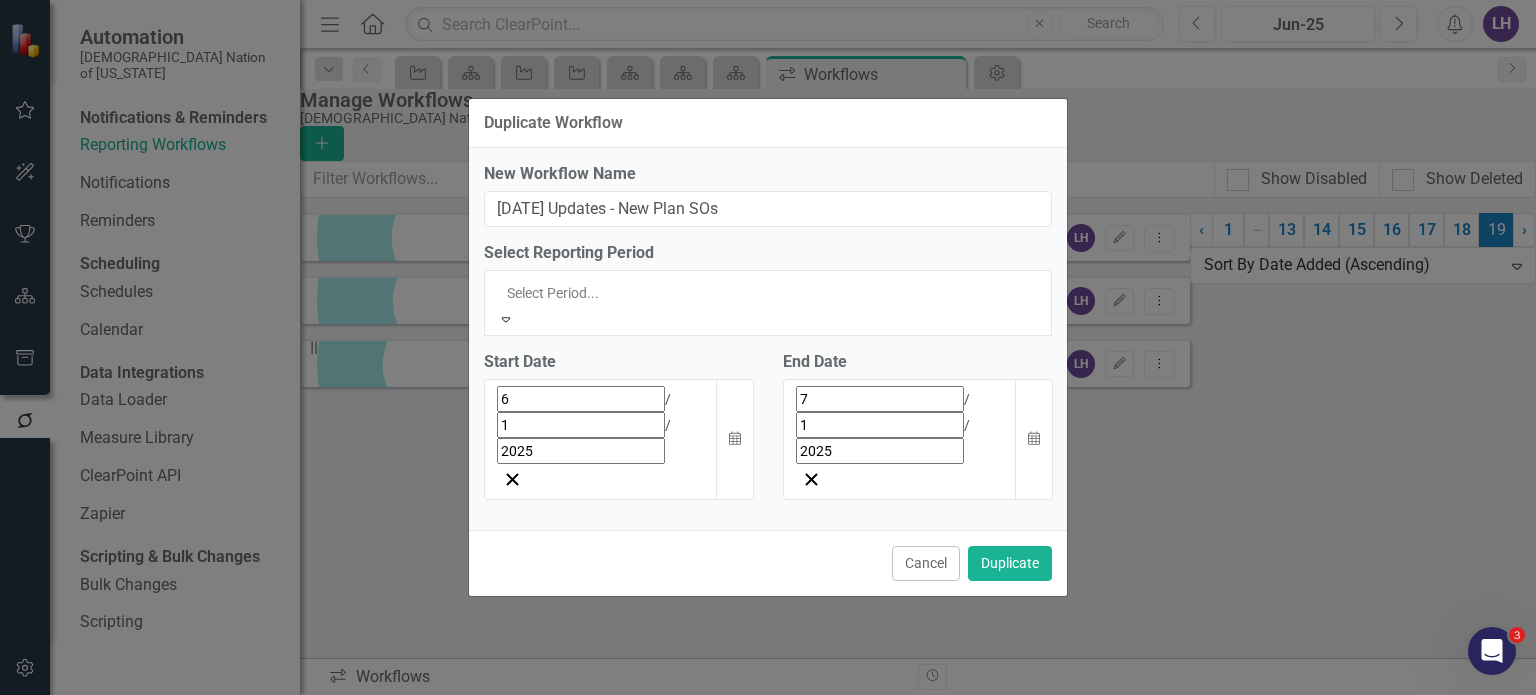 scroll, scrollTop: 2365, scrollLeft: 0, axis: vertical 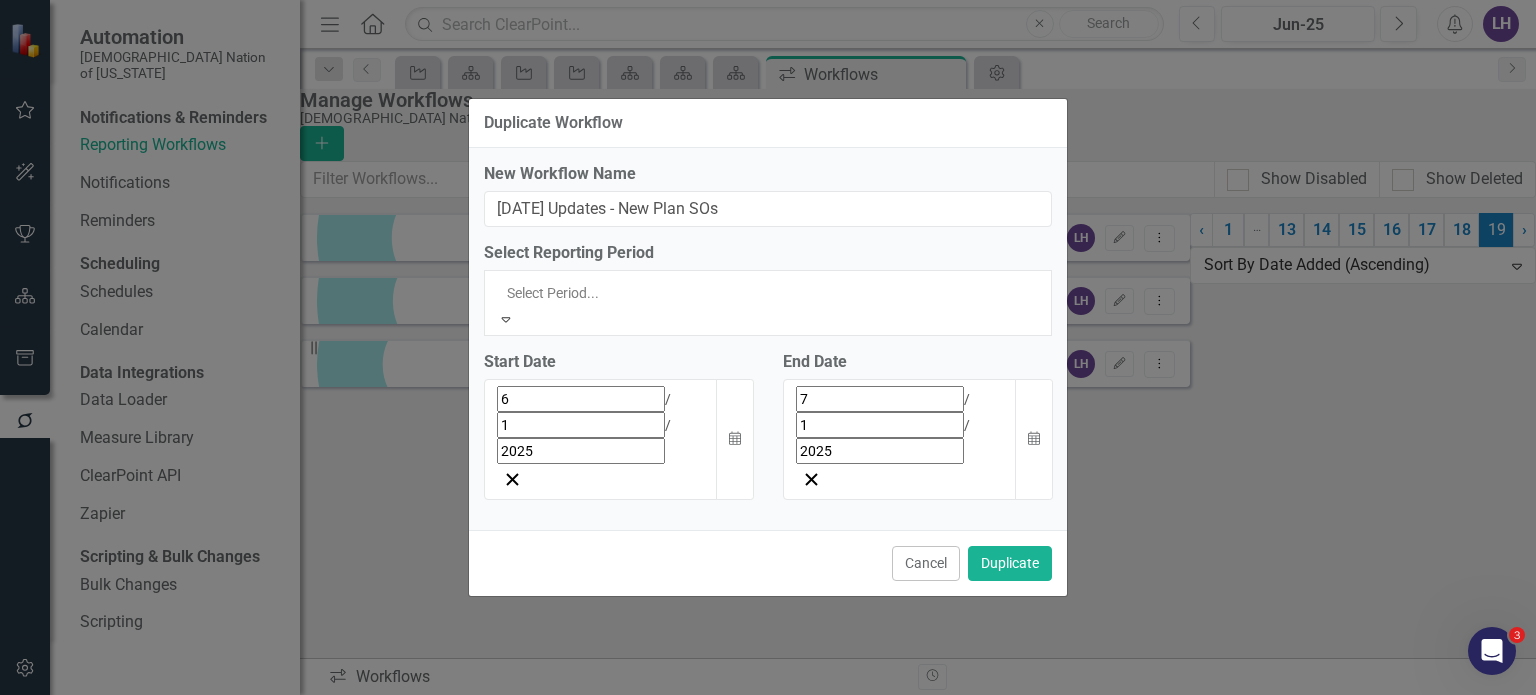 click on "[DATE]-25" at bounding box center (768, 2374) 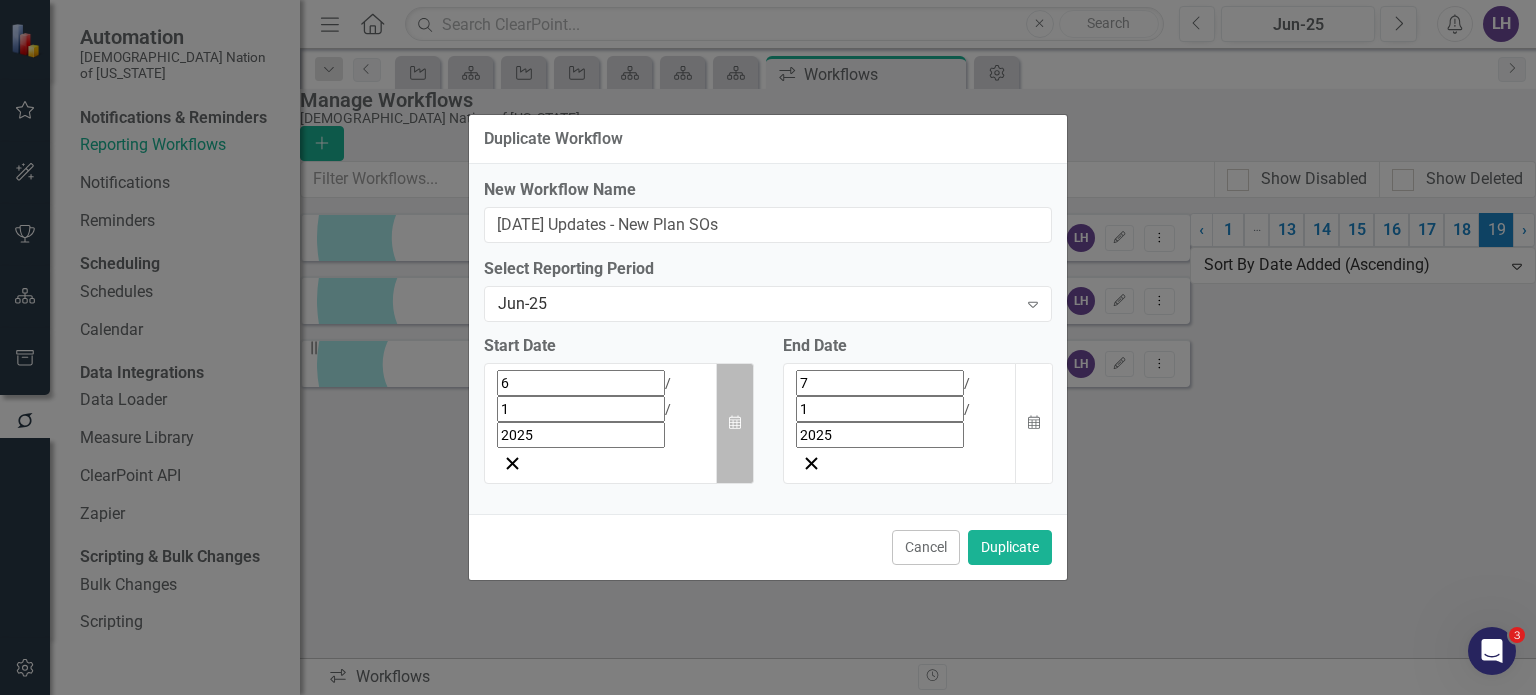 click 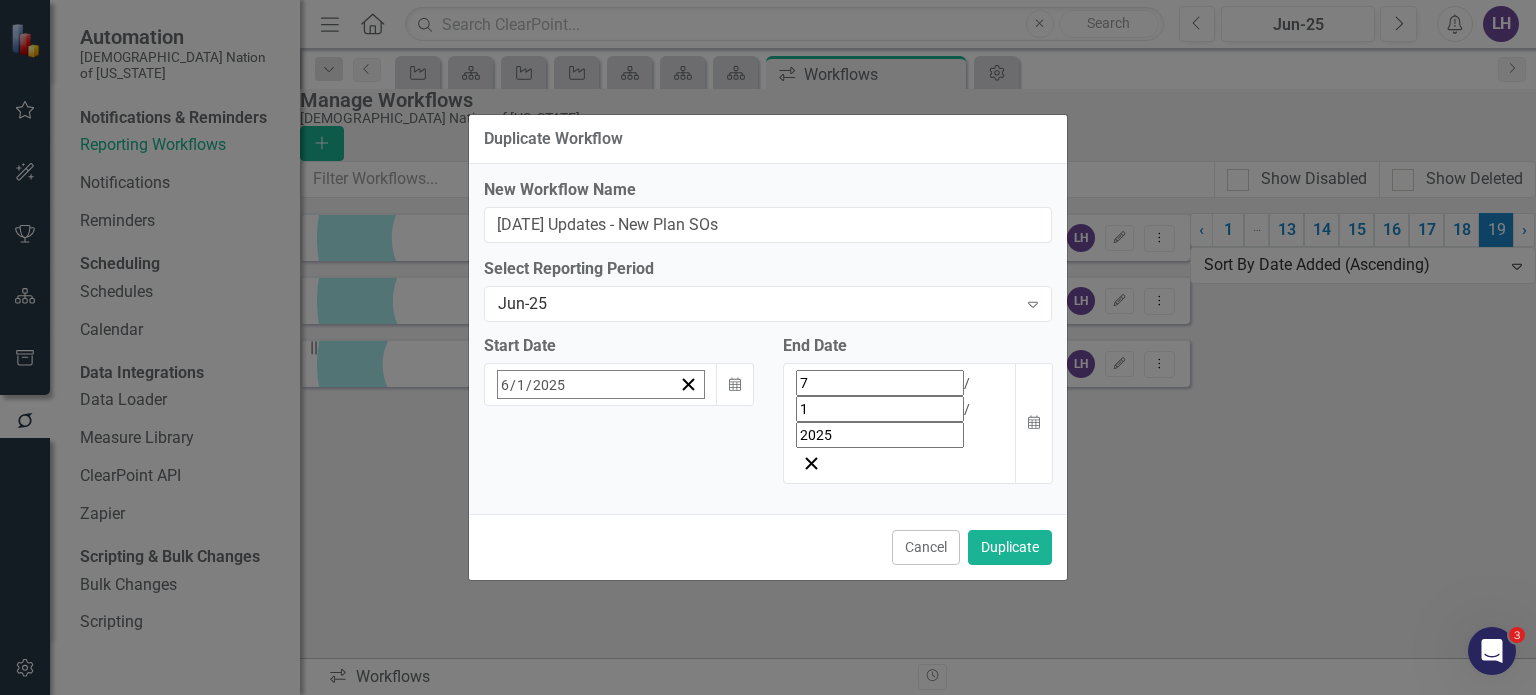 click on "1" at bounding box center [610, 652] 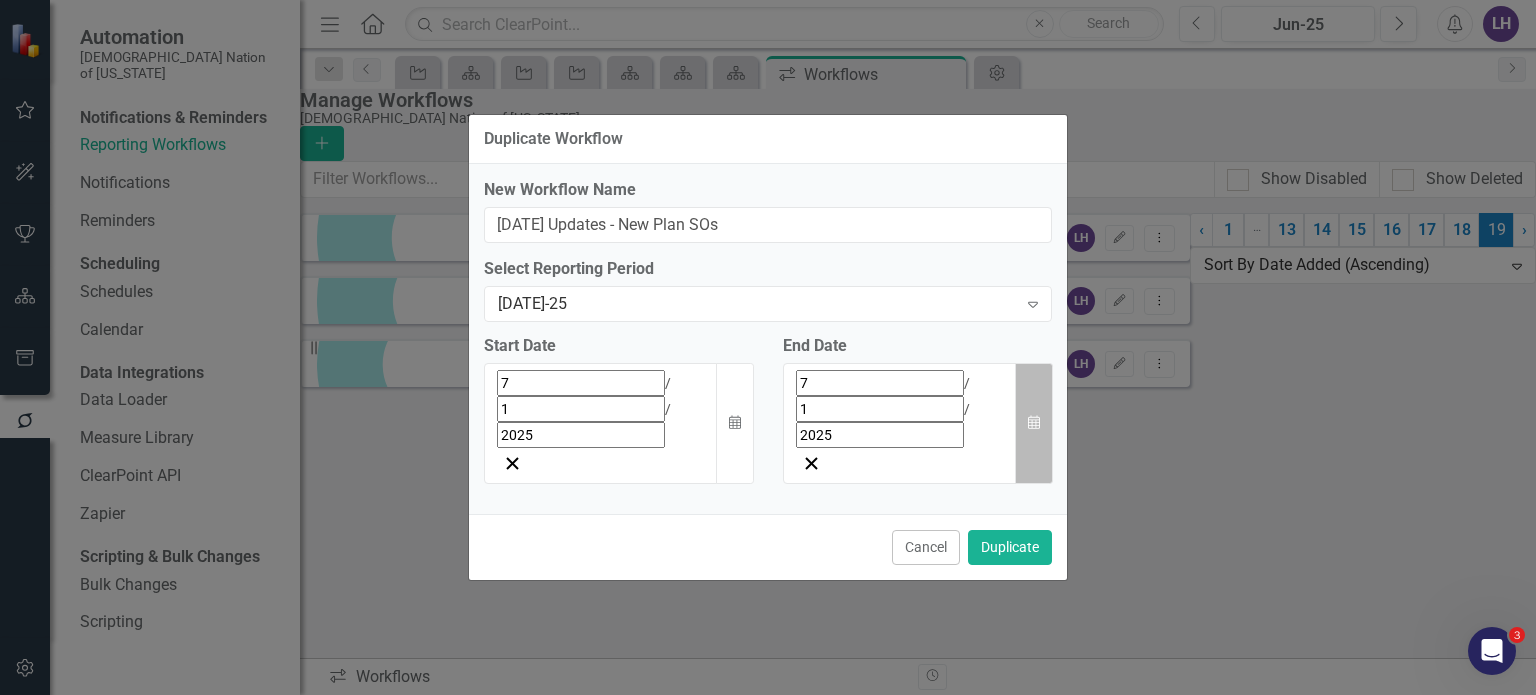 click on "Calendar" 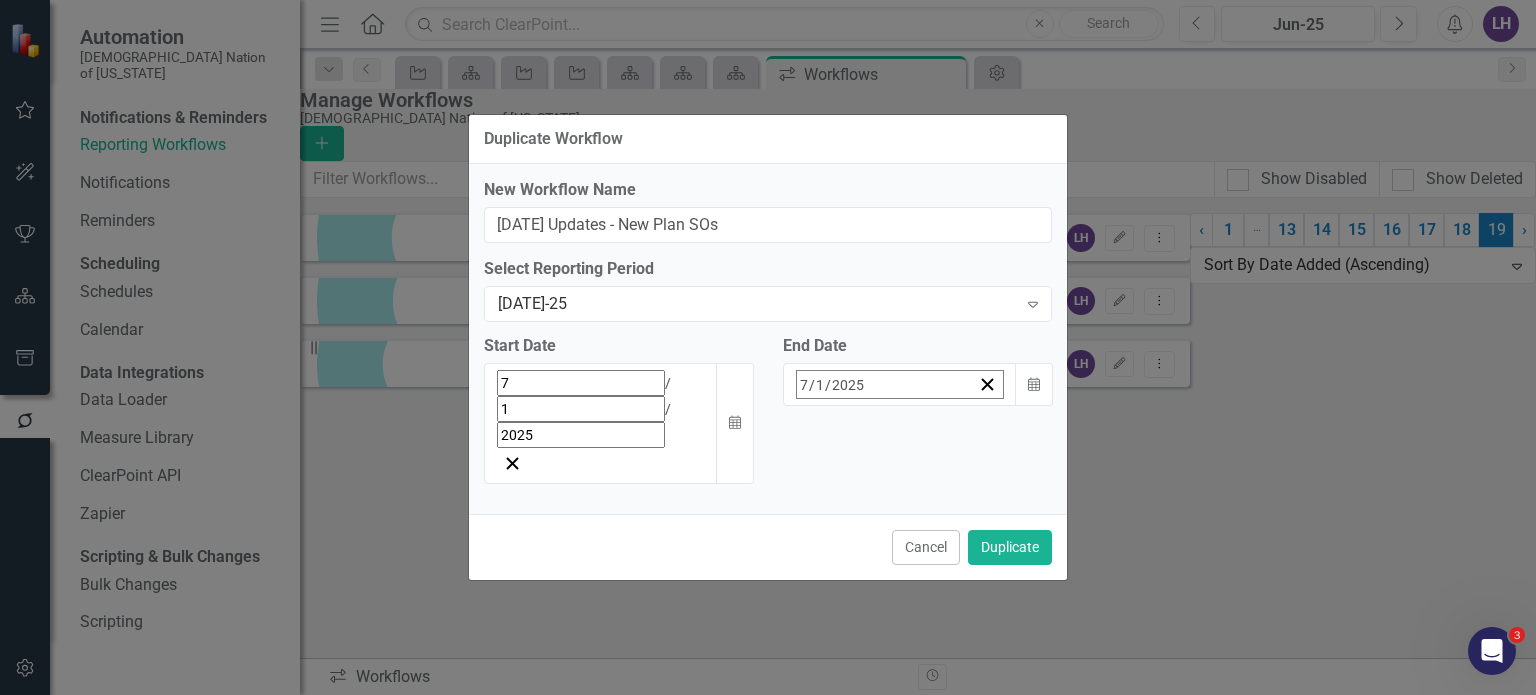 click on "1" at bounding box center (940, 652) 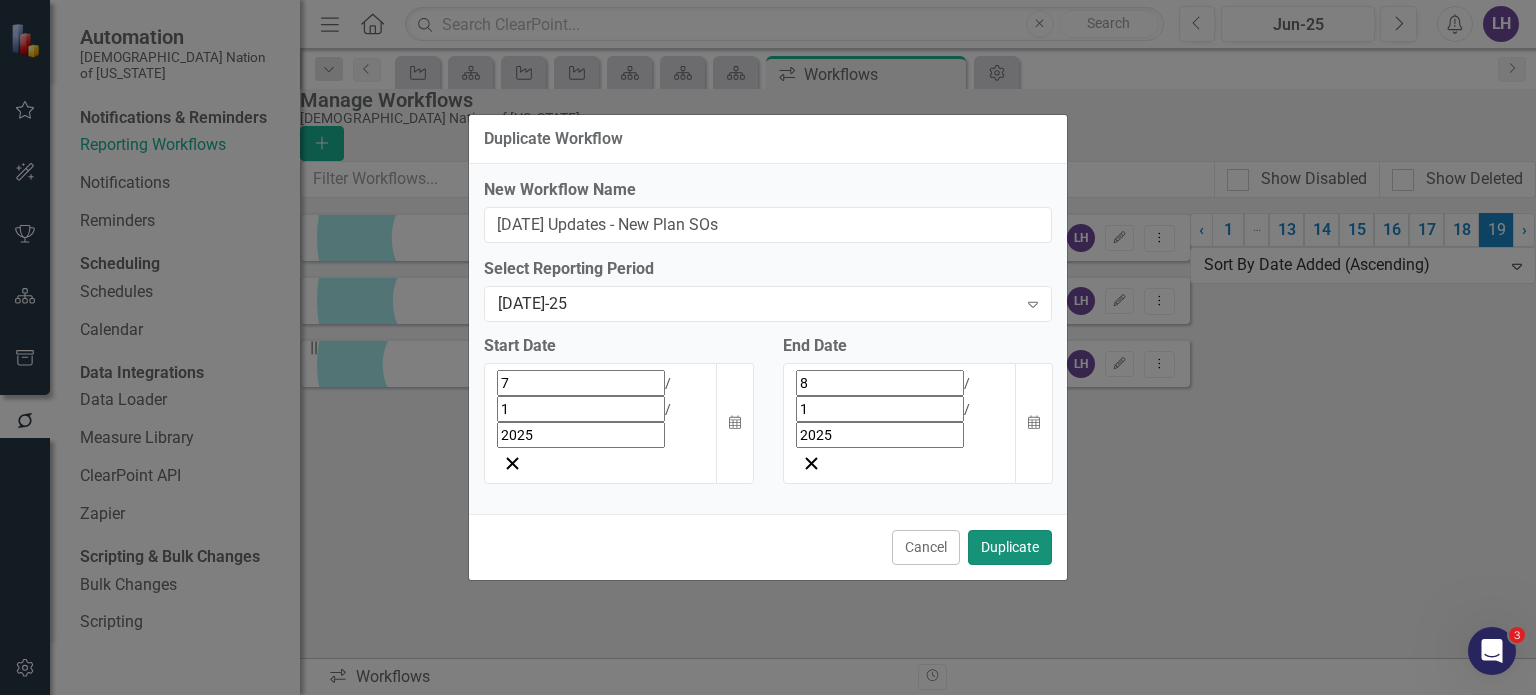 click on "Duplicate" at bounding box center [1010, 547] 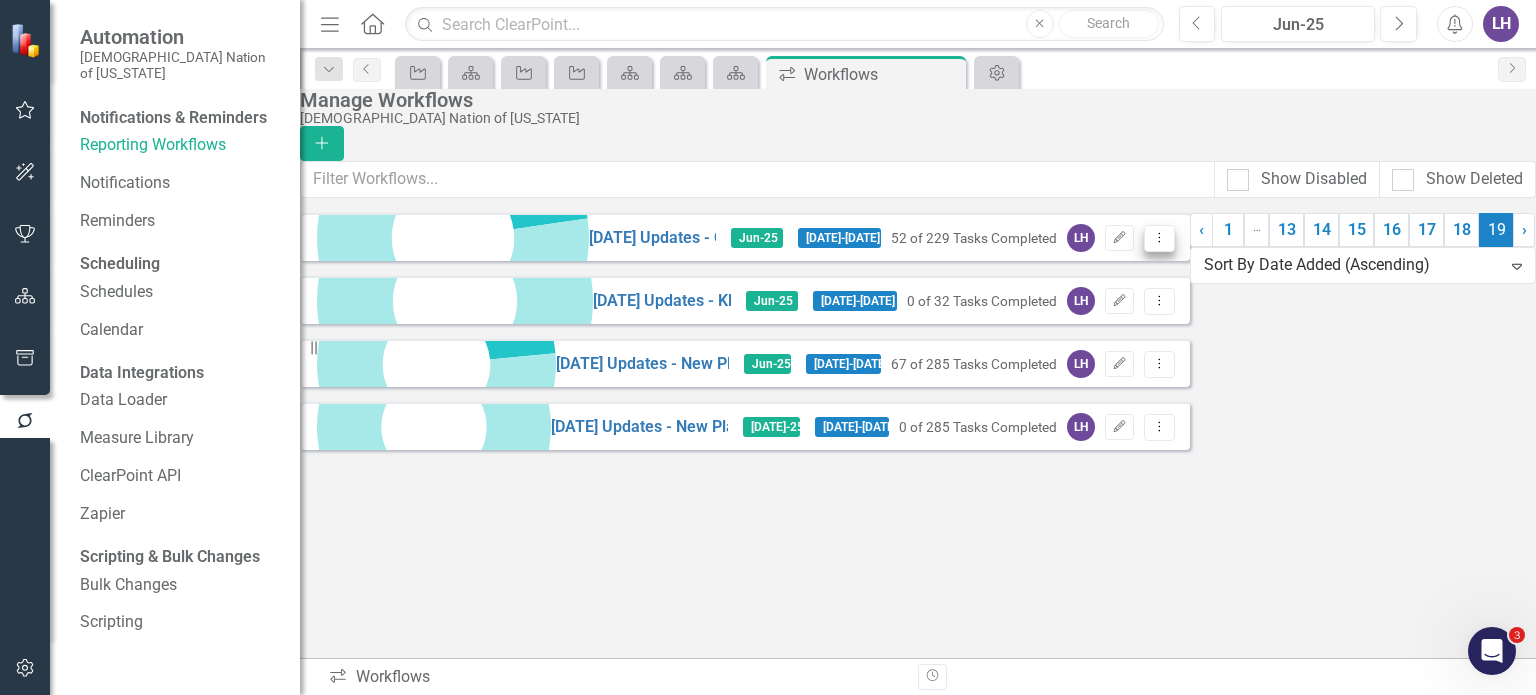 click on "Dropdown Menu" 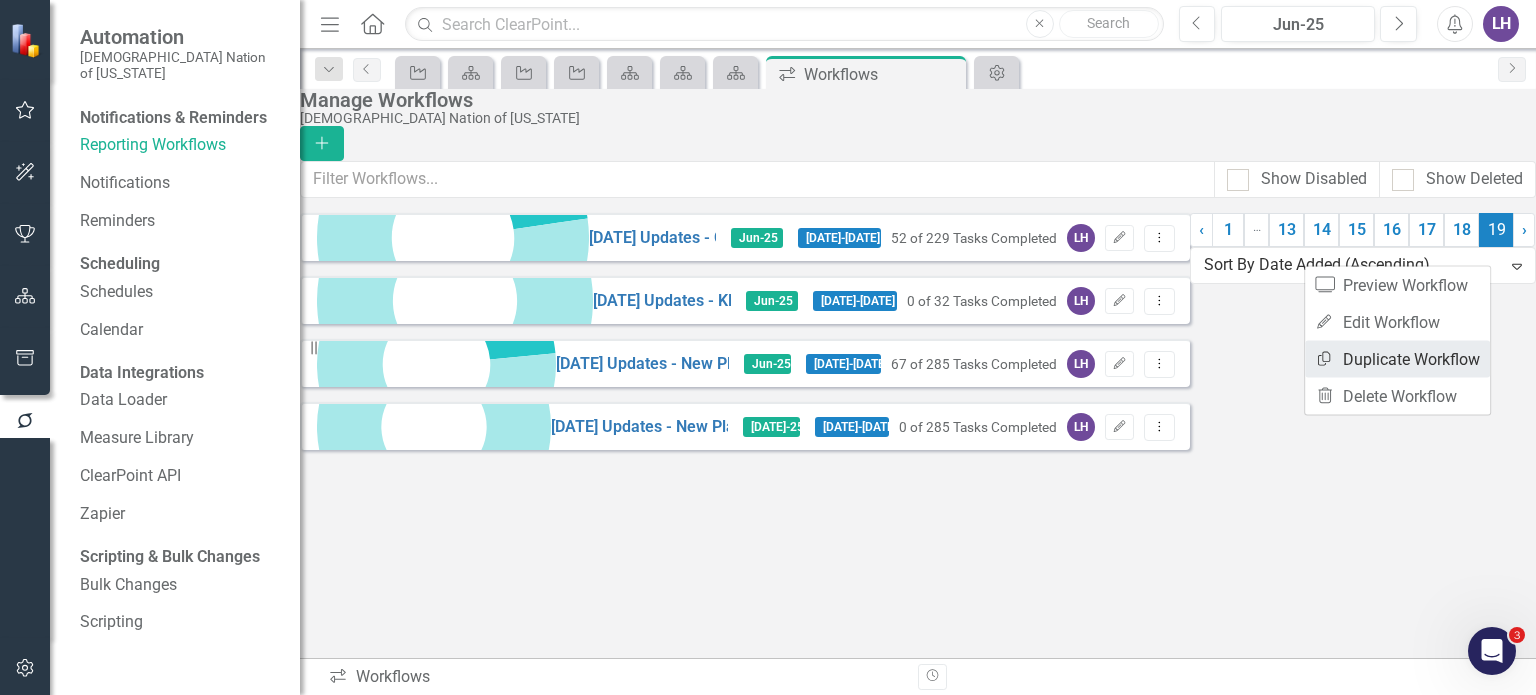 click on "Copy Duplicate Workflow" at bounding box center [1397, 359] 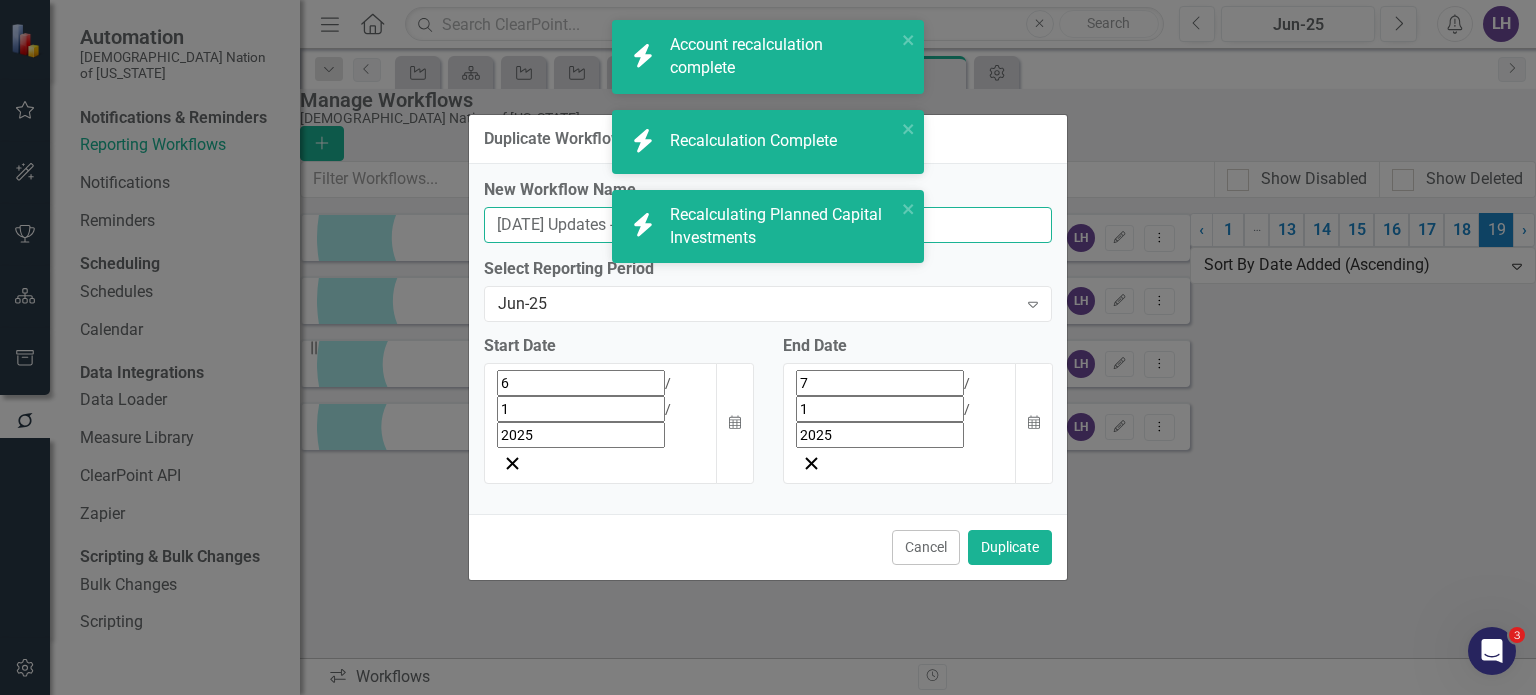 click on "[DATE] Updates - CI (Copy)" at bounding box center [768, 225] 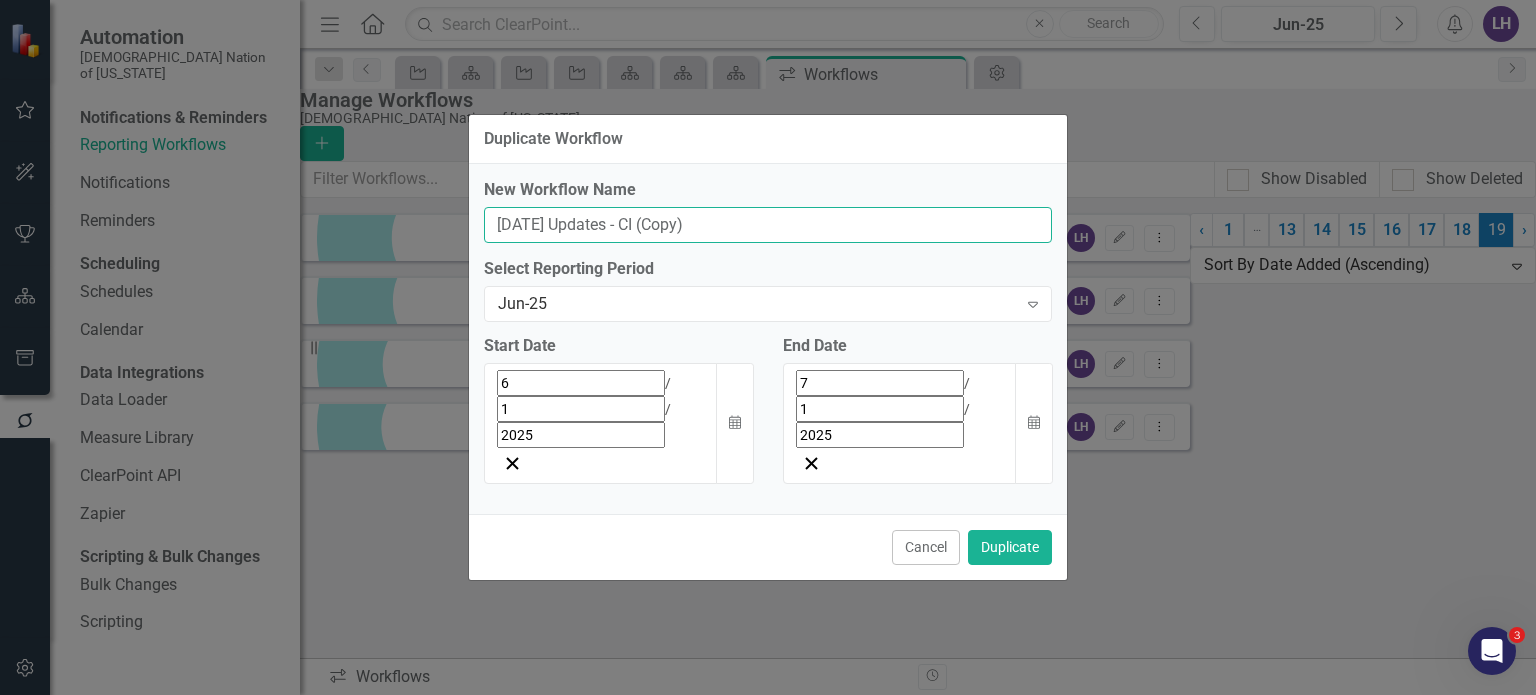 drag, startPoint x: 711, startPoint y: 267, endPoint x: 656, endPoint y: 271, distance: 55.145264 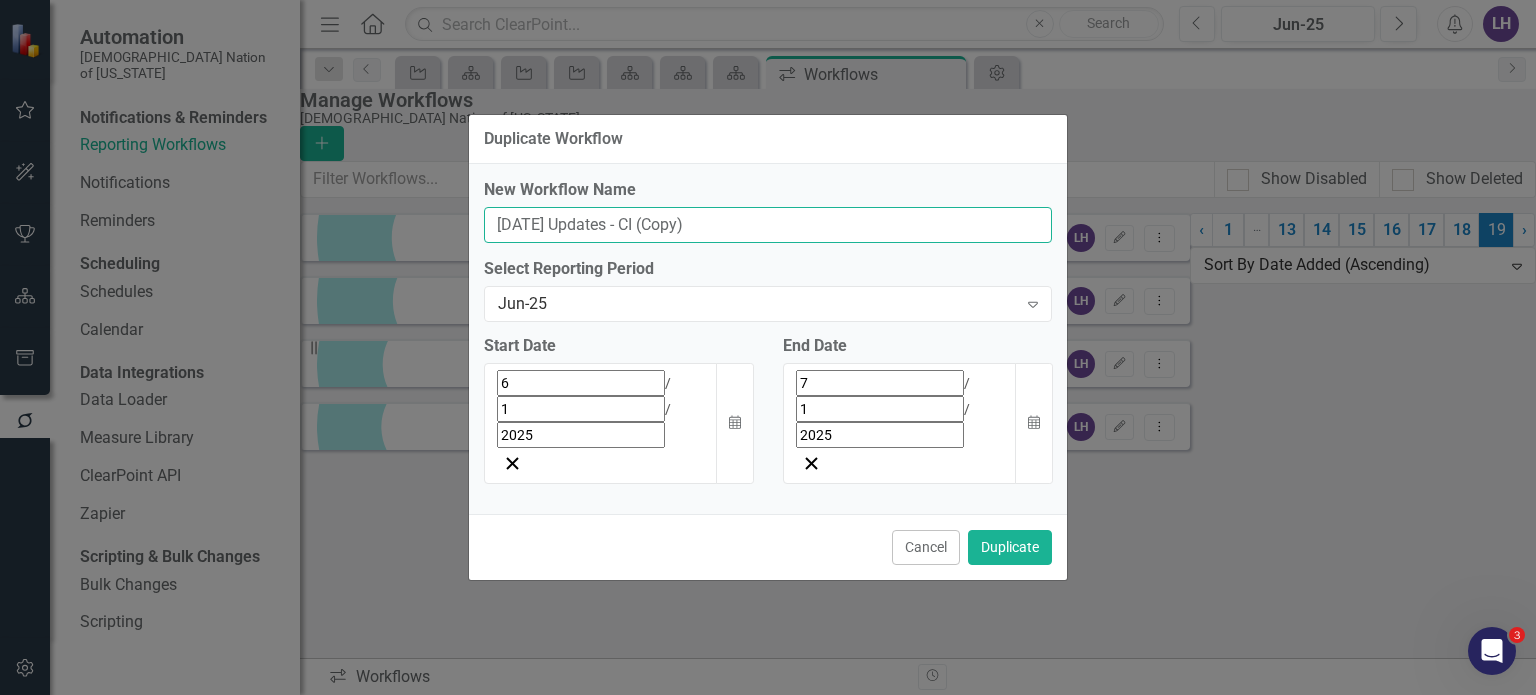 click on "July 2025 Updates - CI (Copy)" at bounding box center [768, 225] 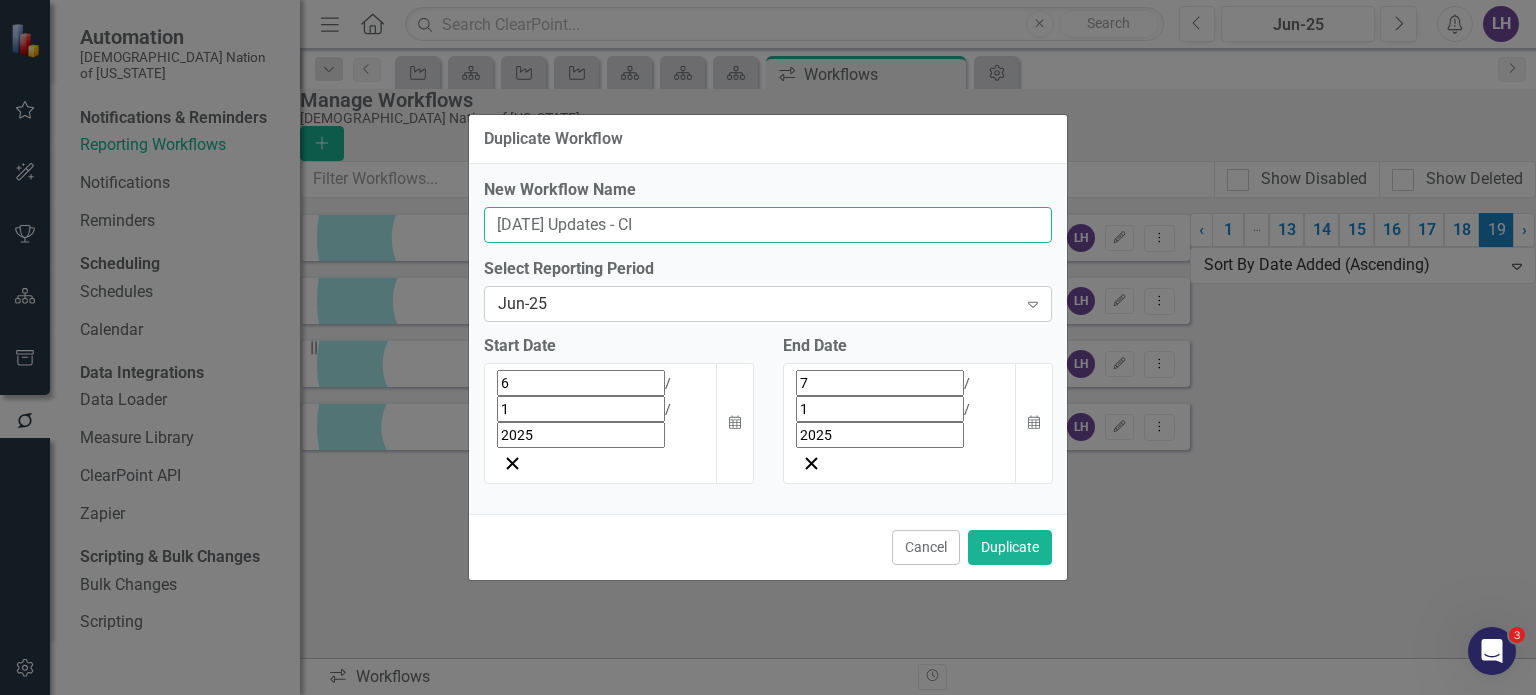 type on "[DATE] Updates - CI" 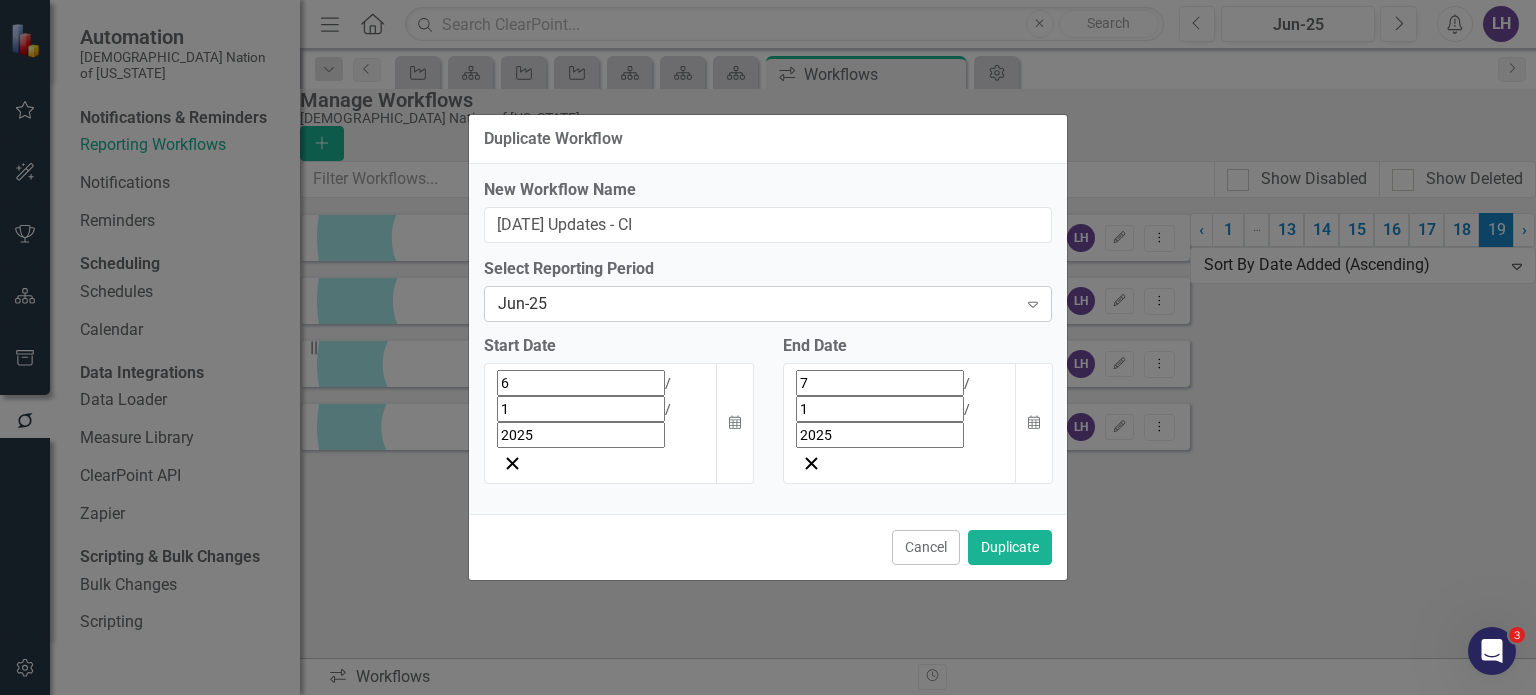 click on "Jun-25" at bounding box center [757, 304] 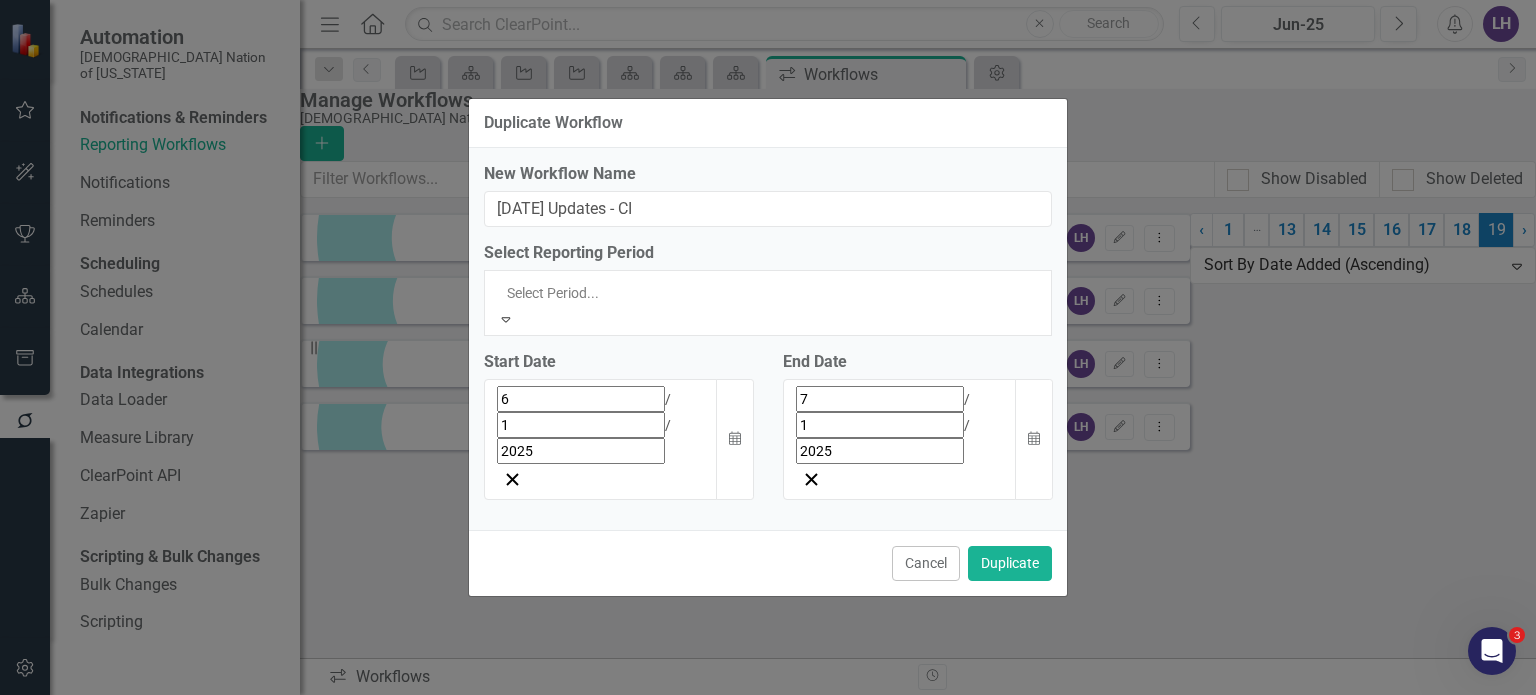 scroll, scrollTop: 2365, scrollLeft: 0, axis: vertical 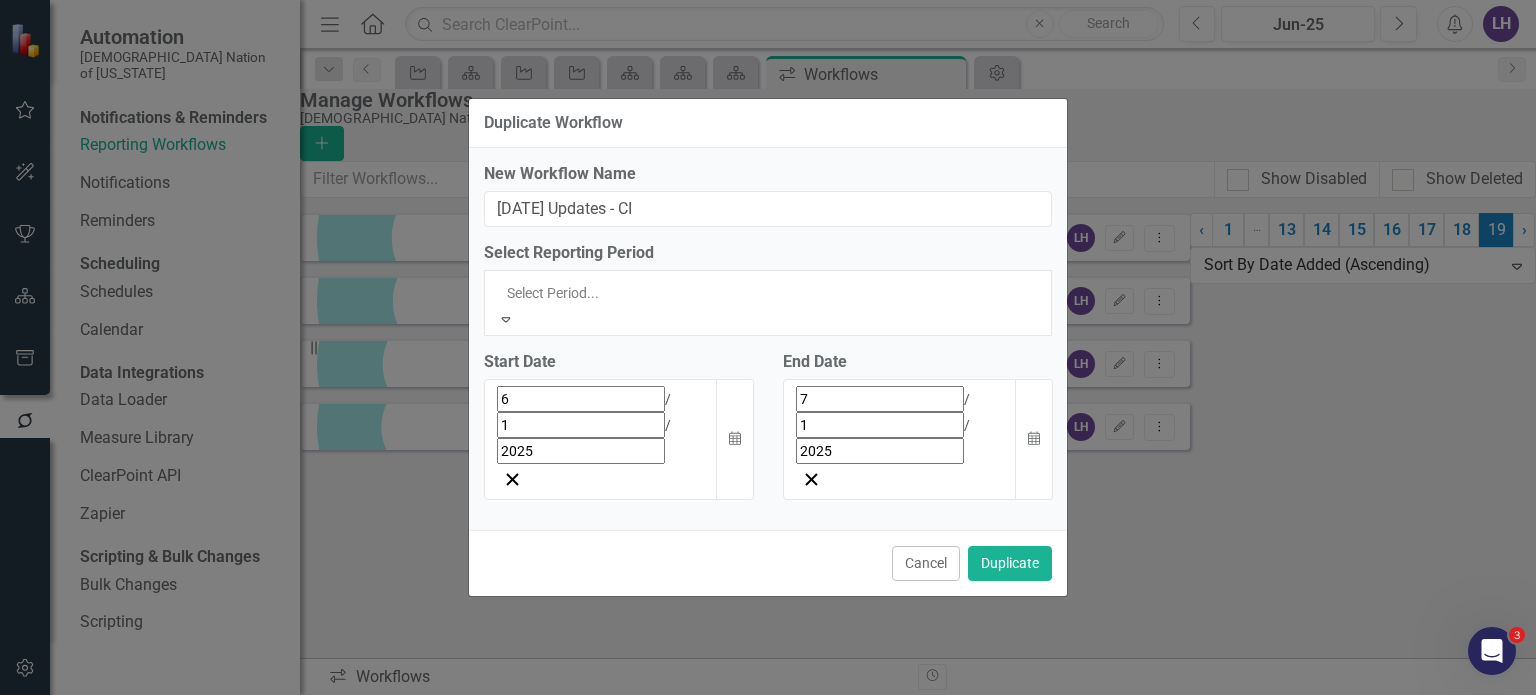 click on "[DATE]-25" at bounding box center (768, 2374) 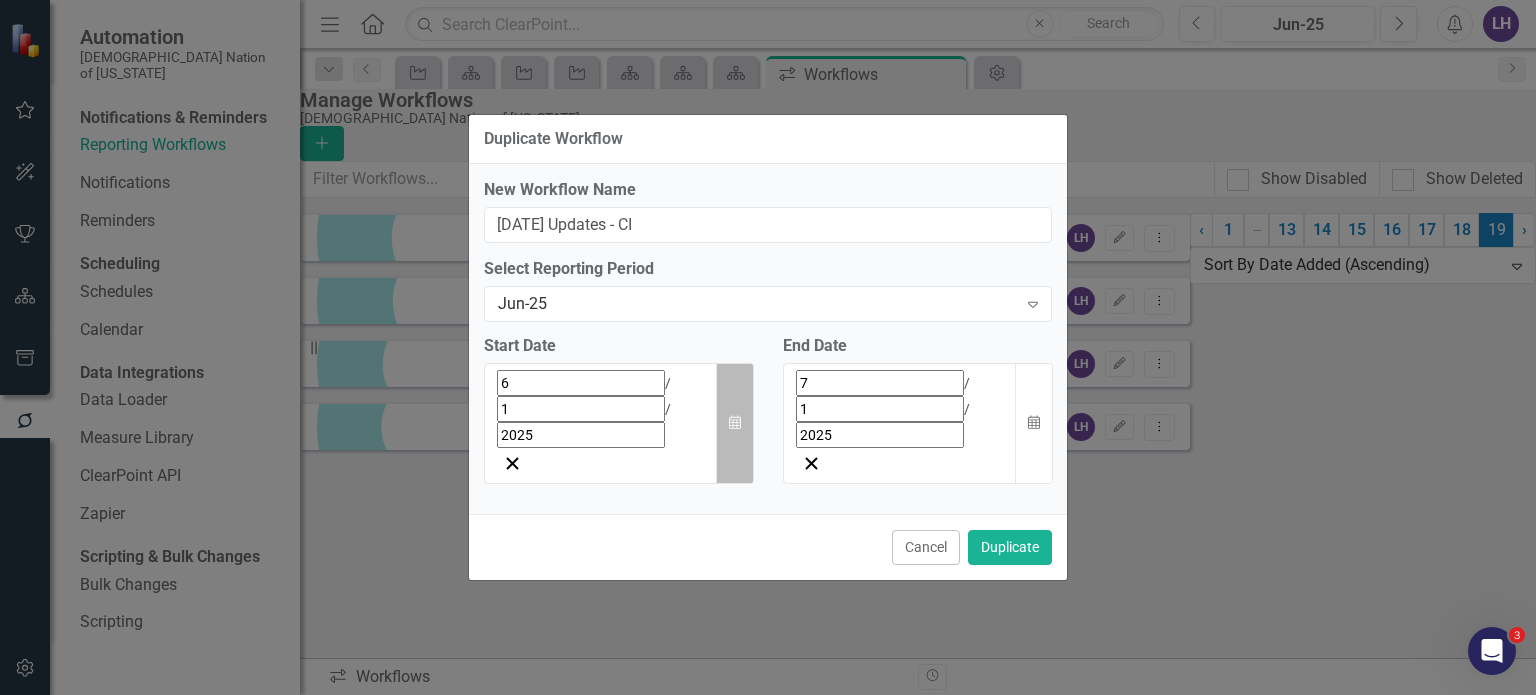 click 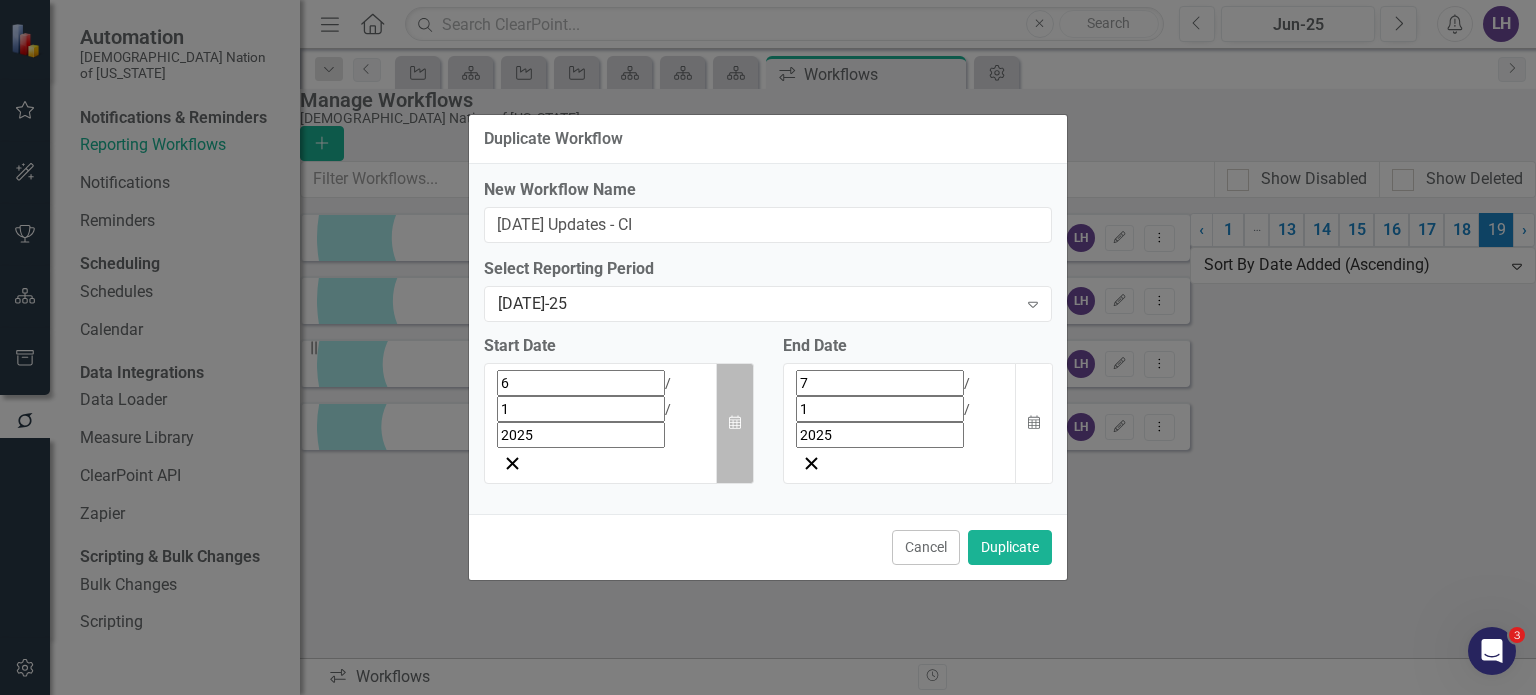 click on "Calendar" 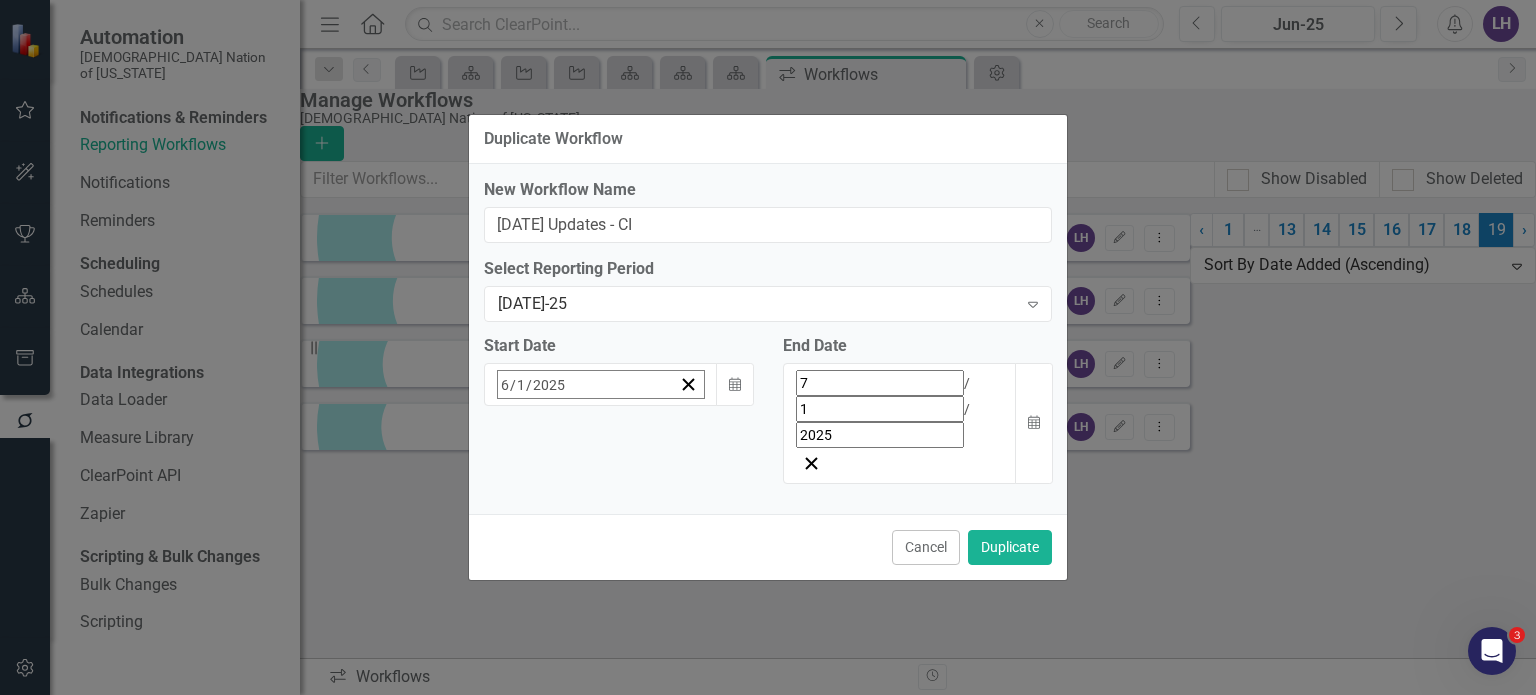 click on "1" at bounding box center (610, 652) 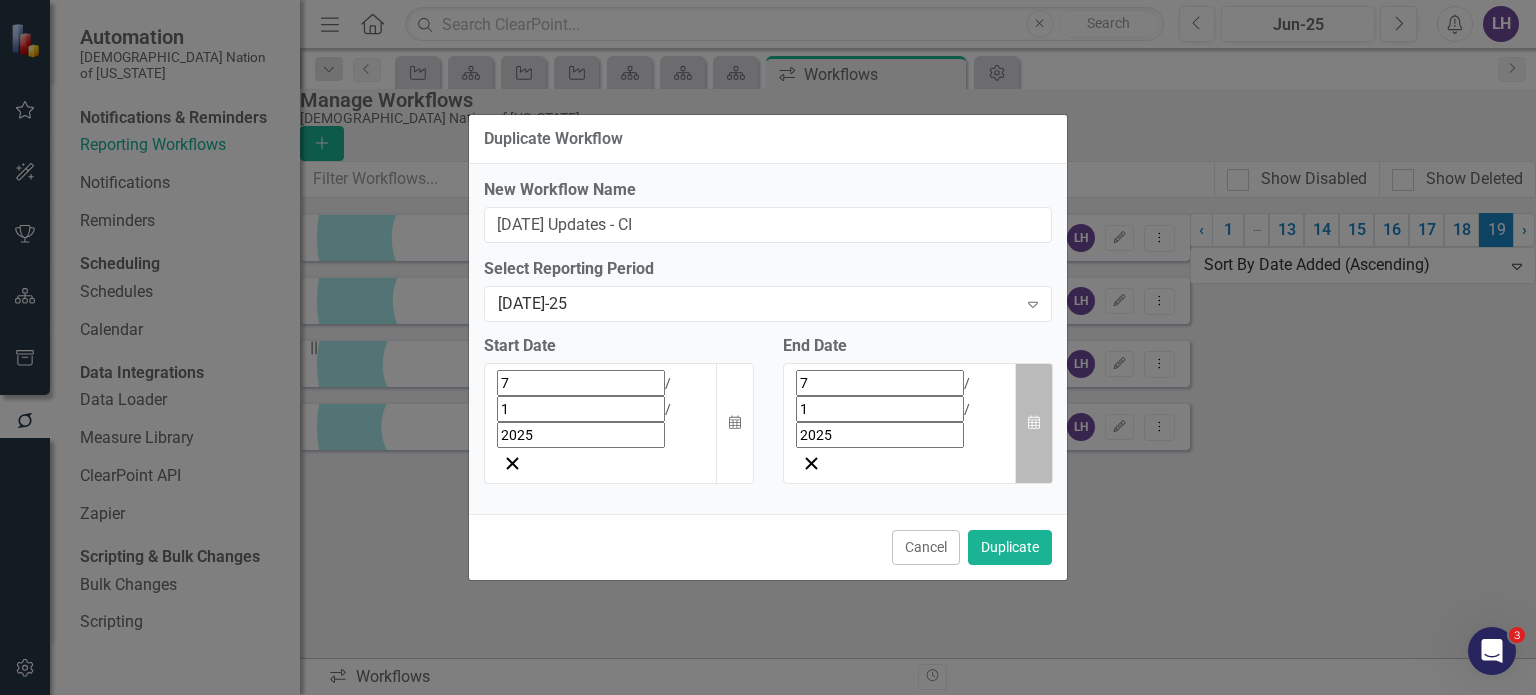 click on "Calendar" at bounding box center [1034, 423] 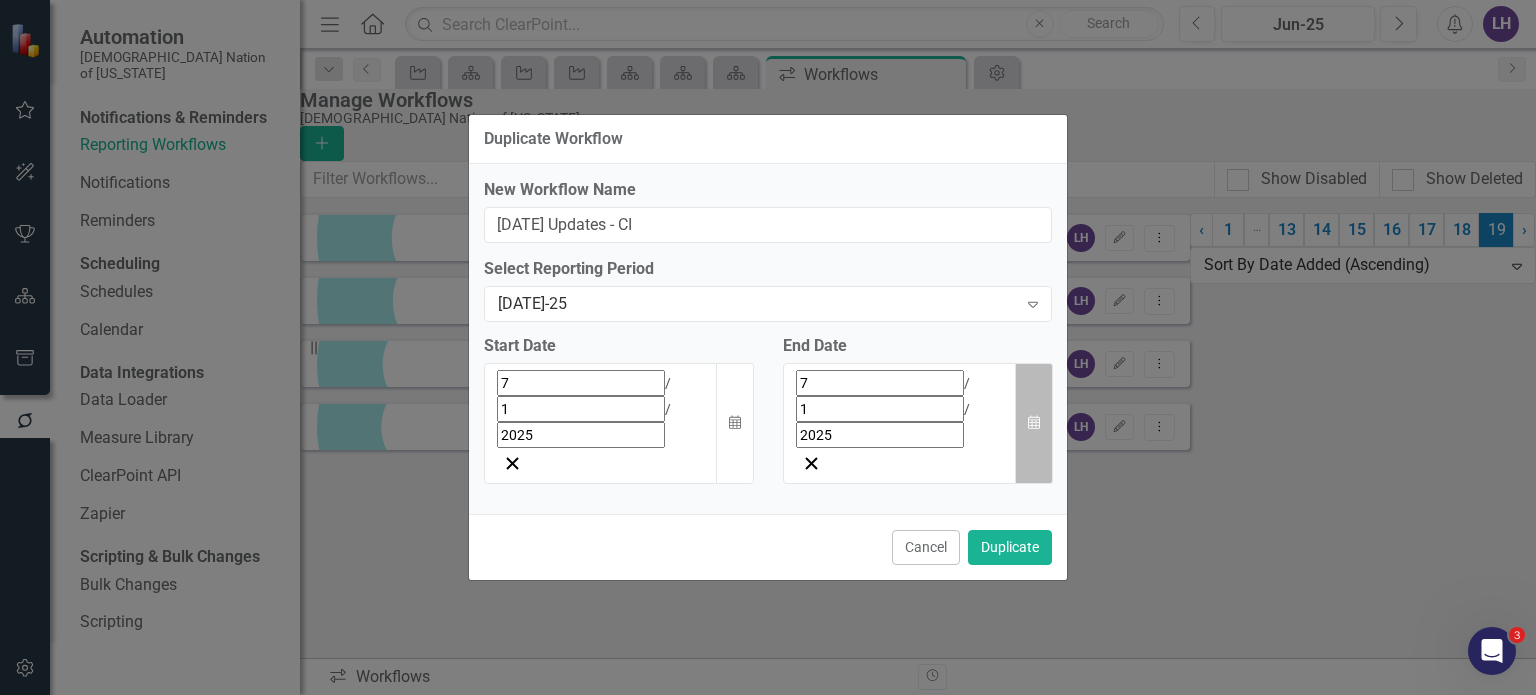 click on "Calendar" at bounding box center [1034, 423] 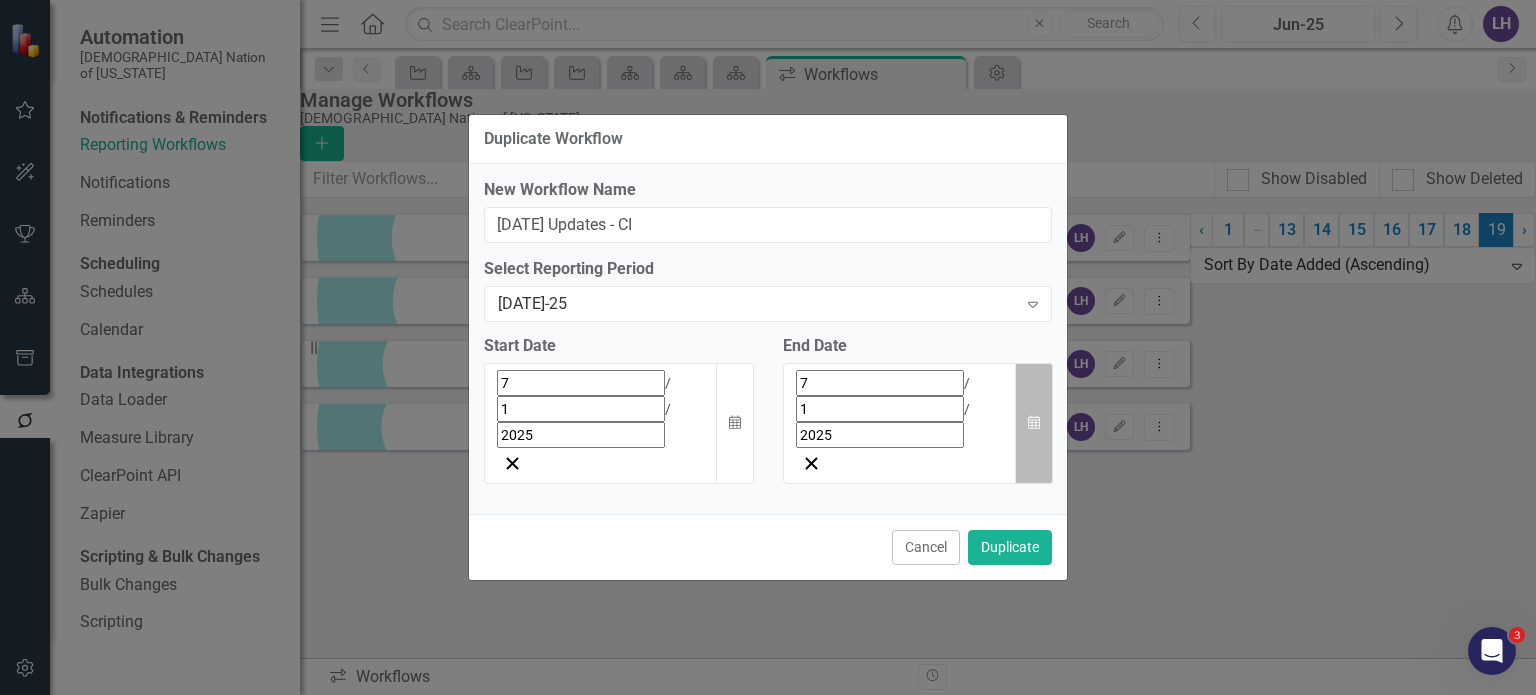 click 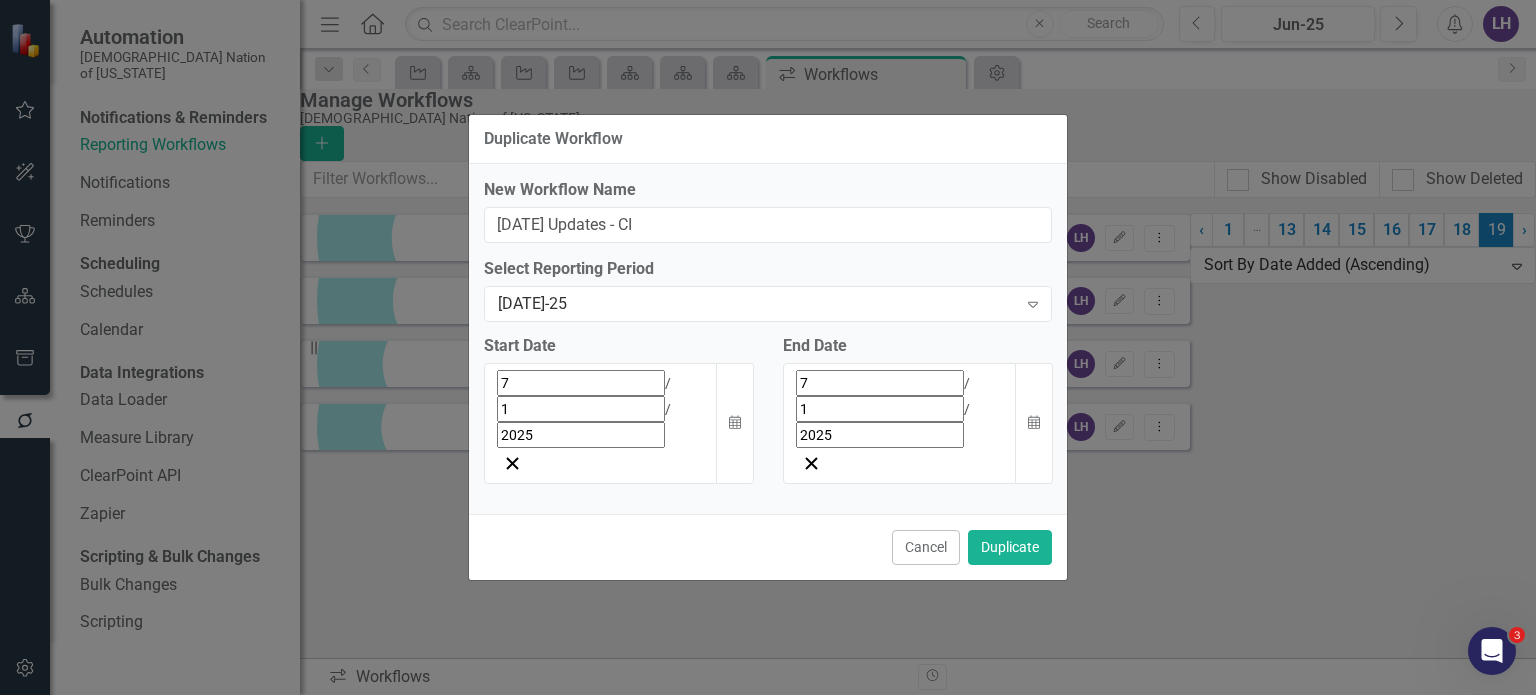 click on "1" at bounding box center [880, 409] 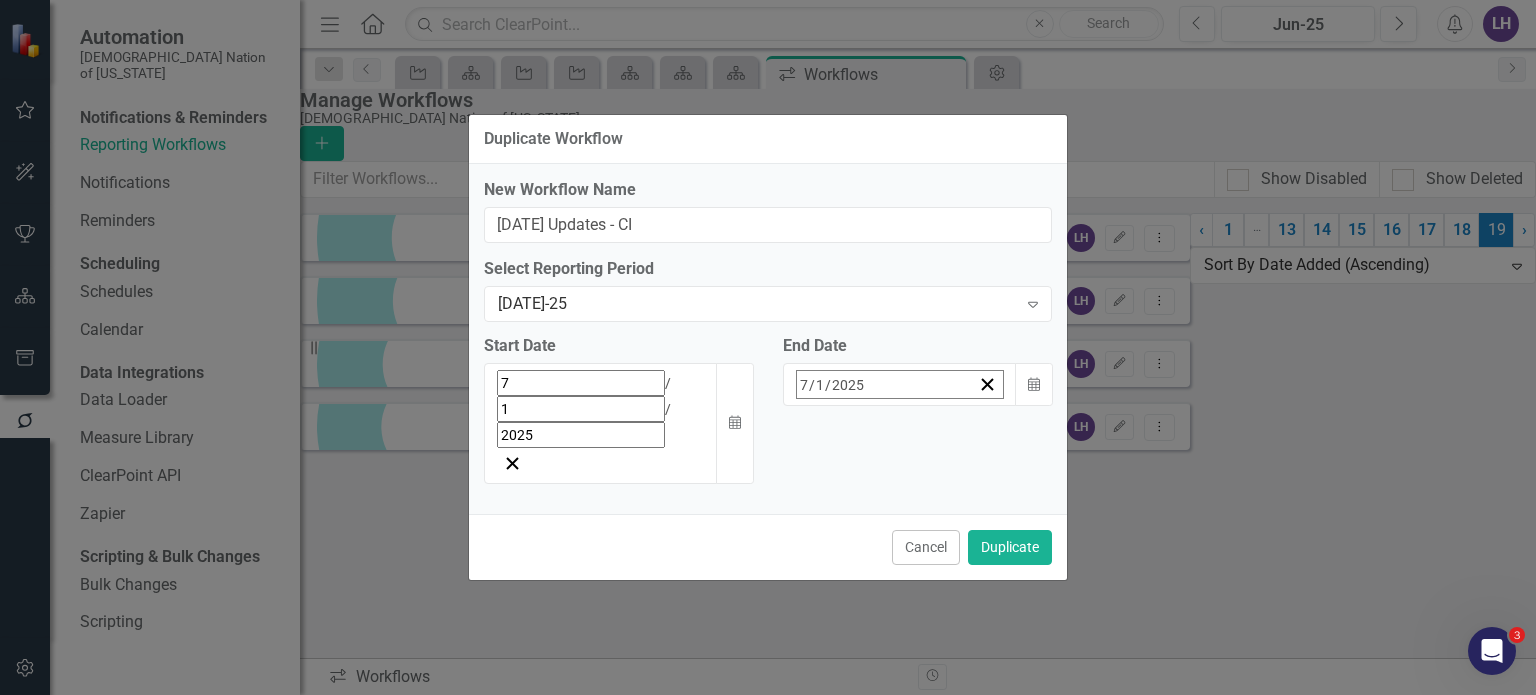 click on "1" at bounding box center (940, 652) 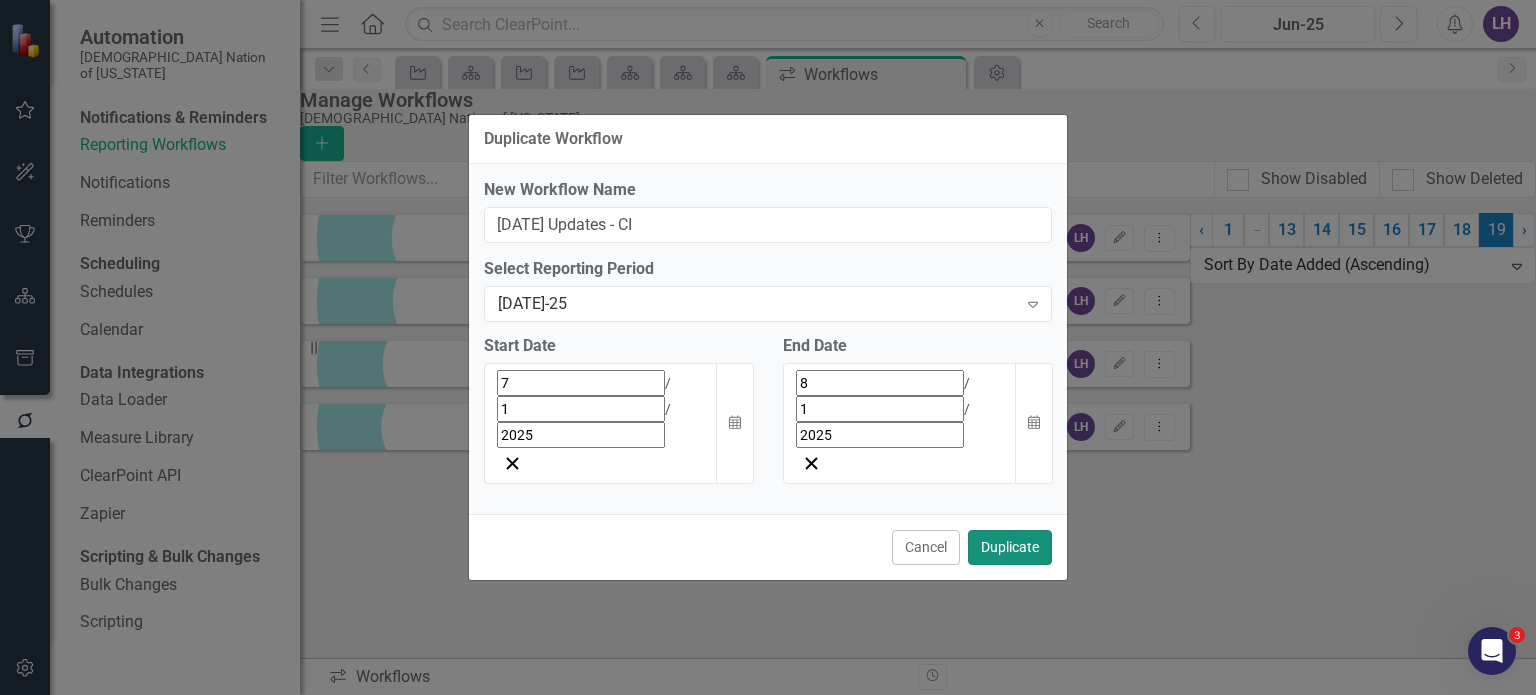 click on "Duplicate" at bounding box center [1010, 547] 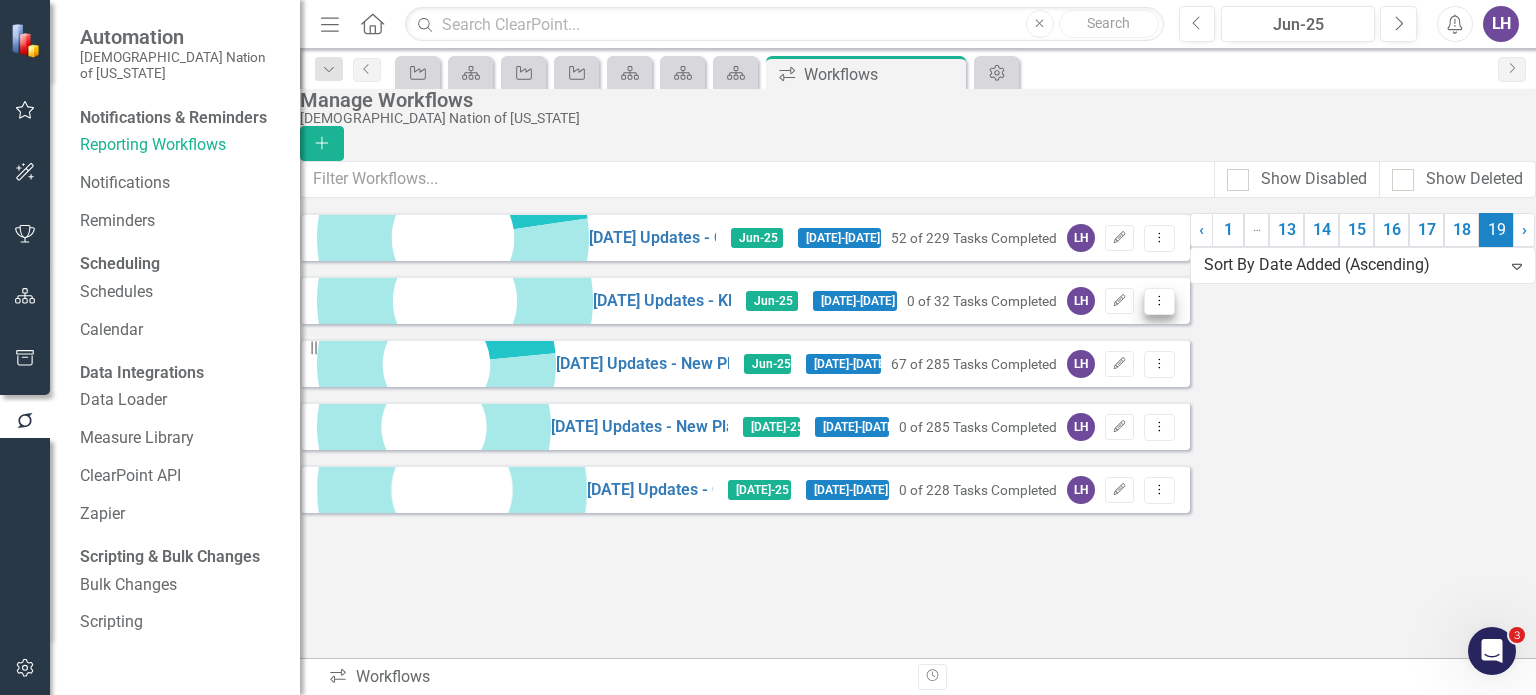 click on "Dropdown Menu" 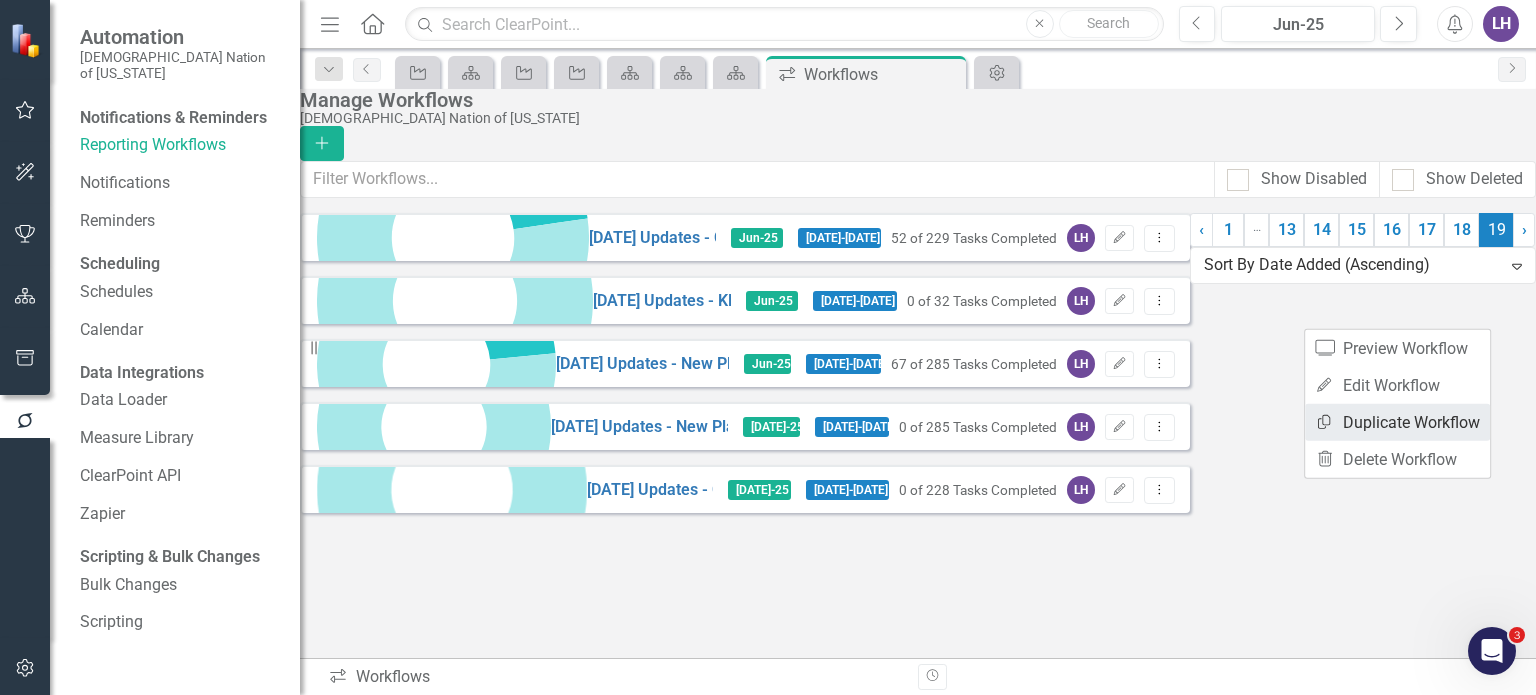 click on "Copy Duplicate Workflow" at bounding box center [1397, 422] 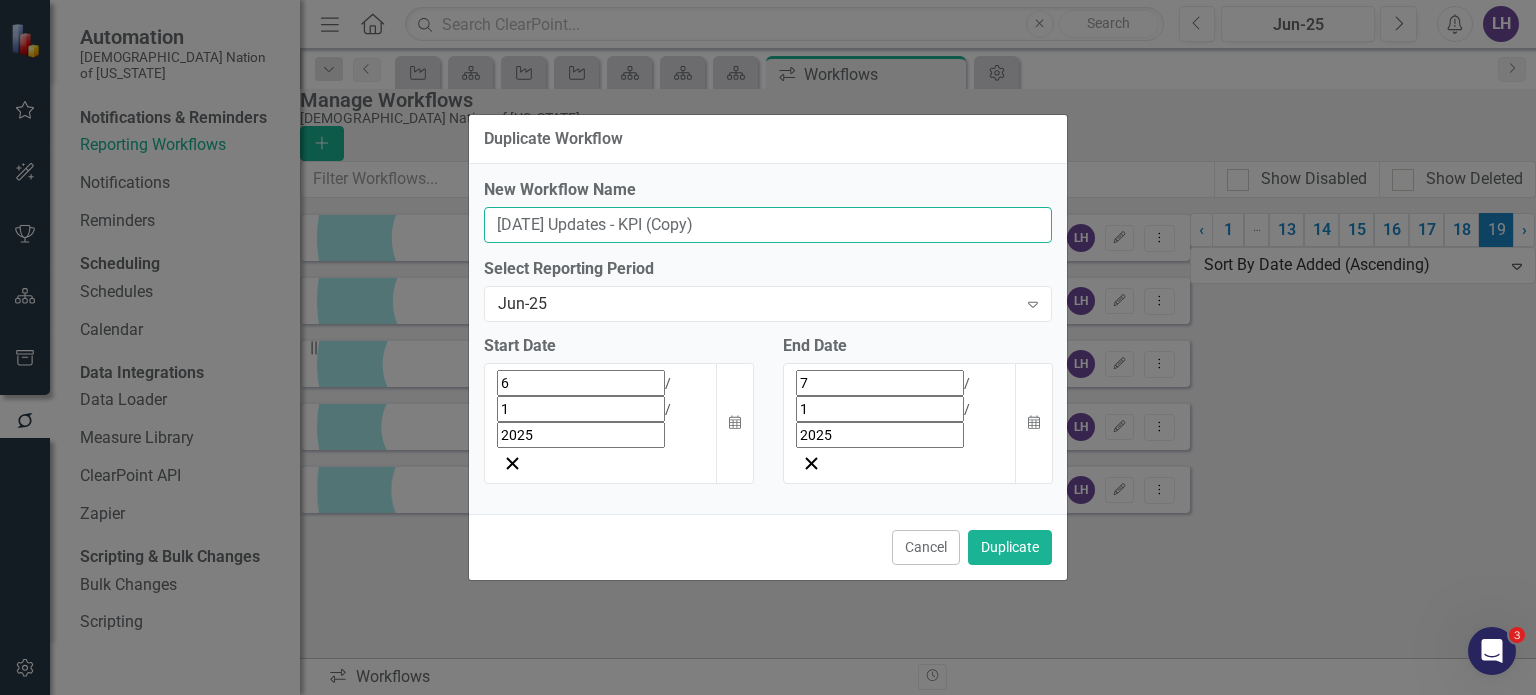 click on "June 2025 Updates - KPI (Copy)" at bounding box center [768, 225] 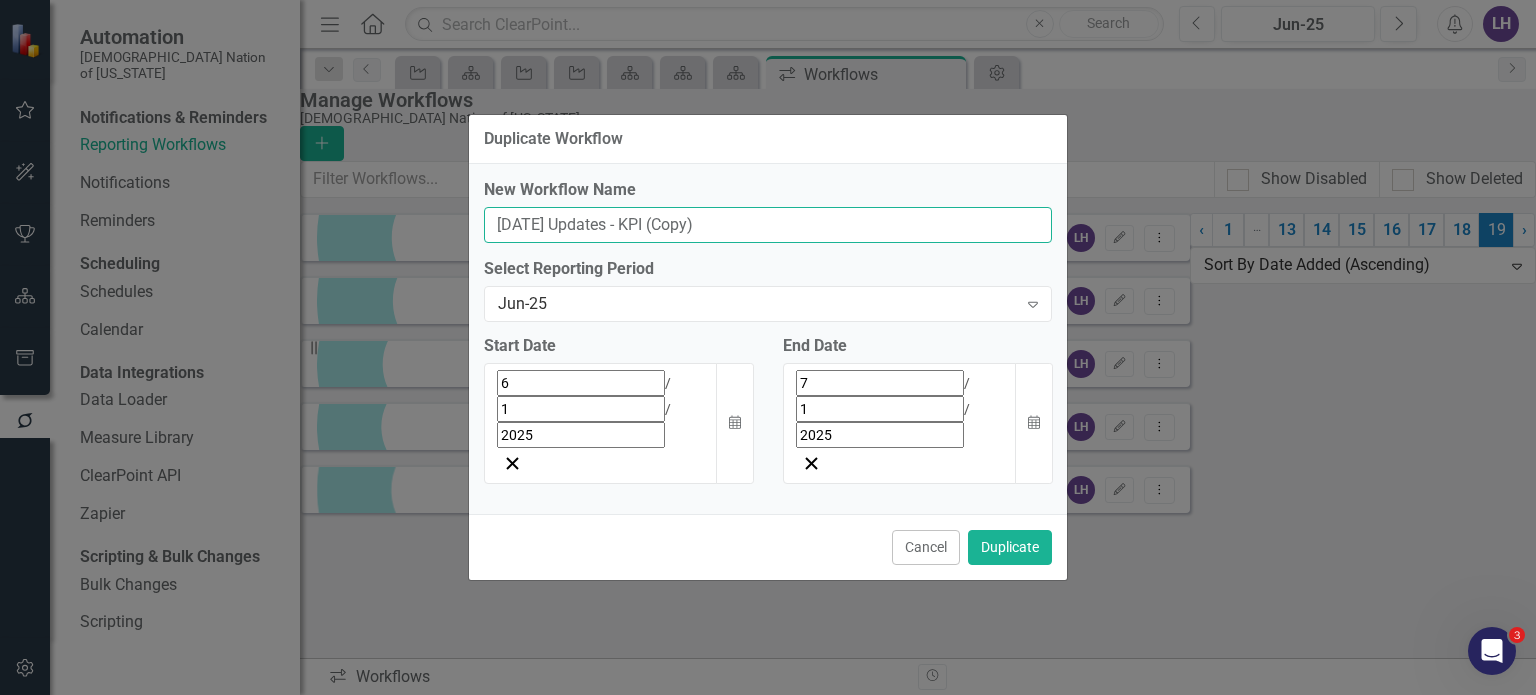 click on "July 2025 Updates - KPI (Copy)" at bounding box center (768, 225) 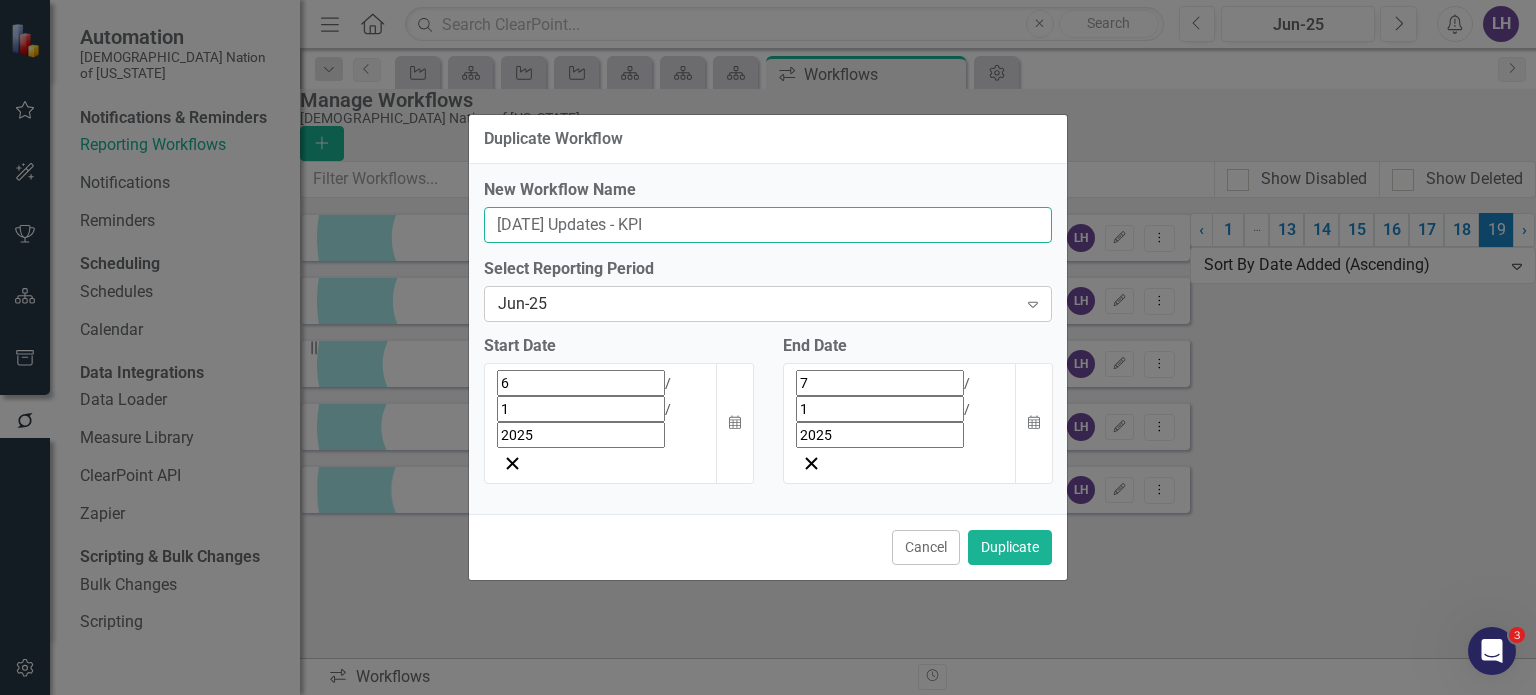 type on "July 2025 Updates - KPI" 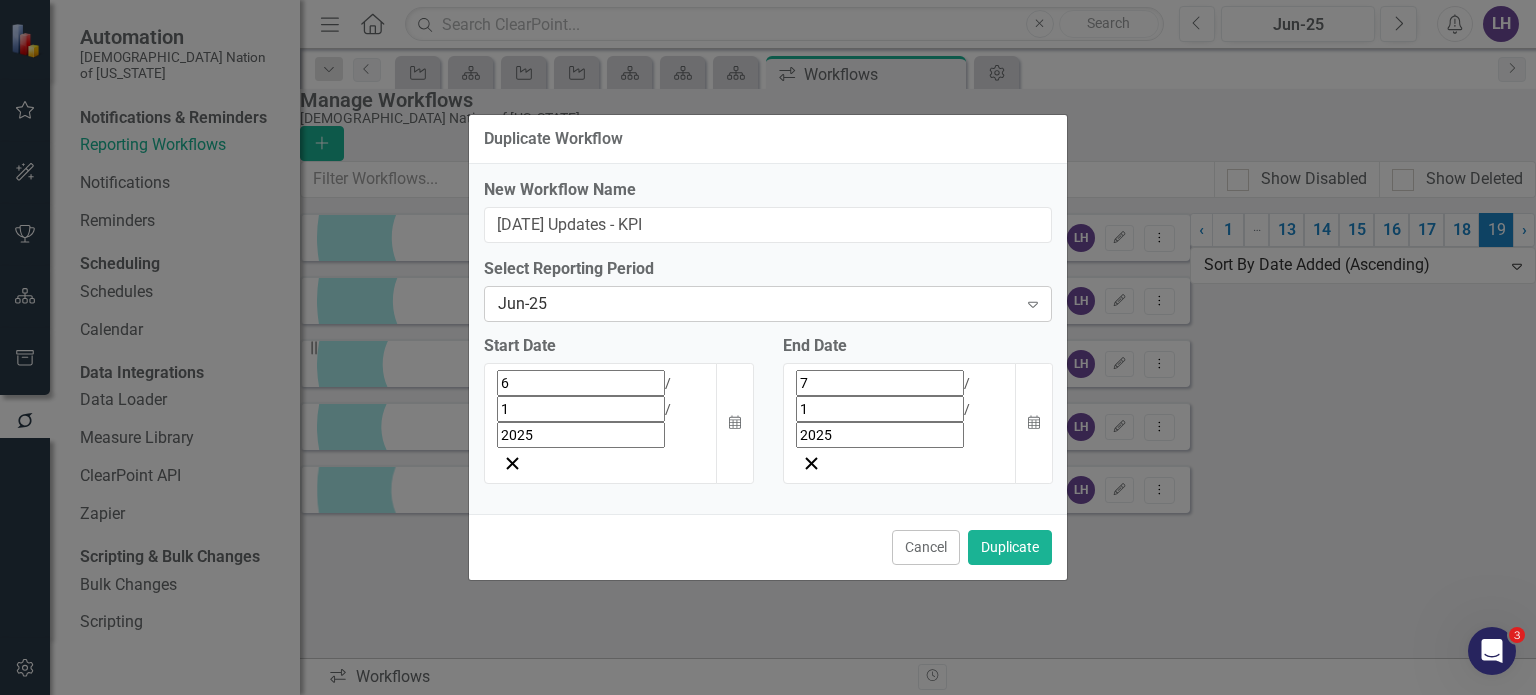 click on "Jun-25" at bounding box center (757, 304) 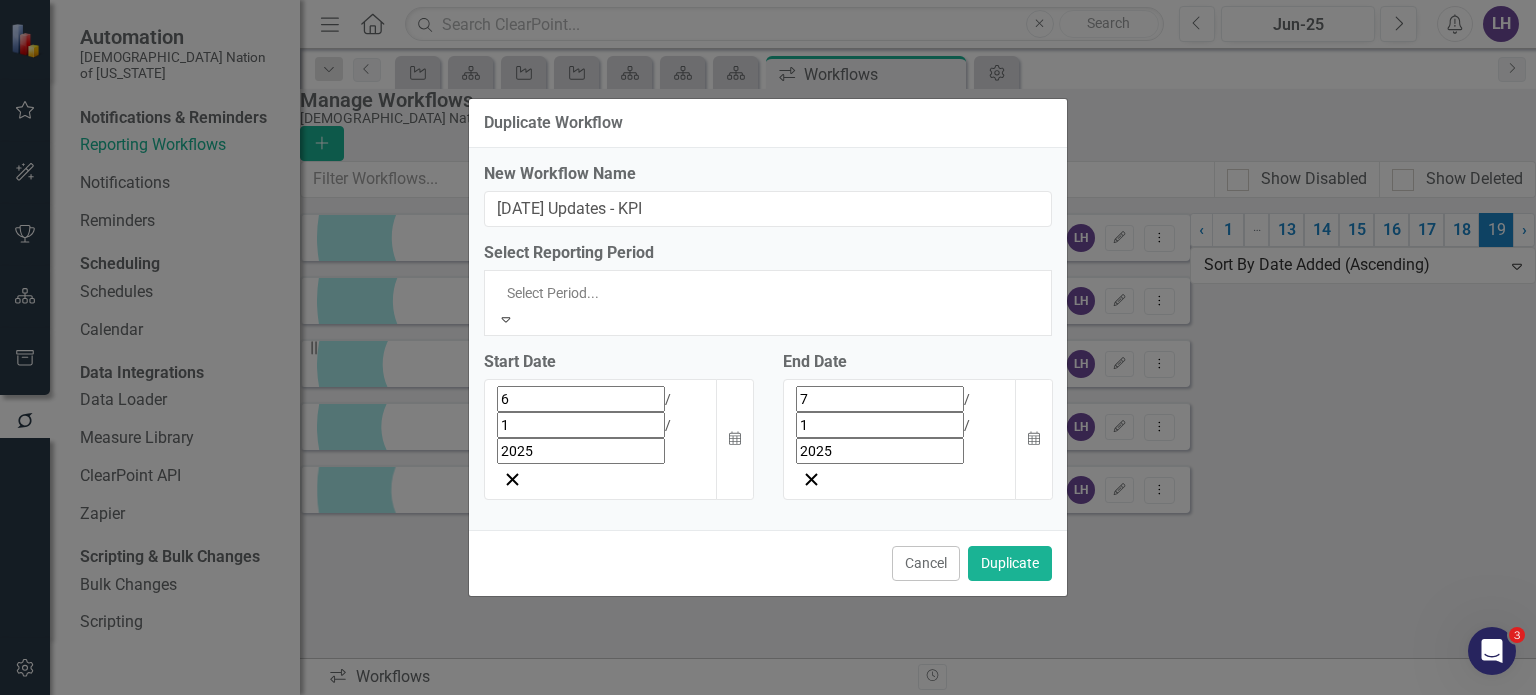 scroll, scrollTop: 2365, scrollLeft: 0, axis: vertical 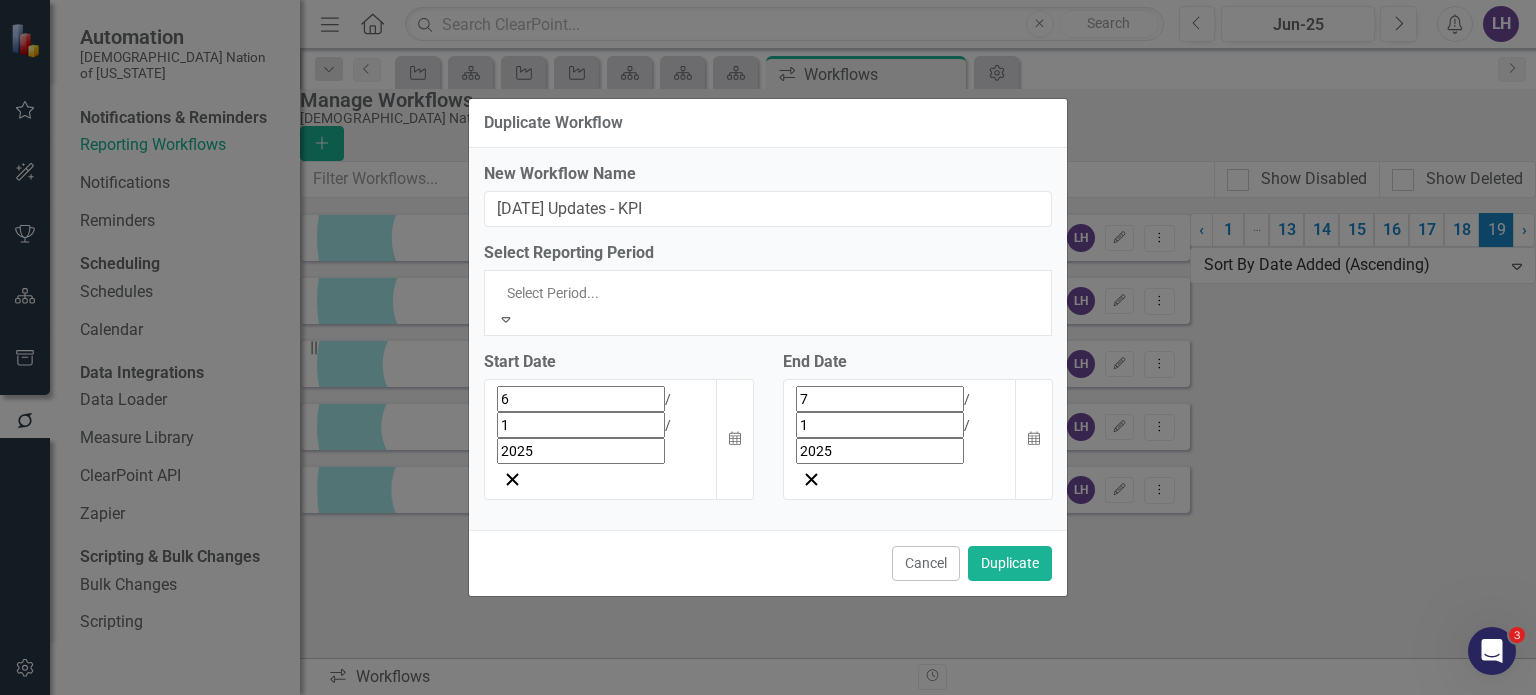 click on "Jul-25" at bounding box center [768, 2374] 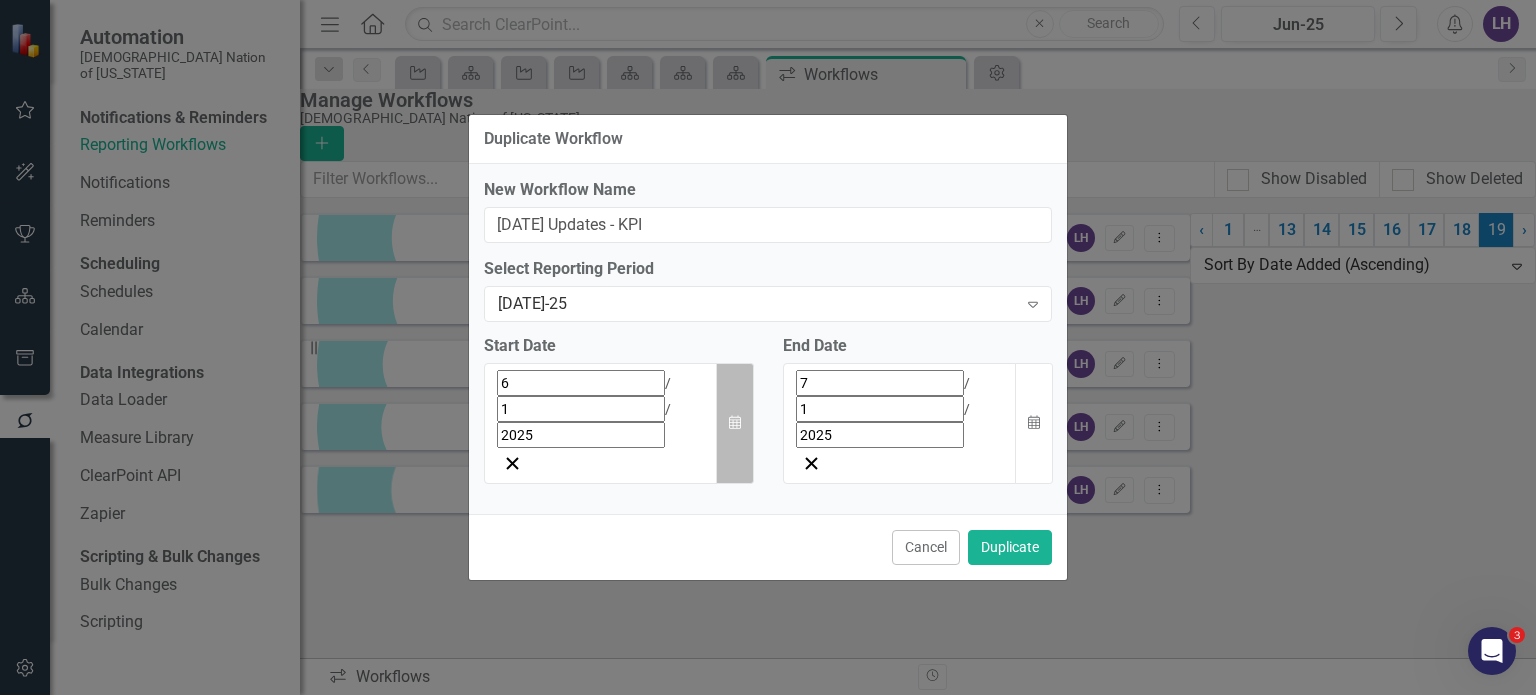 click on "Calendar" 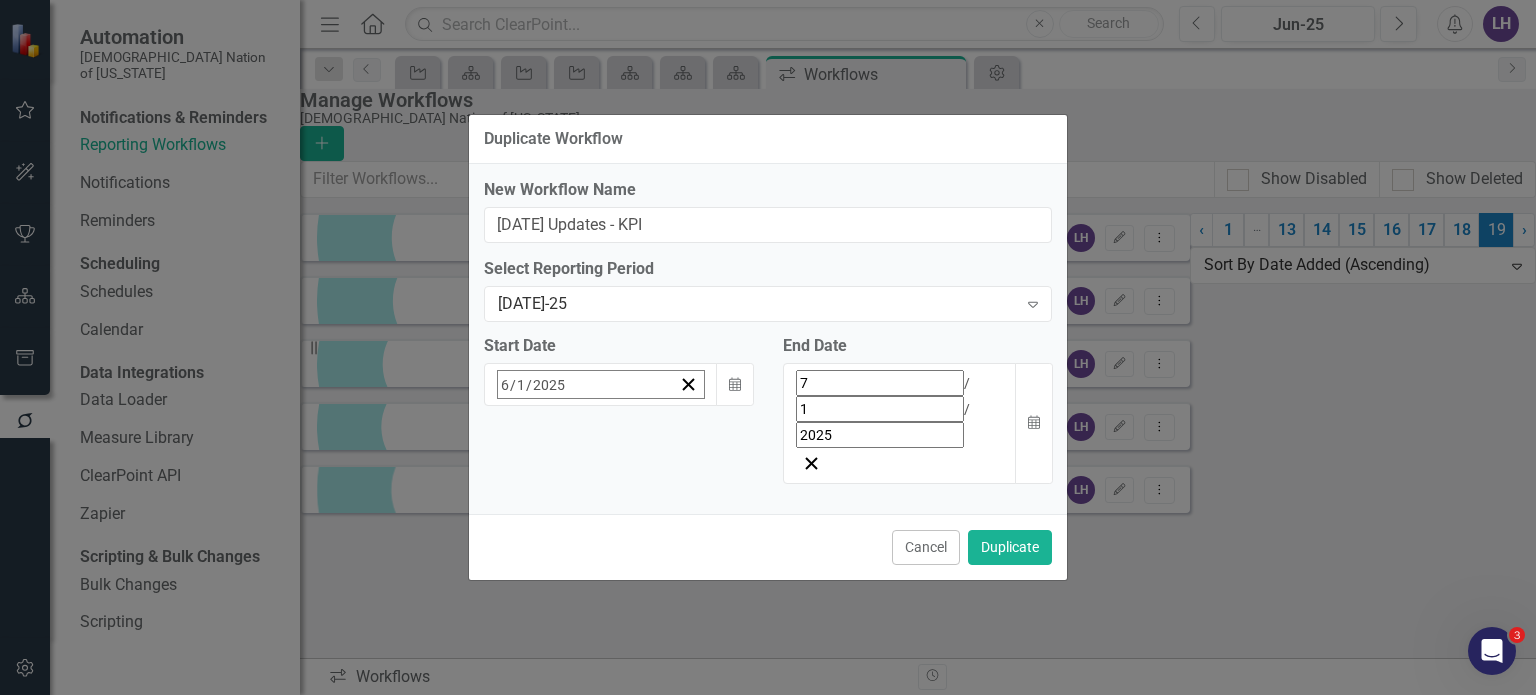 click on "1" at bounding box center (610, 652) 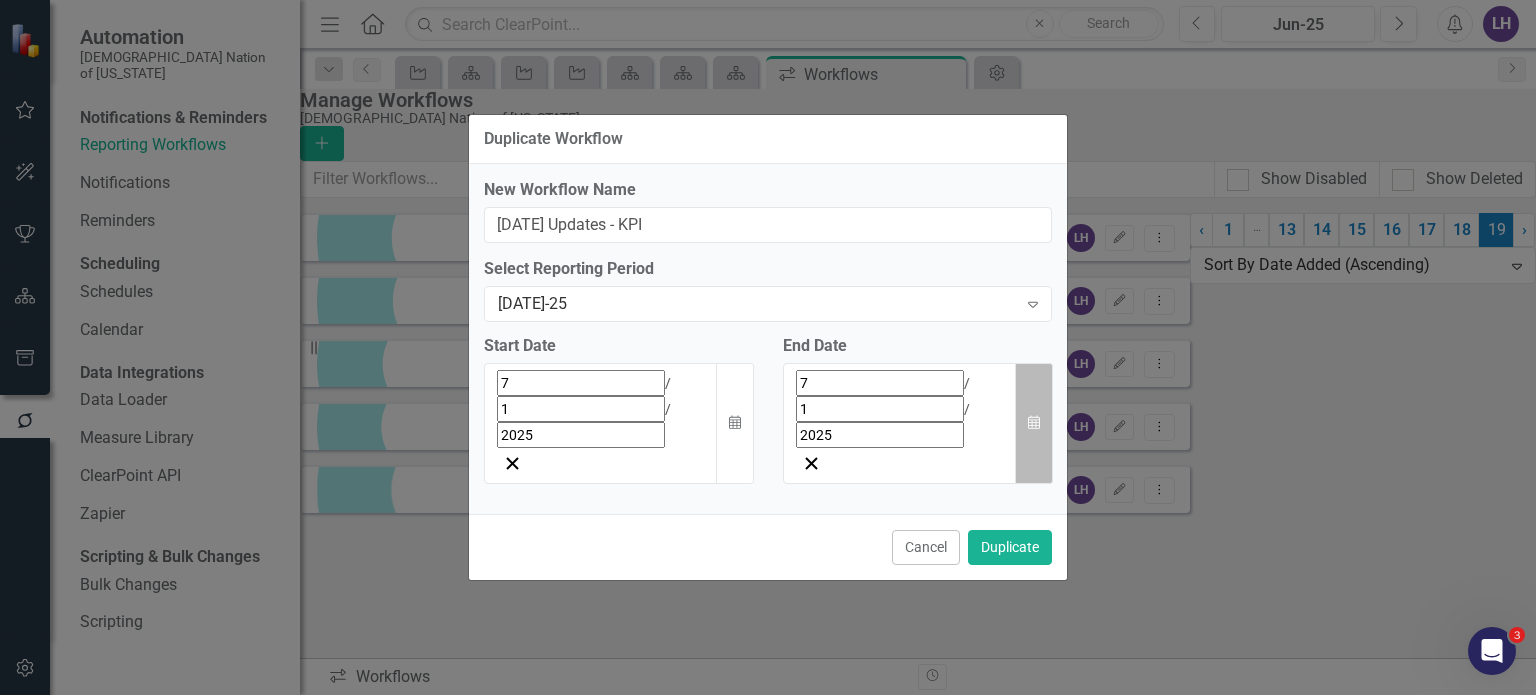 click on "Calendar" at bounding box center [1034, 423] 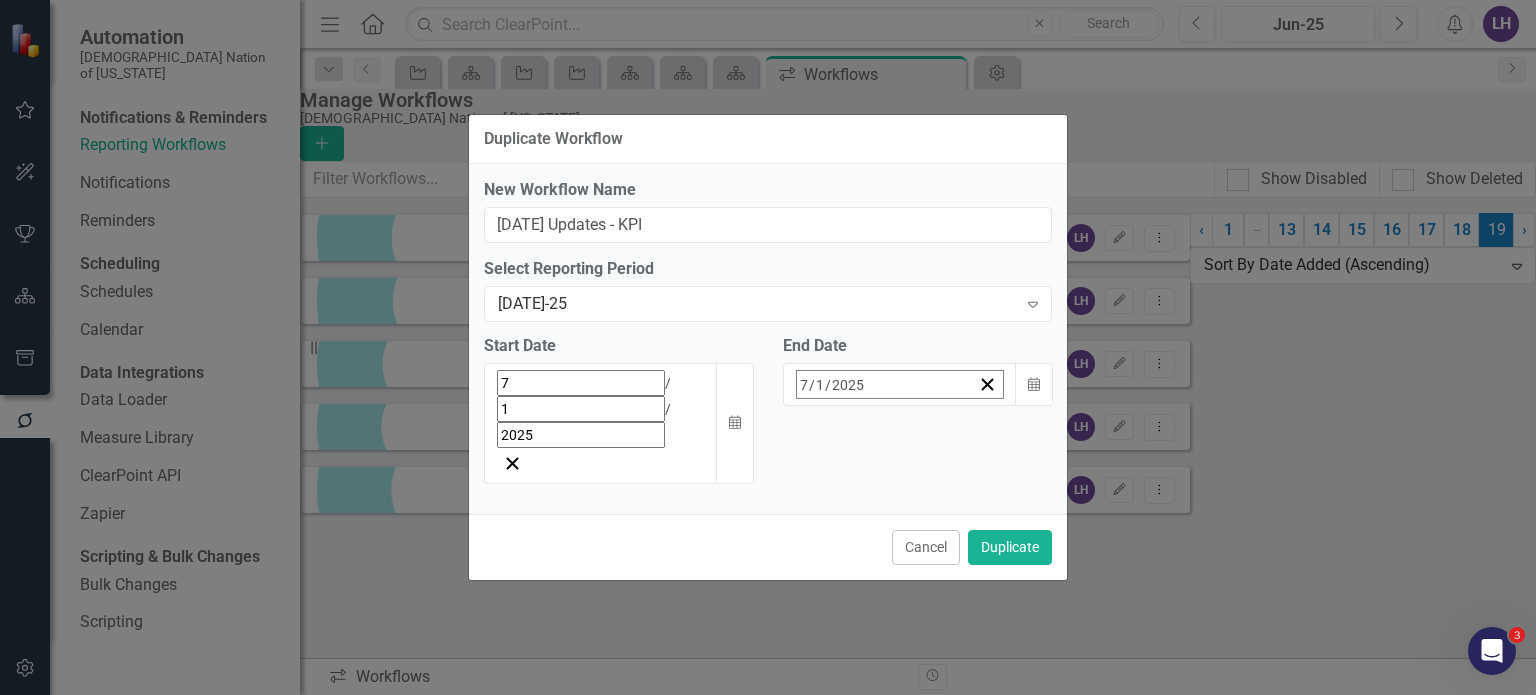 click on "1" at bounding box center [940, 652] 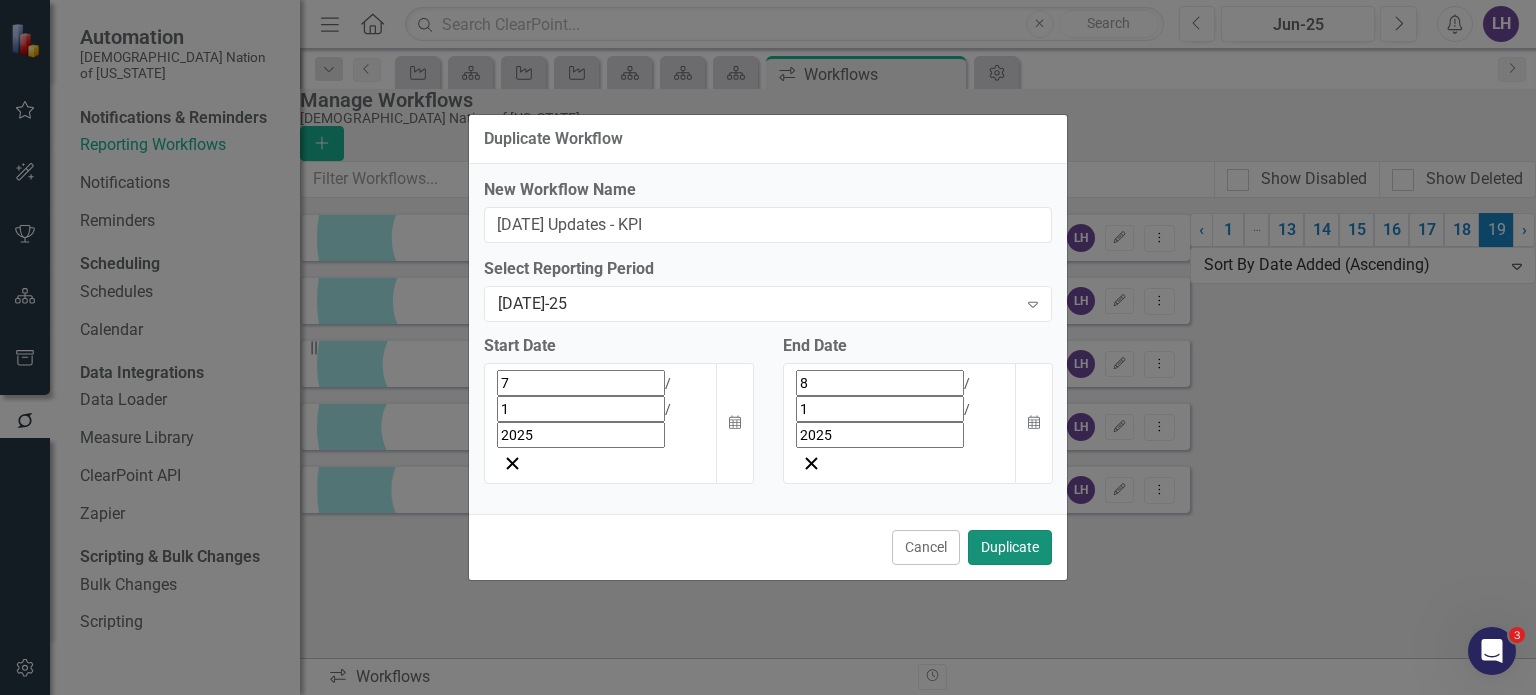 click on "Duplicate" at bounding box center [1010, 547] 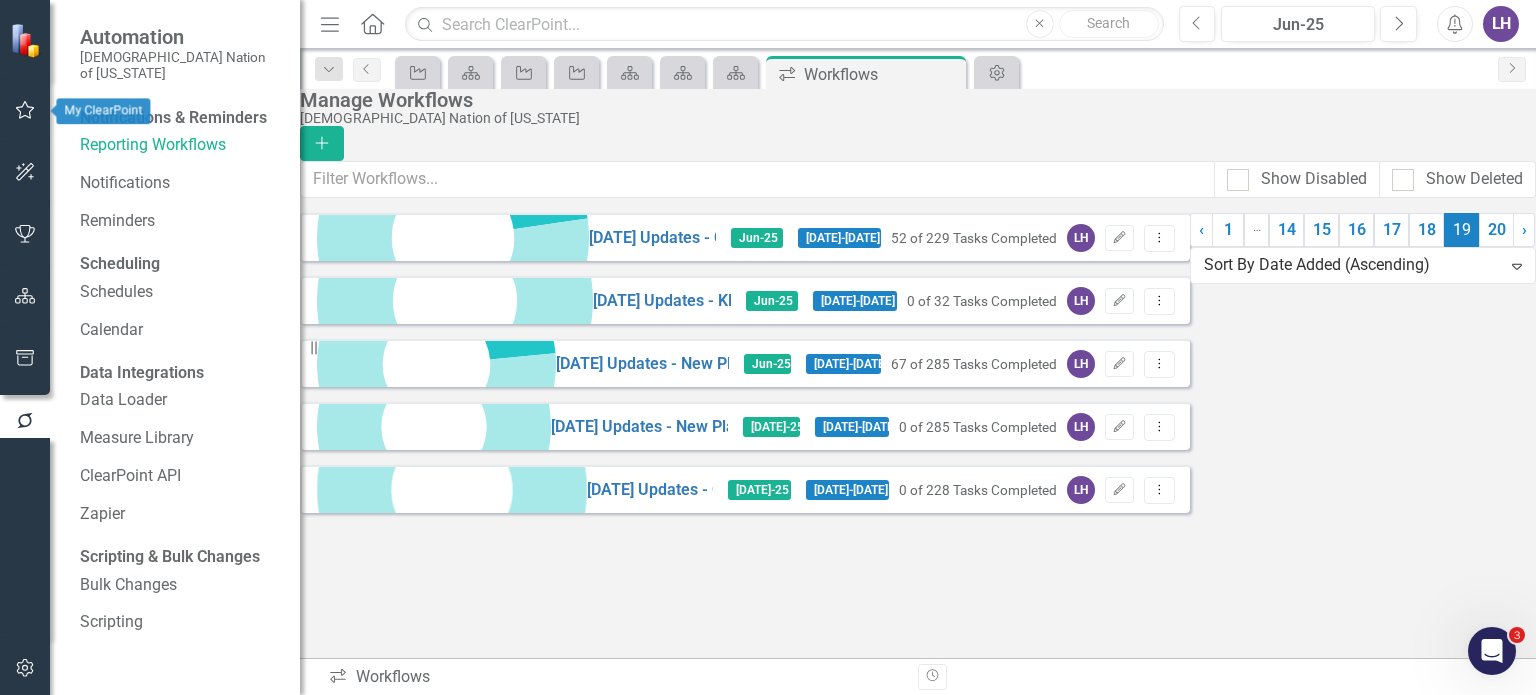 click at bounding box center (25, 111) 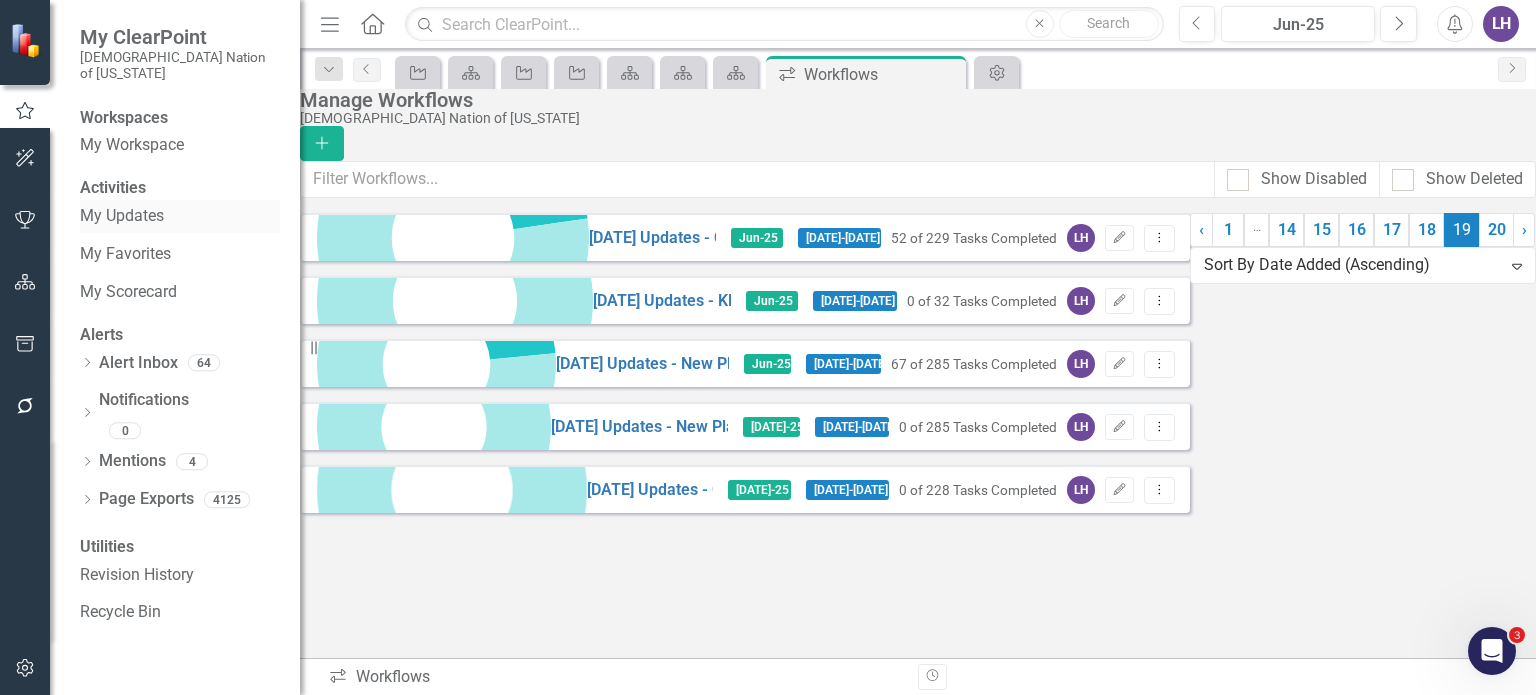 click on "My Updates" at bounding box center [180, 216] 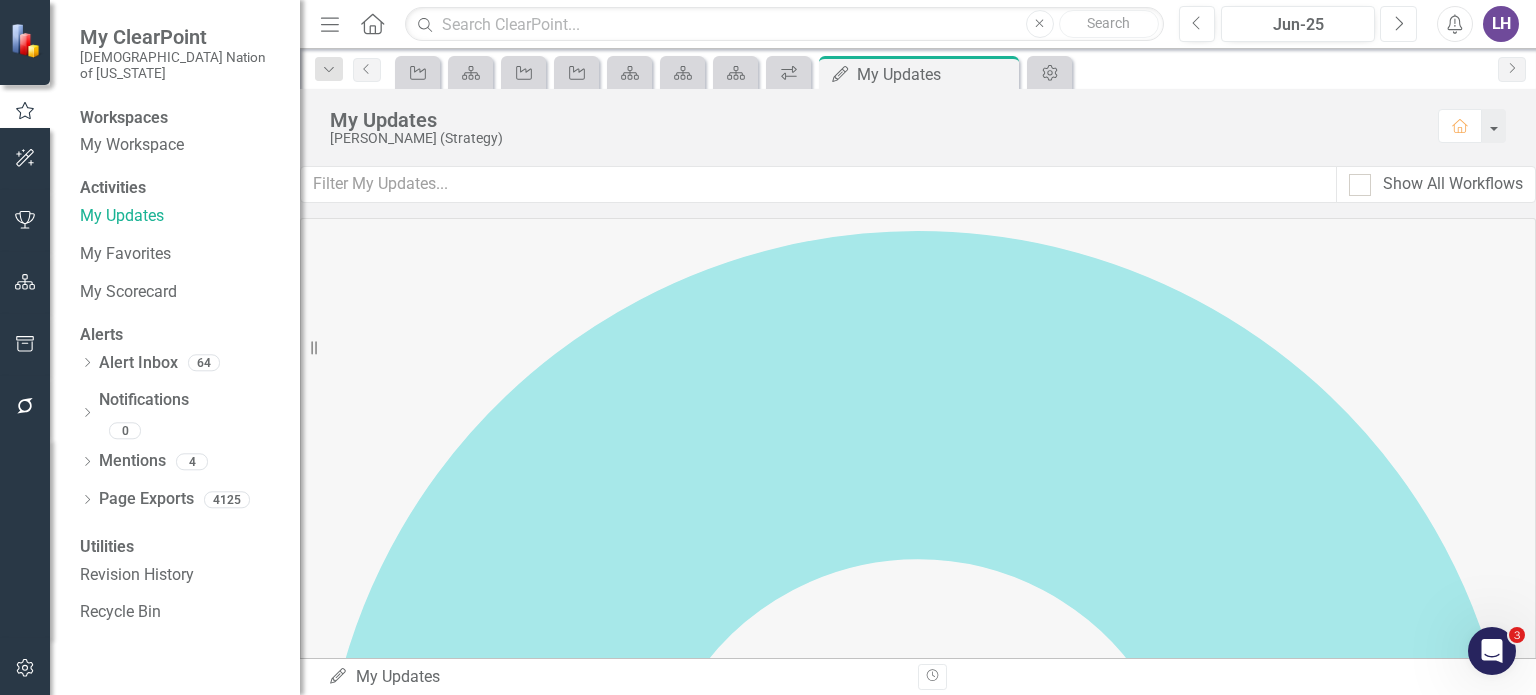 click on "Next" at bounding box center [1398, 24] 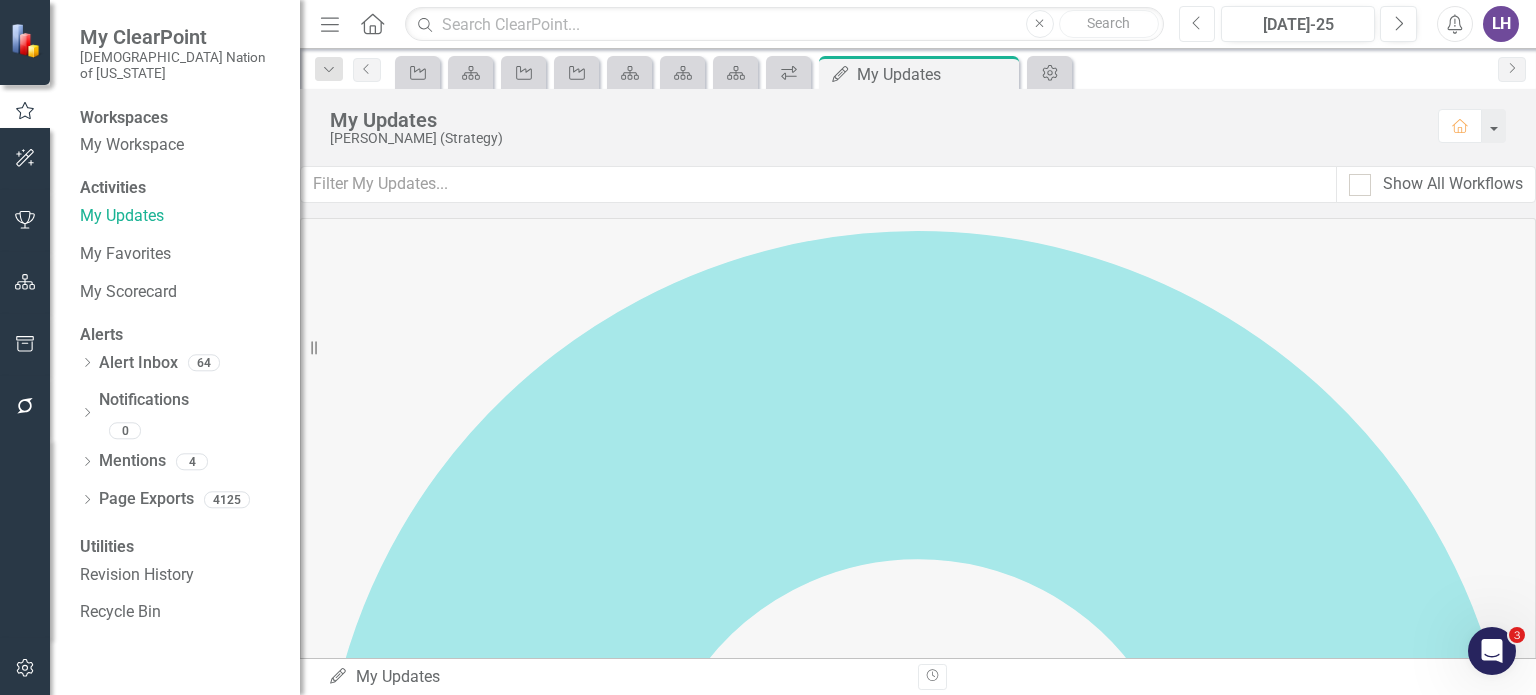 click on "Previous" at bounding box center [1197, 24] 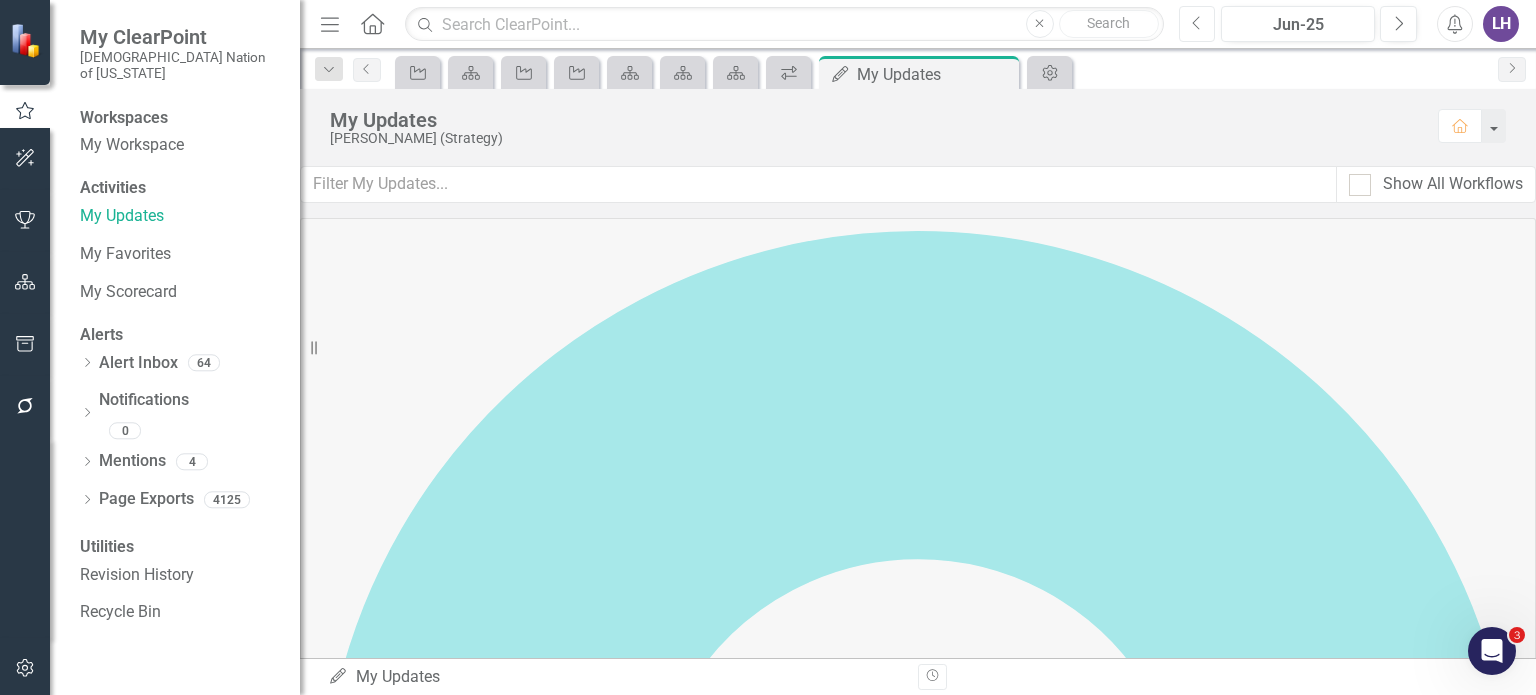 click on "Previous" at bounding box center (1197, 24) 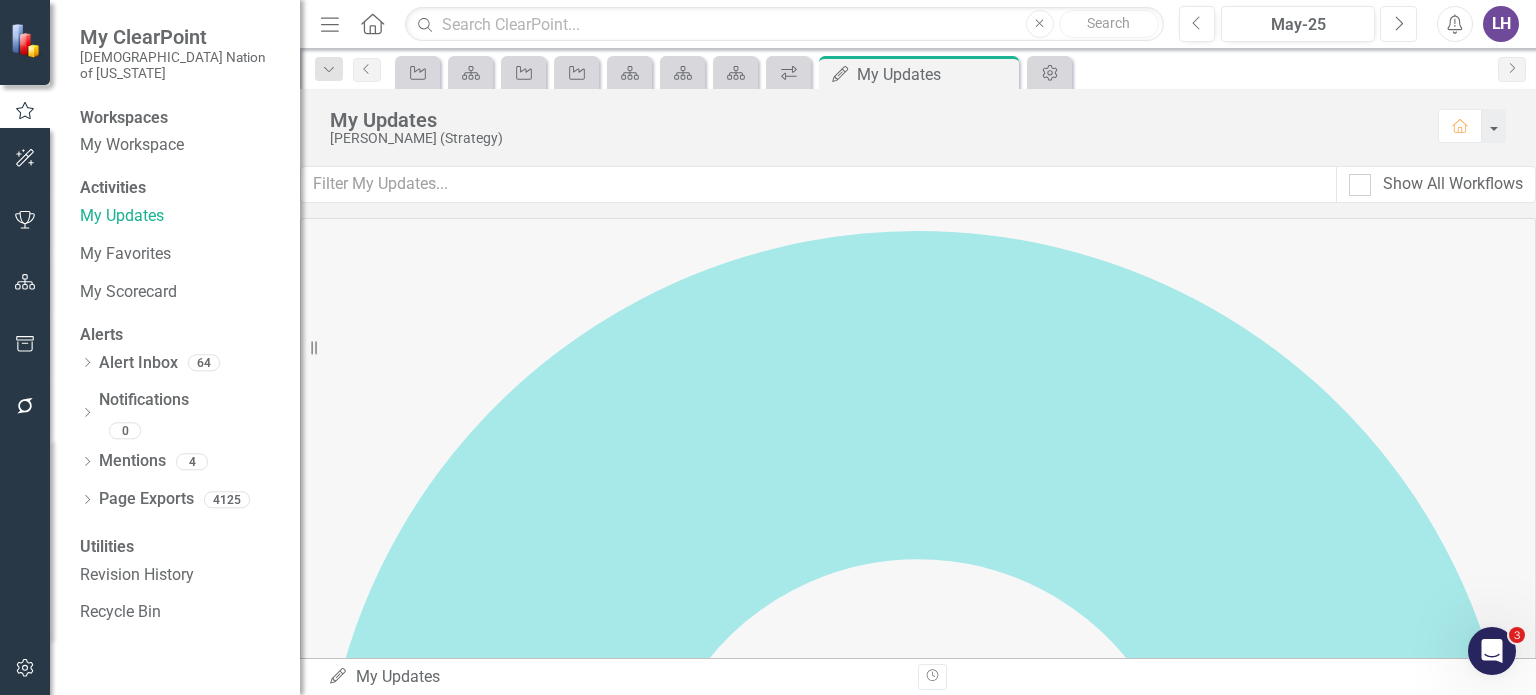 click on "Next" 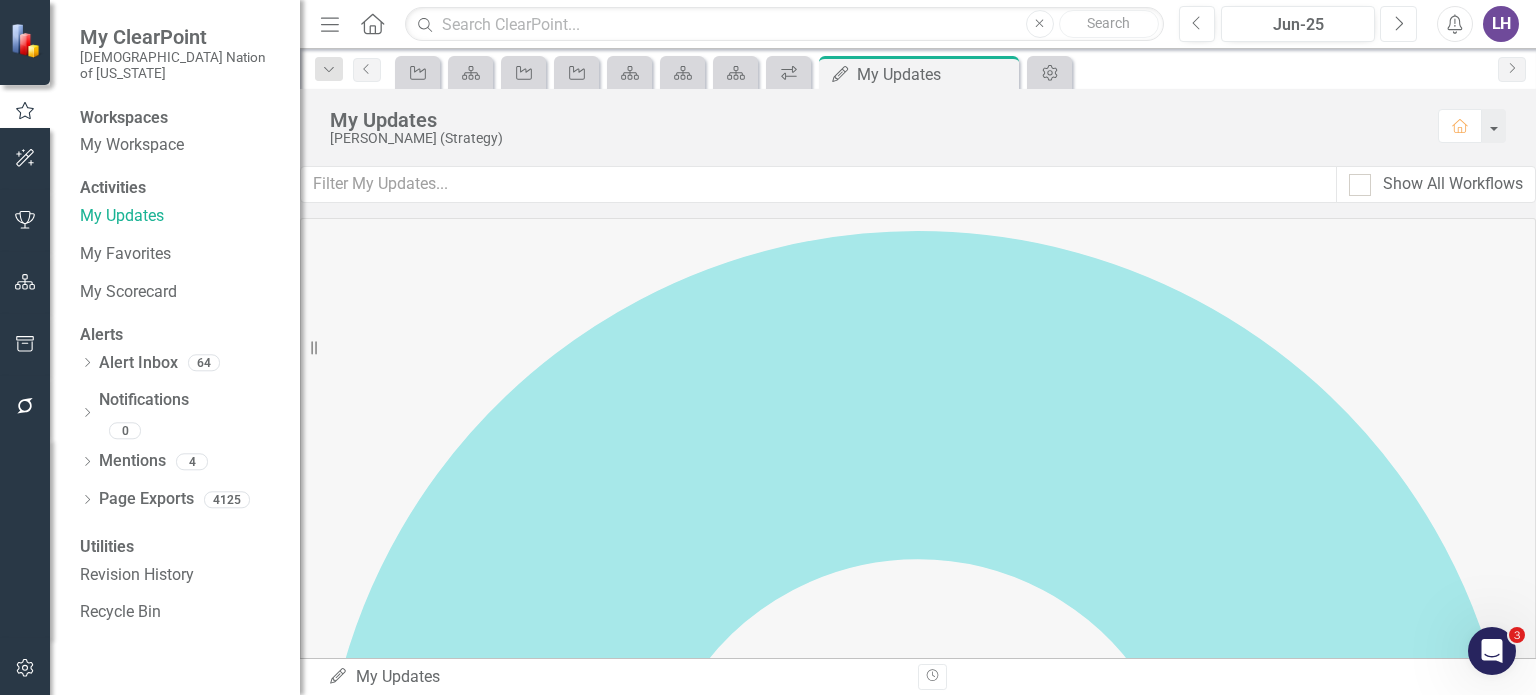 click on "Next" 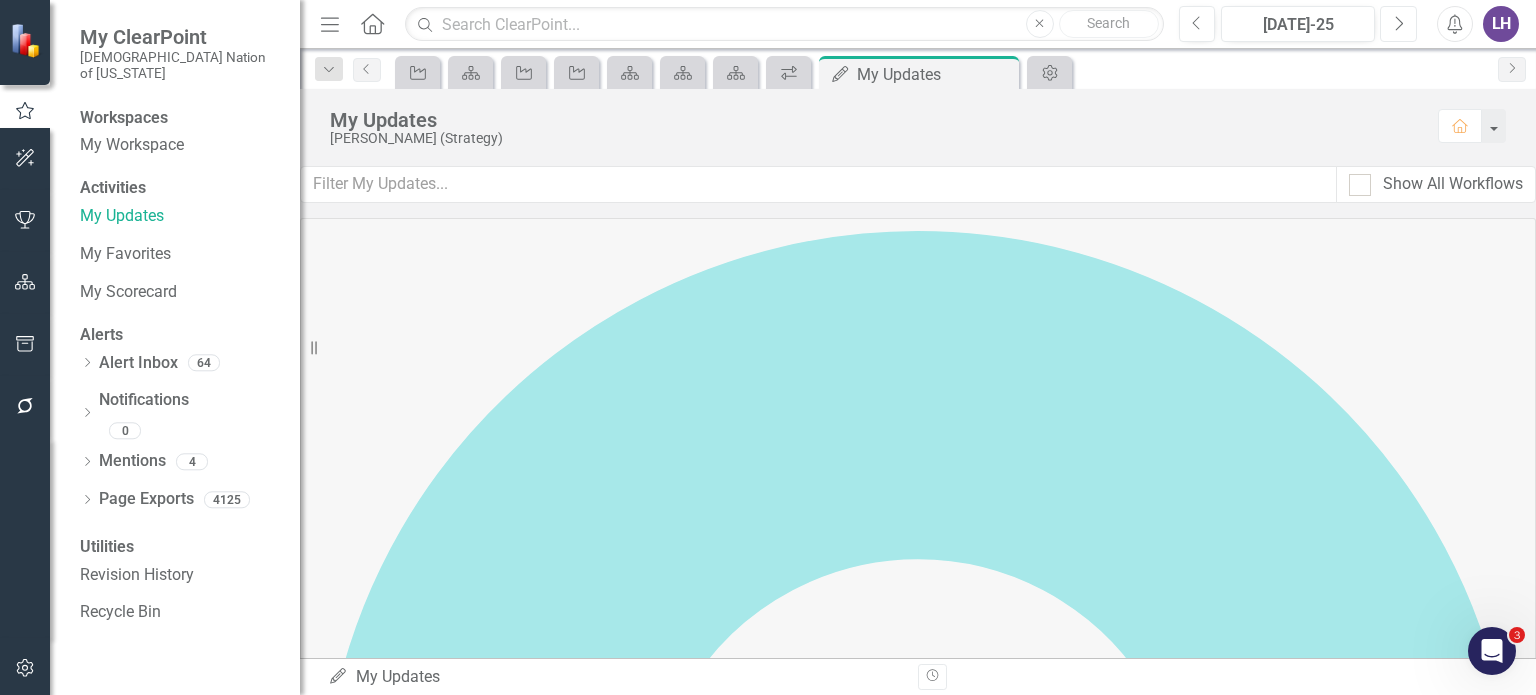 scroll, scrollTop: 0, scrollLeft: 0, axis: both 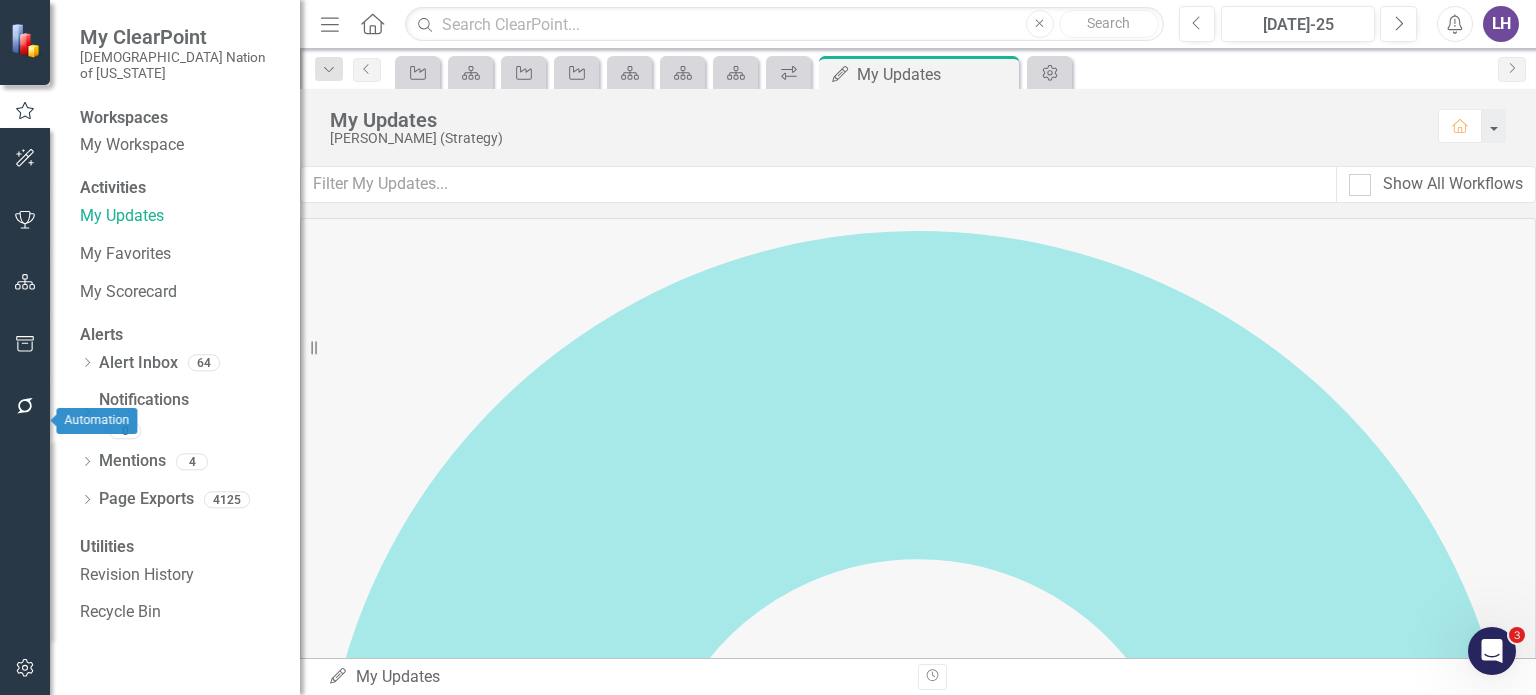 click 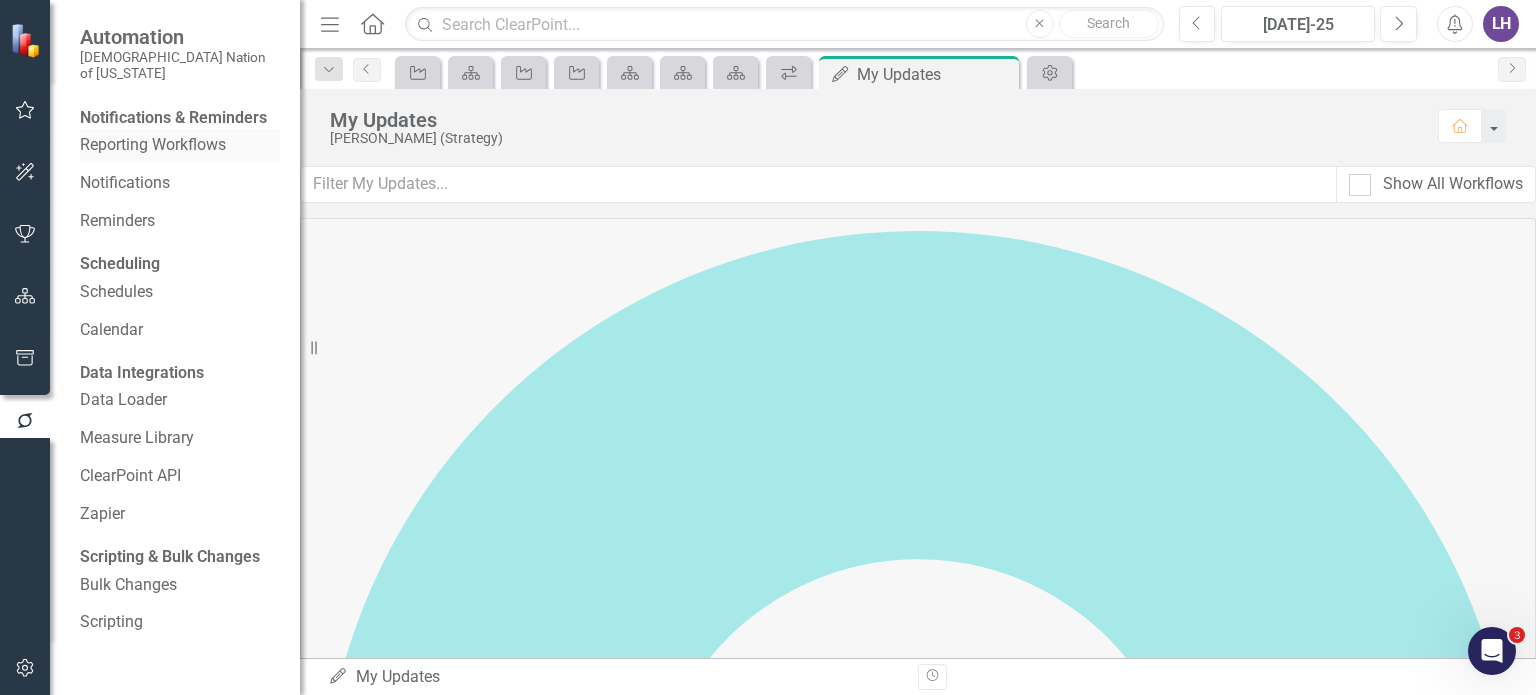 click on "Reporting Workflows" at bounding box center [180, 145] 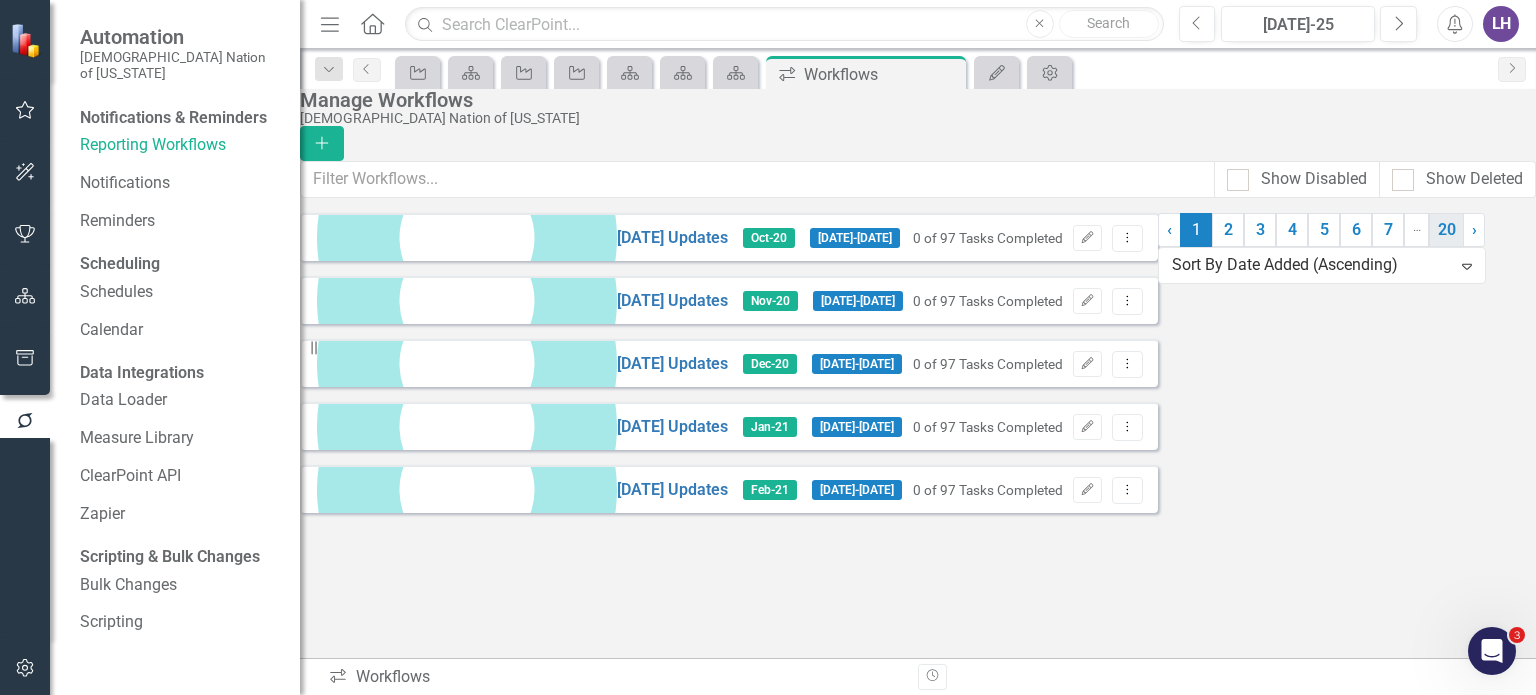 click on "20" at bounding box center (1446, 230) 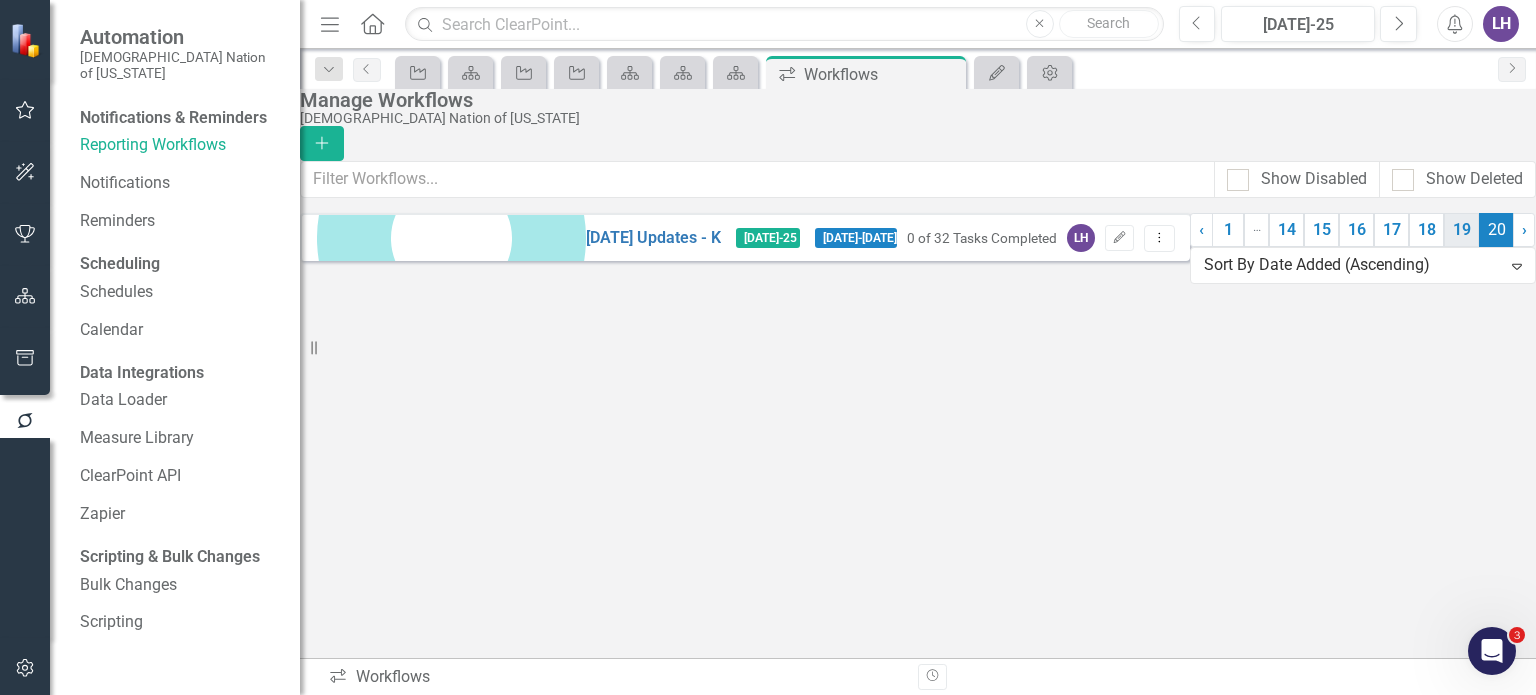 click on "19" at bounding box center [1461, 230] 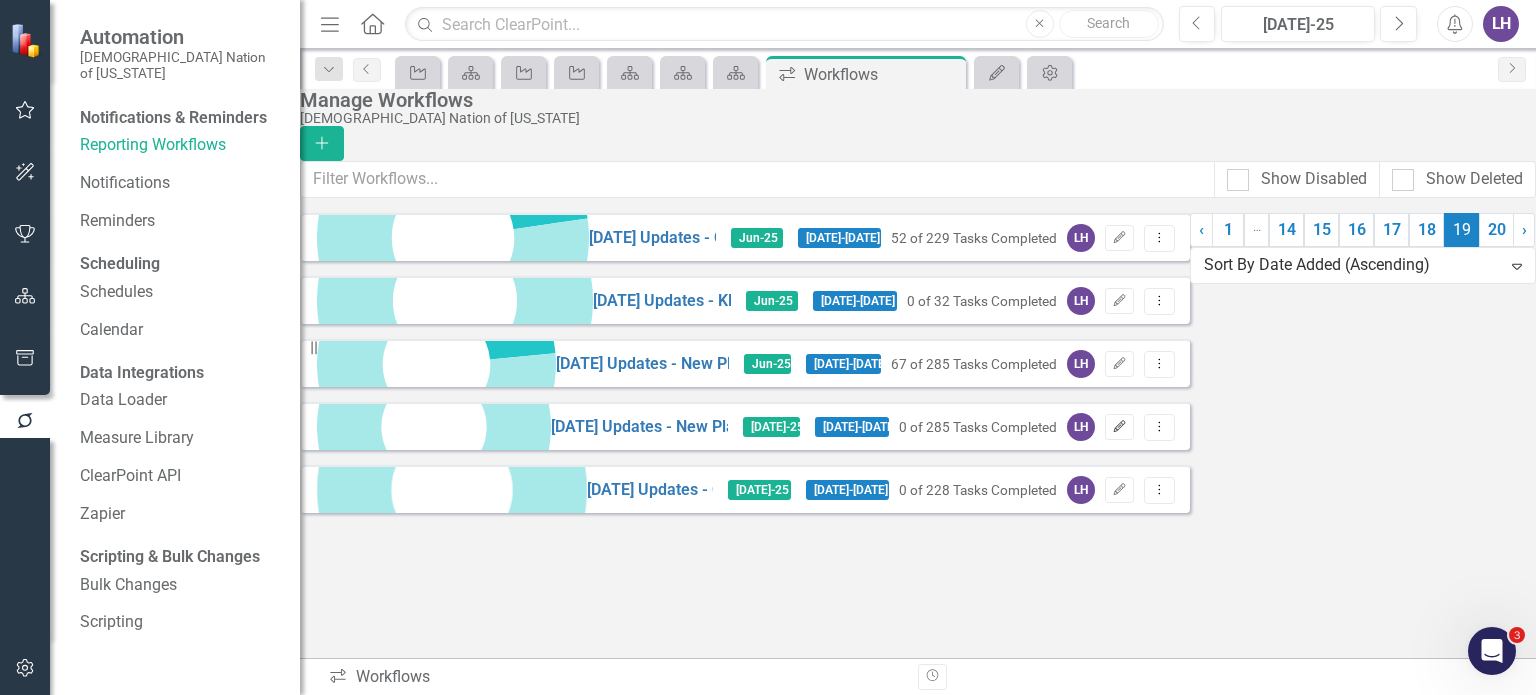 click on "Edit" at bounding box center [1119, 427] 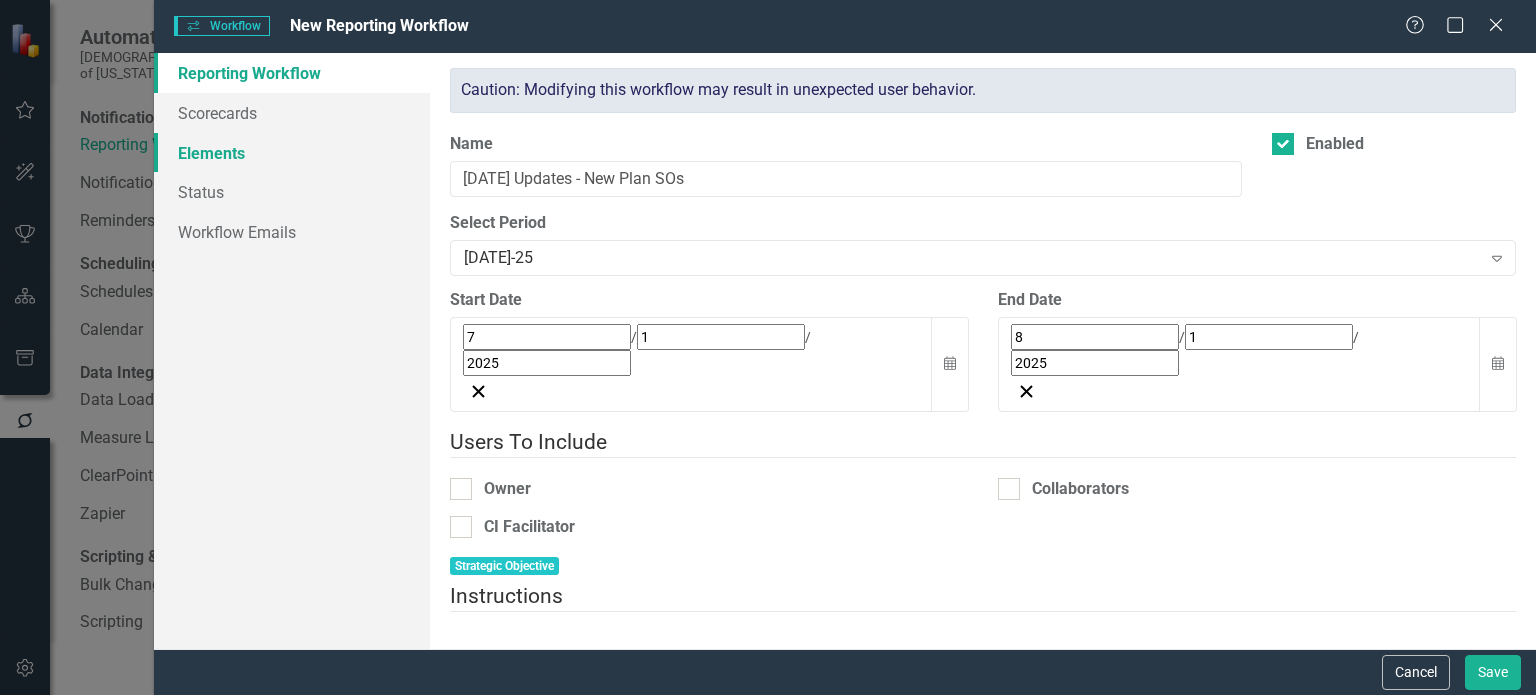 checkbox on "true" 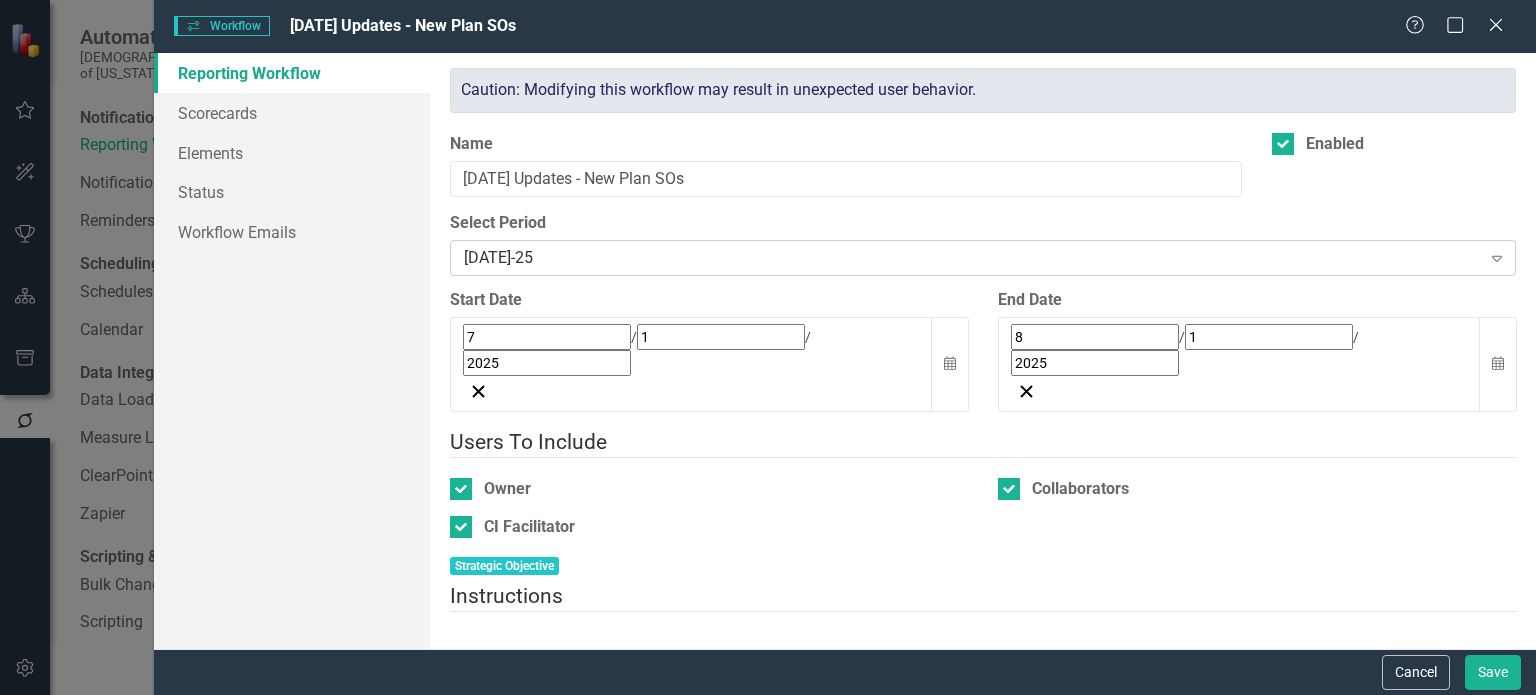 type on "<p>June updates are due on Monday, June 30, 2025. Please ensure Progress, Next Steps, dates, % Complete, and milestones are up-to-date.</p>" 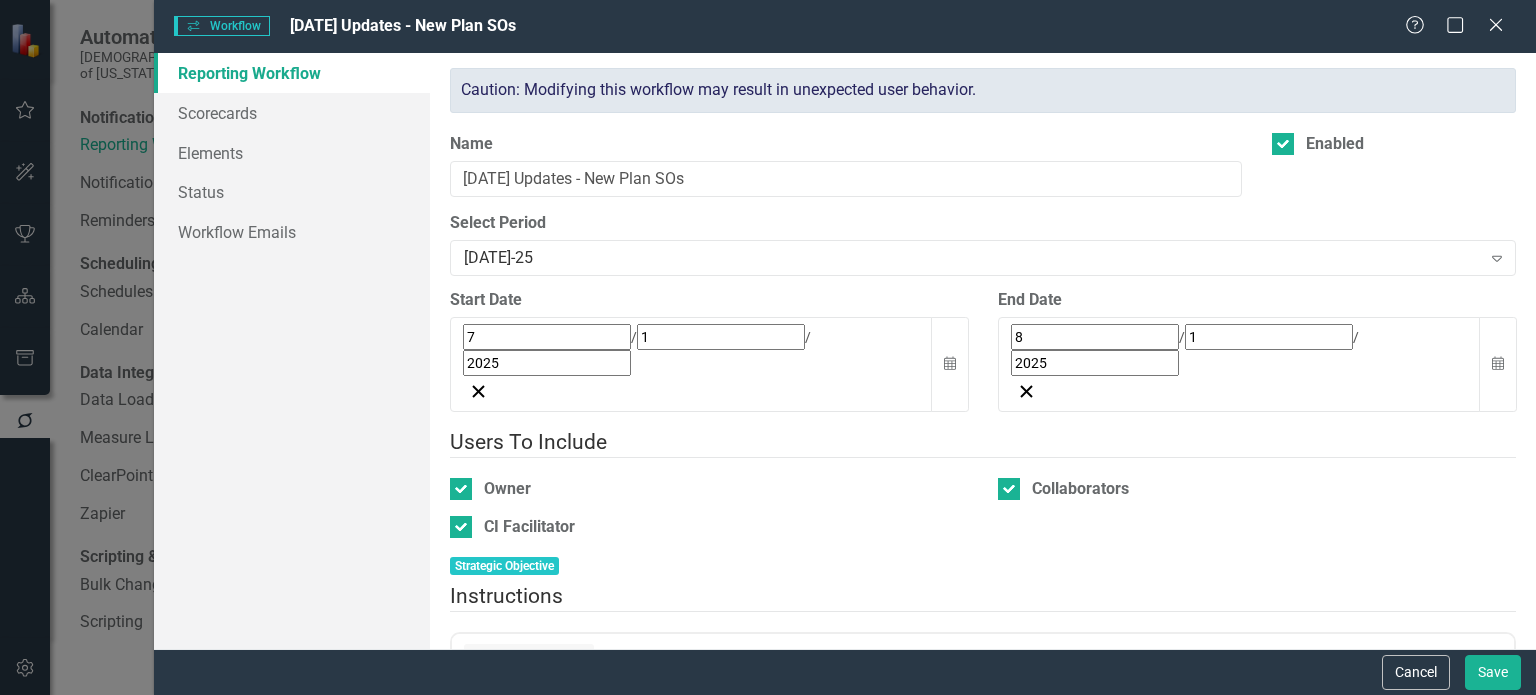 scroll, scrollTop: 0, scrollLeft: 0, axis: both 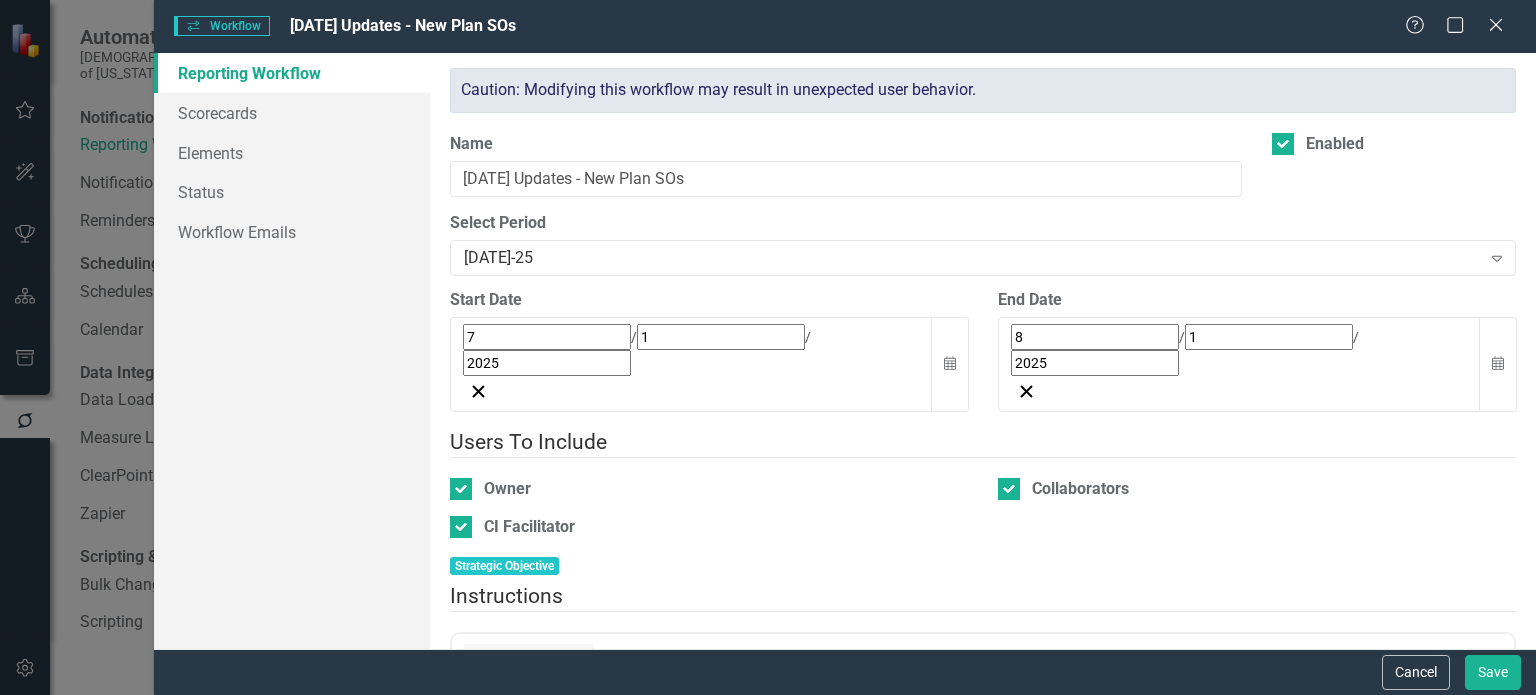 click on "June updates are due on Monday, June 30, 2025. Please ensure Progress, Next Steps, dates, % Complete, and milestones are up-to-date." at bounding box center (983, 698) 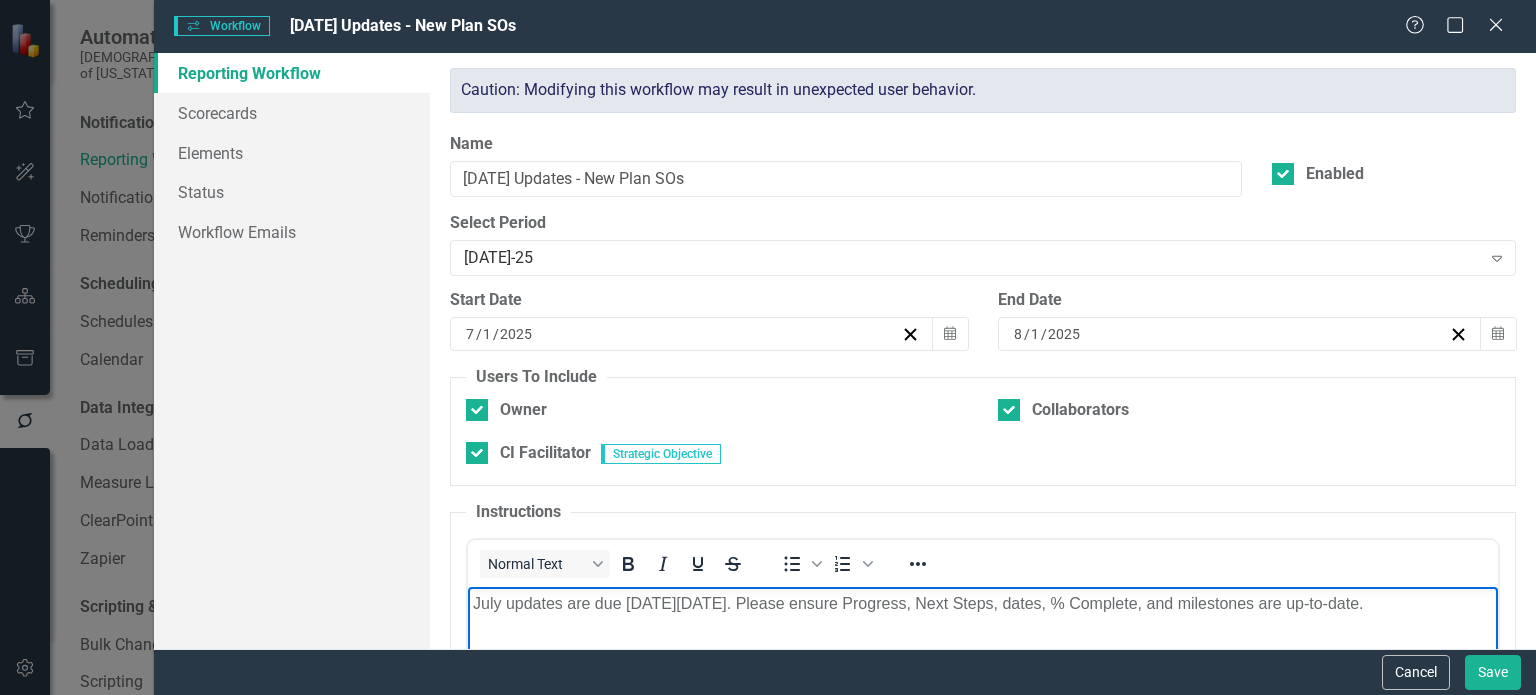 scroll, scrollTop: 0, scrollLeft: 0, axis: both 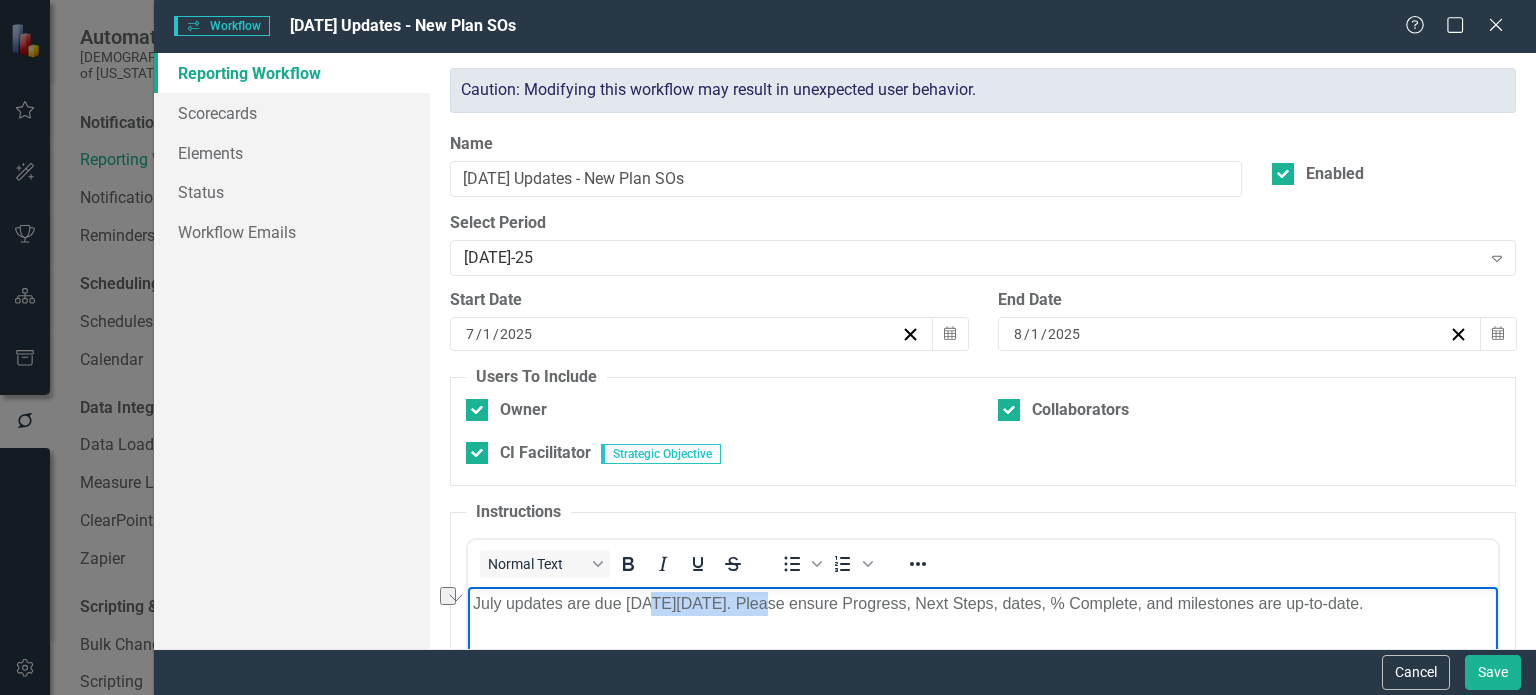 drag, startPoint x: 651, startPoint y: 599, endPoint x: 766, endPoint y: 594, distance: 115.10864 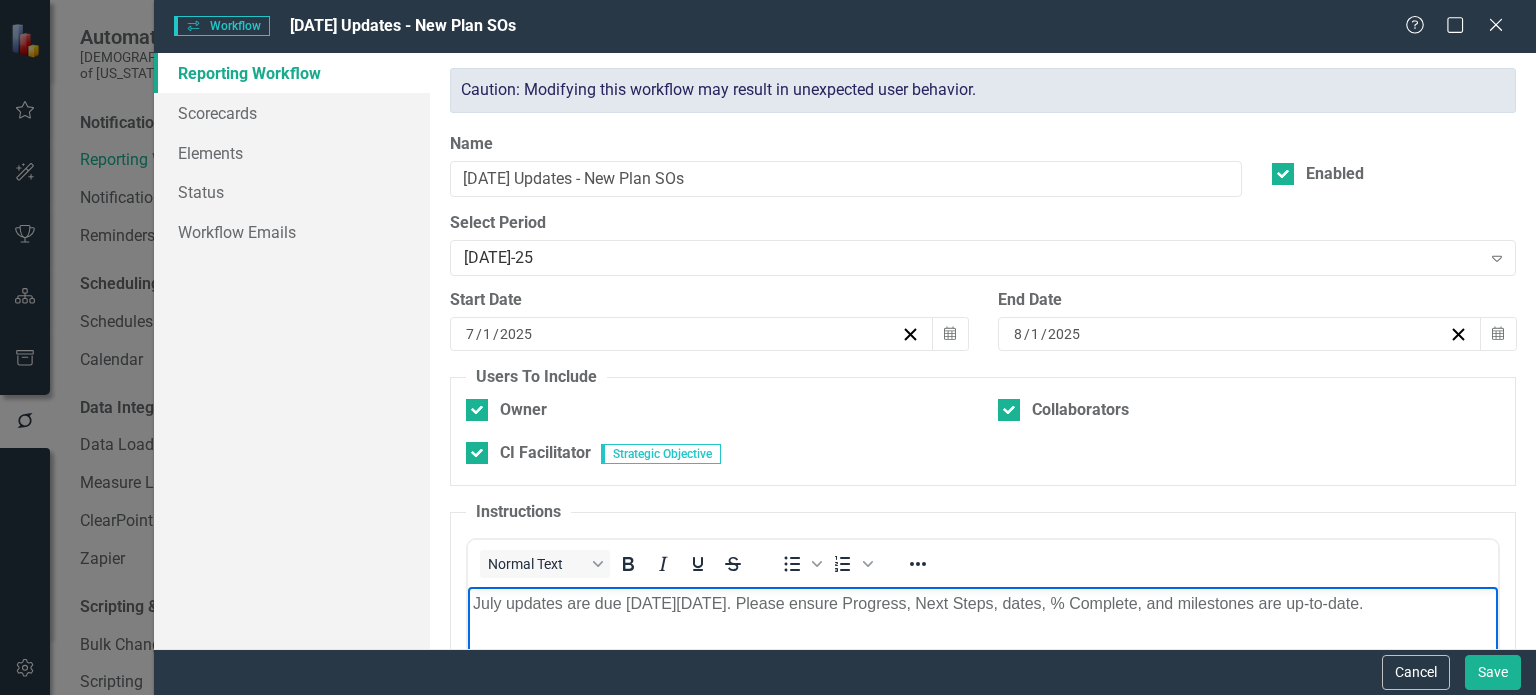 click on "July updates are due [DATE][DATE]. Please ensure Progress, Next Steps, dates, % Complete, and milestones are up-to-date." at bounding box center [983, 604] 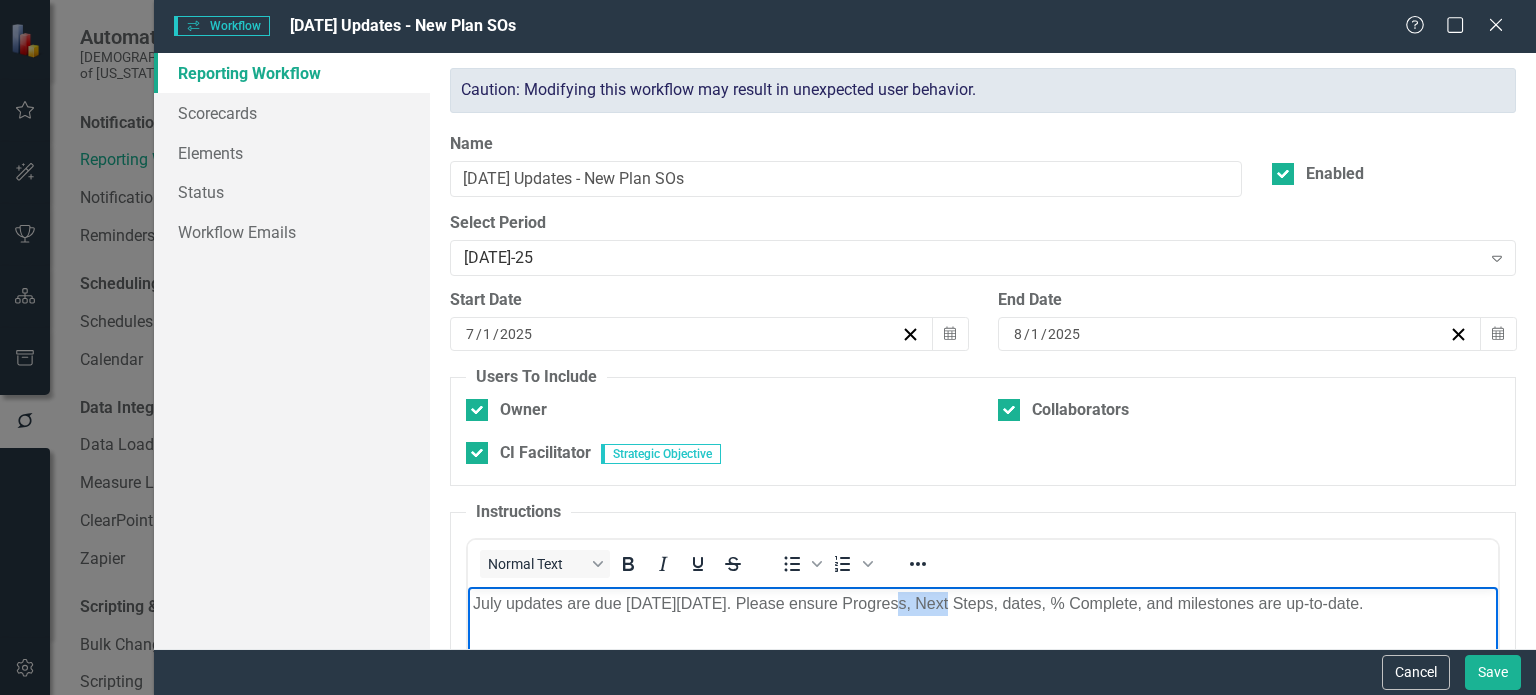 click on "July updates are due [DATE][DATE]. Please ensure Progress, Next Steps, dates, % Complete, and milestones are up-to-date." at bounding box center (983, 604) 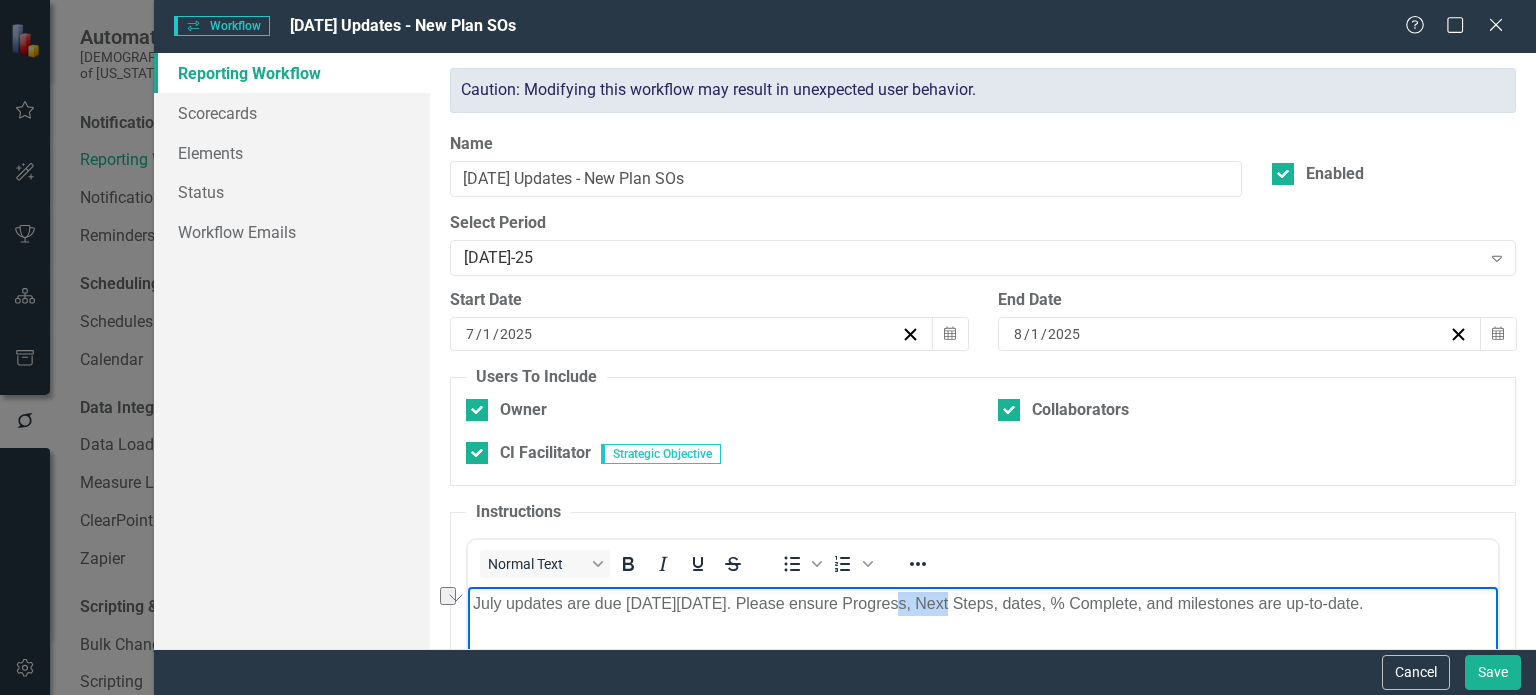 copy on "July updates are due on Thursday, July 31, 2025. Please ensure Progress, Next Steps, dates, % Complete, and milestones are up-to-date." 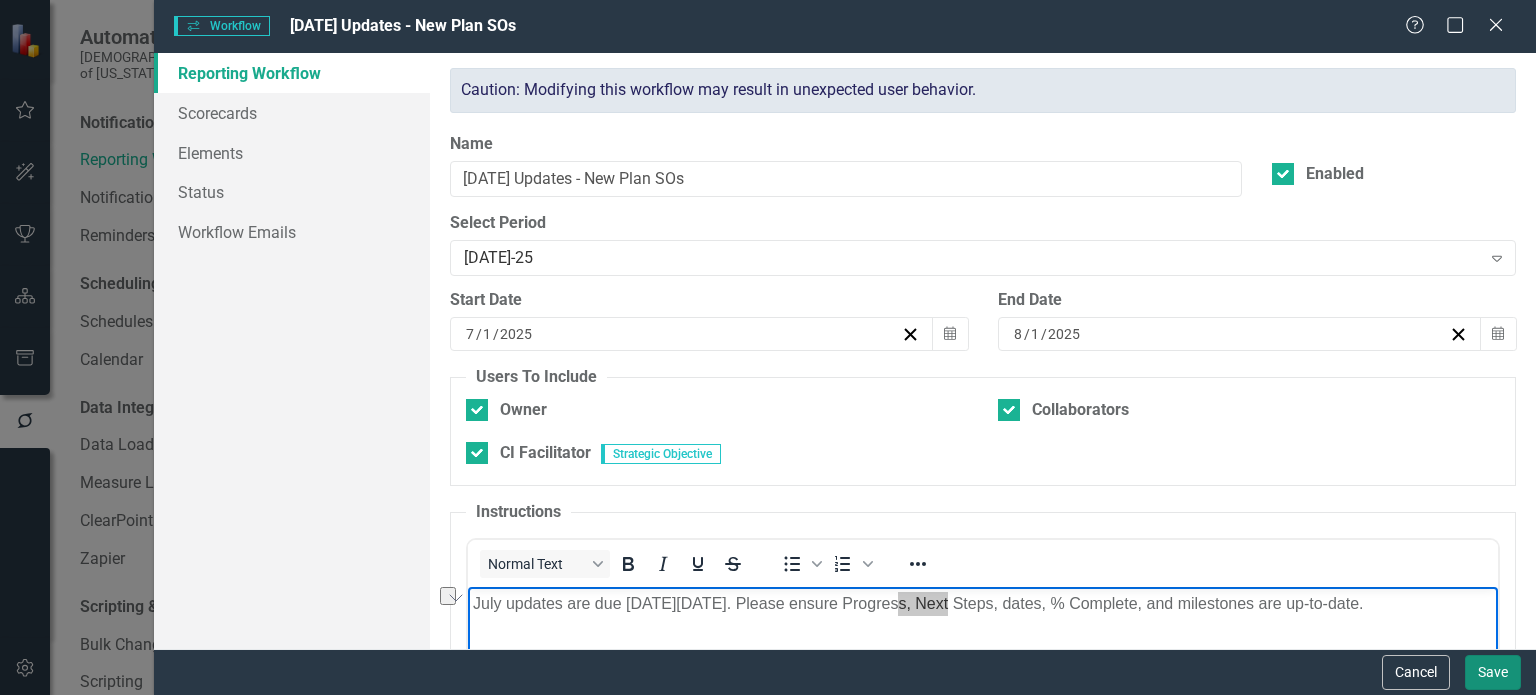 click on "Save" at bounding box center (1493, 672) 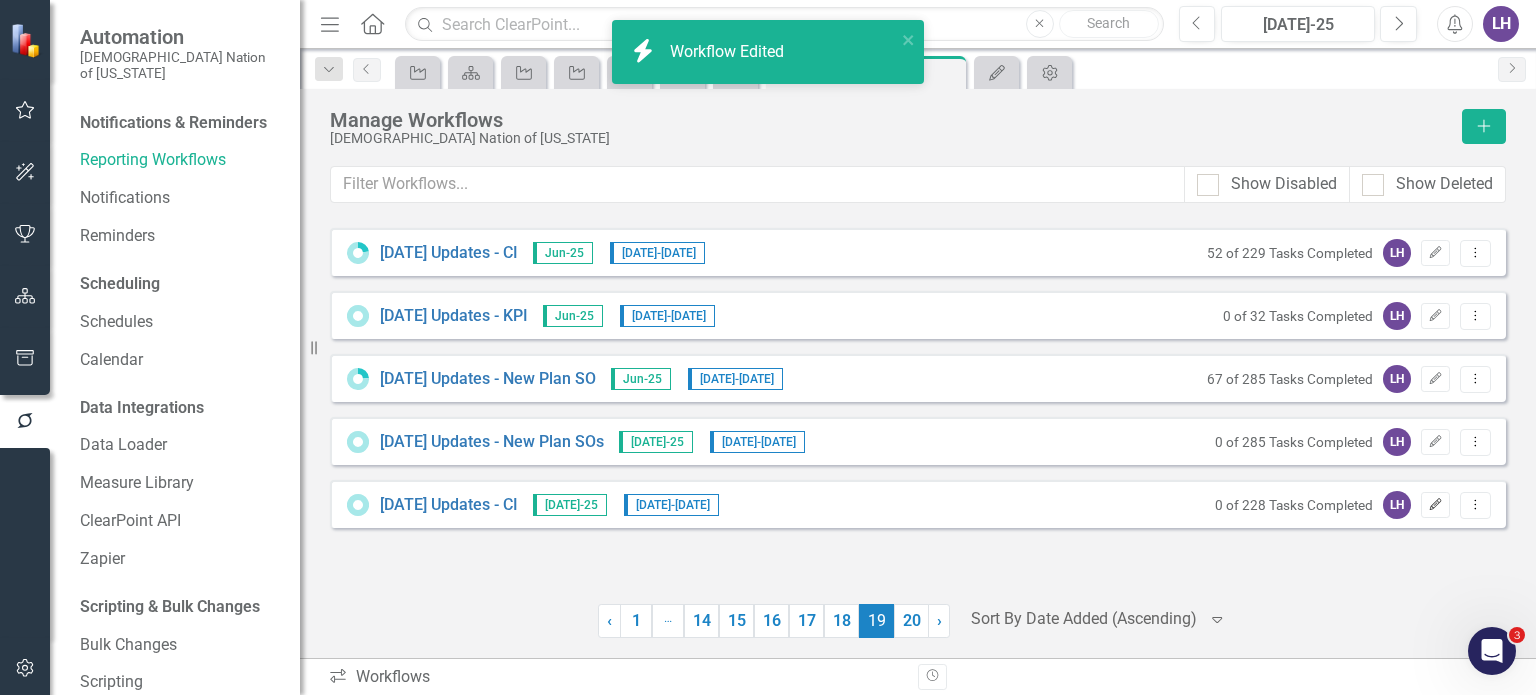 click on "Edit" 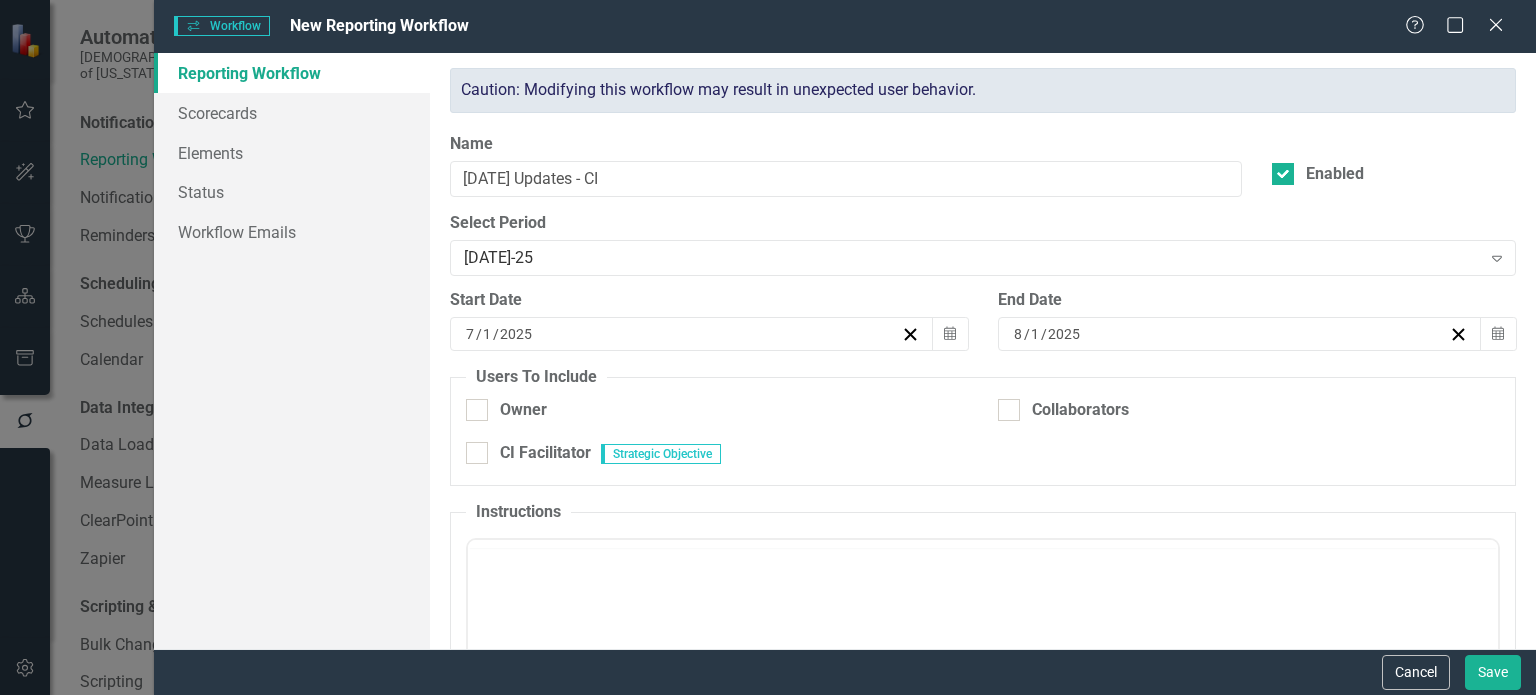 checkbox on "true" 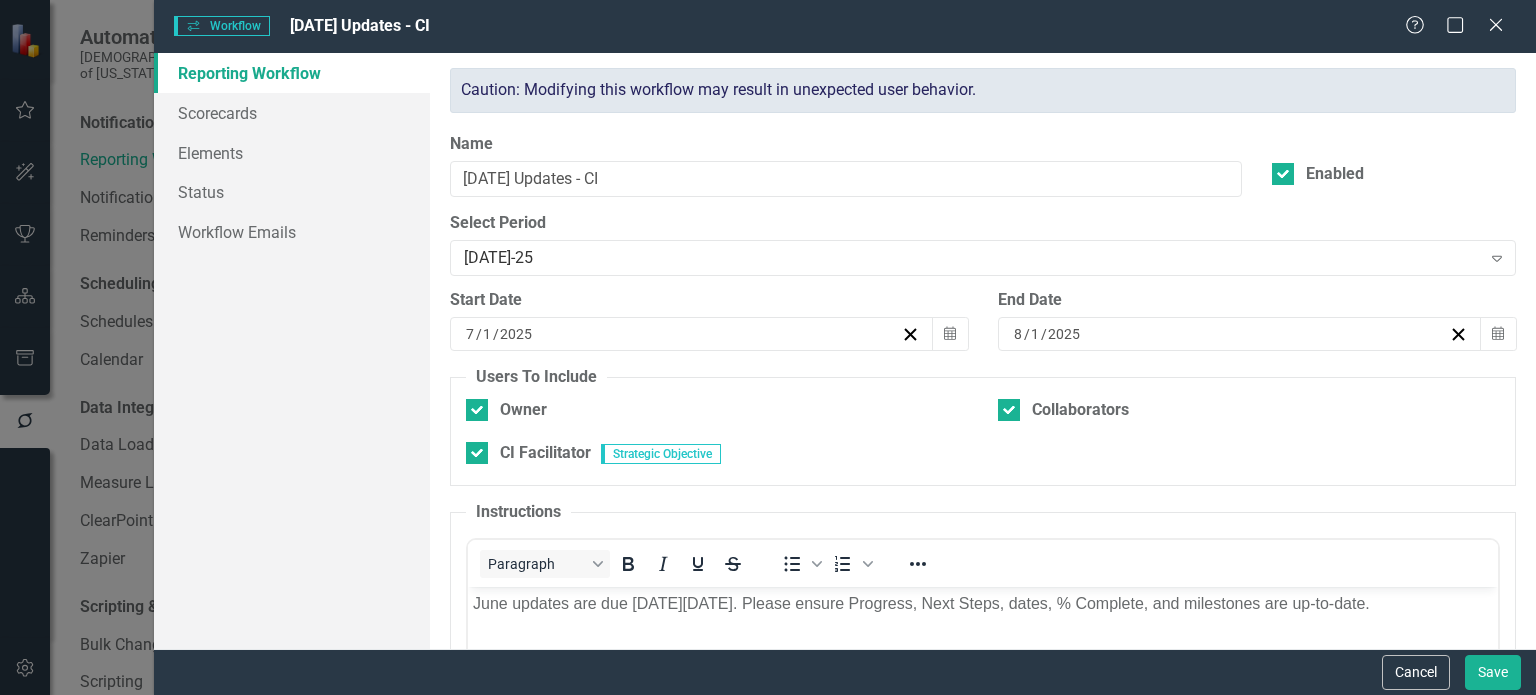 scroll, scrollTop: 0, scrollLeft: 0, axis: both 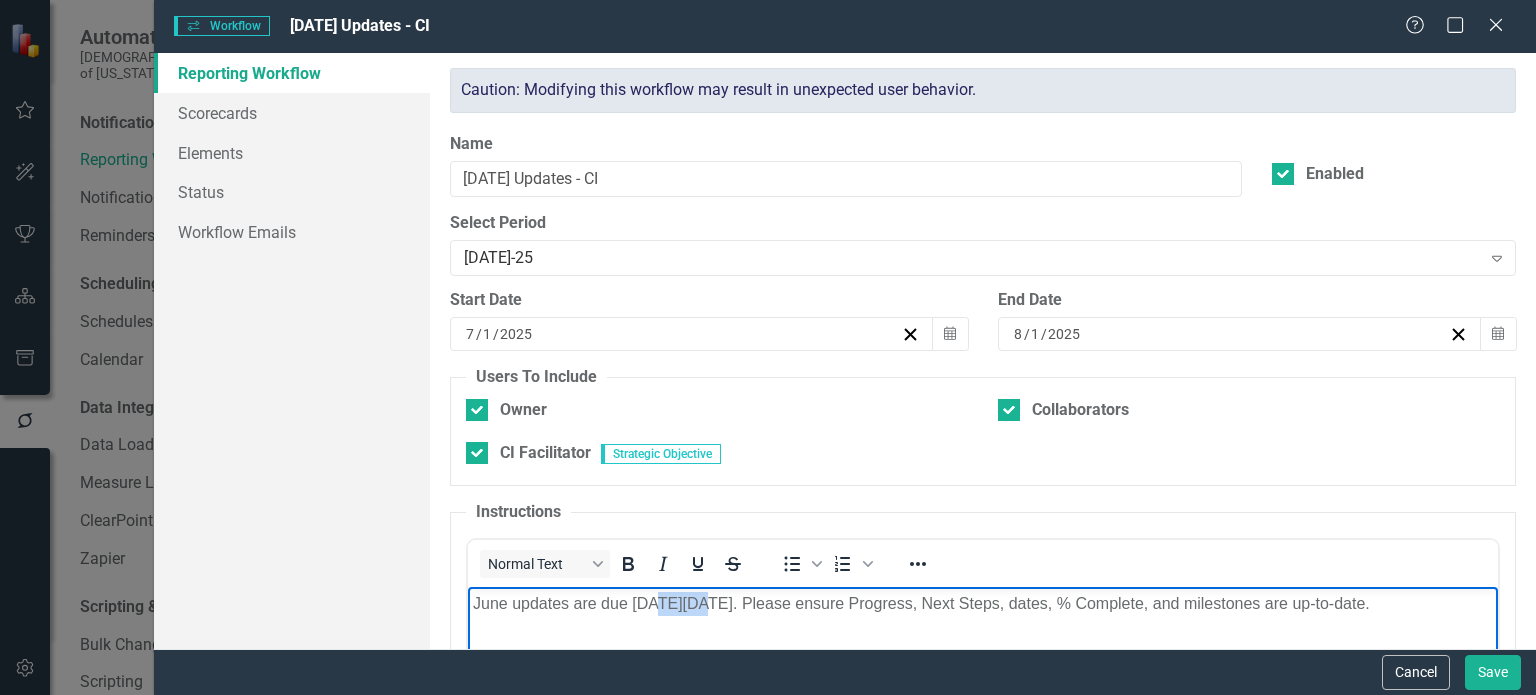 click on "June updates are due [DATE][DATE]. Please ensure Progress, Next Steps, dates, % Complete, and milestones are up-to-date." at bounding box center (983, 604) 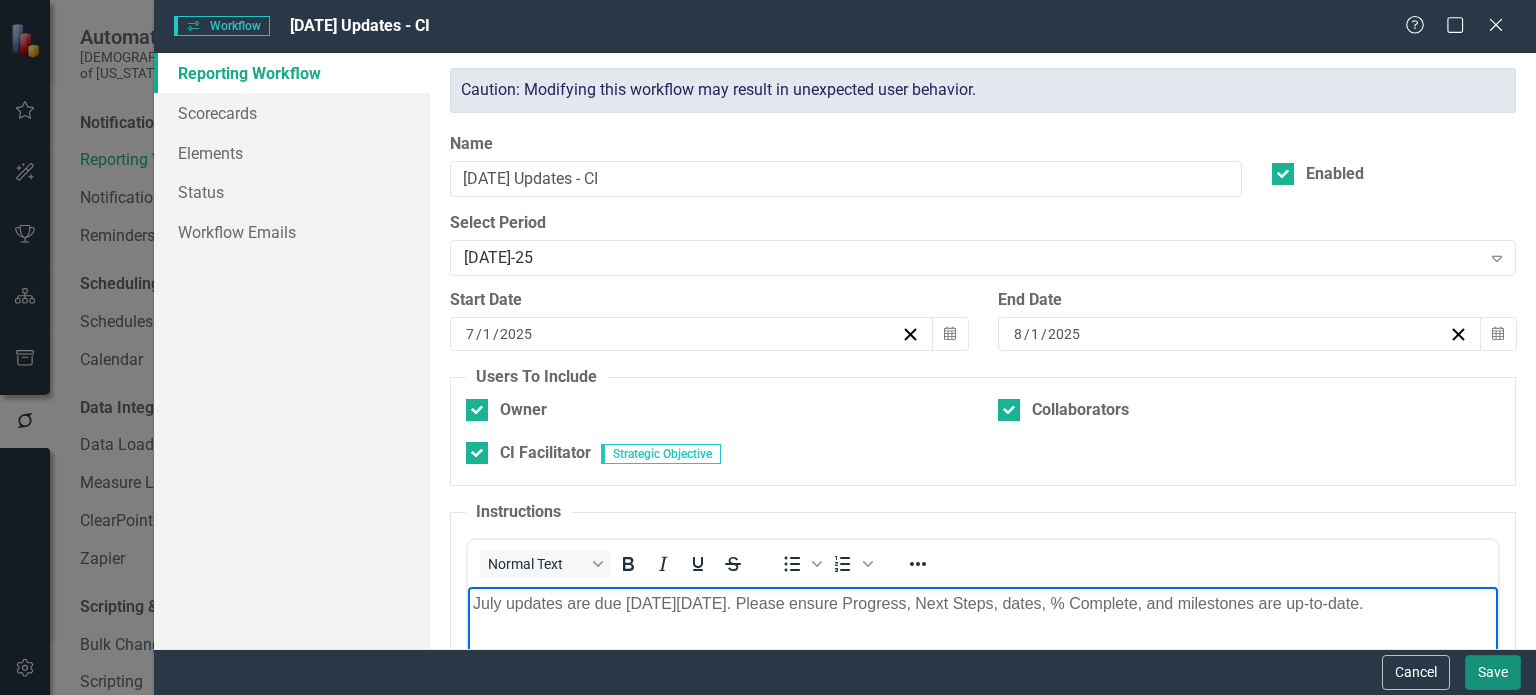 click on "Save" at bounding box center (1493, 672) 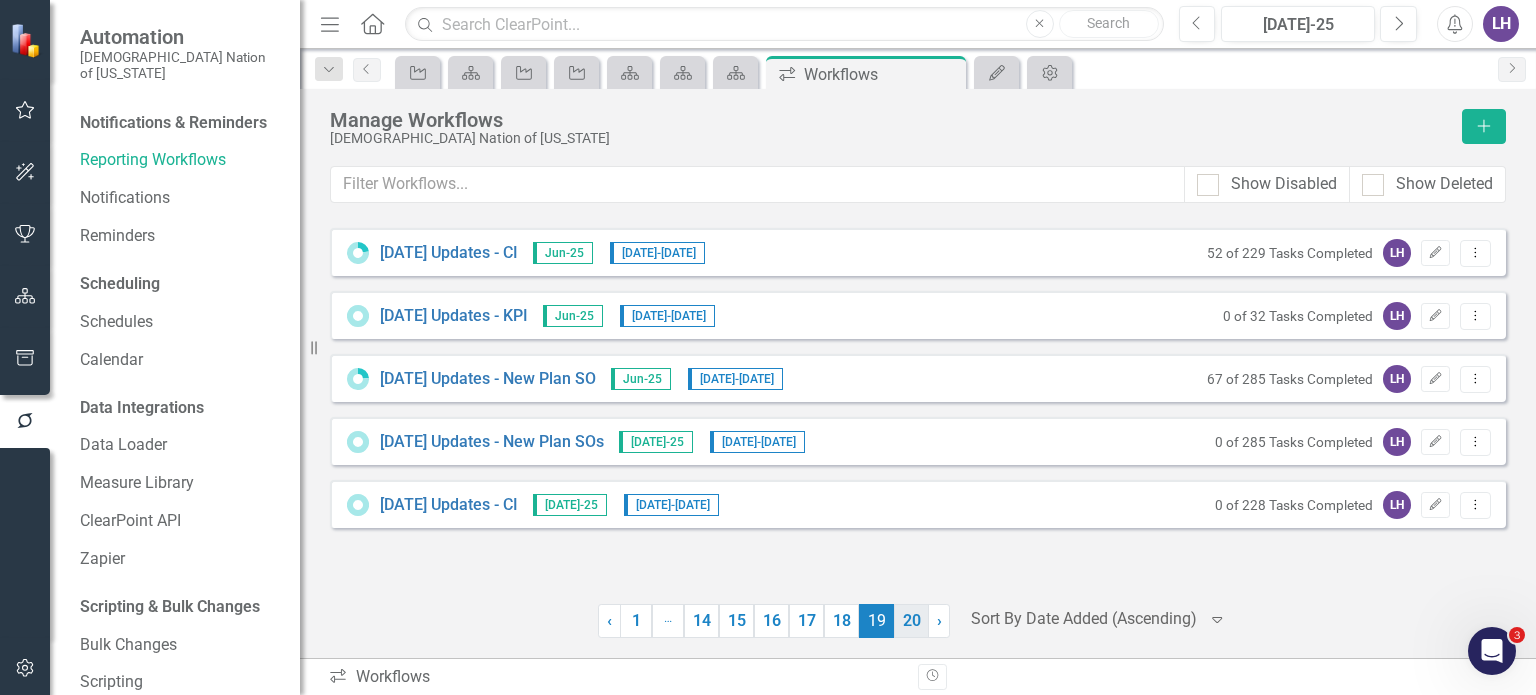 click on "20" at bounding box center [911, 621] 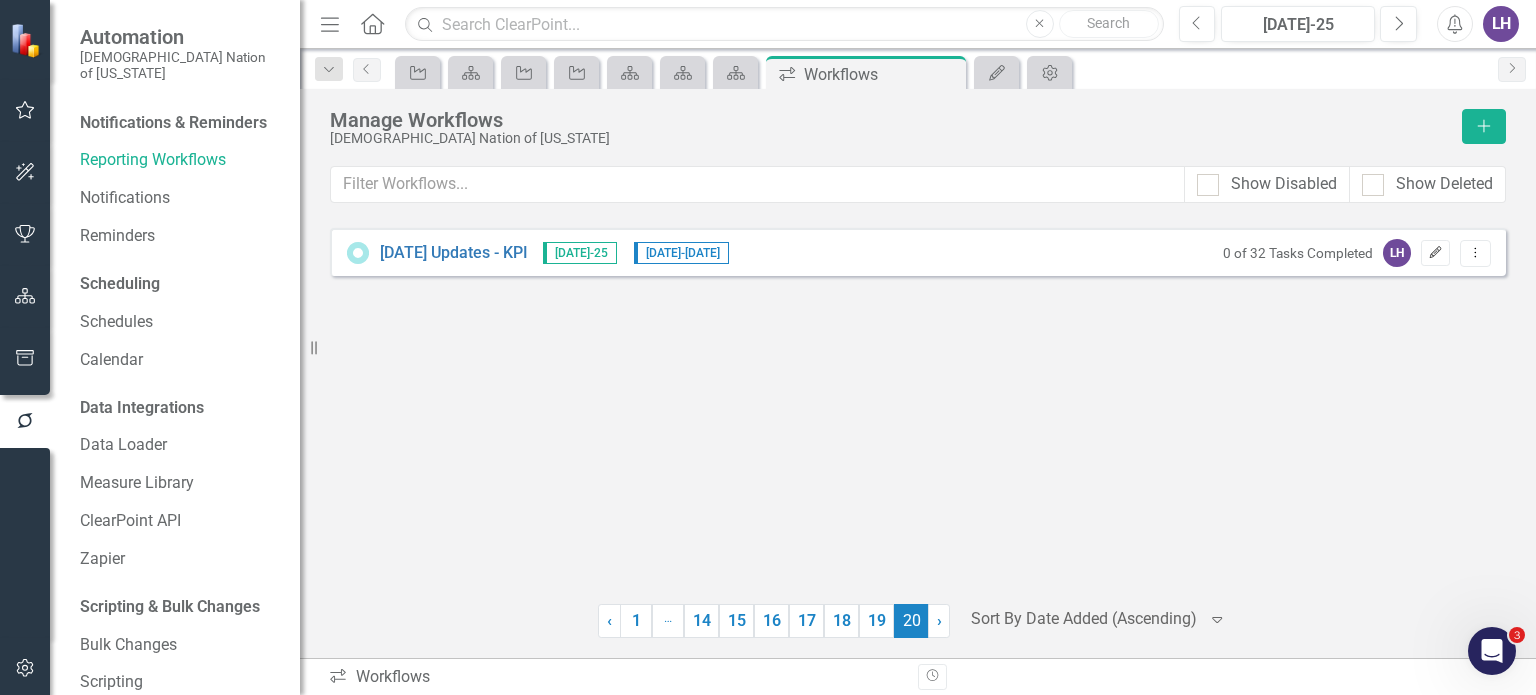 click 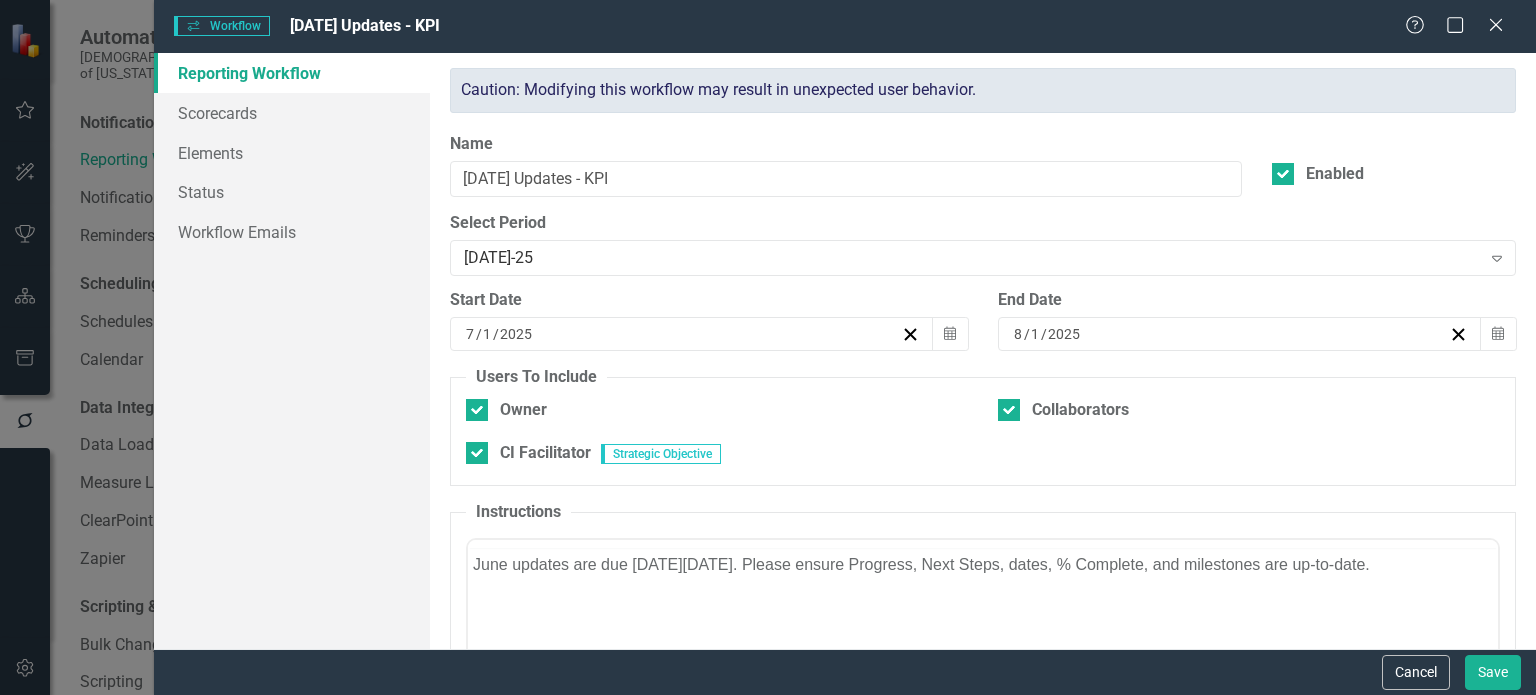 scroll, scrollTop: 0, scrollLeft: 0, axis: both 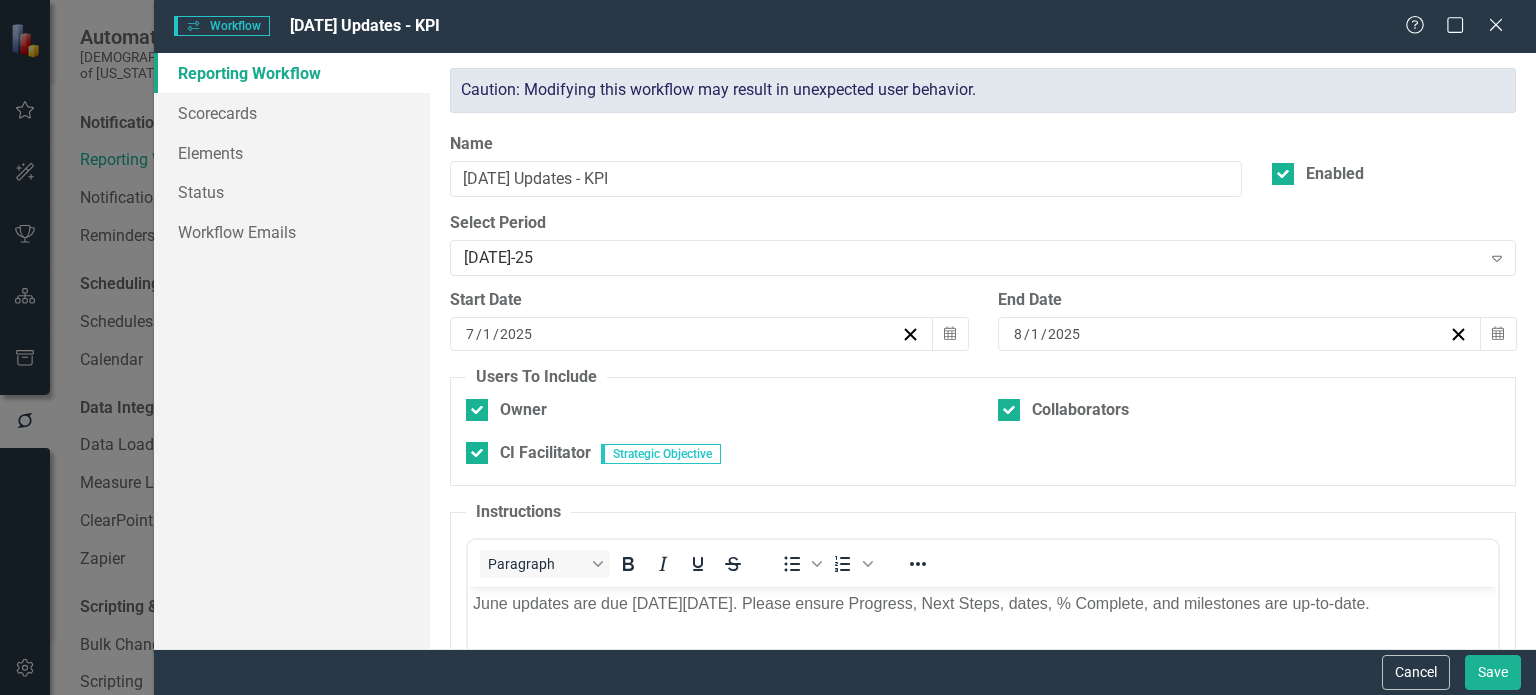 click on "June updates are due [DATE][DATE]. Please ensure Progress, Next Steps, dates, % Complete, and milestones are up-to-date." at bounding box center (983, 604) 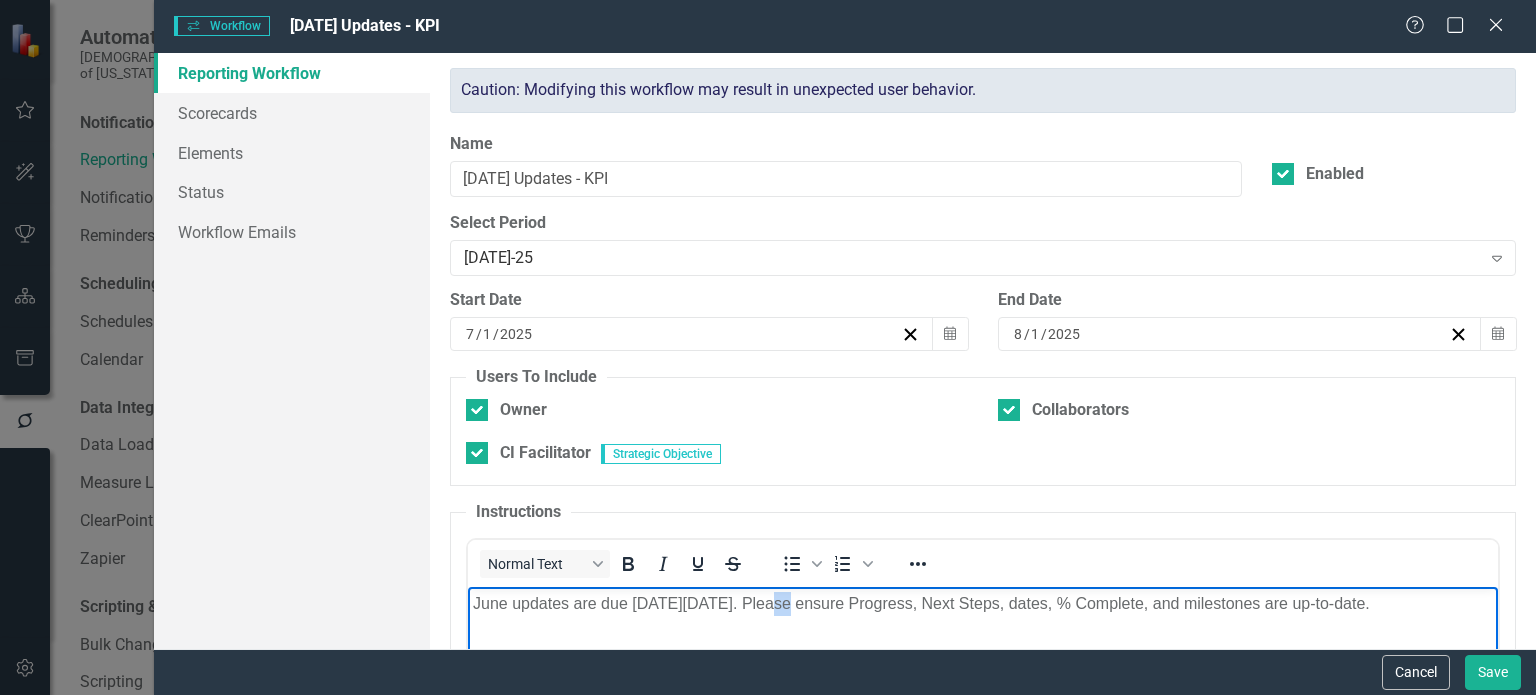 click on "June updates are due [DATE][DATE]. Please ensure Progress, Next Steps, dates, % Complete, and milestones are up-to-date." at bounding box center (983, 604) 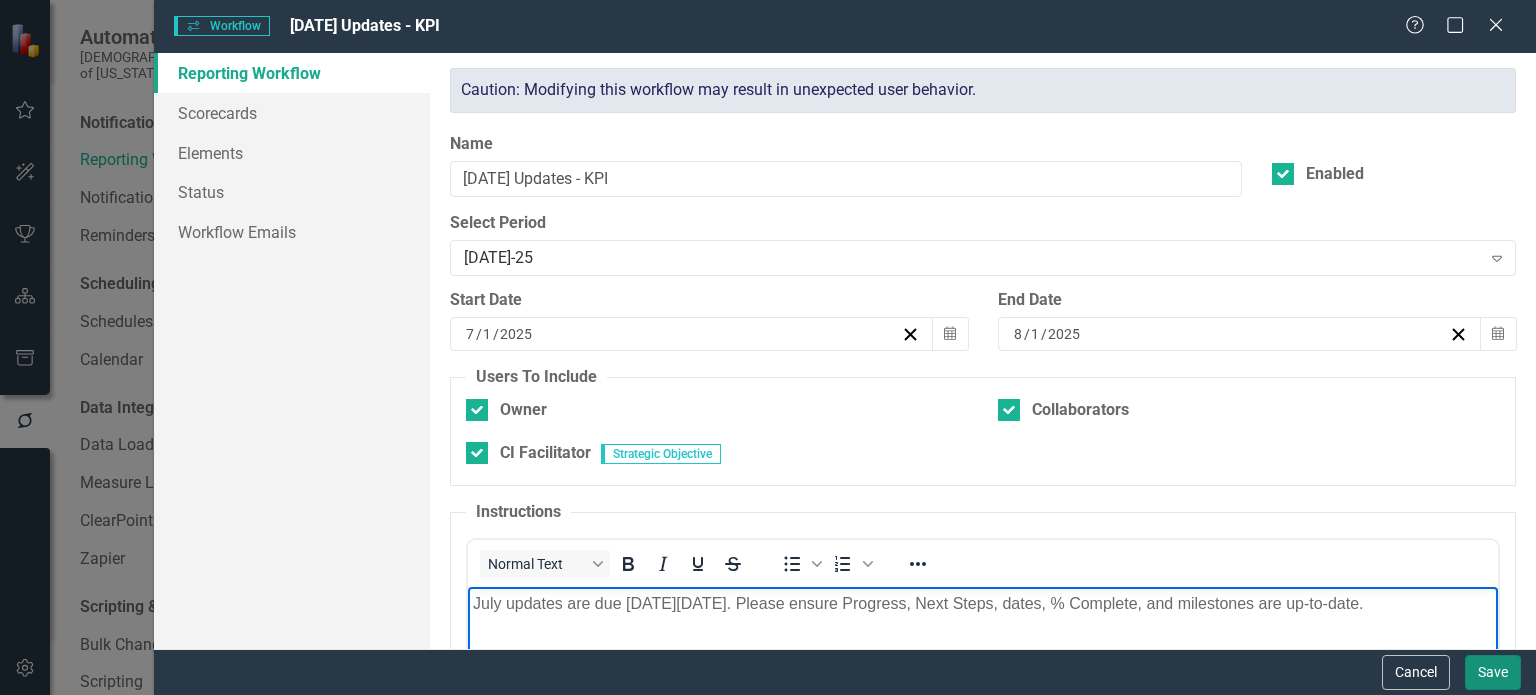 click on "Save" at bounding box center (1493, 672) 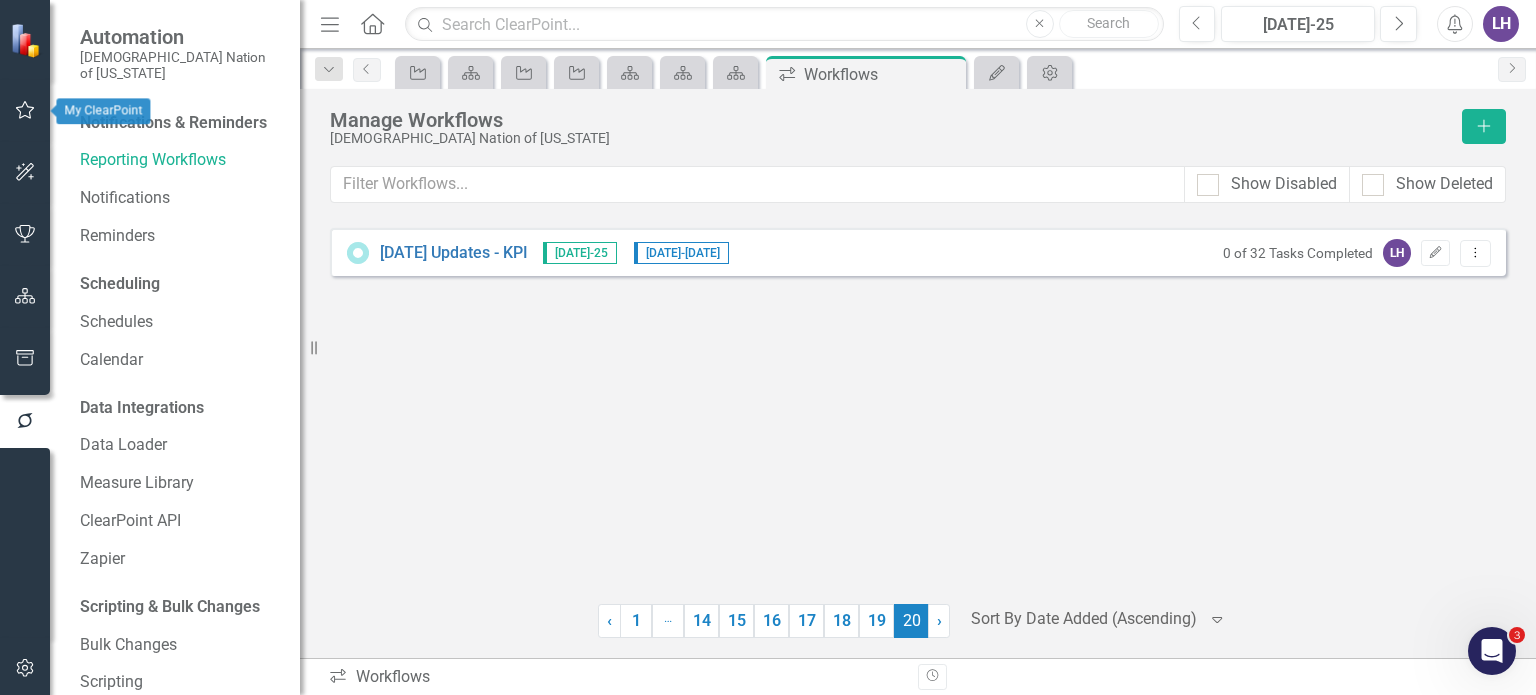click at bounding box center (25, 111) 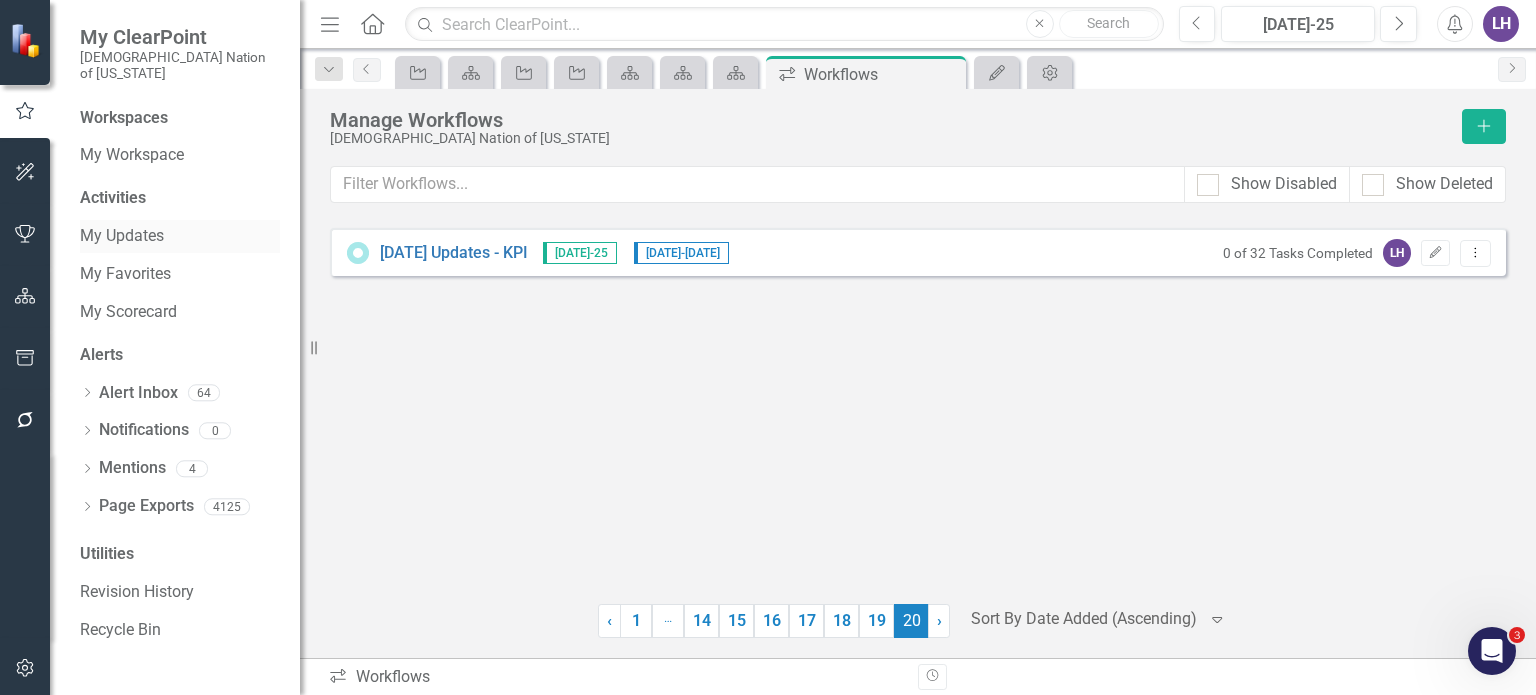 click on "My Updates" at bounding box center [180, 236] 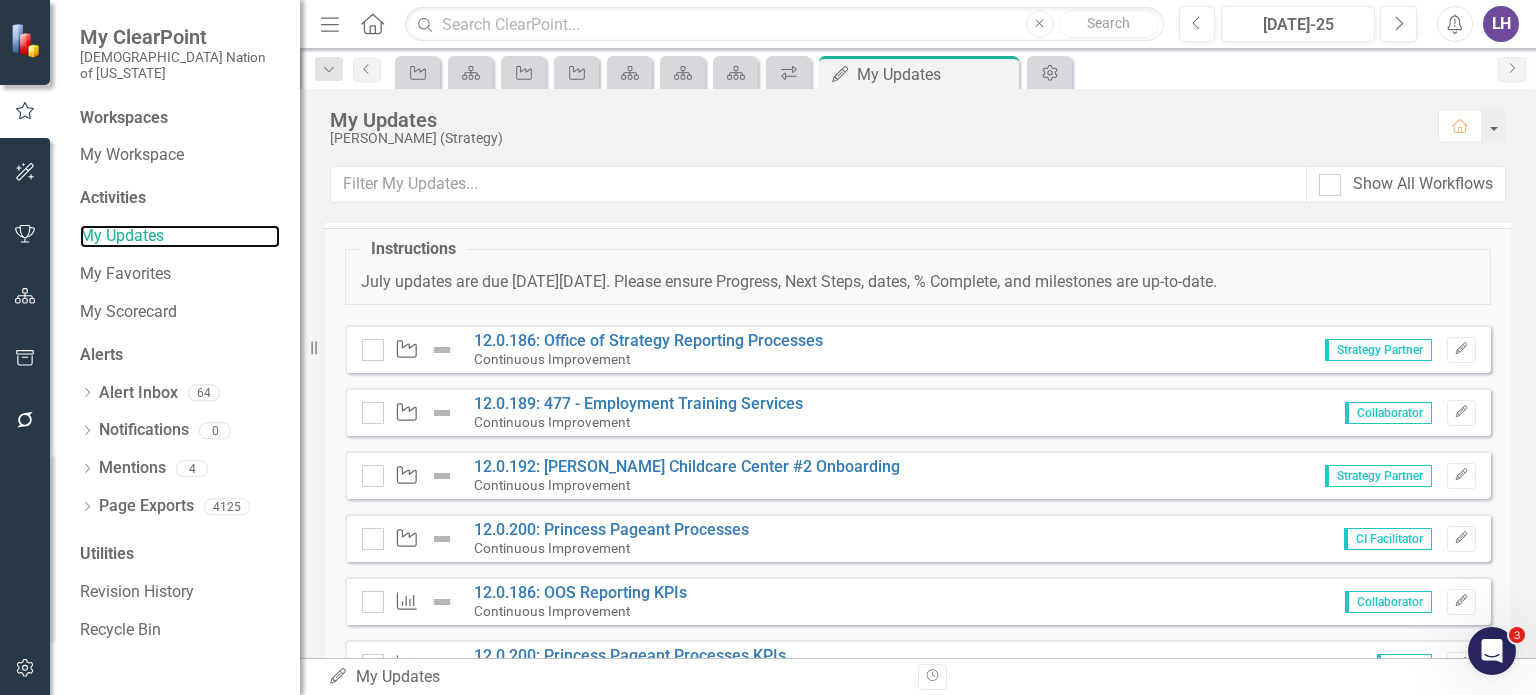 scroll, scrollTop: 0, scrollLeft: 0, axis: both 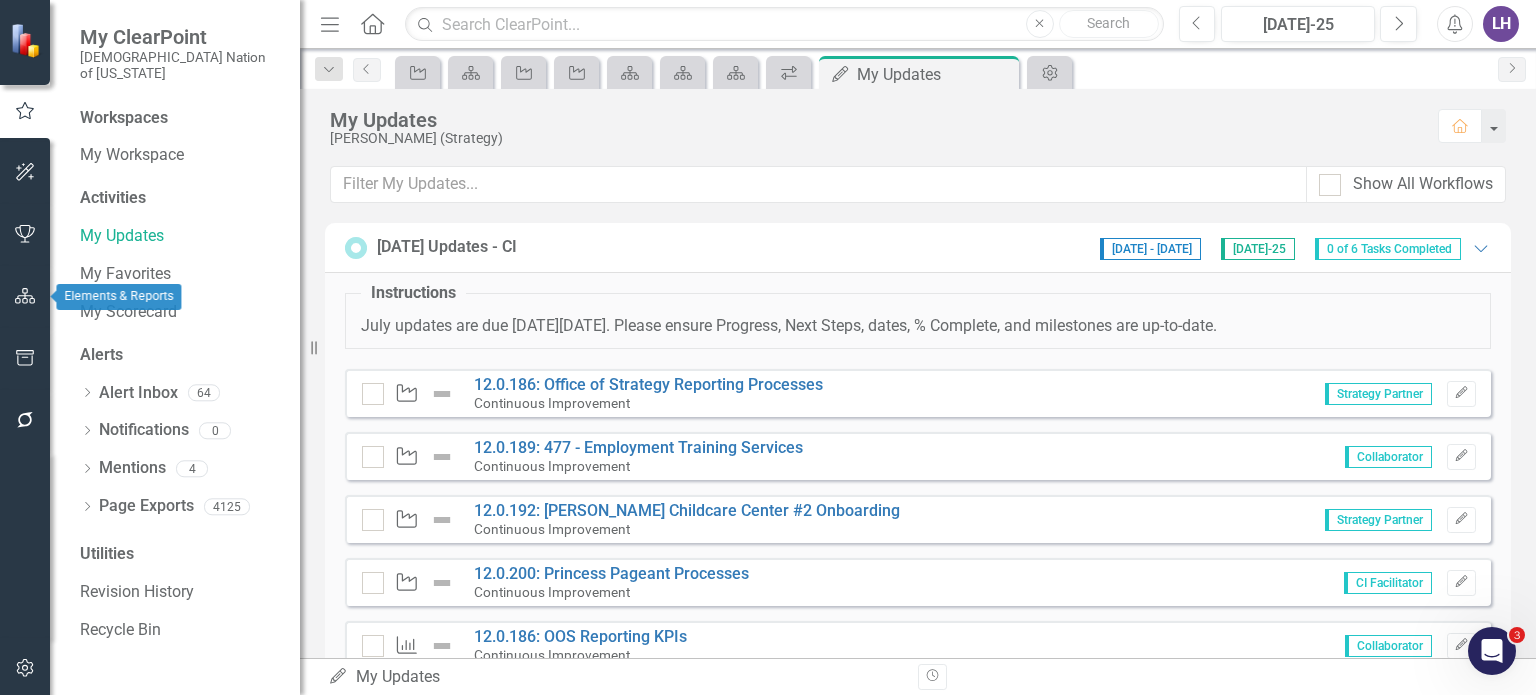 click 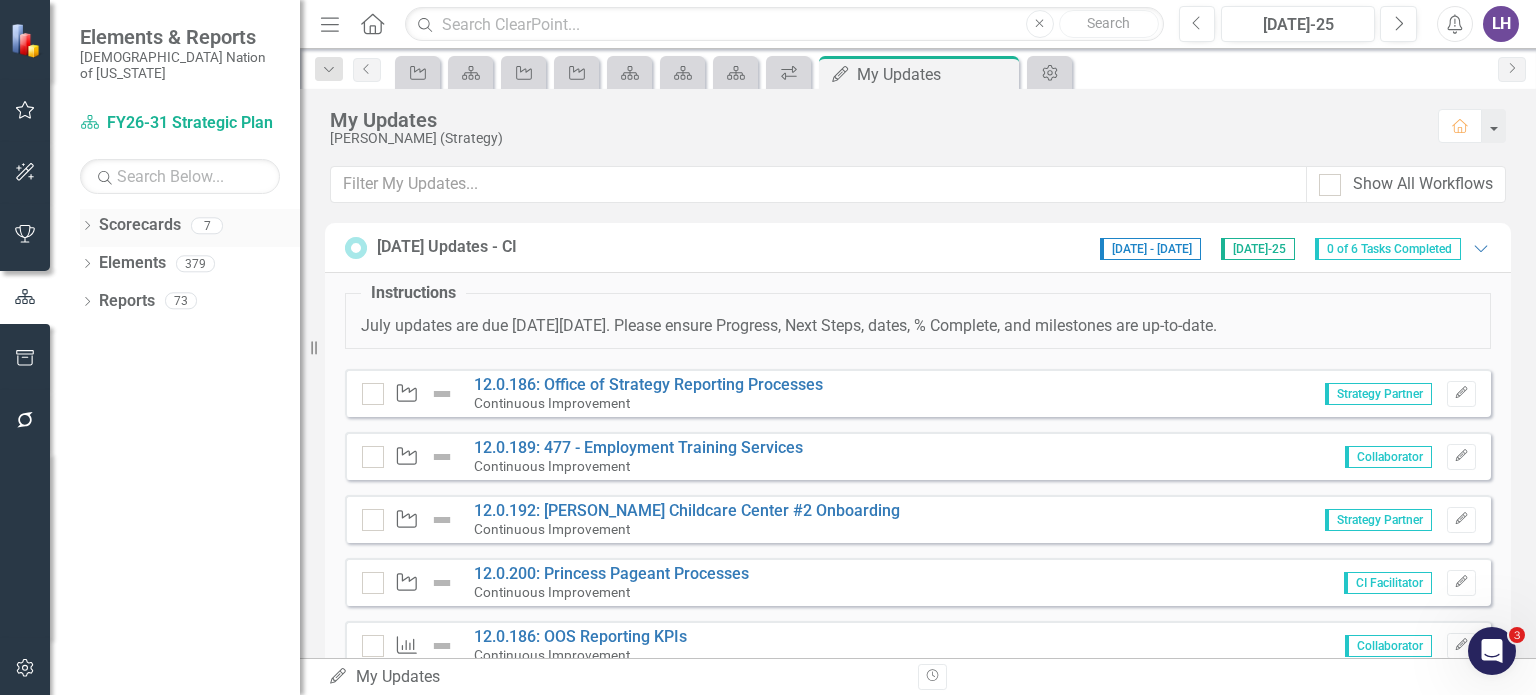 click on "Scorecards" at bounding box center (140, 225) 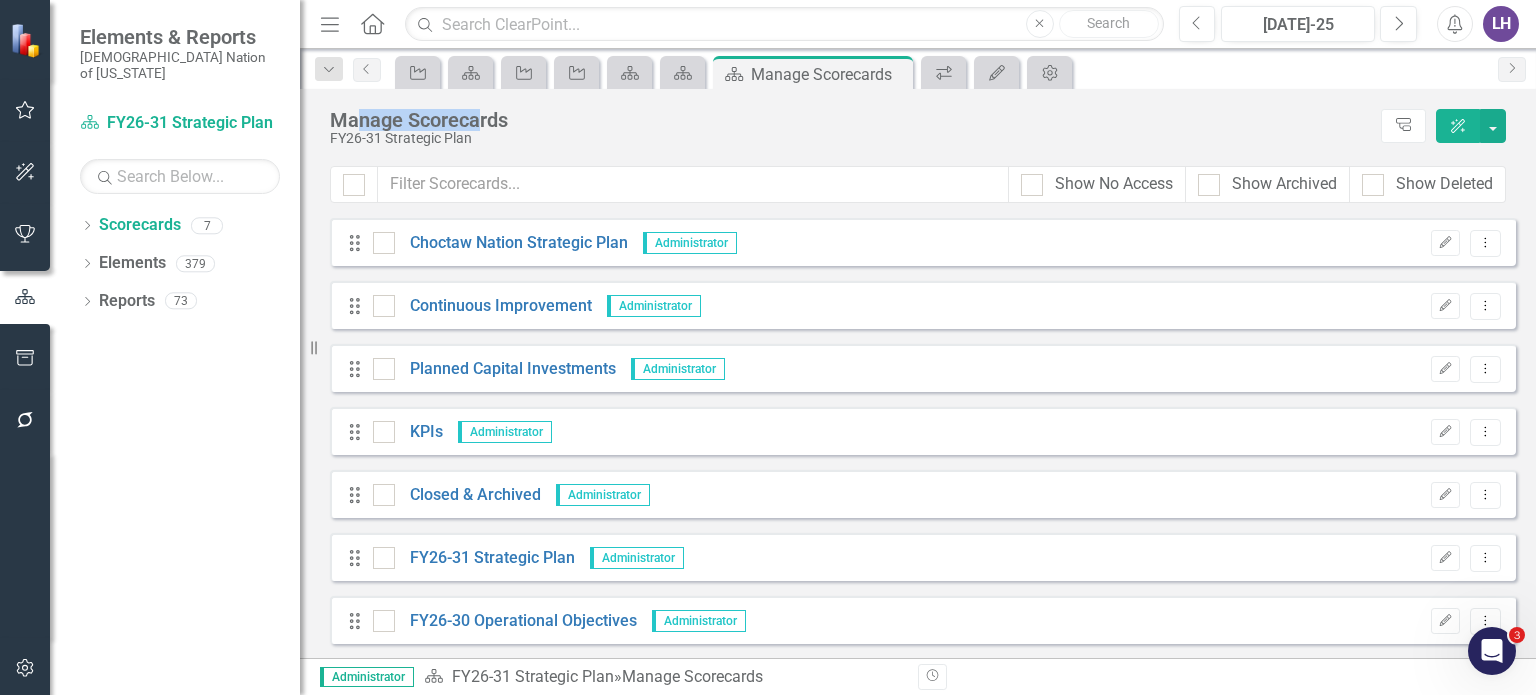 drag, startPoint x: 464, startPoint y: 121, endPoint x: 361, endPoint y: 124, distance: 103.04368 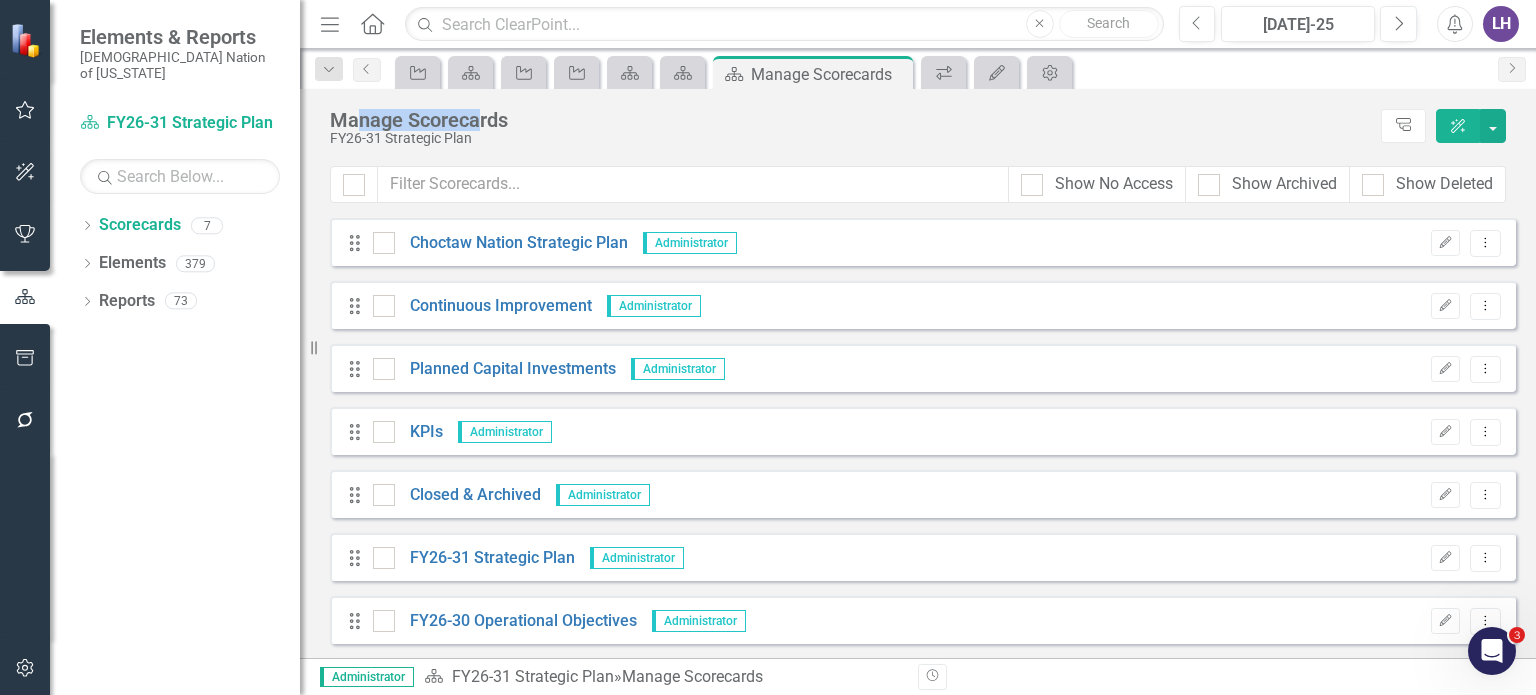 click on "Manage Scorecards" at bounding box center [850, 120] 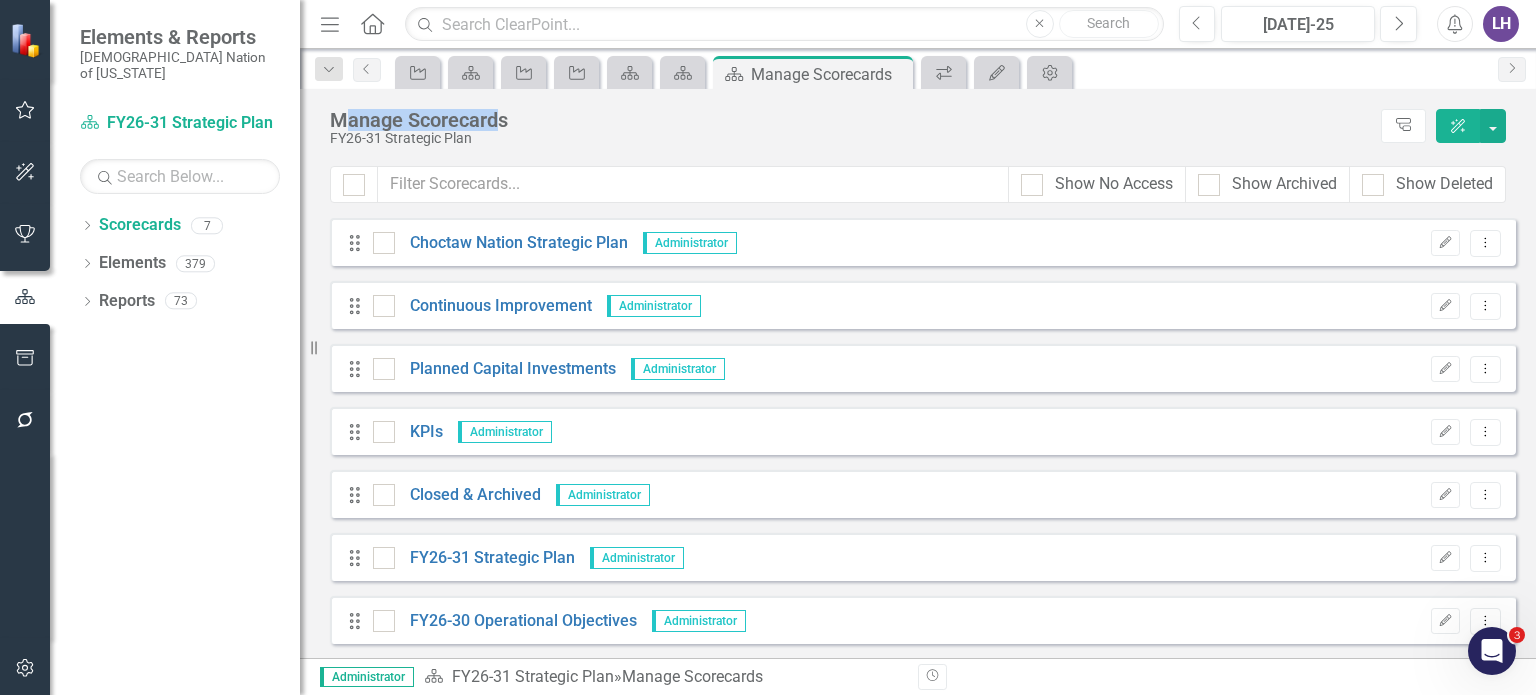 drag, startPoint x: 349, startPoint y: 122, endPoint x: 499, endPoint y: 111, distance: 150.40279 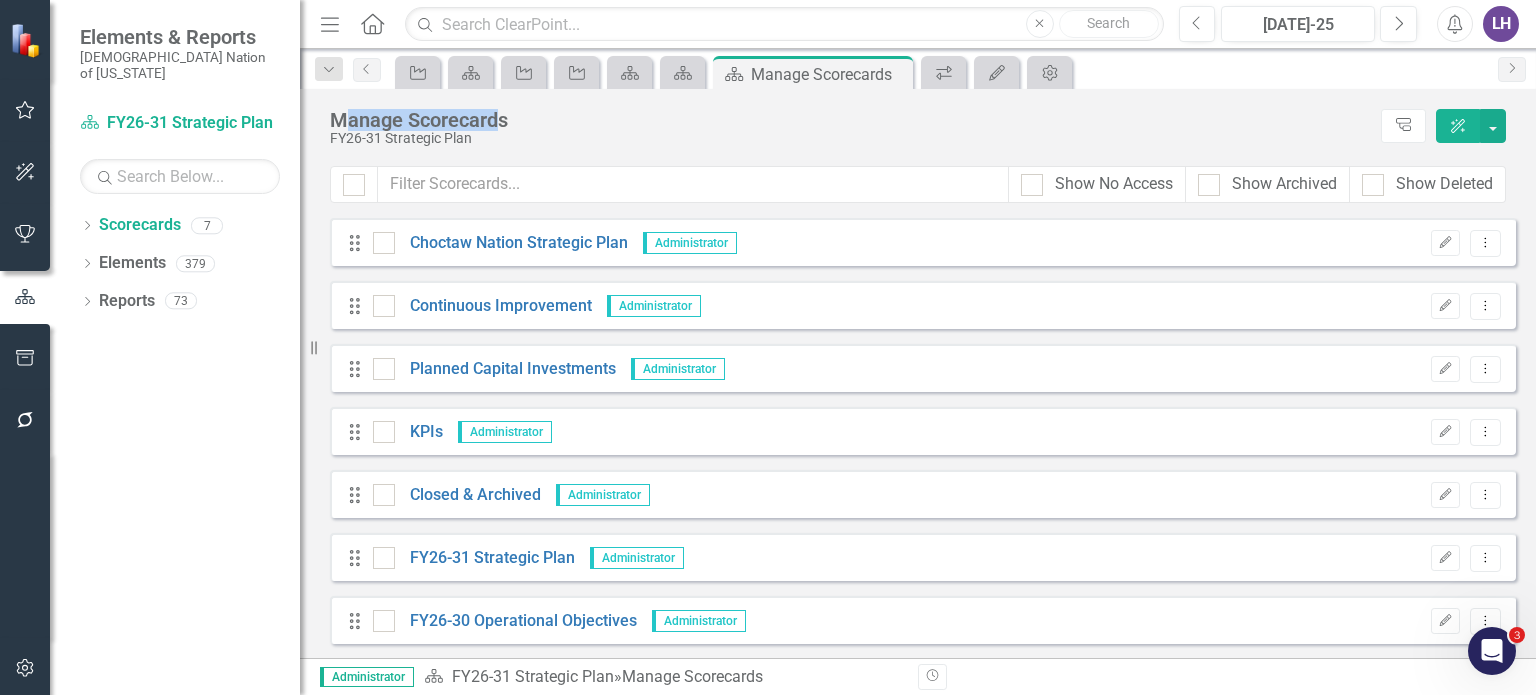 click on "Manage Scorecards" at bounding box center [850, 120] 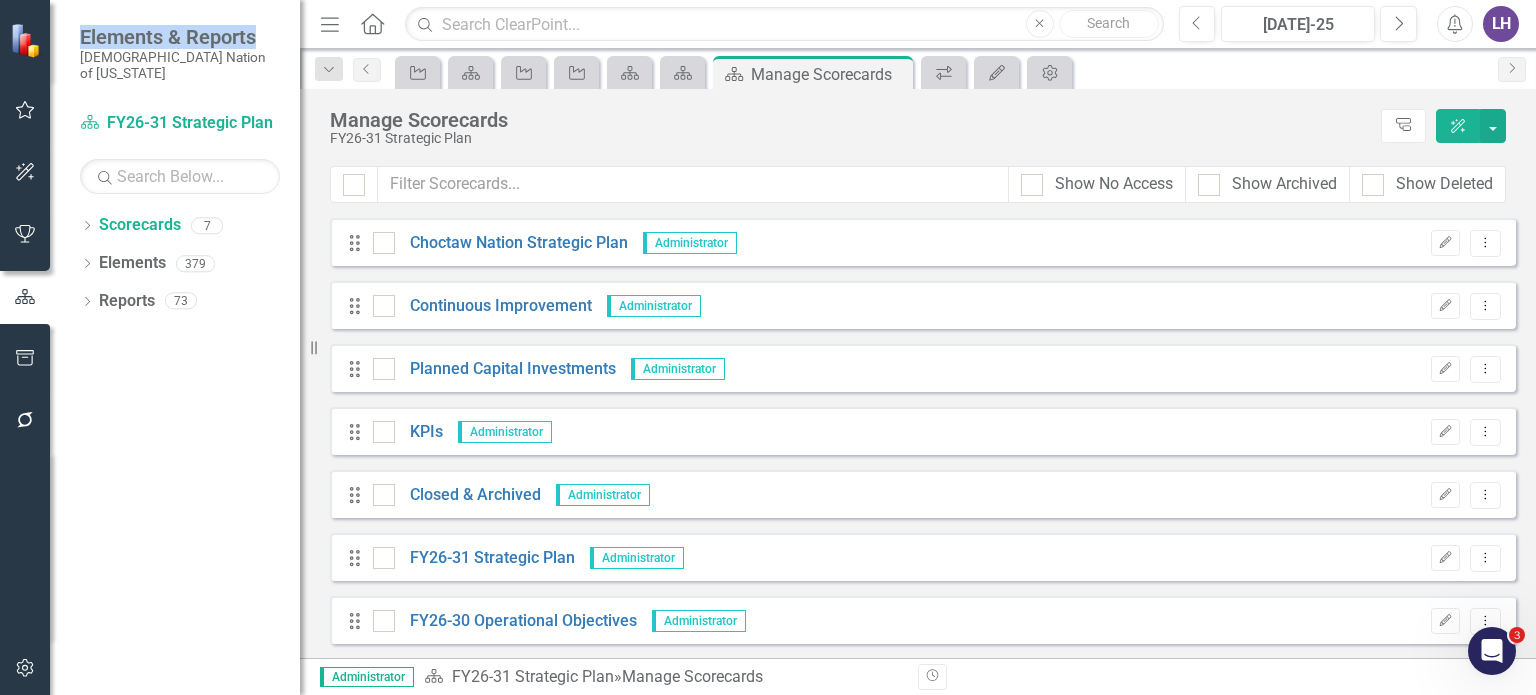 drag, startPoint x: 262, startPoint y: 35, endPoint x: 62, endPoint y: 34, distance: 200.0025 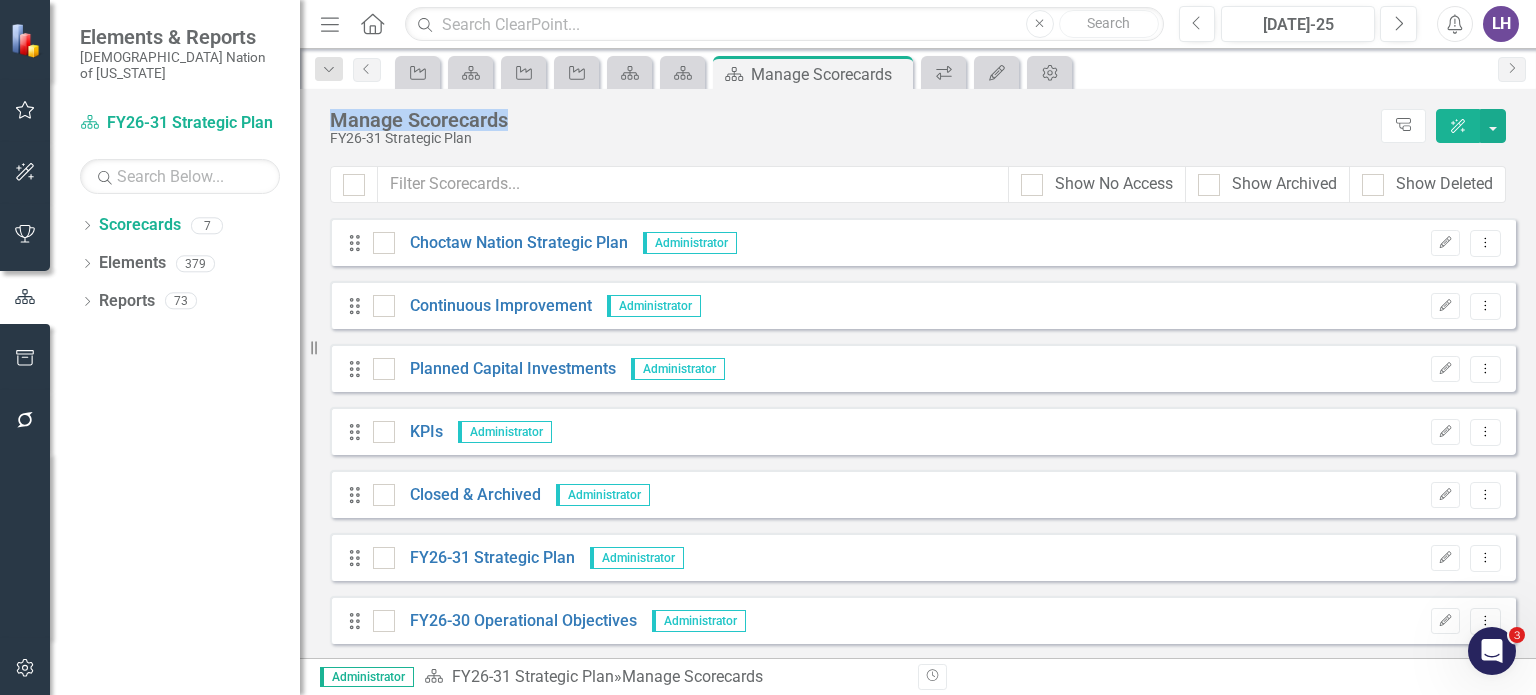 drag, startPoint x: 328, startPoint y: 115, endPoint x: 539, endPoint y: 119, distance: 211.03792 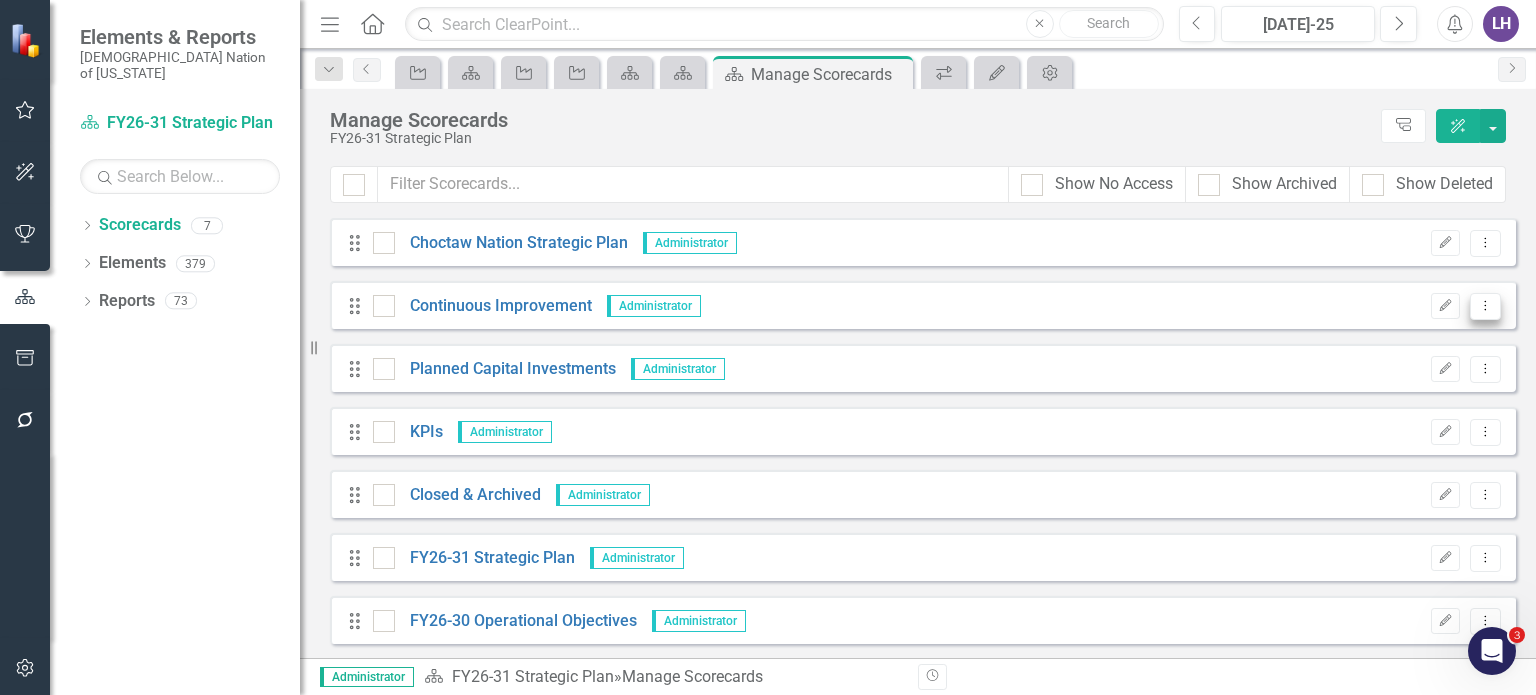click on "Dropdown Menu" 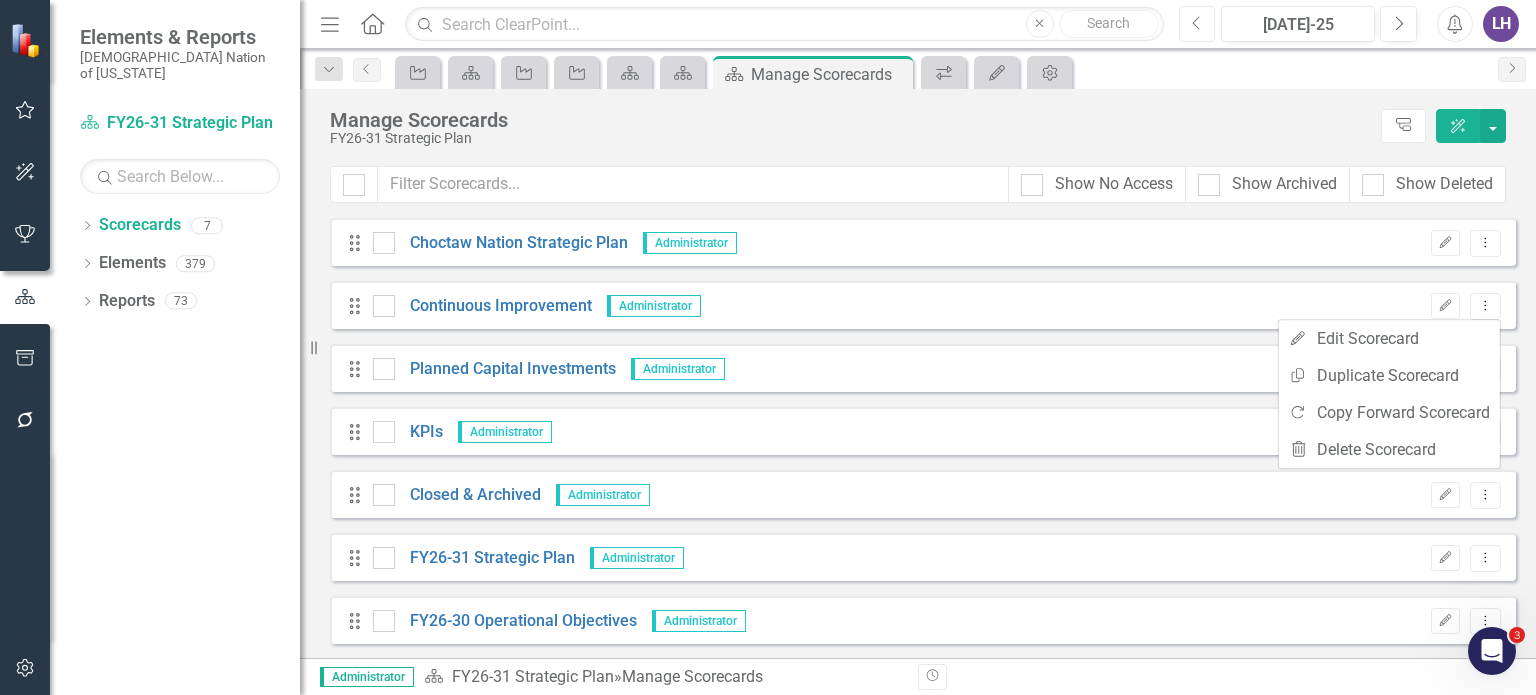 click on "Previous" 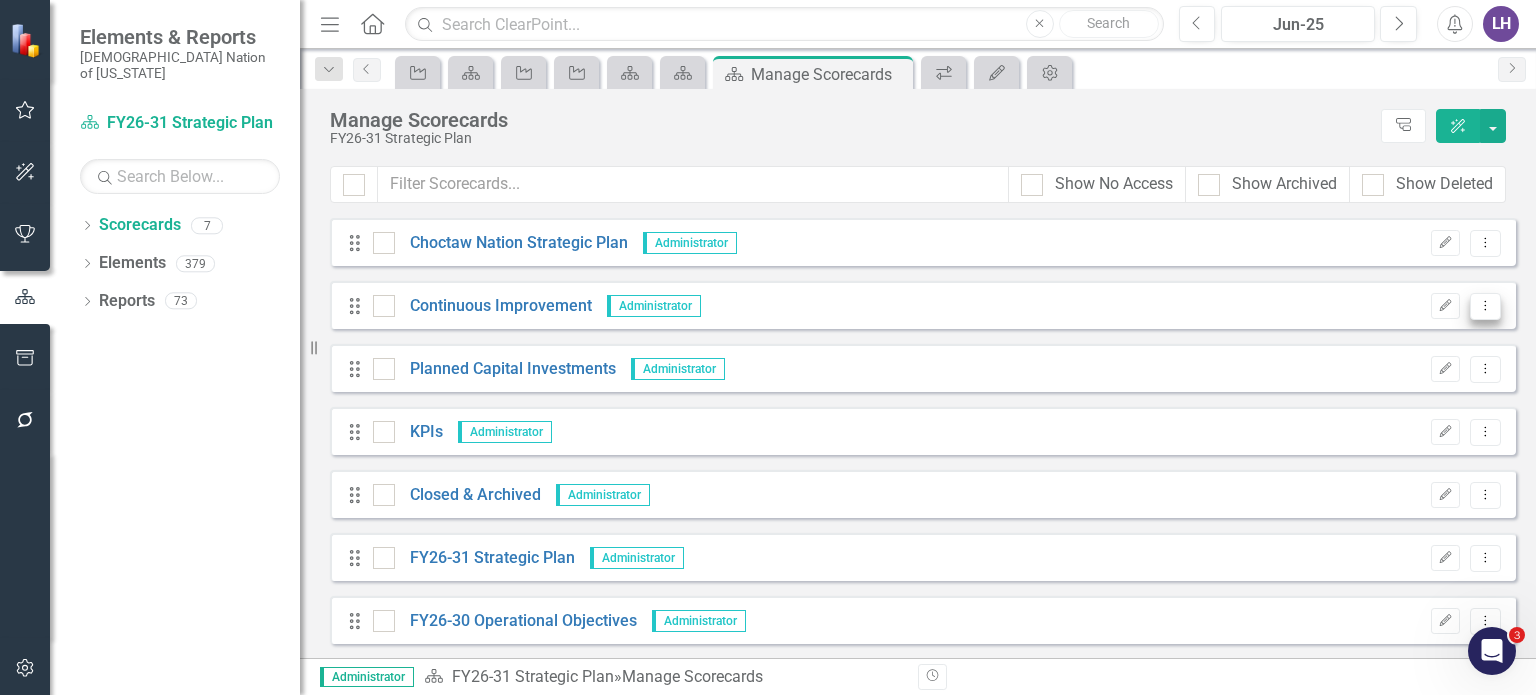 click on "Dropdown Menu" 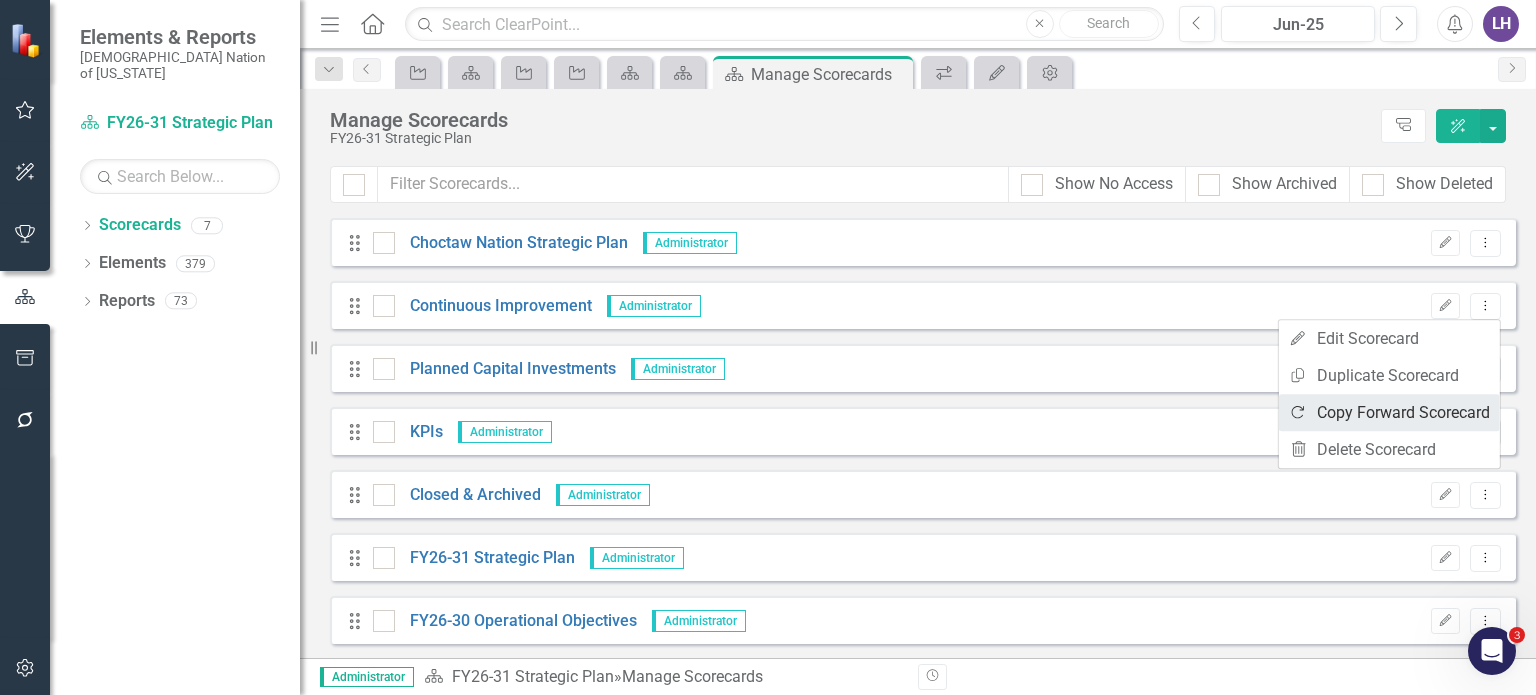 click on "Copy Forward Copy Forward Scorecard" at bounding box center [1389, 412] 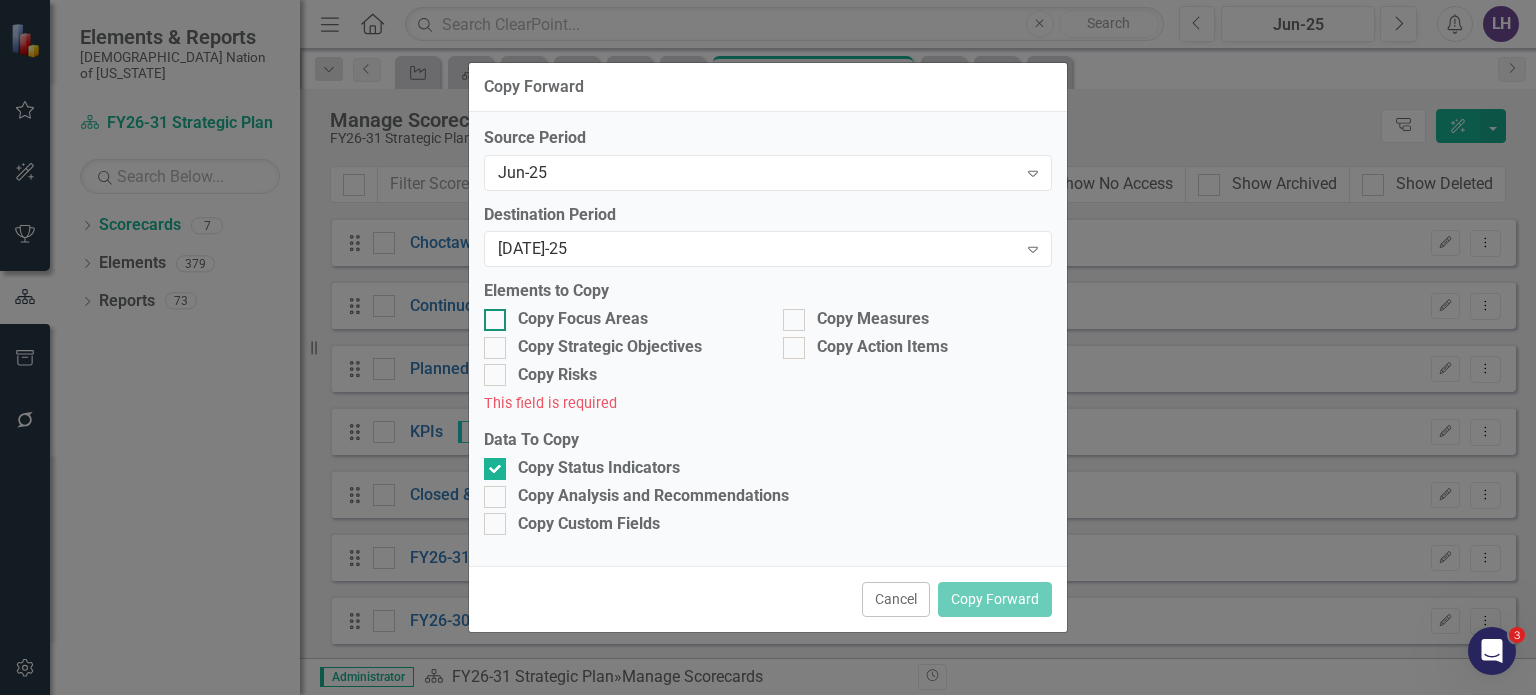 click at bounding box center [495, 320] 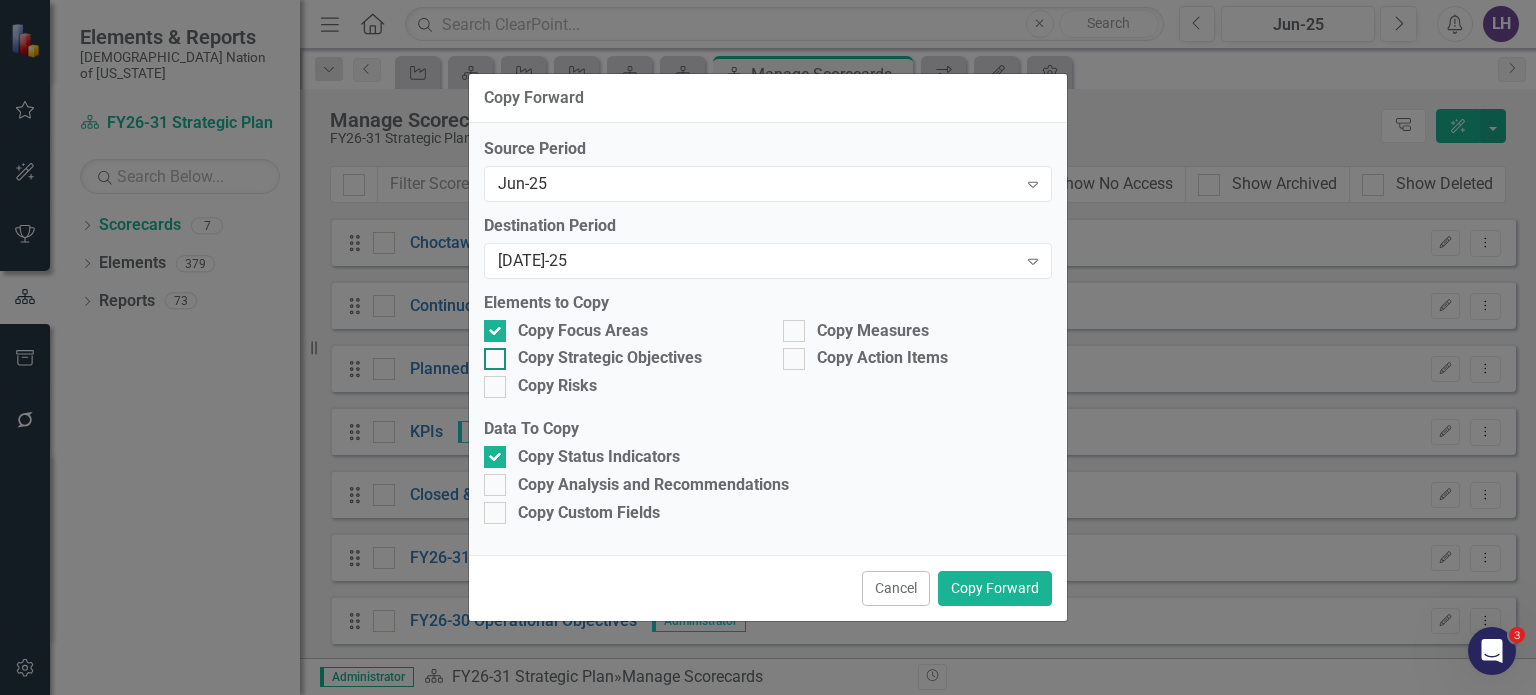 click on "Copy Strategic Objectives" at bounding box center (490, 354) 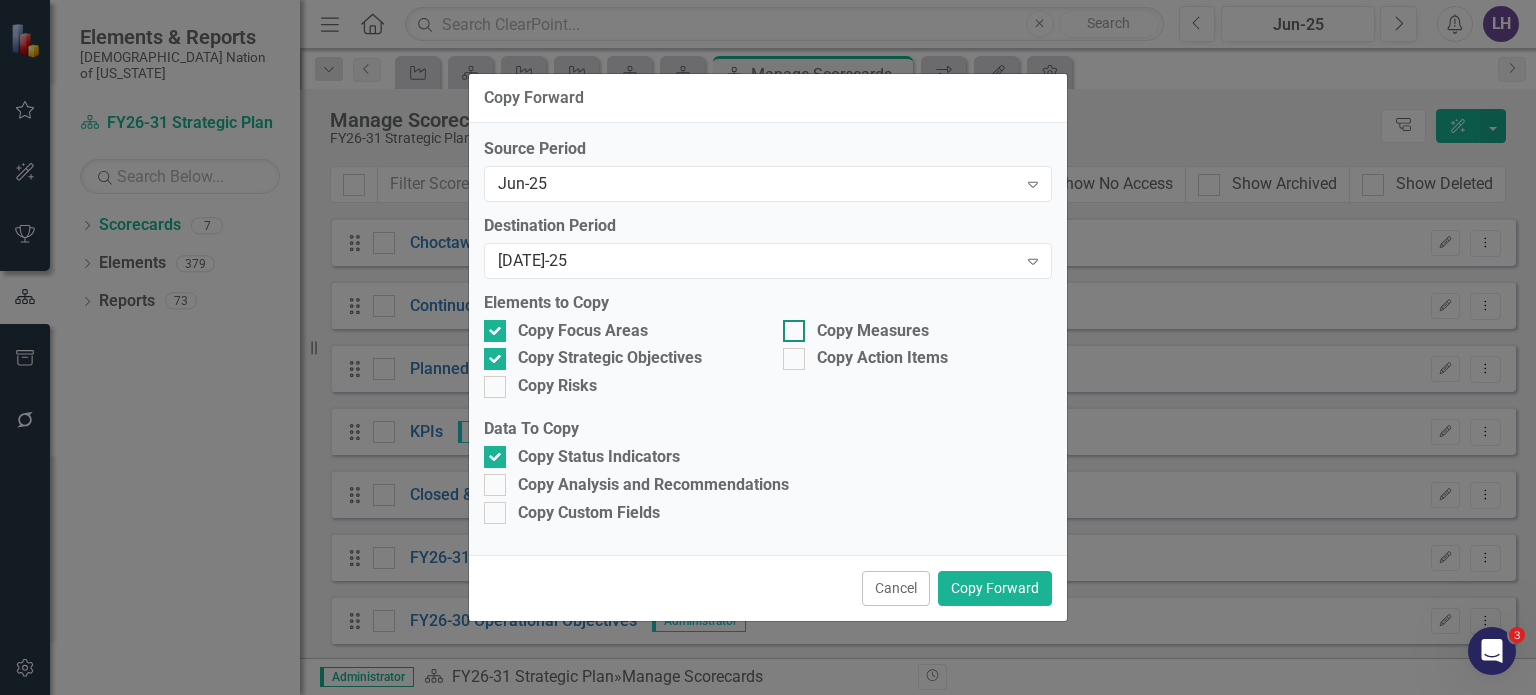 click at bounding box center (794, 331) 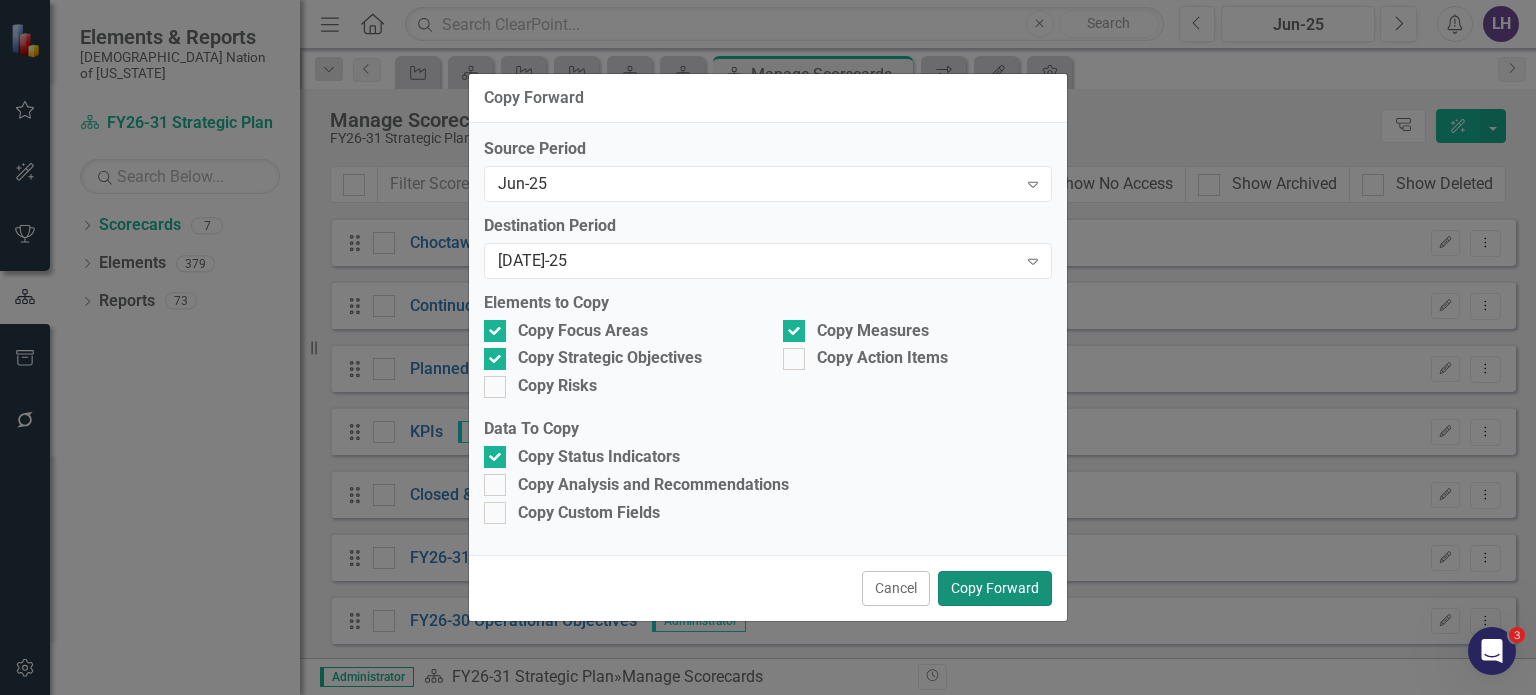 click on "Copy Forward" at bounding box center (995, 588) 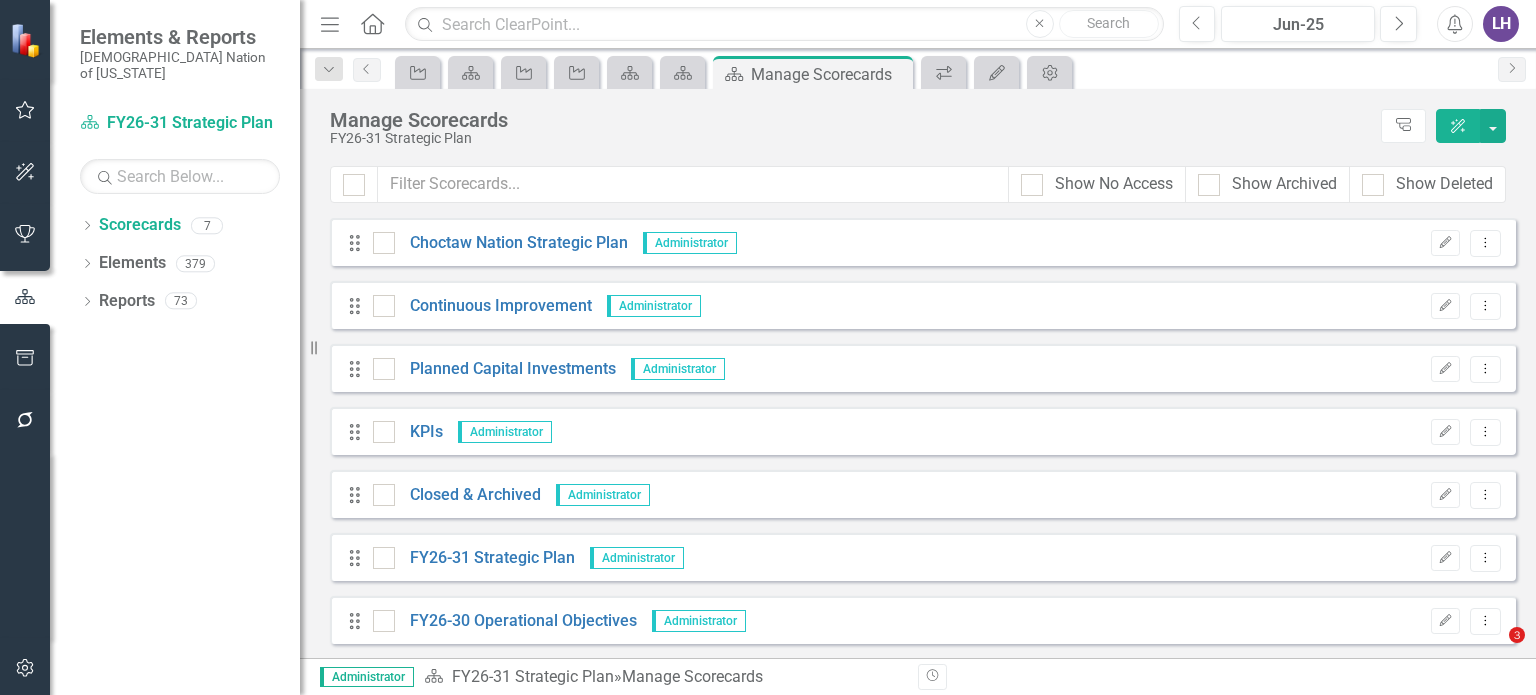 scroll, scrollTop: 0, scrollLeft: 0, axis: both 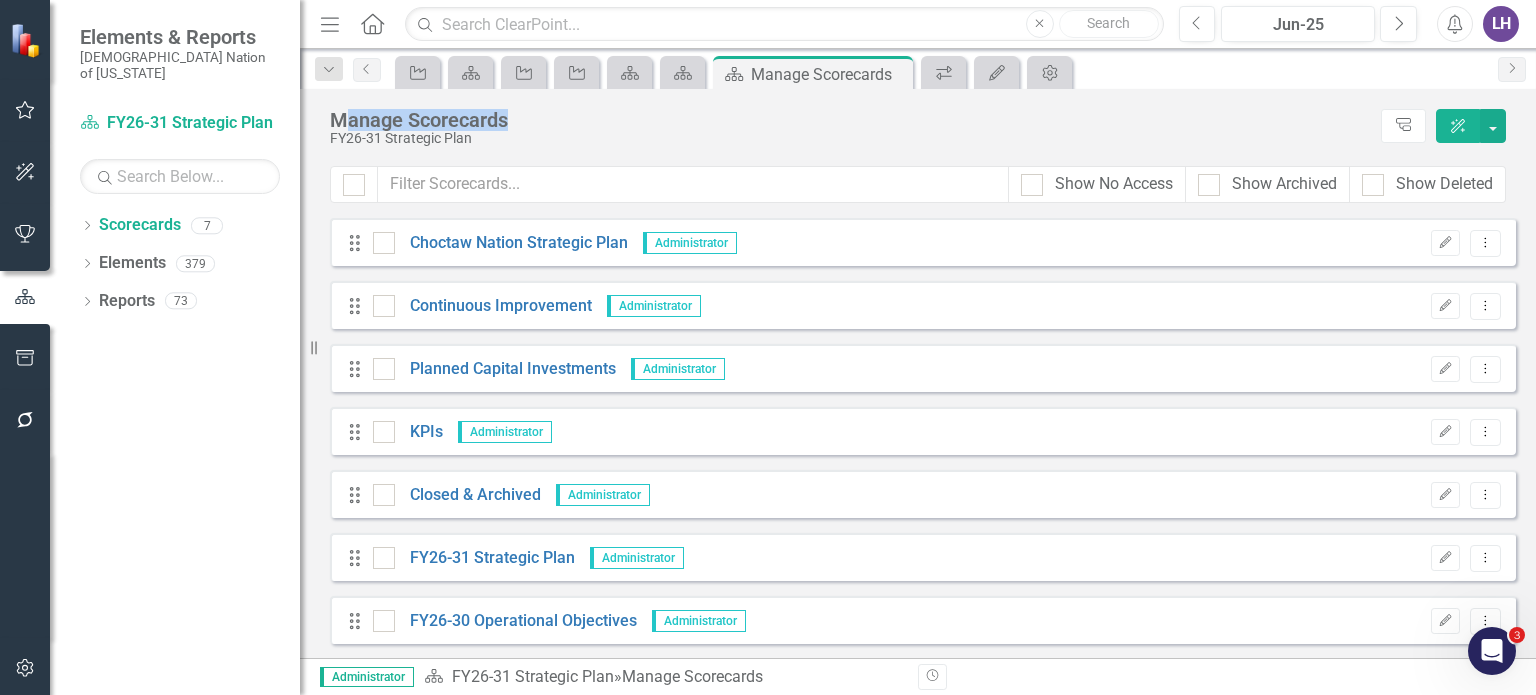 drag, startPoint x: 519, startPoint y: 120, endPoint x: 332, endPoint y: 123, distance: 187.02406 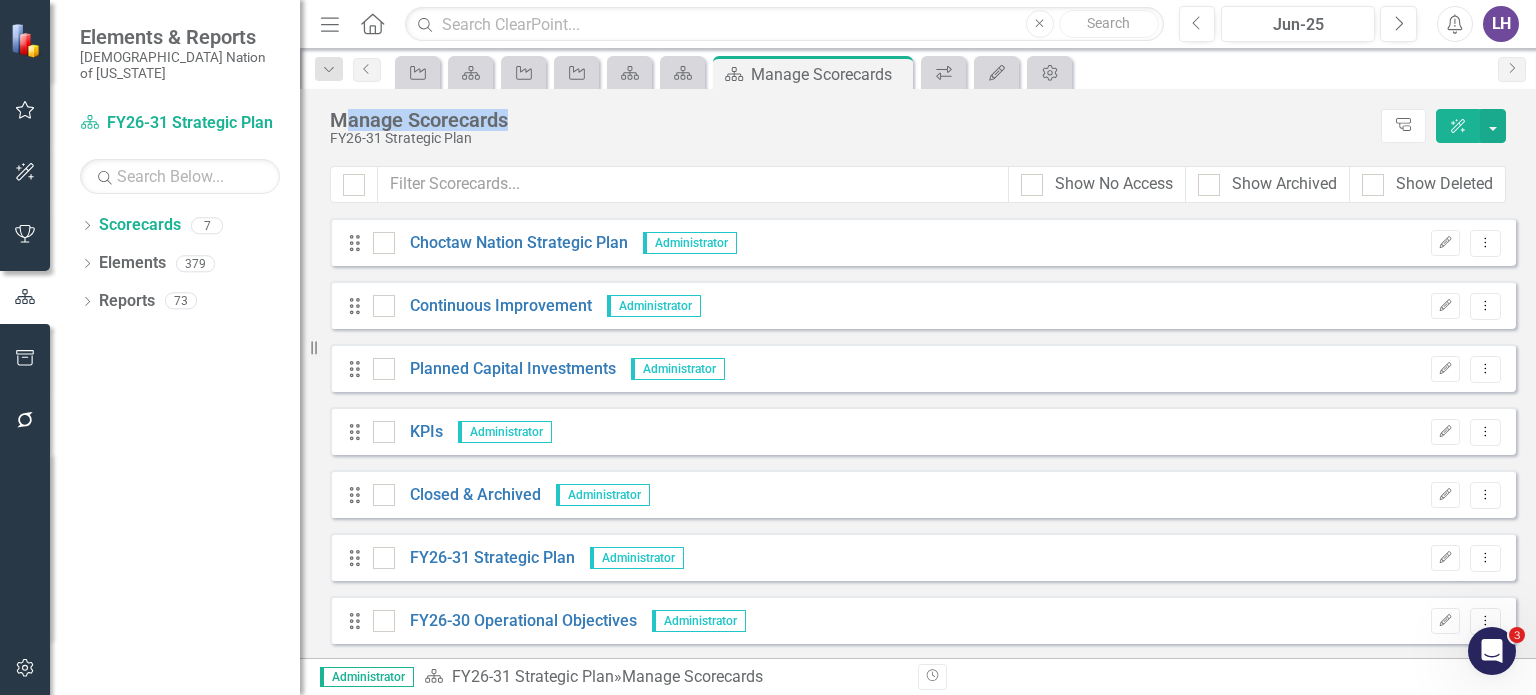 click on "Manage Scorecards" at bounding box center (850, 120) 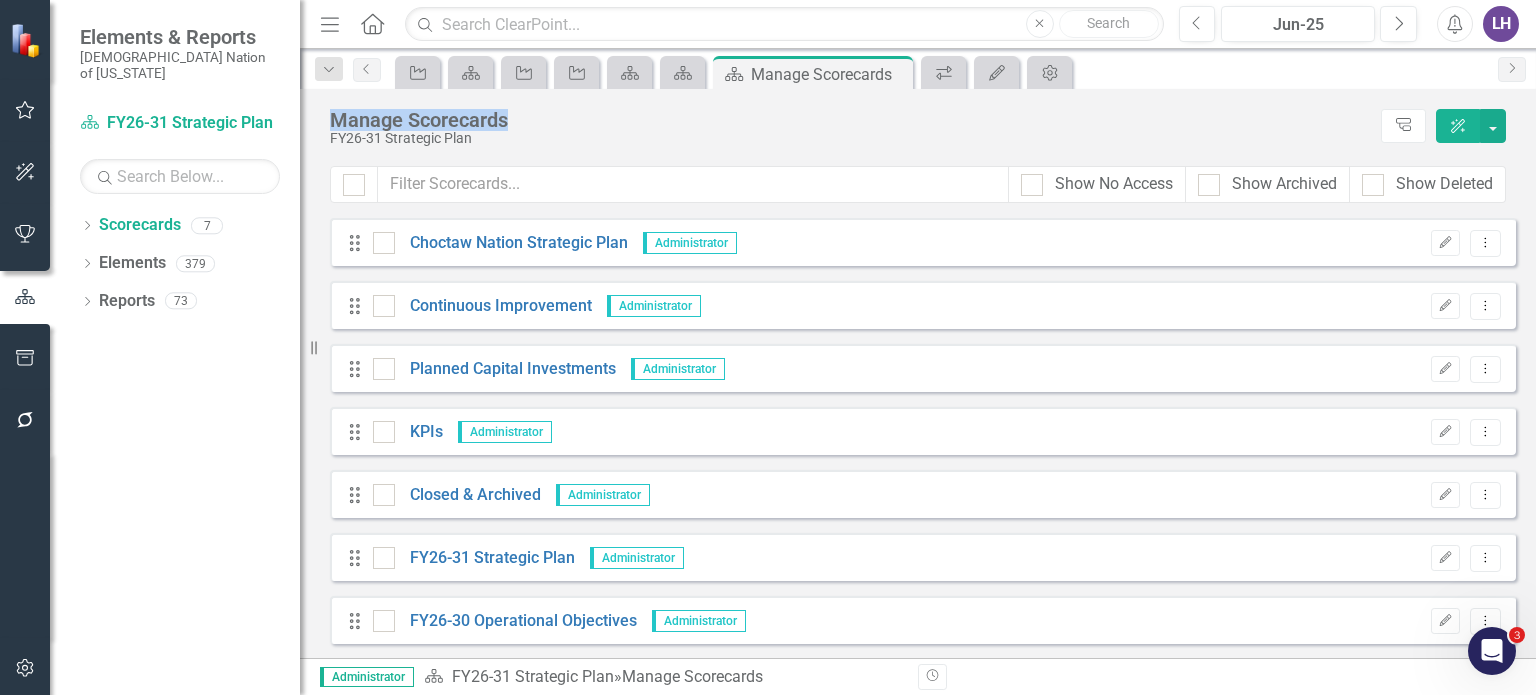 click on "Manage Scorecards" at bounding box center (850, 120) 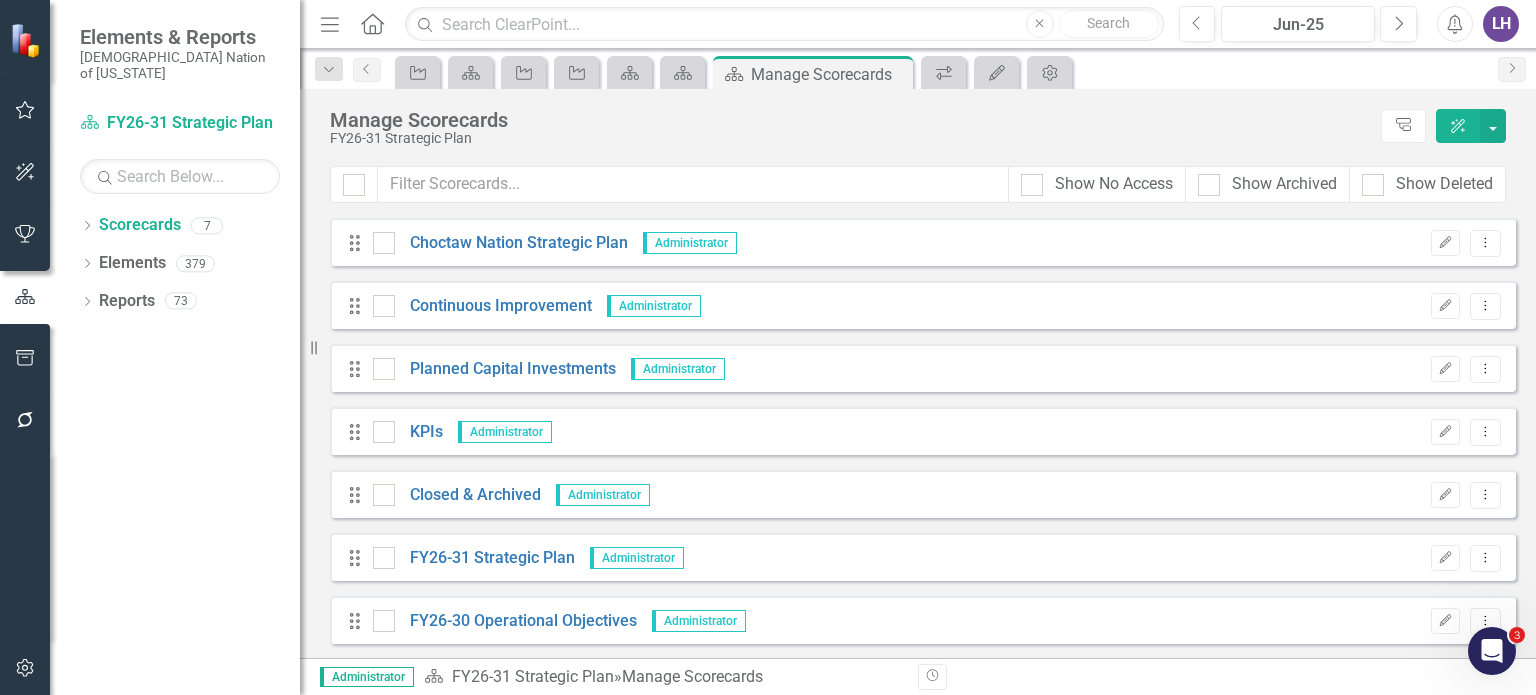 click 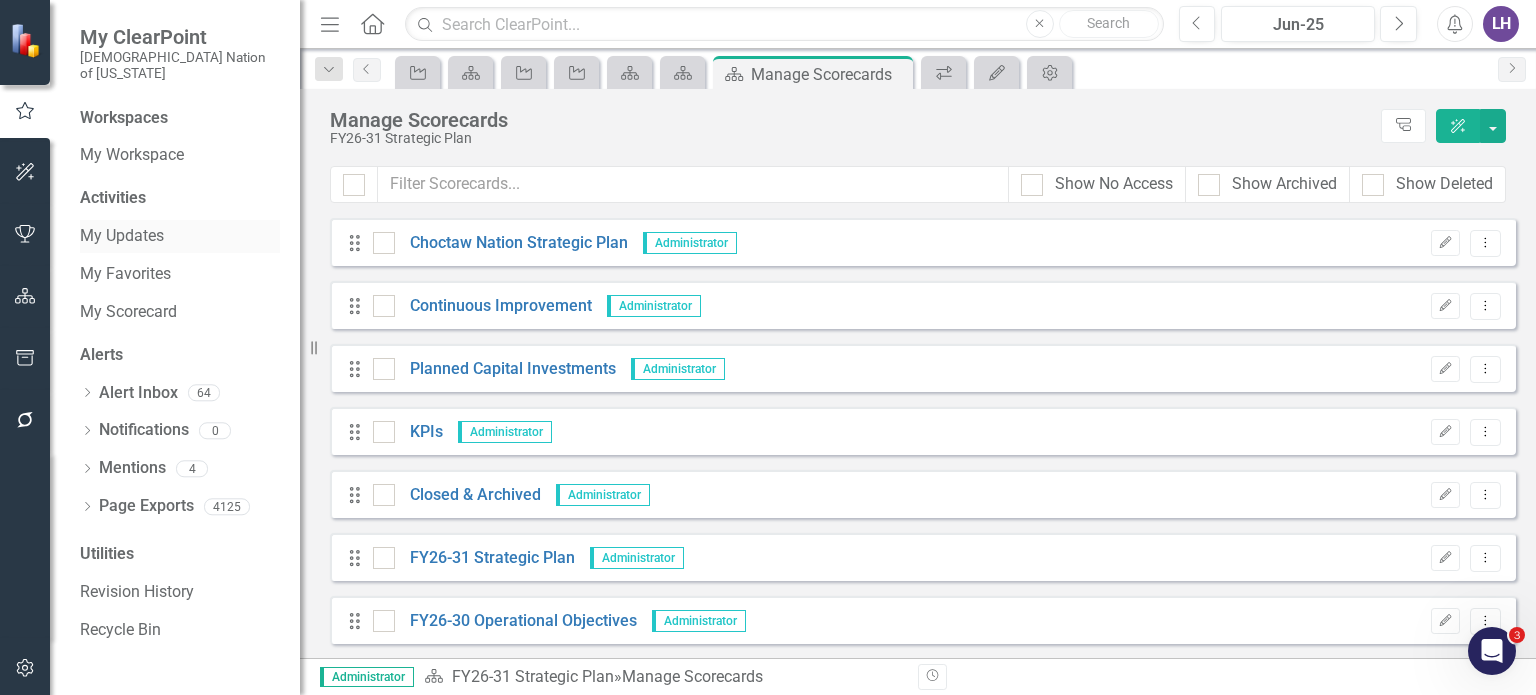 click on "My Updates" at bounding box center (180, 236) 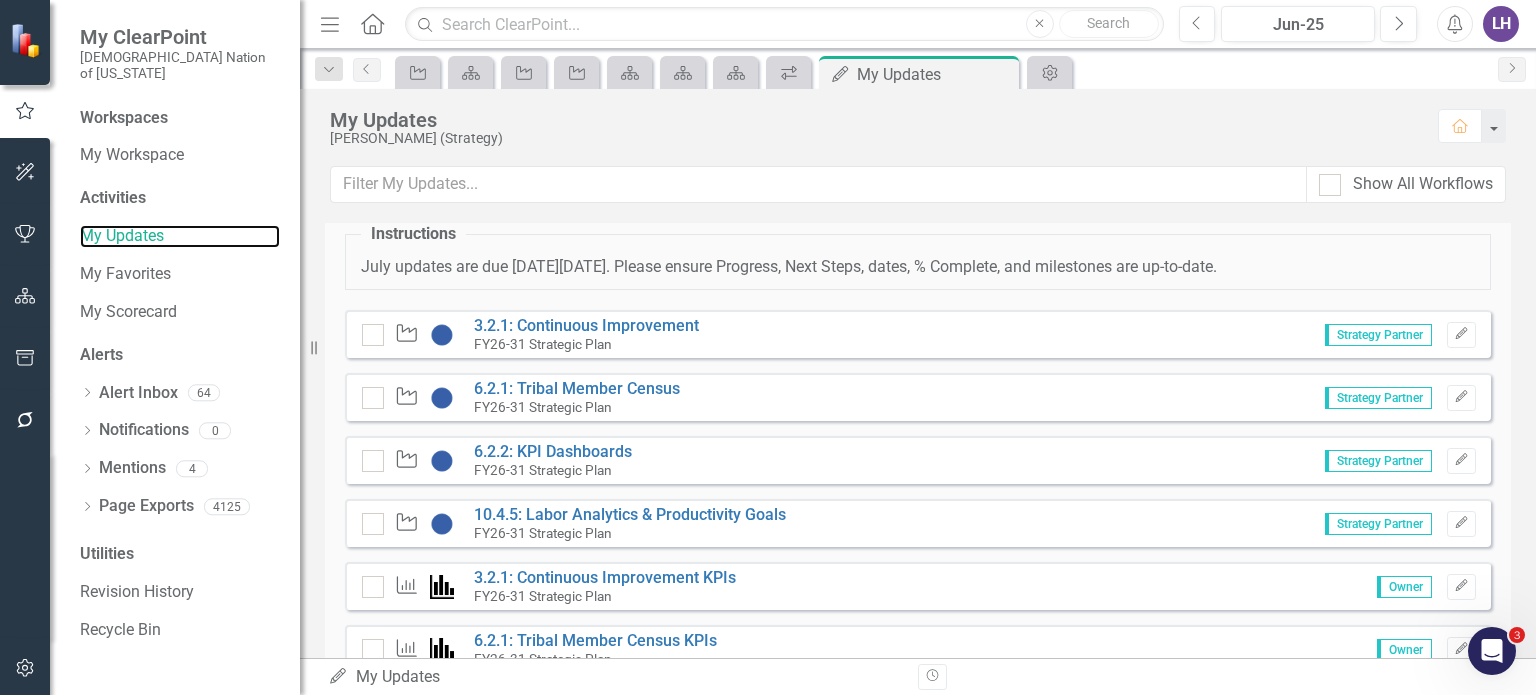 scroll, scrollTop: 700, scrollLeft: 0, axis: vertical 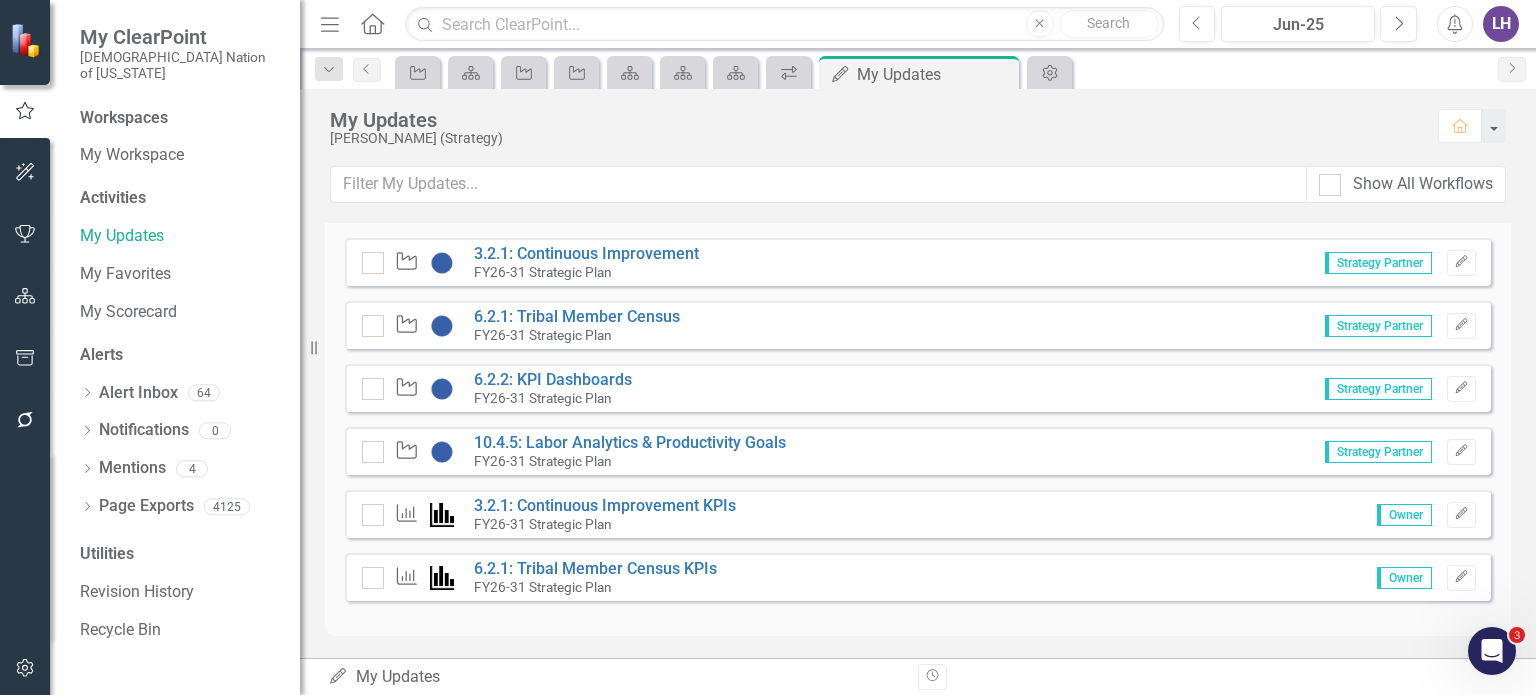 drag, startPoint x: 536, startPoint y: 135, endPoint x: 345, endPoint y: 123, distance: 191.37659 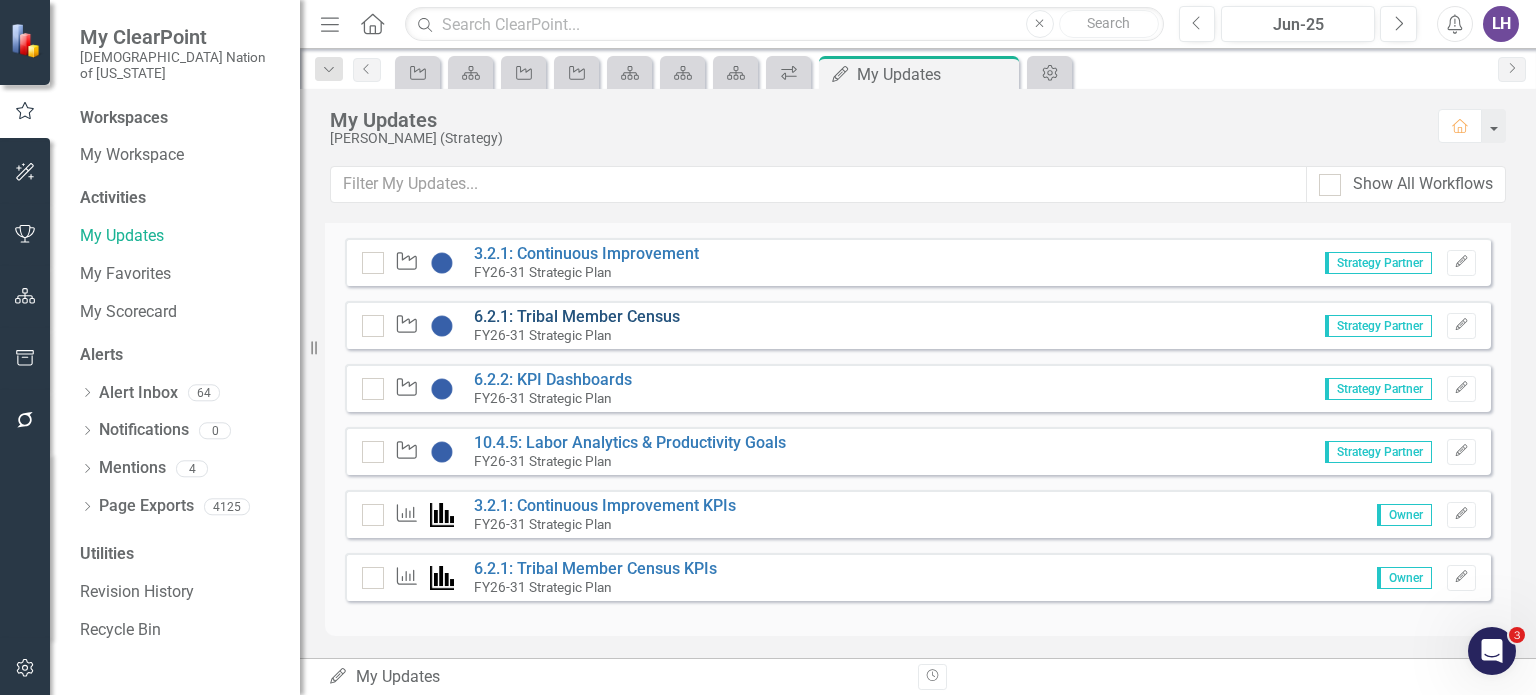 click on "6.2.1: Tribal Member Census" at bounding box center [577, 316] 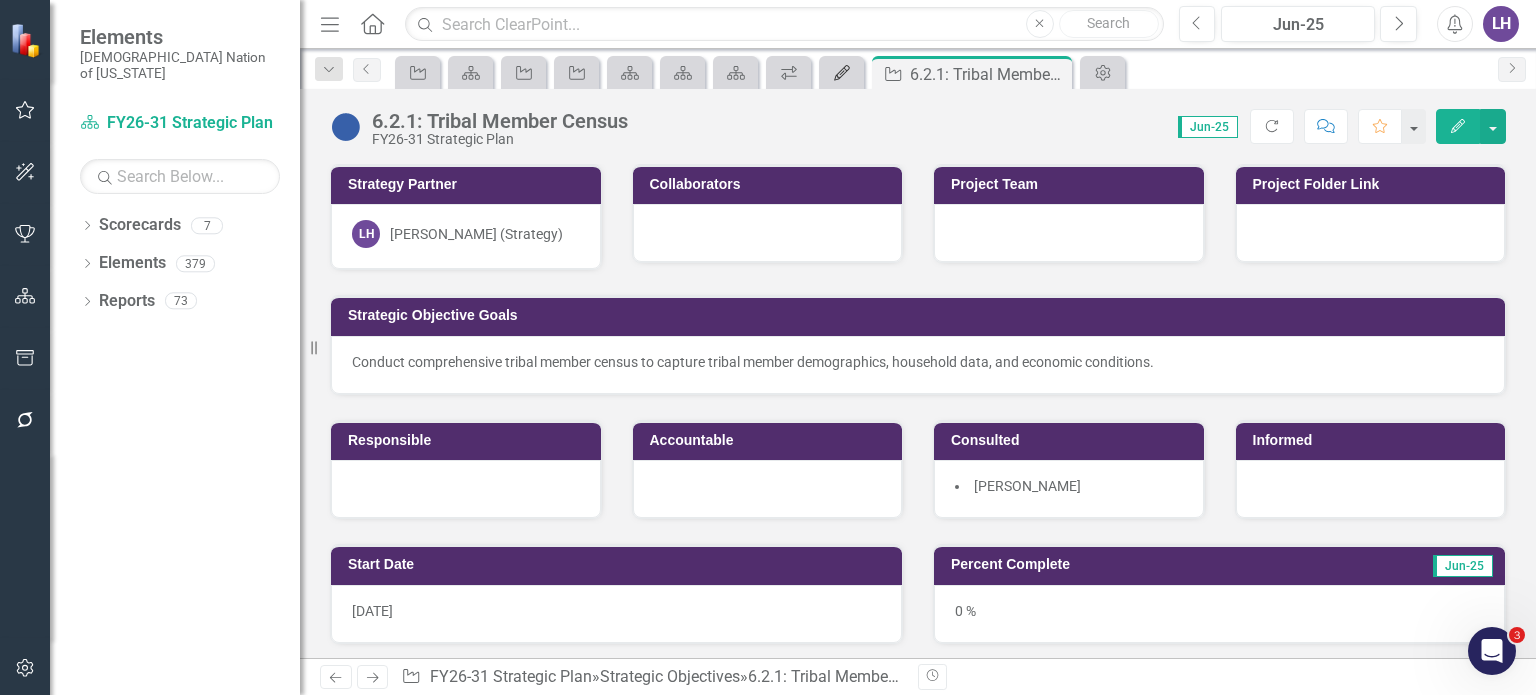 click on "My Updates" 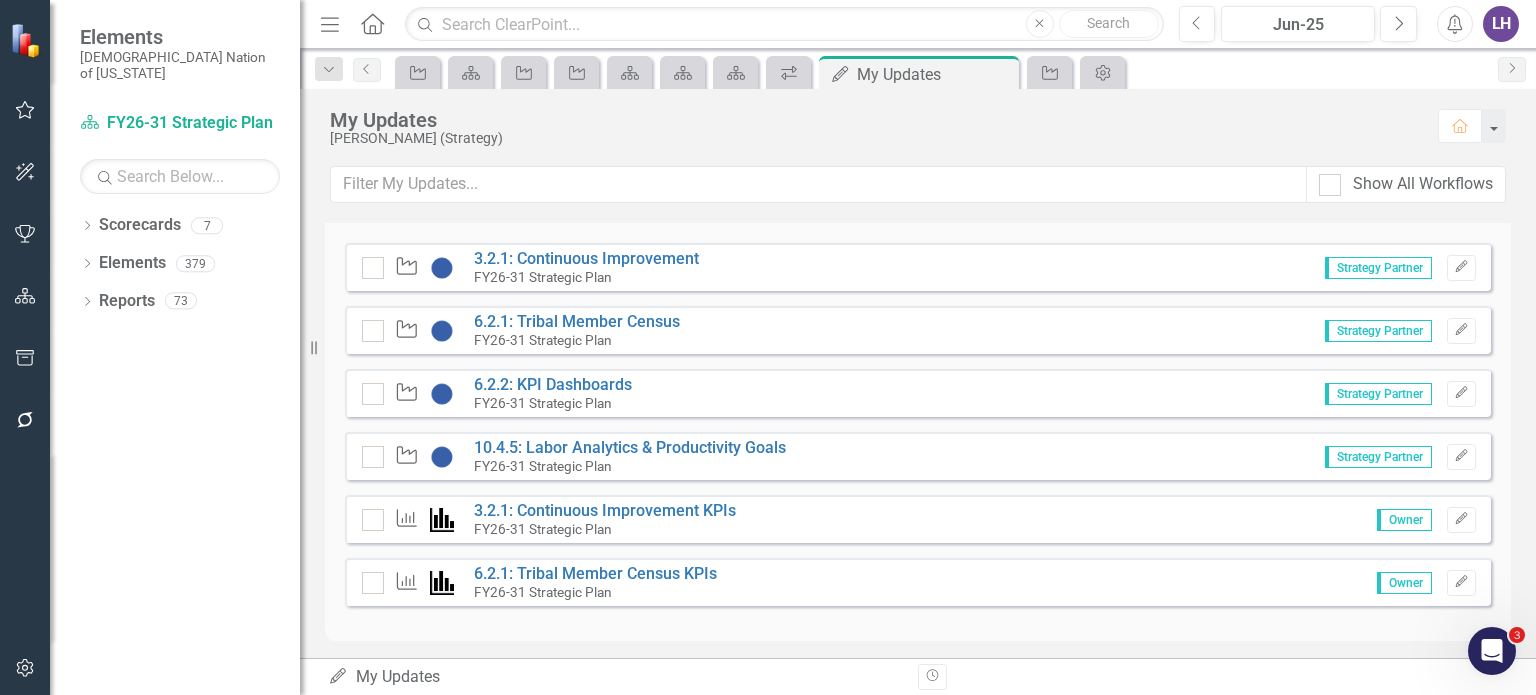 scroll, scrollTop: 700, scrollLeft: 0, axis: vertical 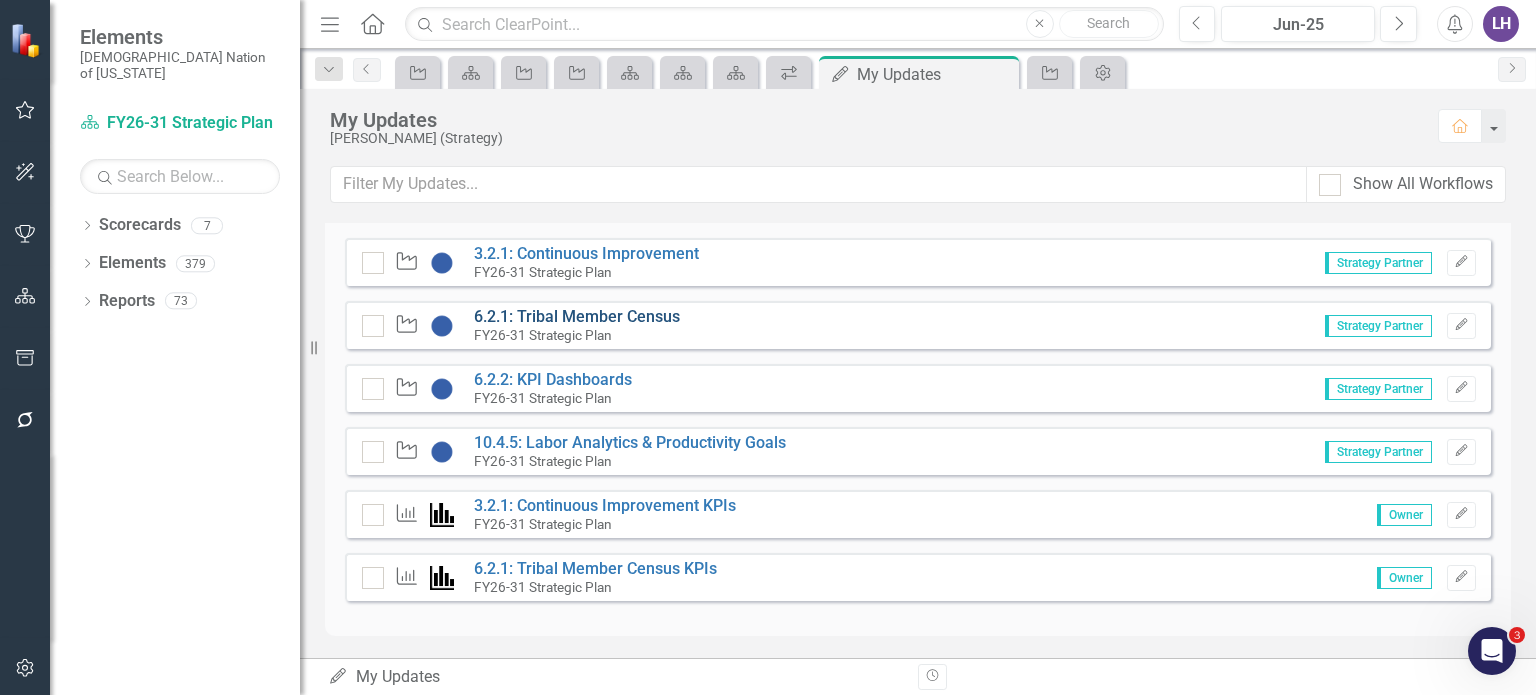 click on "6.2.1: Tribal Member Census" at bounding box center (577, 316) 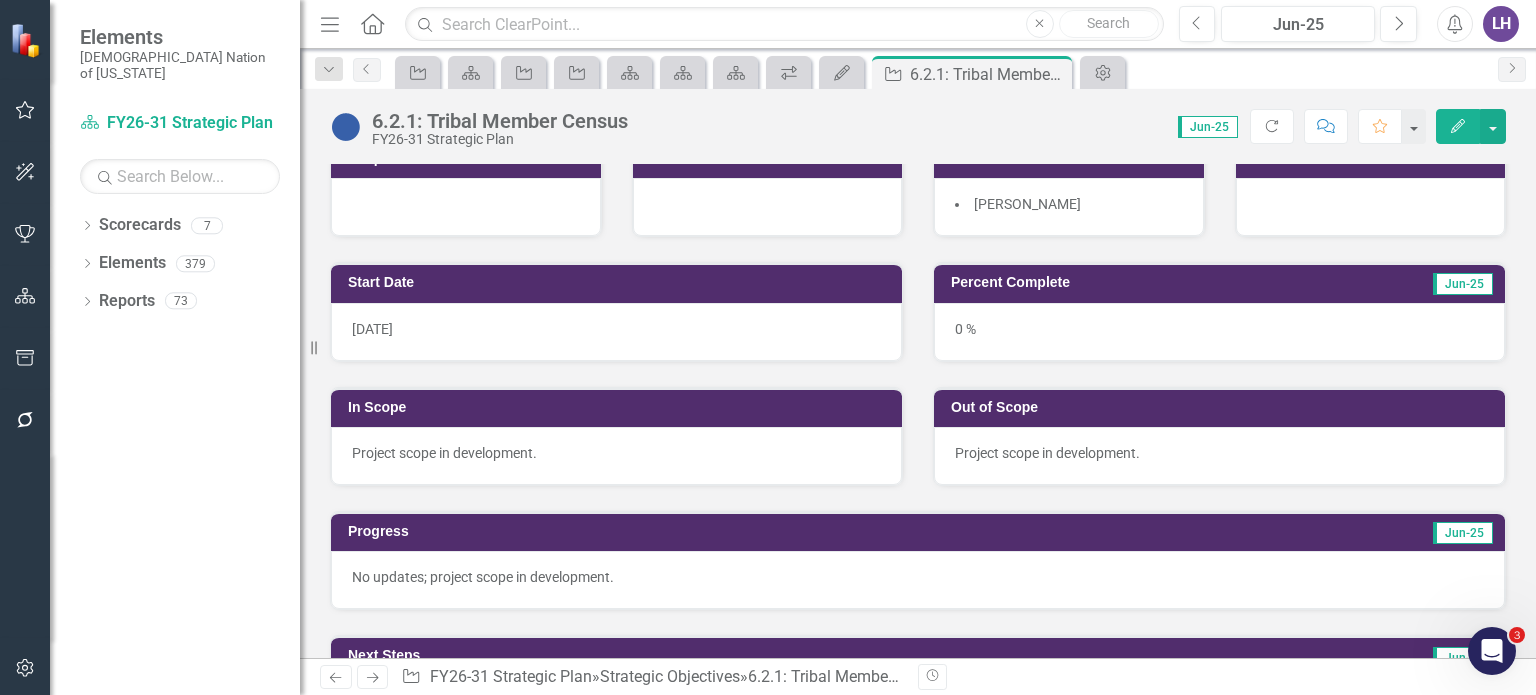 scroll, scrollTop: 314, scrollLeft: 0, axis: vertical 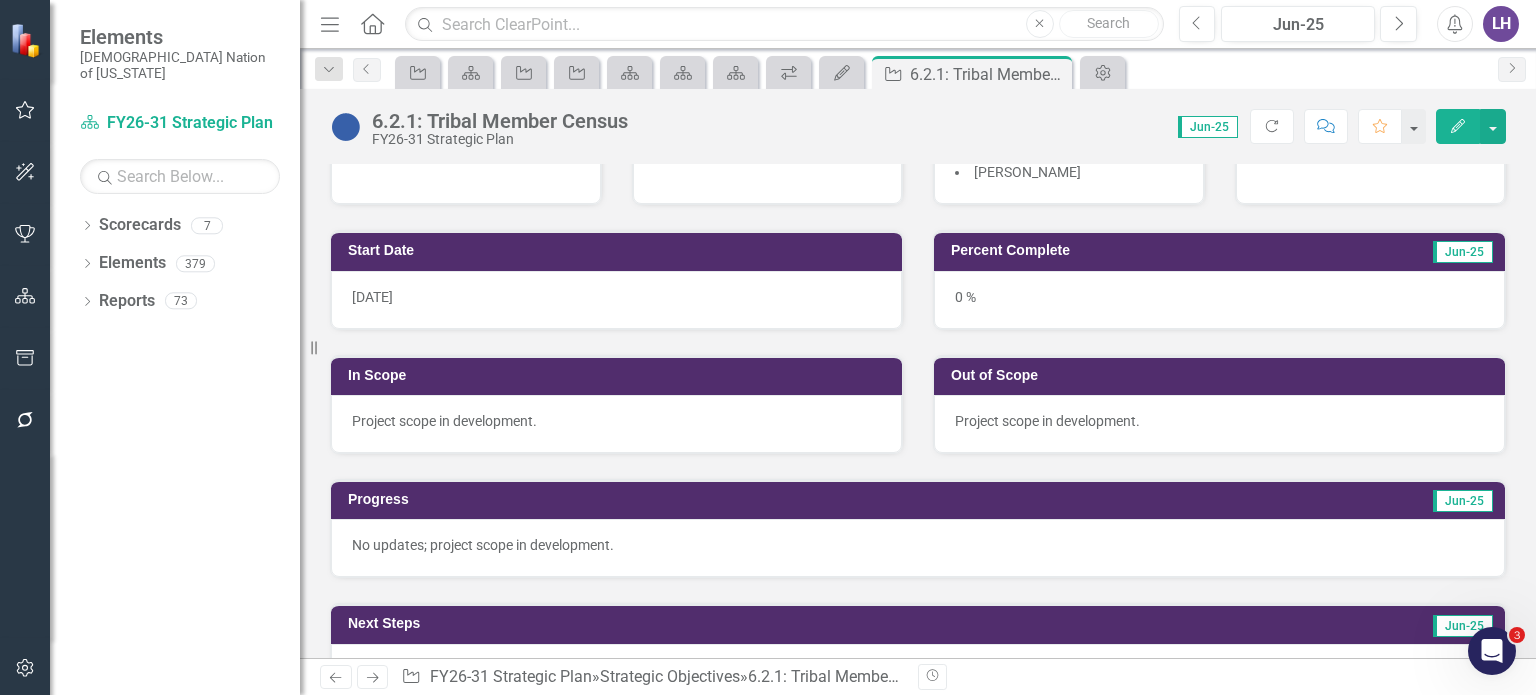 click on "Project scope in development." at bounding box center (616, 424) 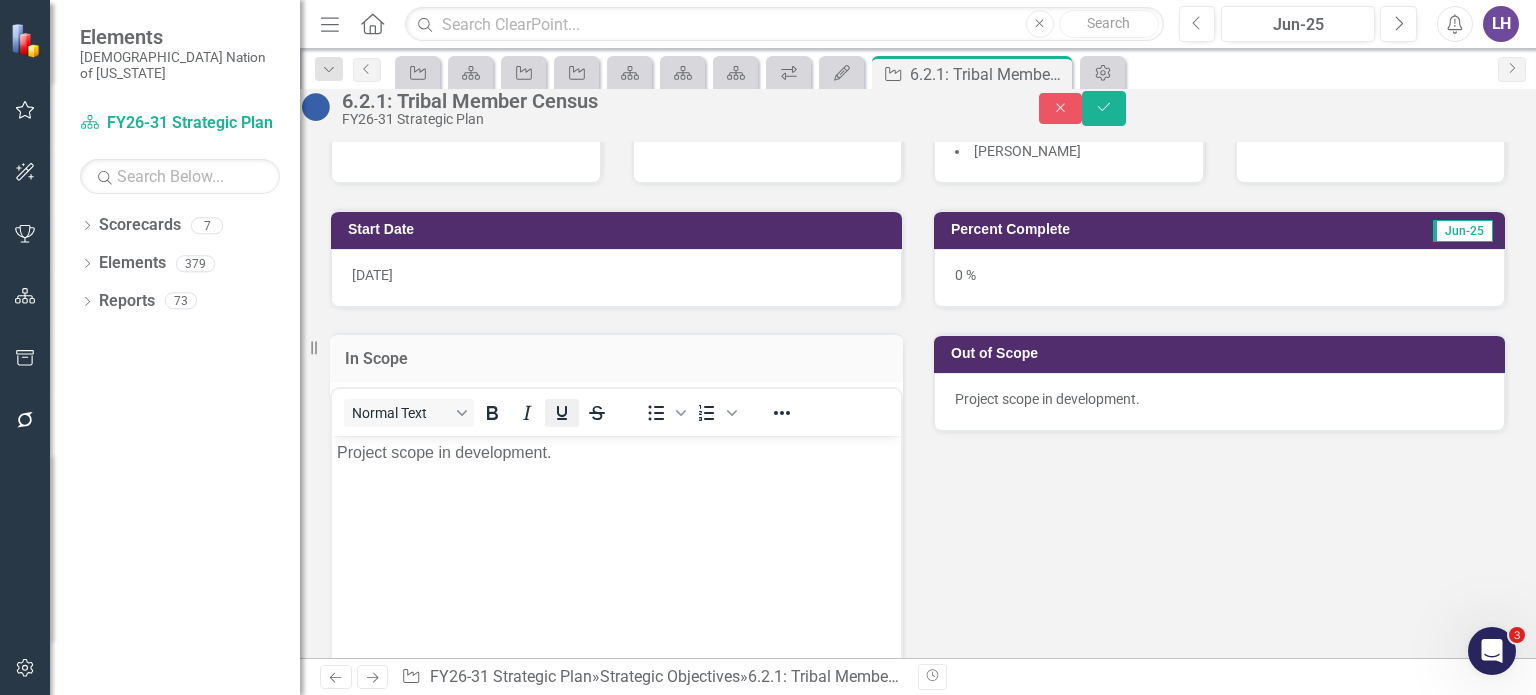 scroll, scrollTop: 0, scrollLeft: 0, axis: both 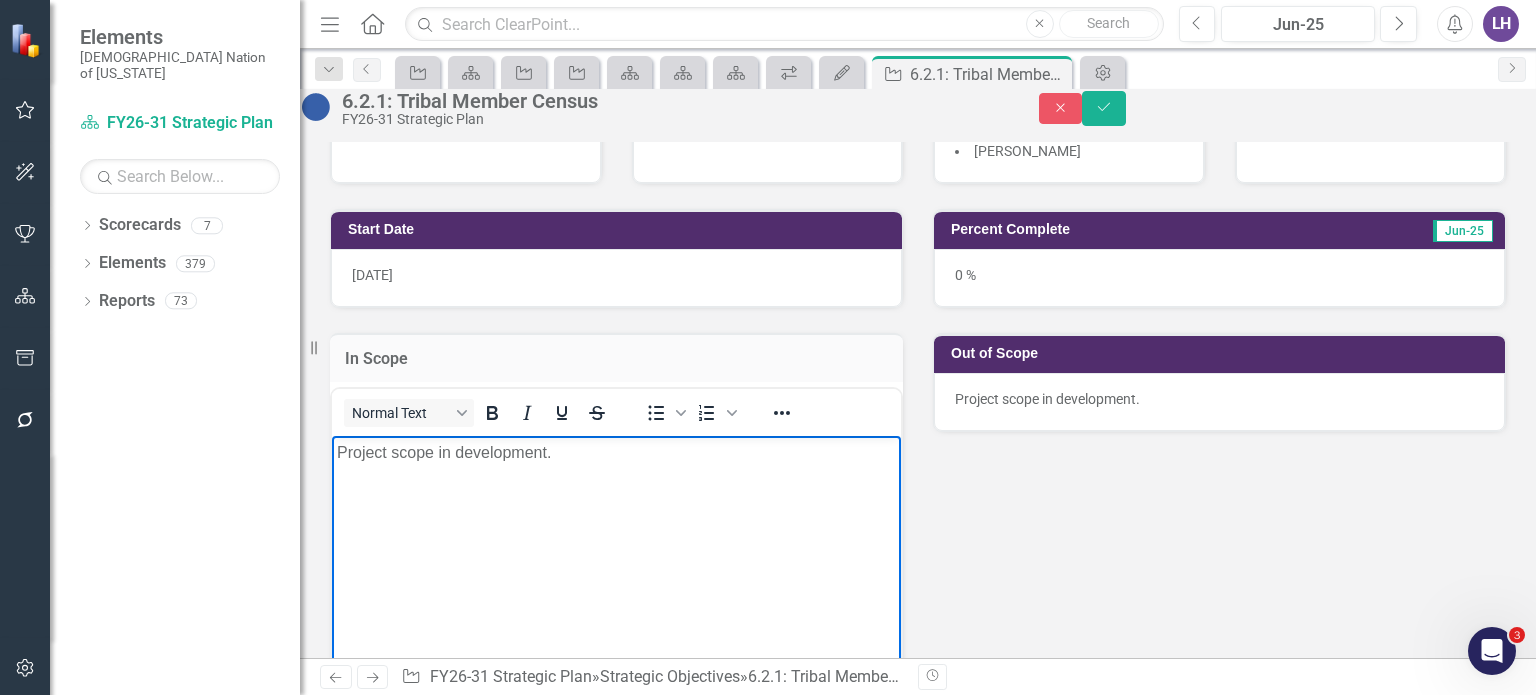 click on "Project scope in development." at bounding box center [616, 452] 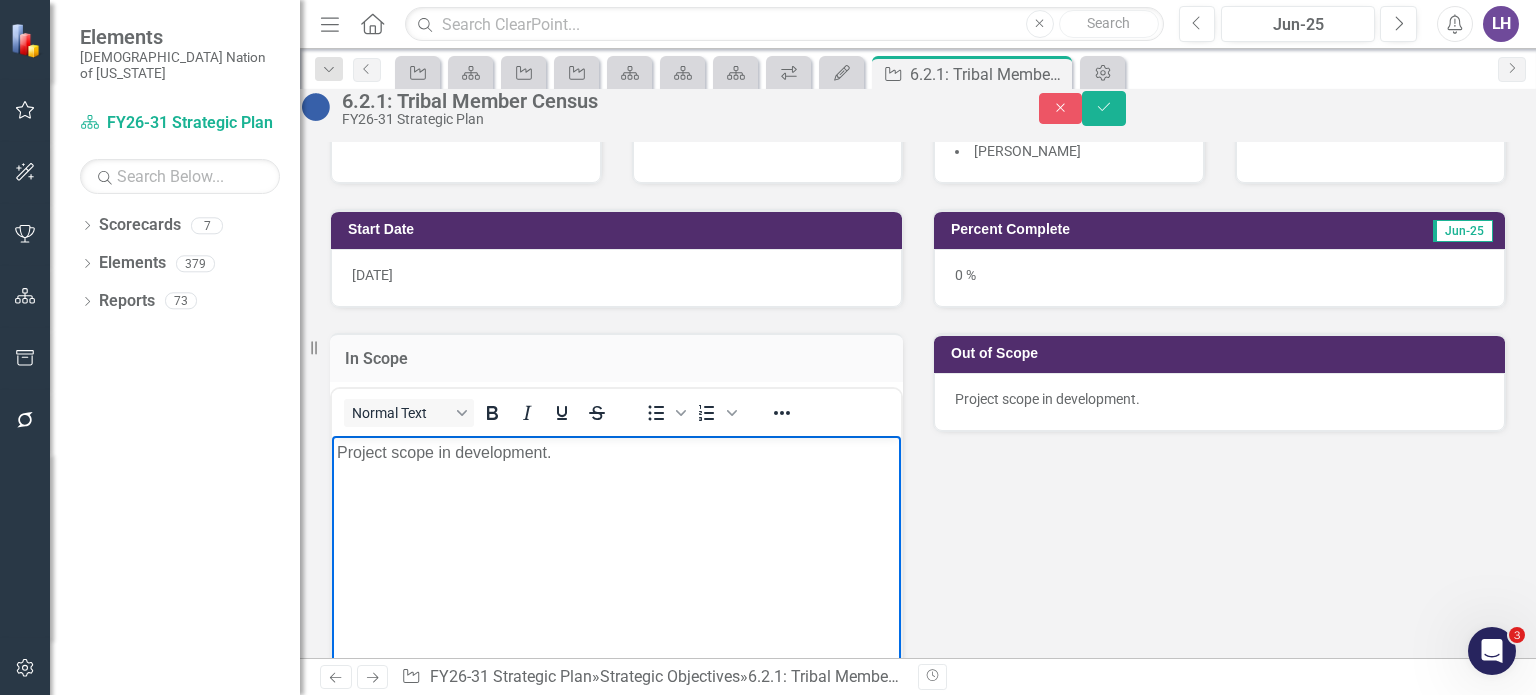 type 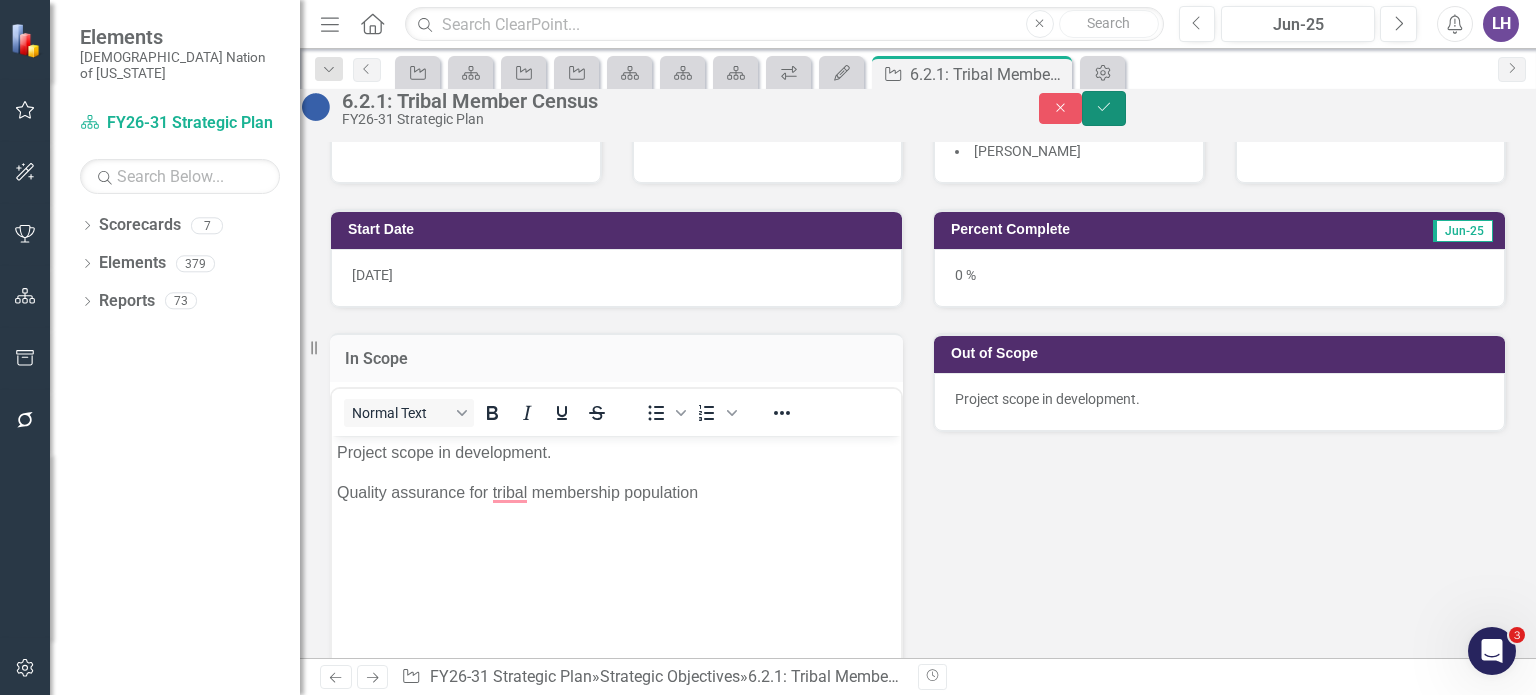 click on "Save" at bounding box center [1104, 108] 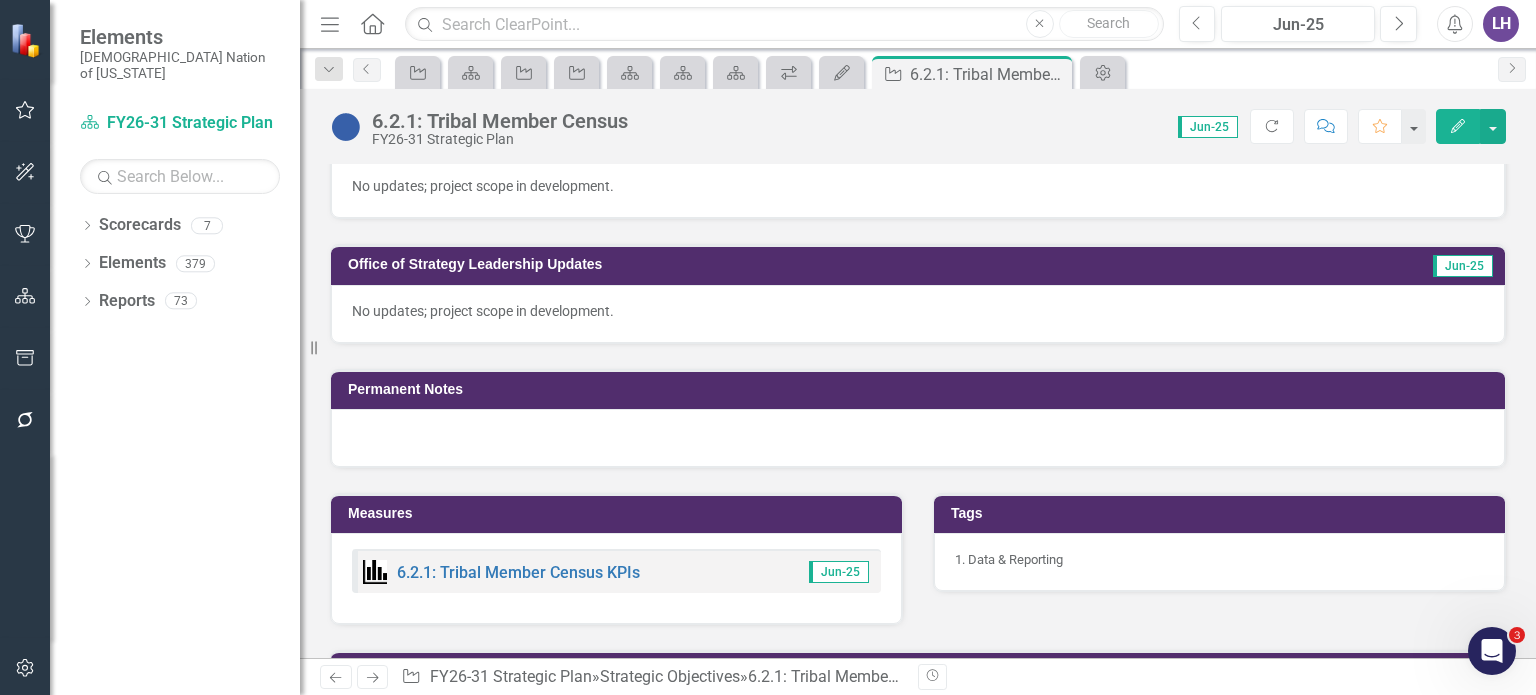 scroll, scrollTop: 976, scrollLeft: 0, axis: vertical 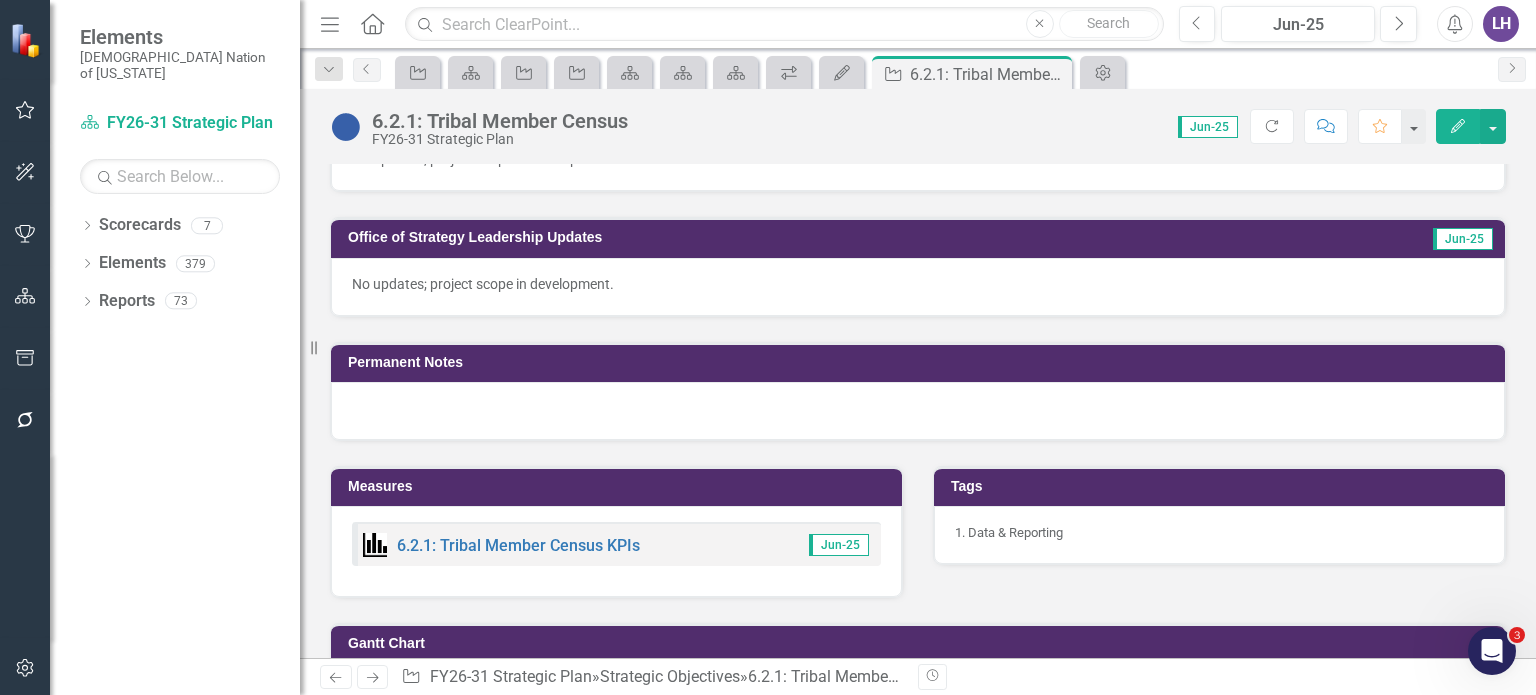 click at bounding box center (918, 411) 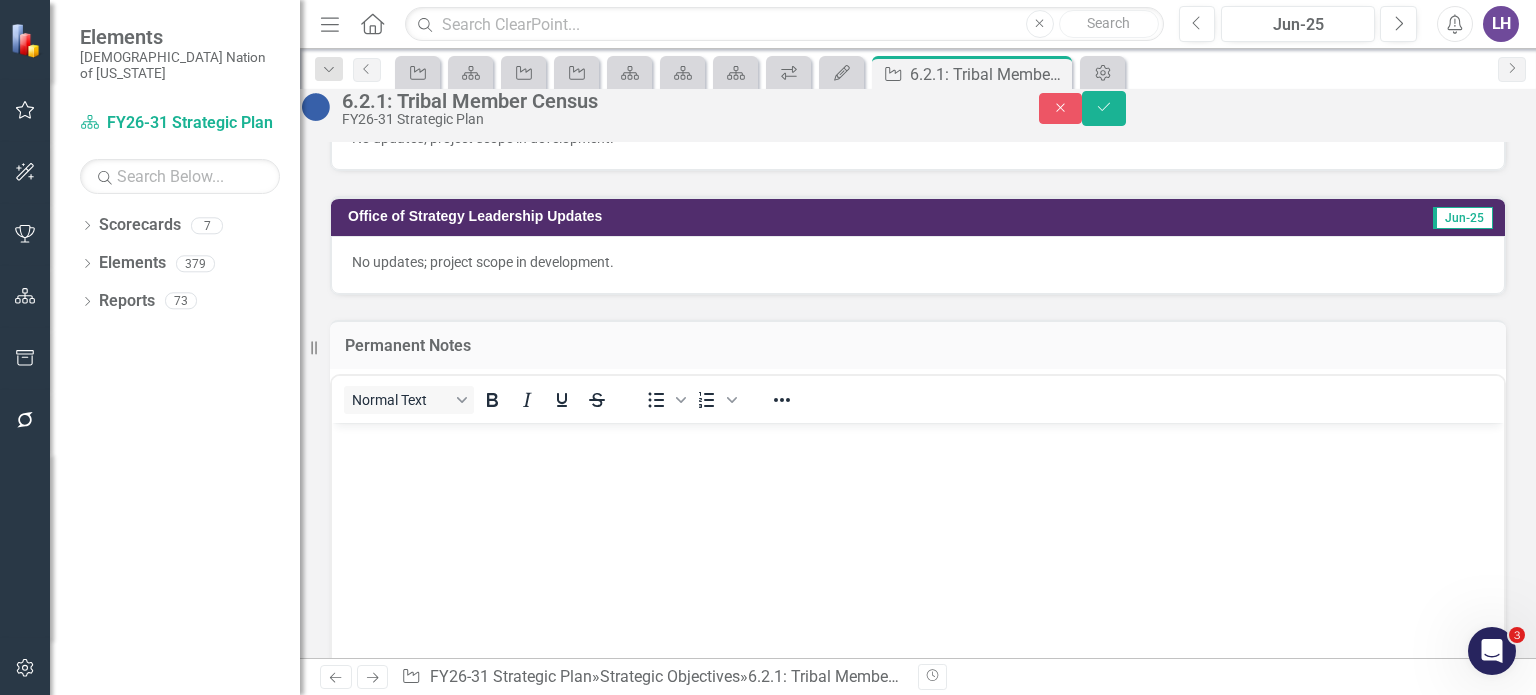 scroll, scrollTop: 0, scrollLeft: 0, axis: both 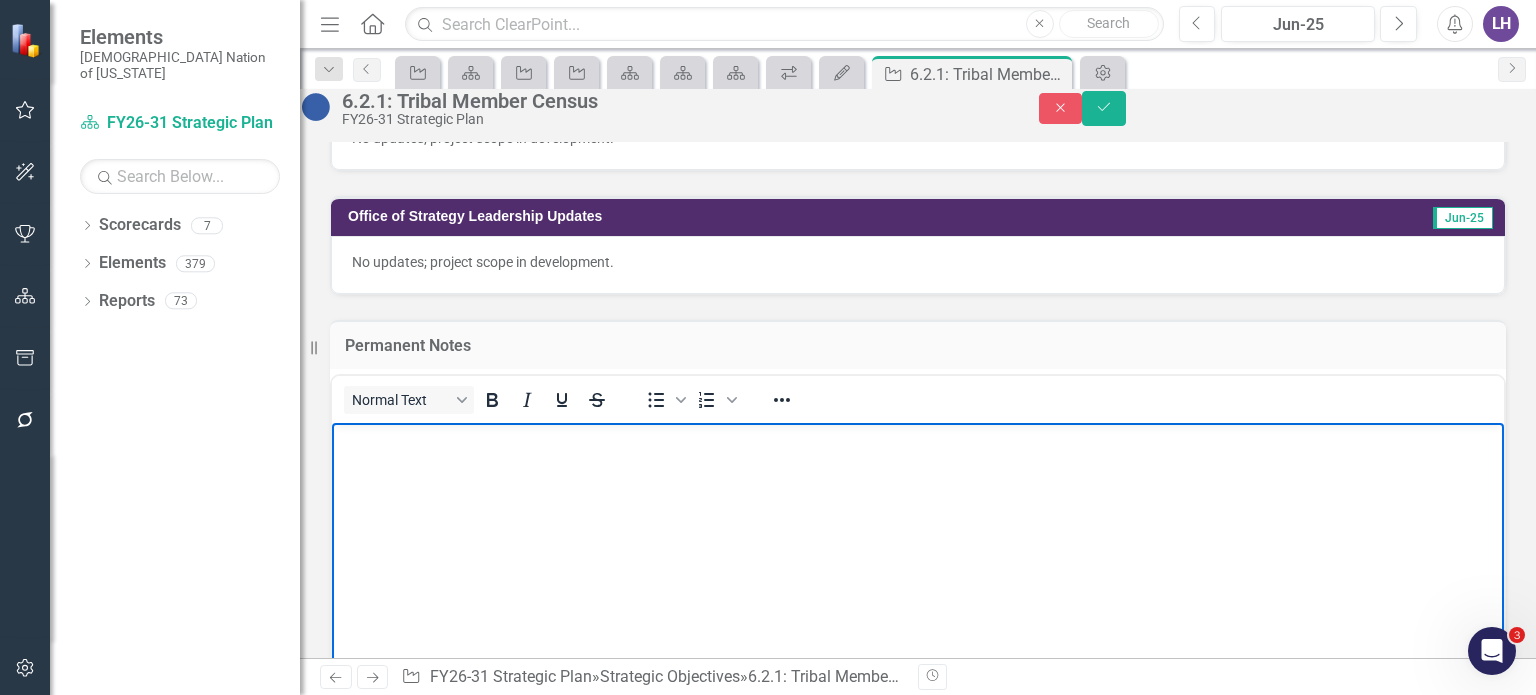 click at bounding box center (918, 572) 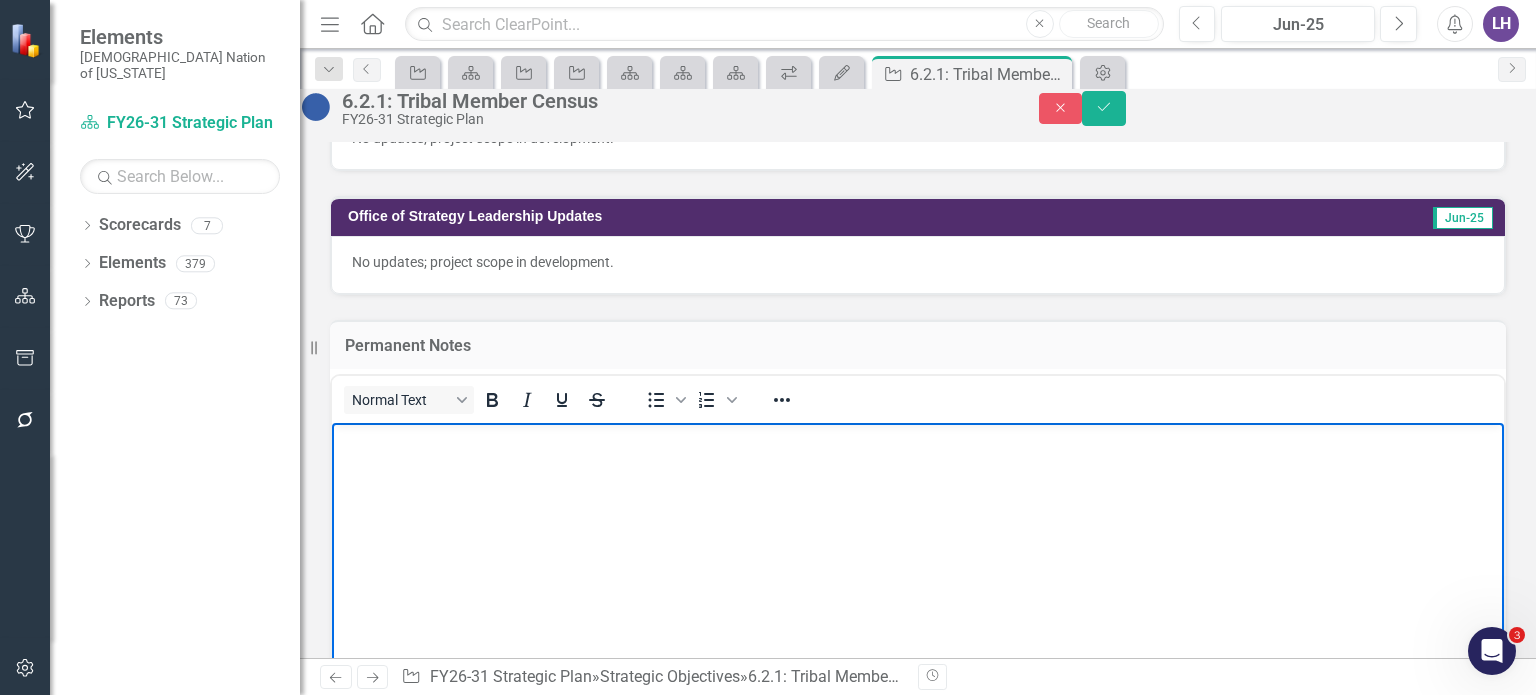 type 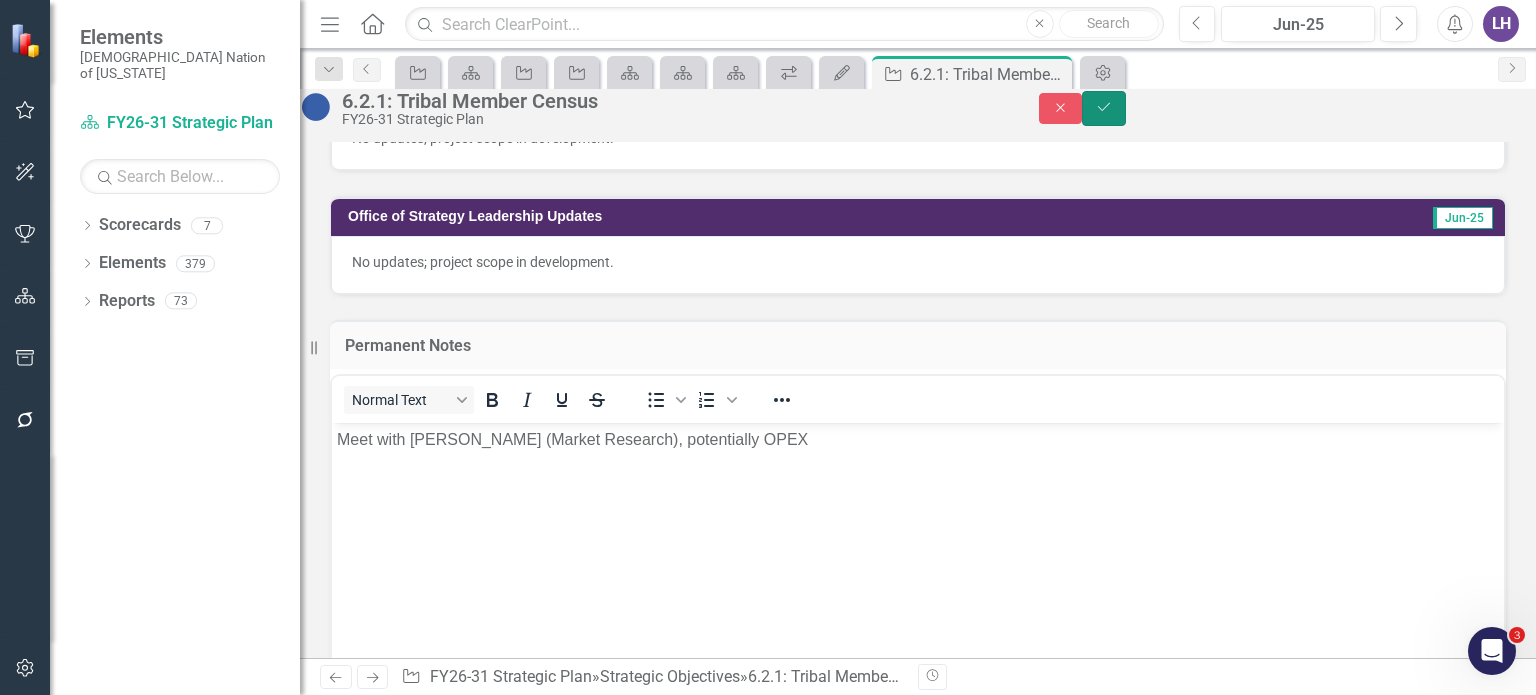 click on "Save" 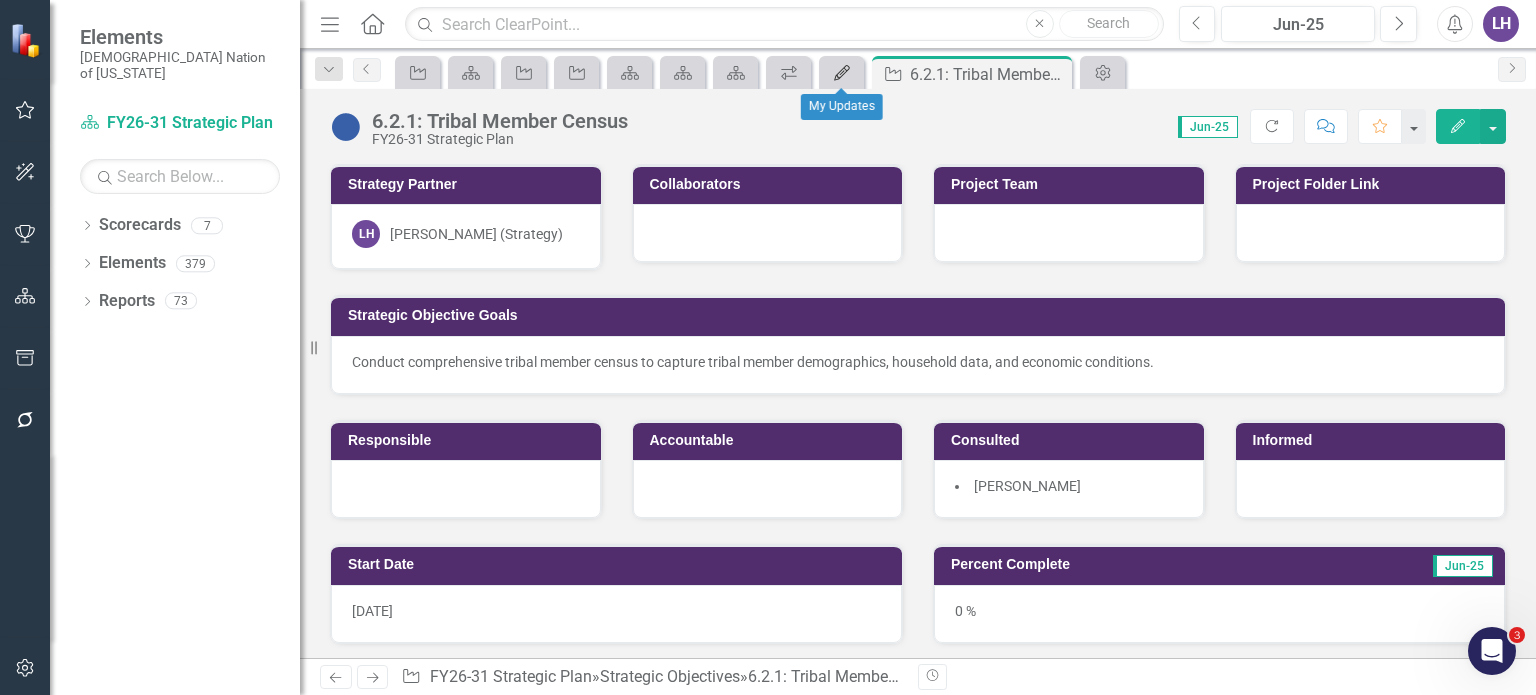 click on "My Updates" 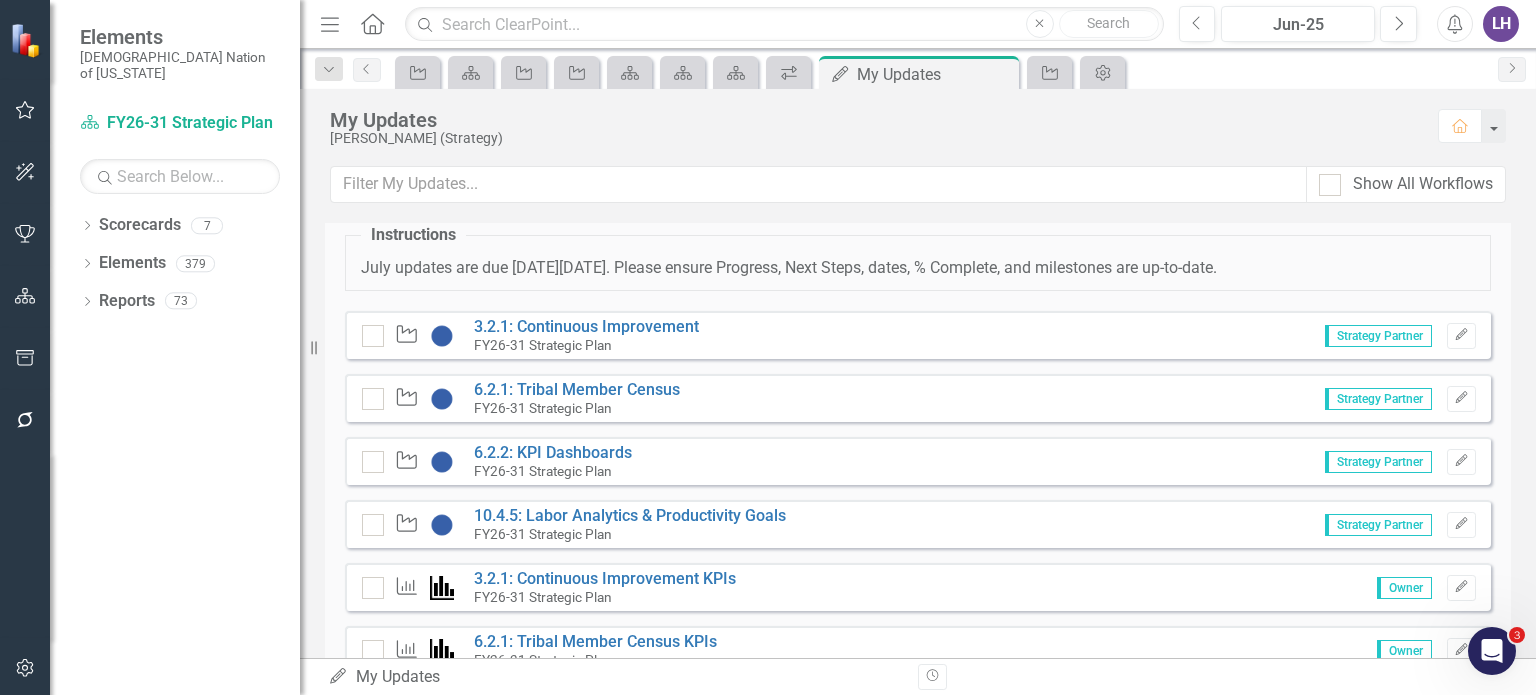 scroll, scrollTop: 700, scrollLeft: 0, axis: vertical 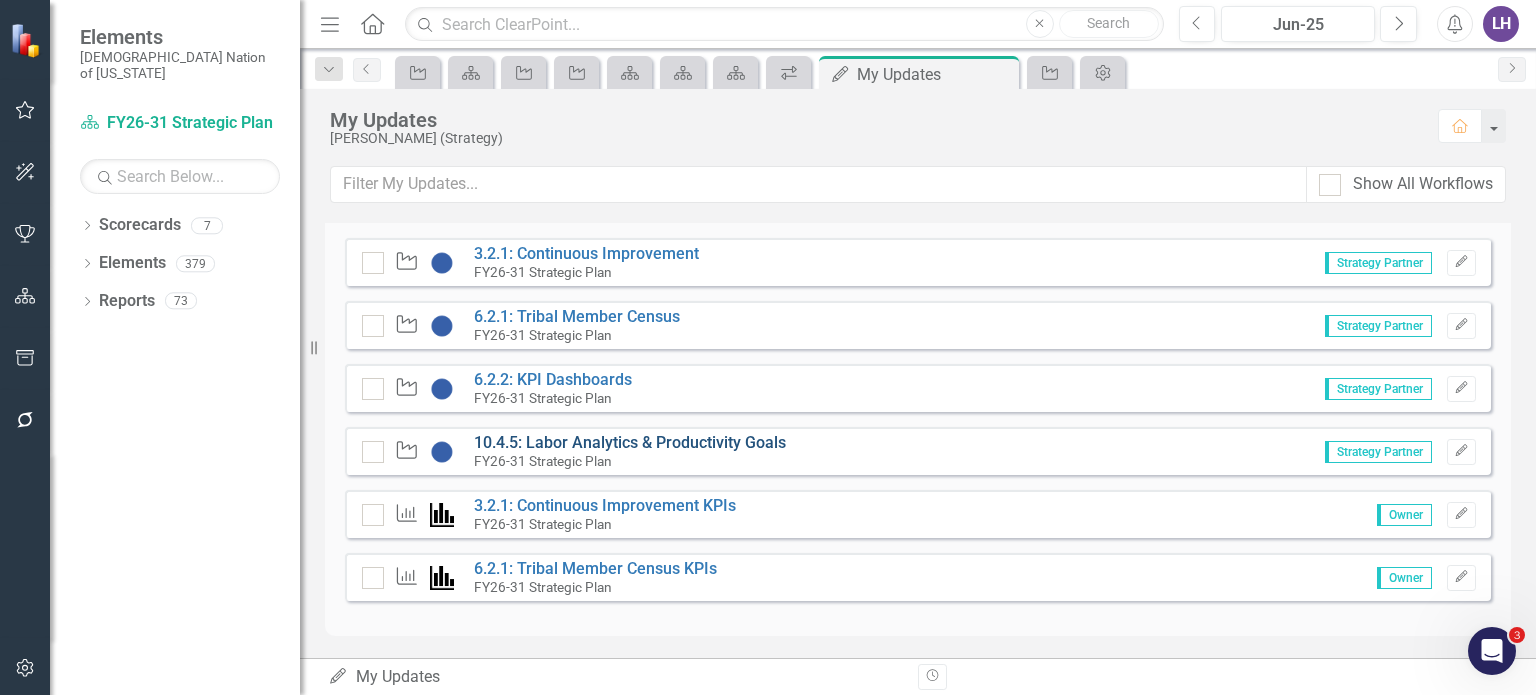 click on "10.4.5: Labor Analytics & Productivity Goals" at bounding box center (630, 442) 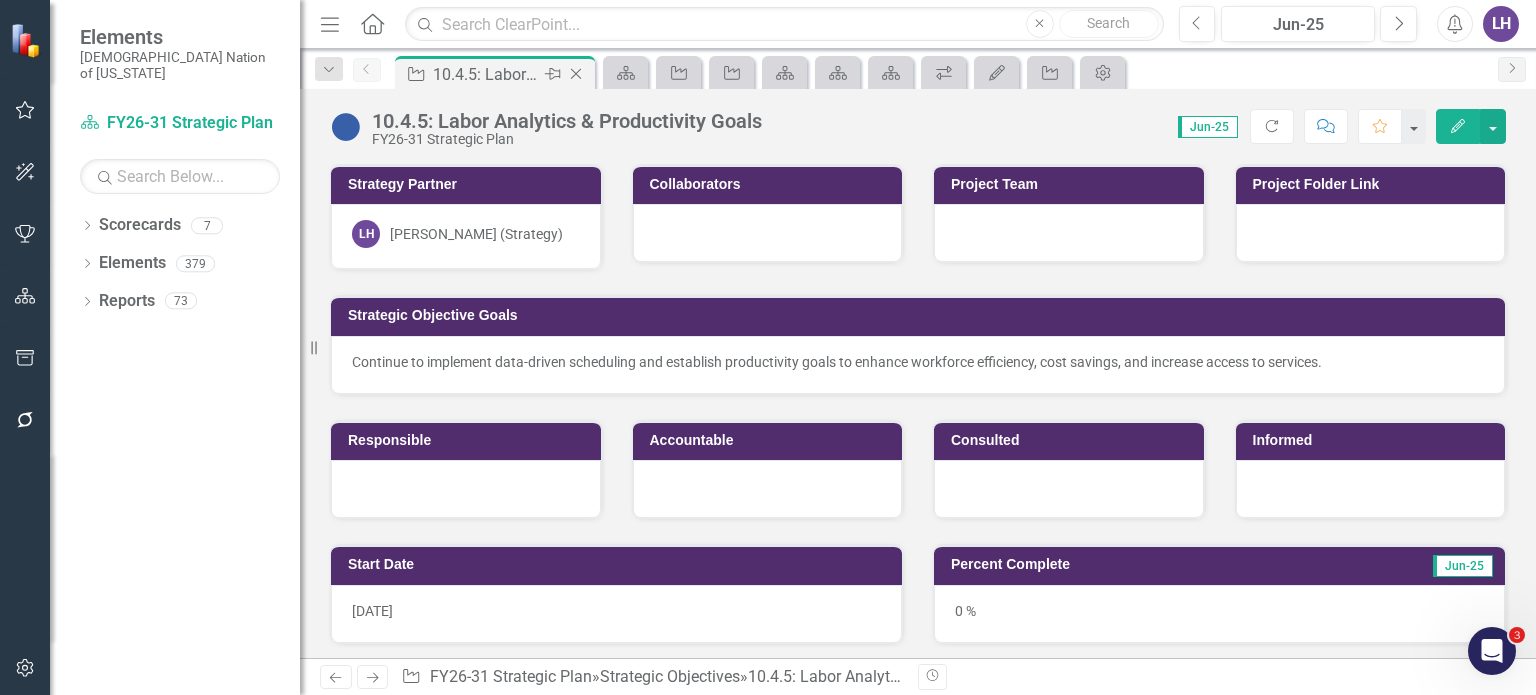 click on "Close" 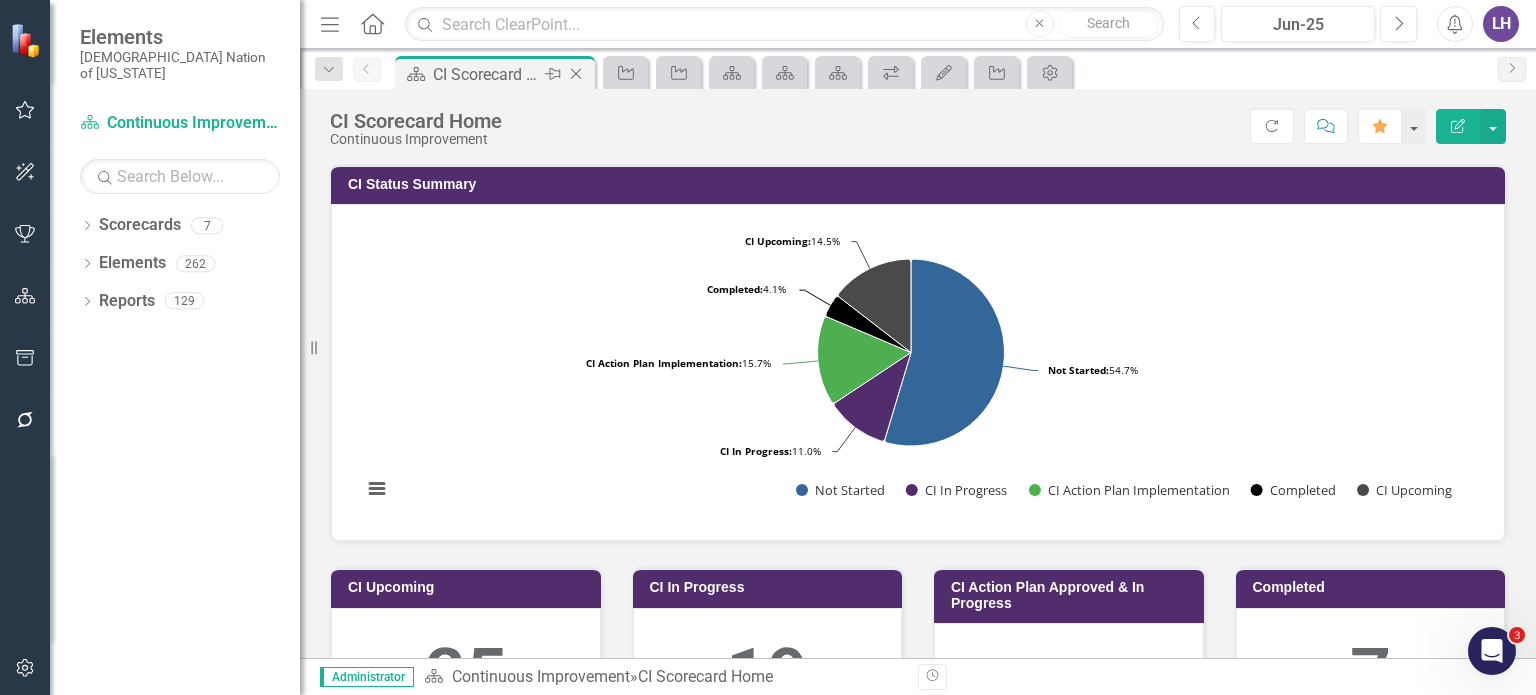 click 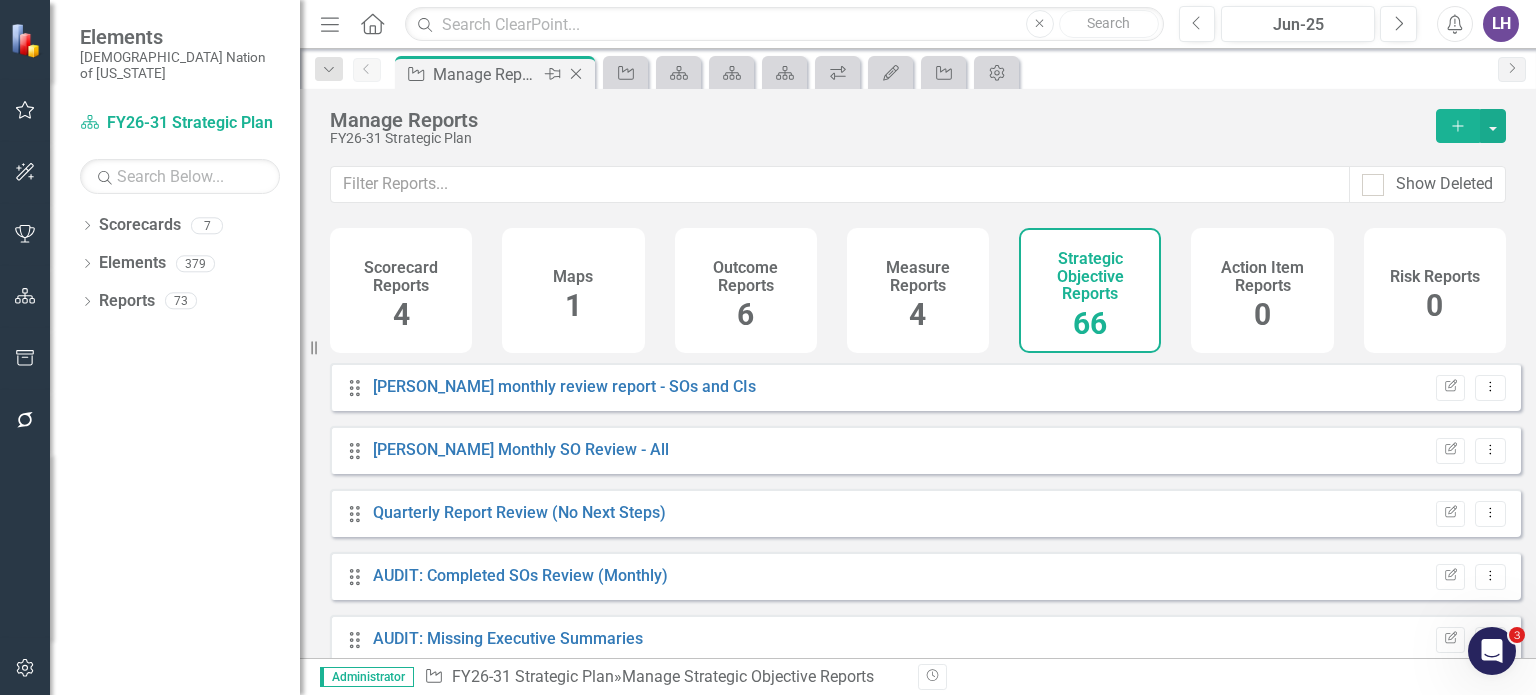 click 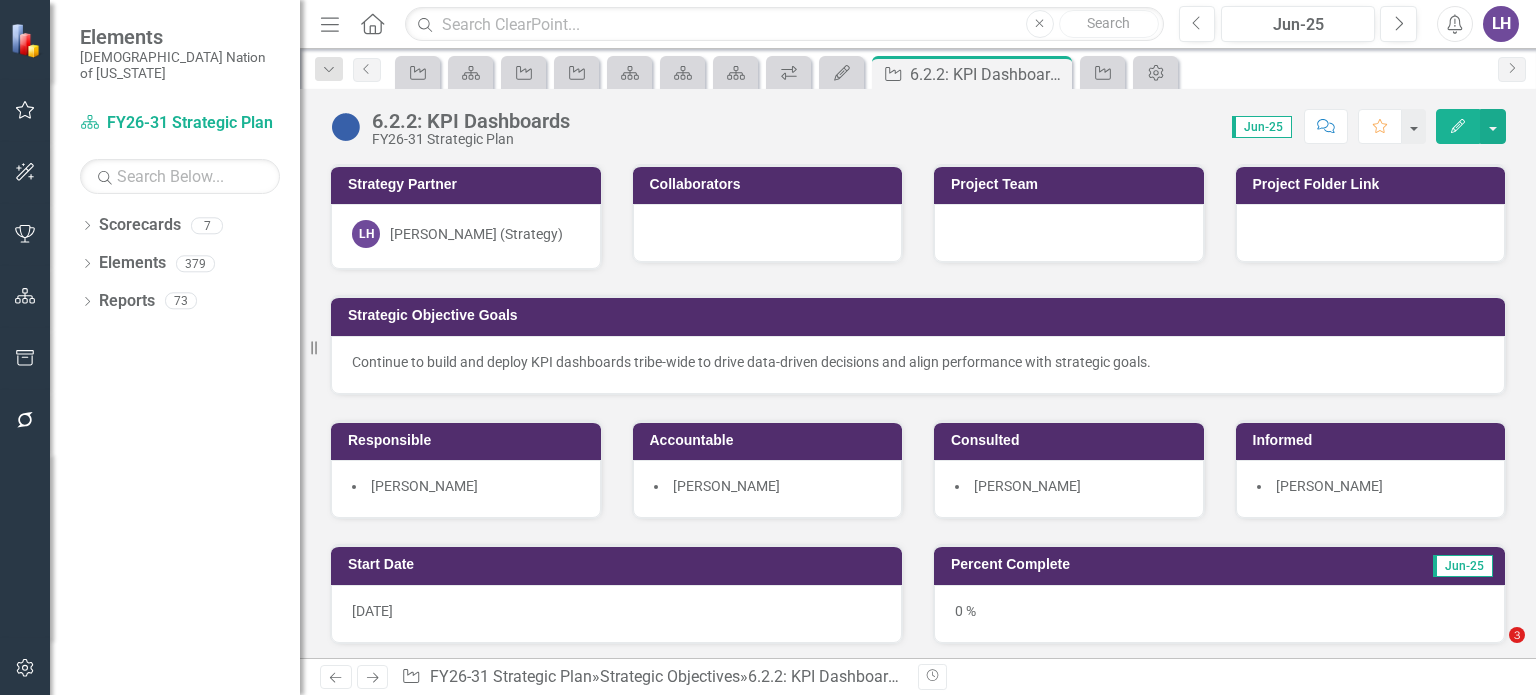 scroll, scrollTop: 0, scrollLeft: 0, axis: both 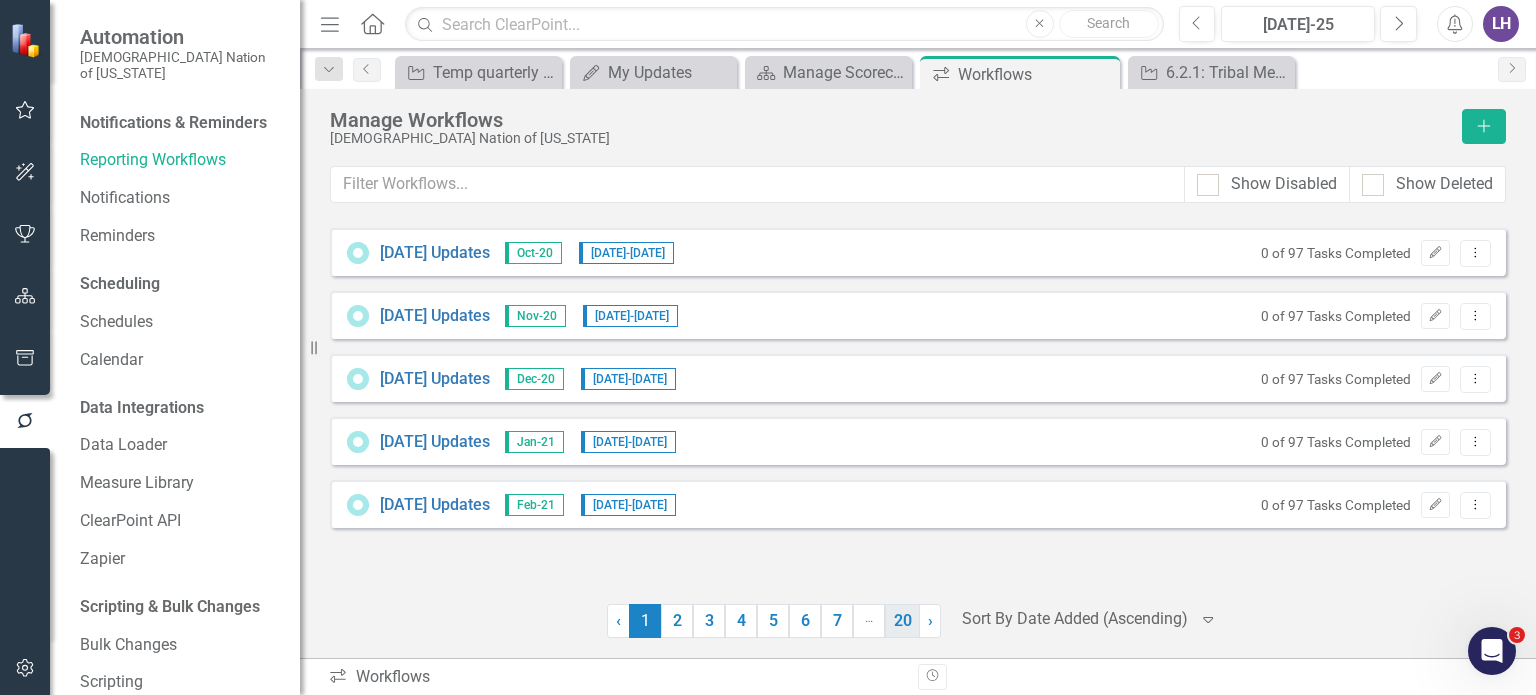 click on "20" at bounding box center [902, 621] 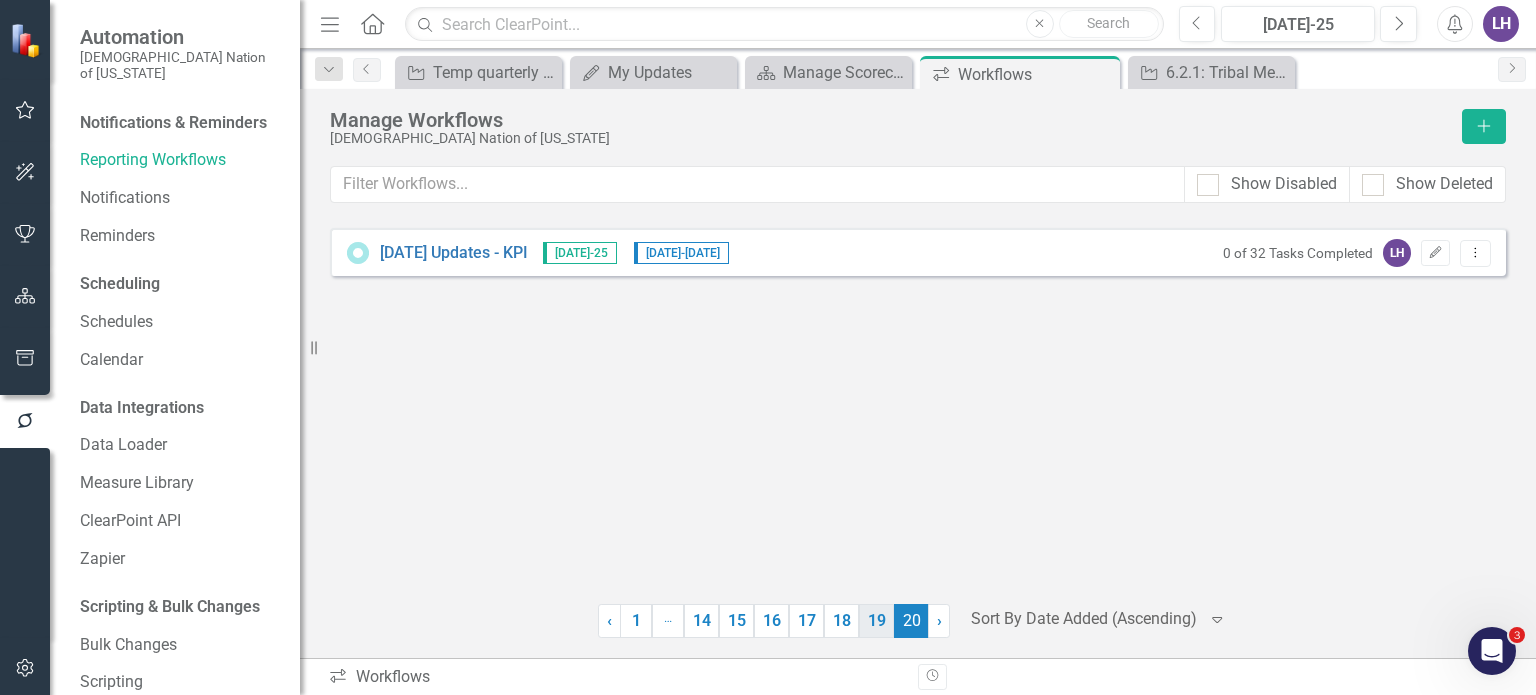 click on "19" at bounding box center [876, 621] 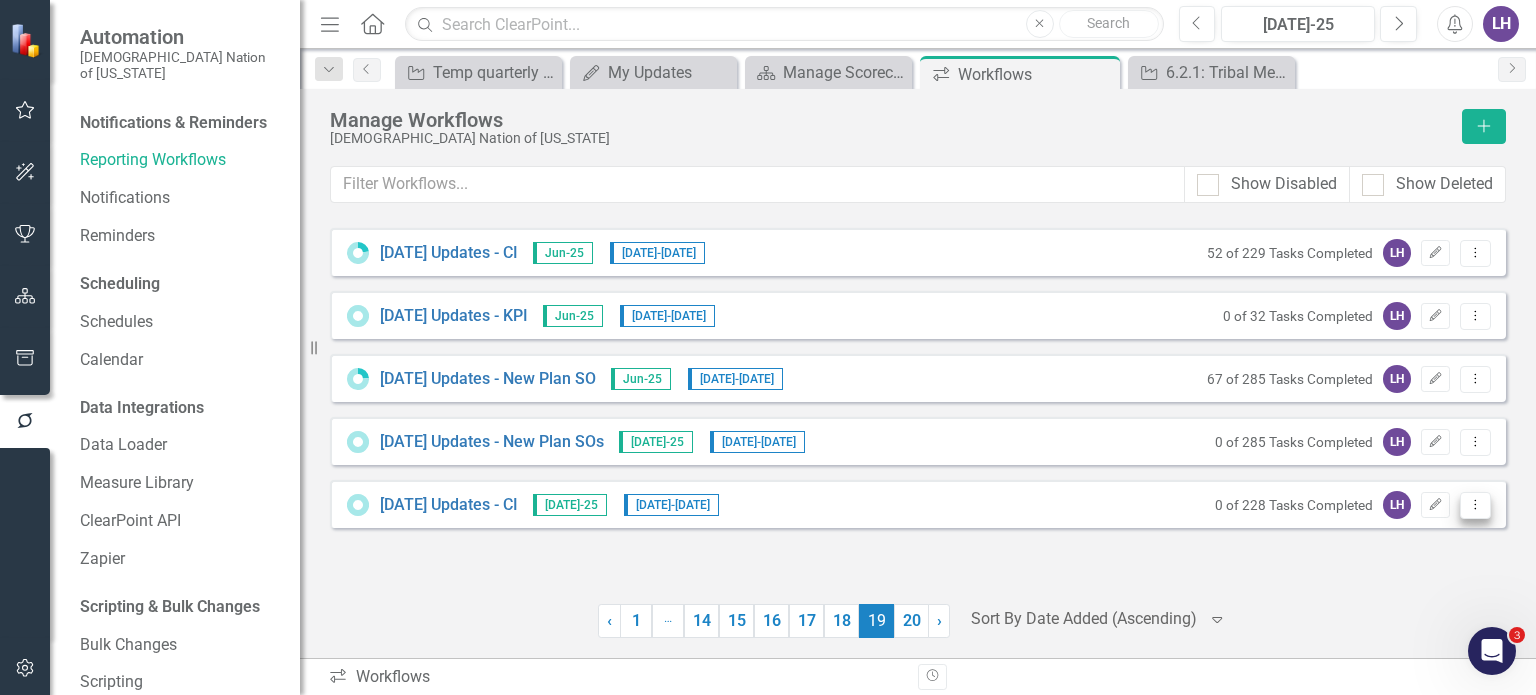 click on "Dropdown Menu" 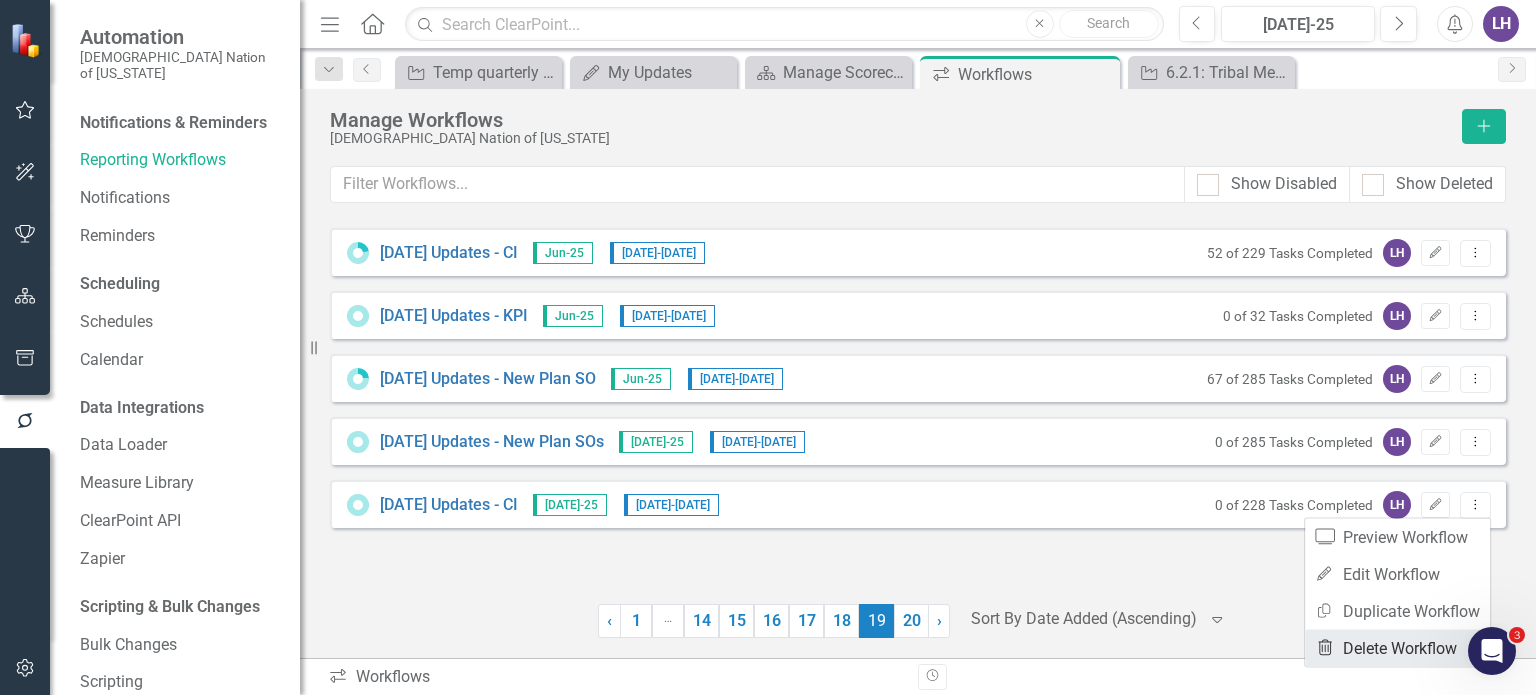 click on "Trash Delete Workflow" at bounding box center [1397, 648] 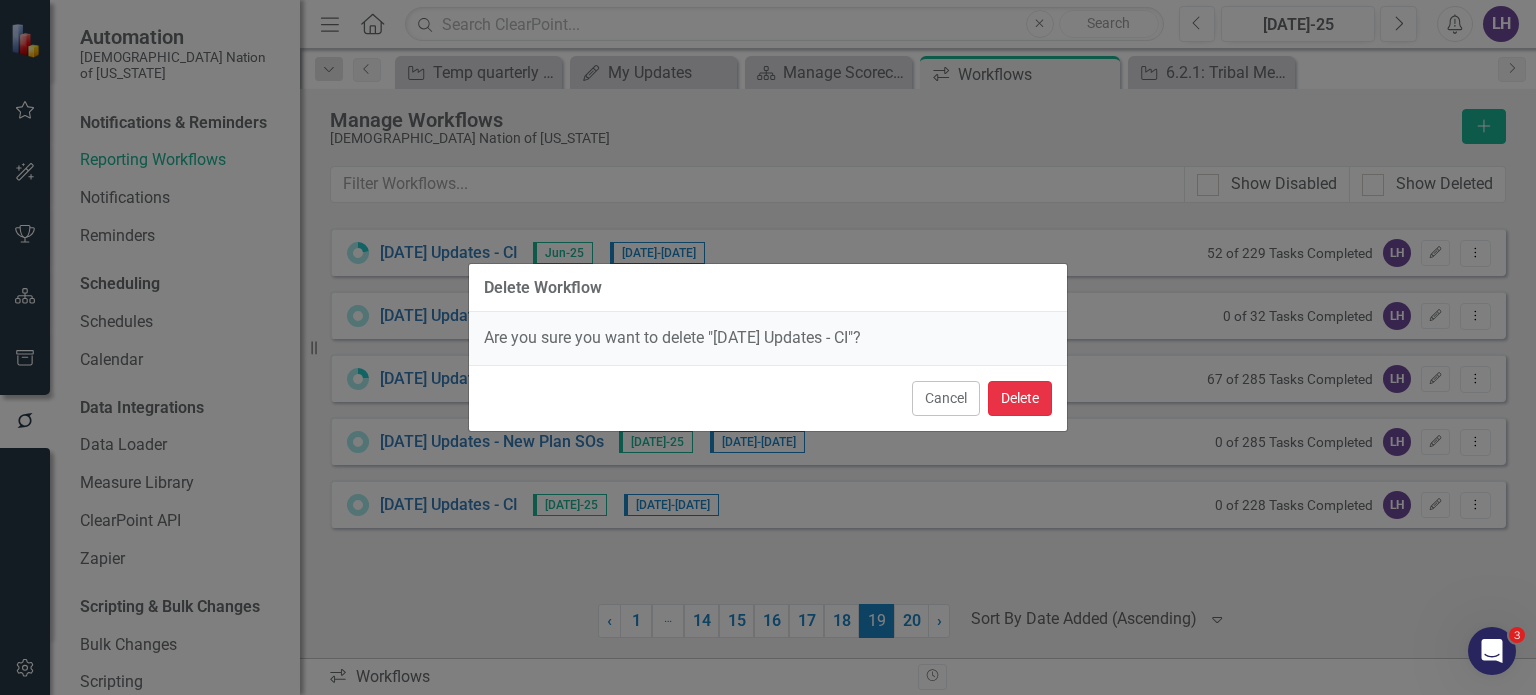 click on "Delete" at bounding box center [1020, 398] 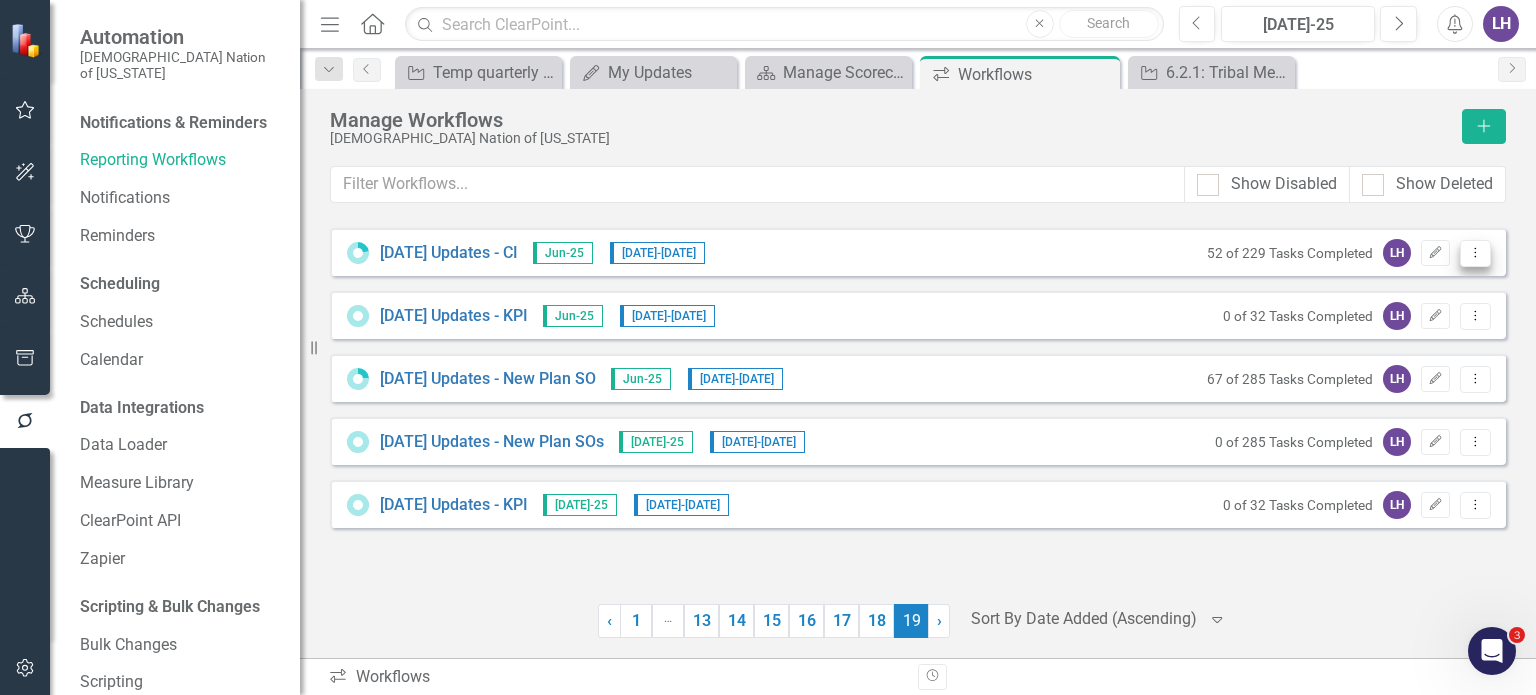 click on "Dropdown Menu" 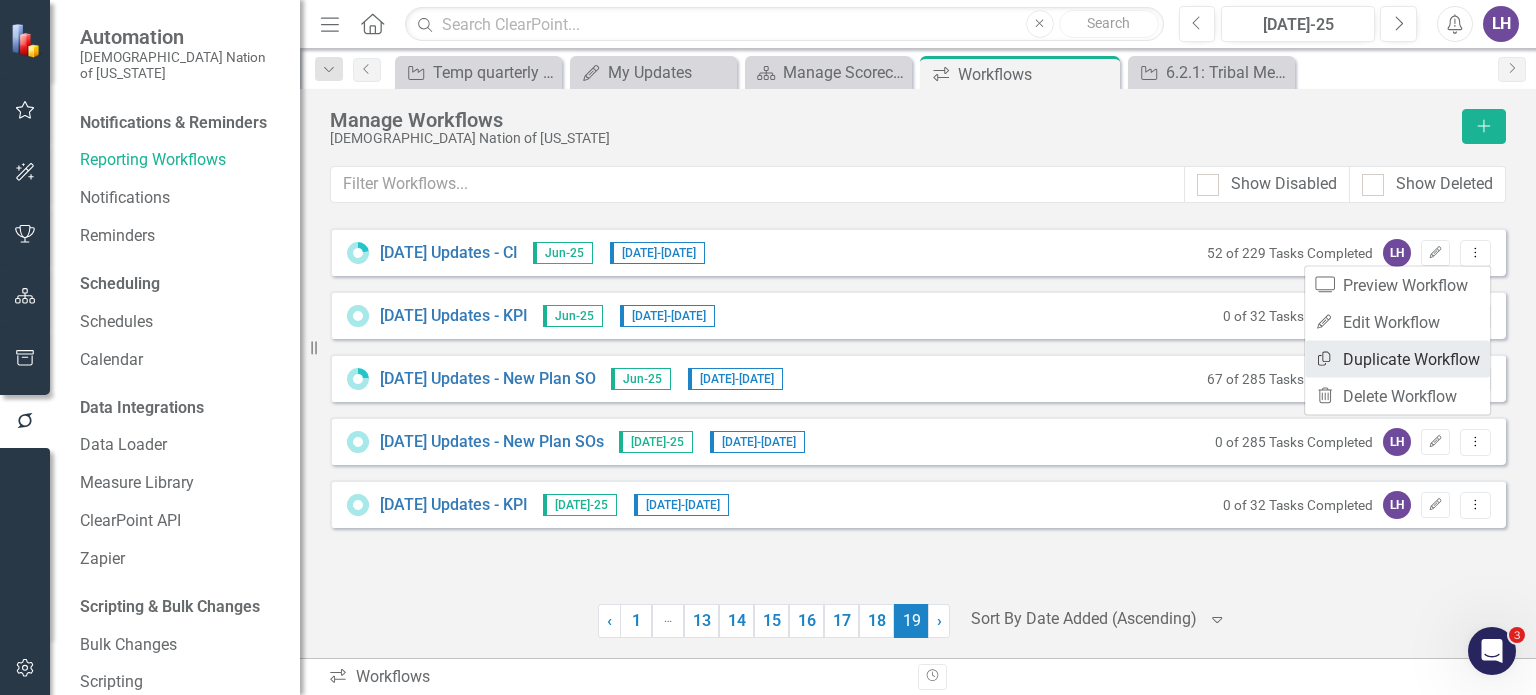 click on "Copy Duplicate Workflow" at bounding box center (1397, 359) 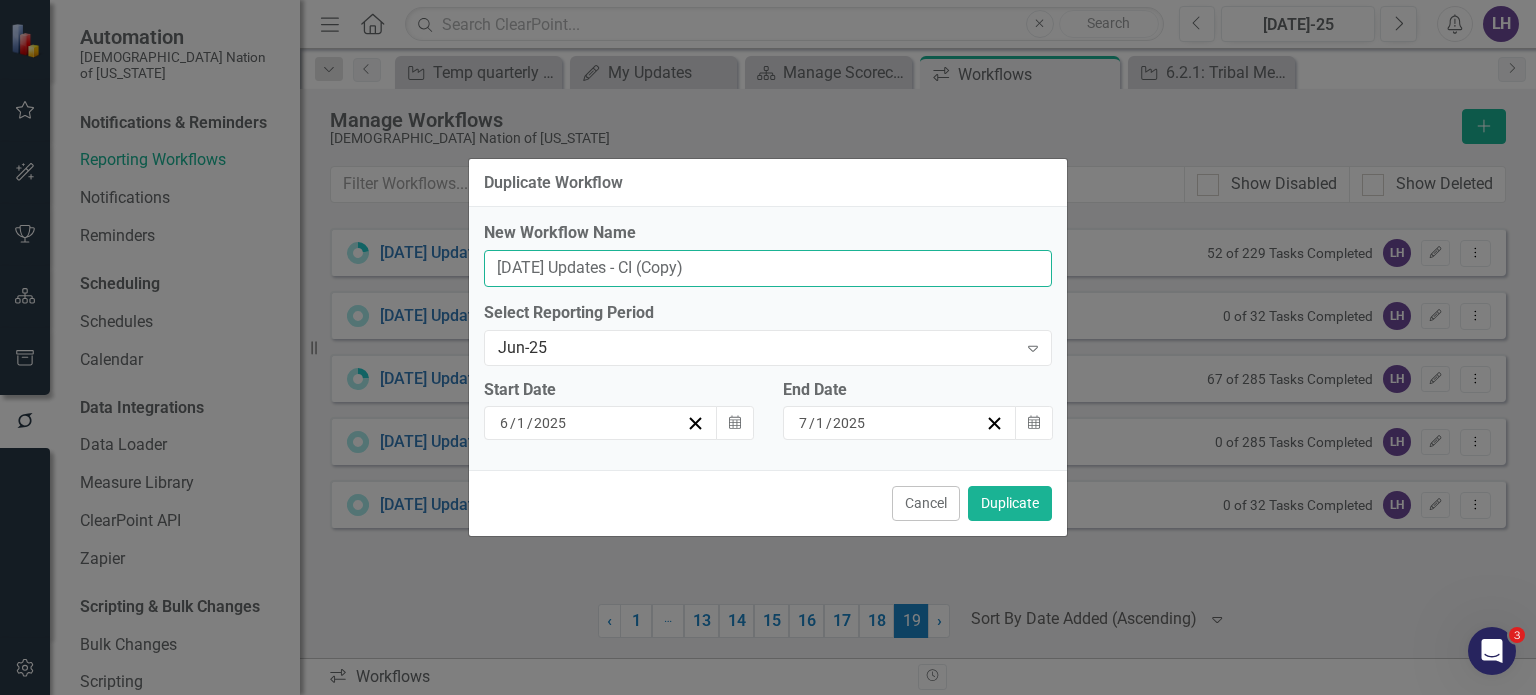 drag, startPoint x: 731, startPoint y: 266, endPoint x: 664, endPoint y: 267, distance: 67.00746 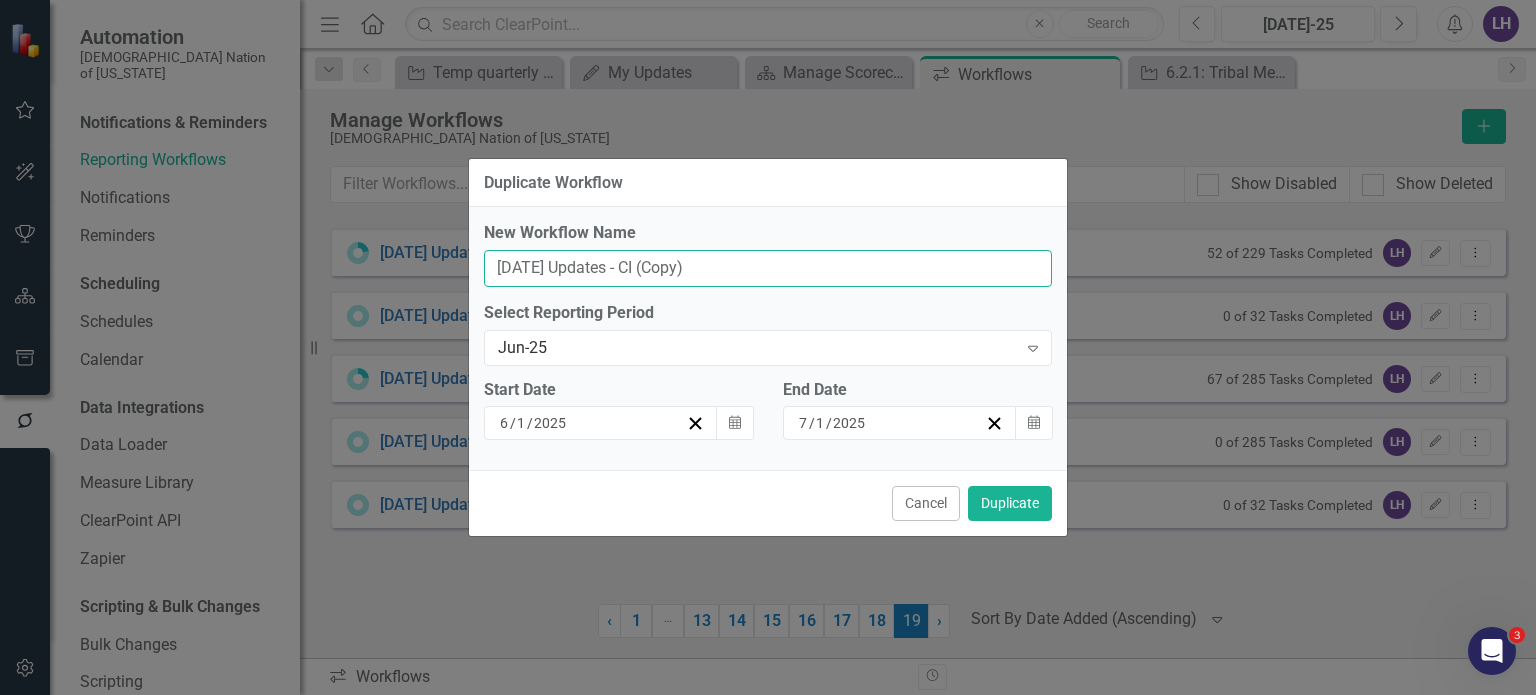 click on "[DATE] Updates - CI (Copy)" at bounding box center (768, 268) 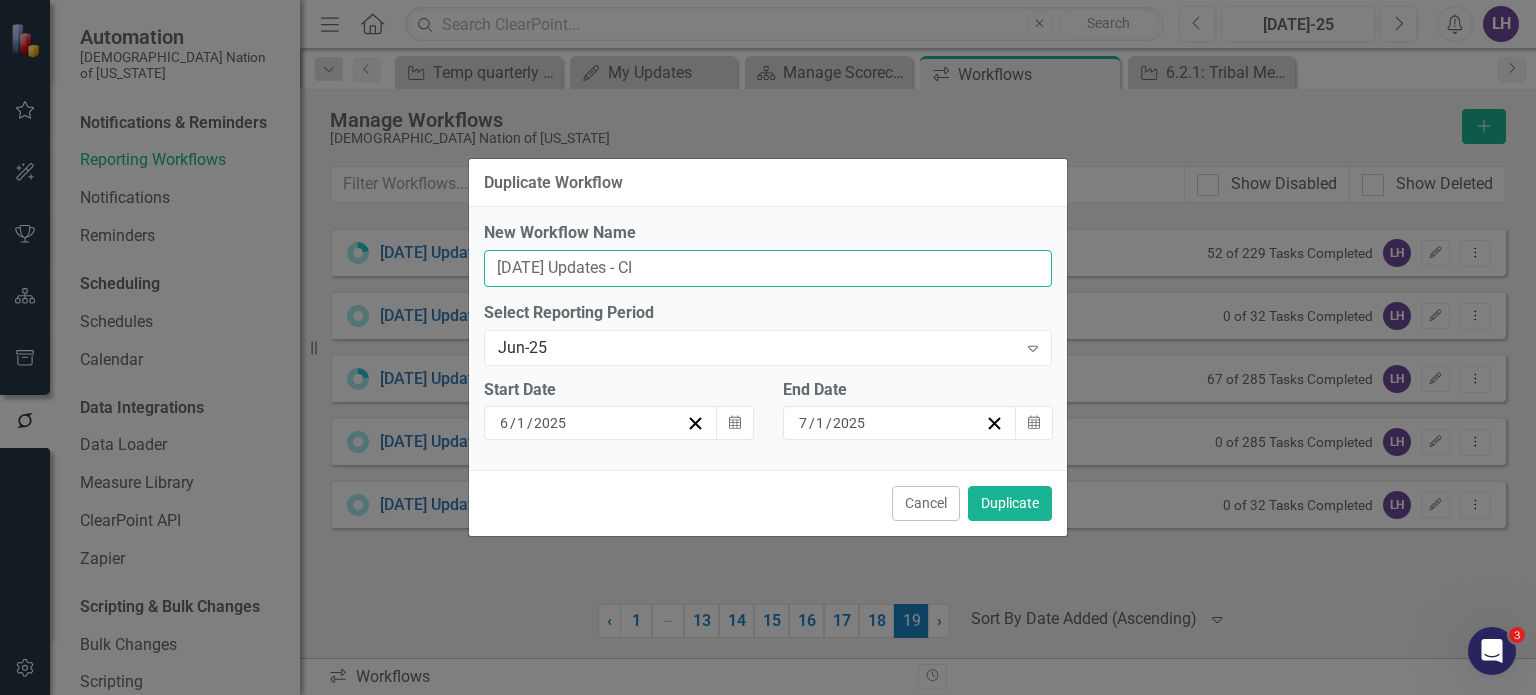 drag, startPoint x: 524, startPoint y: 266, endPoint x: 475, endPoint y: 268, distance: 49.0408 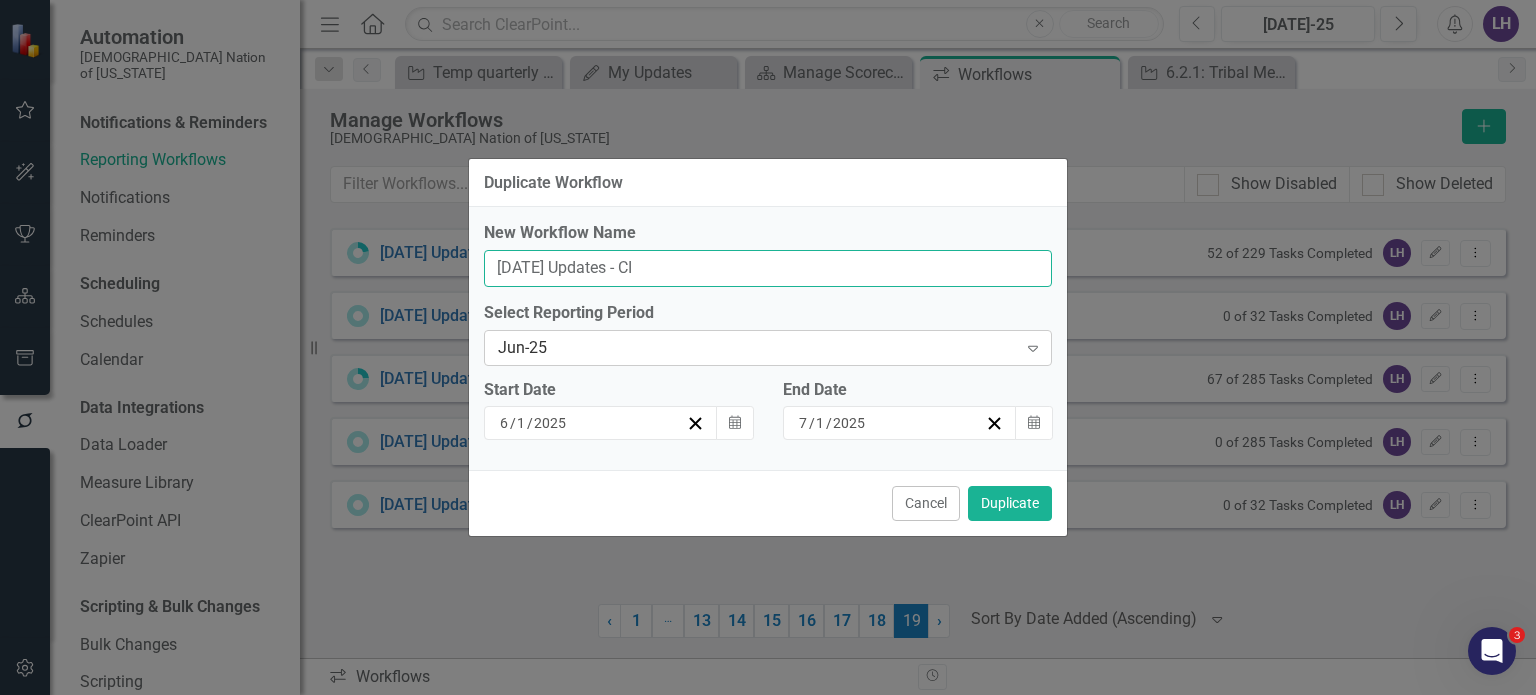 type on "[DATE] Updates - CI" 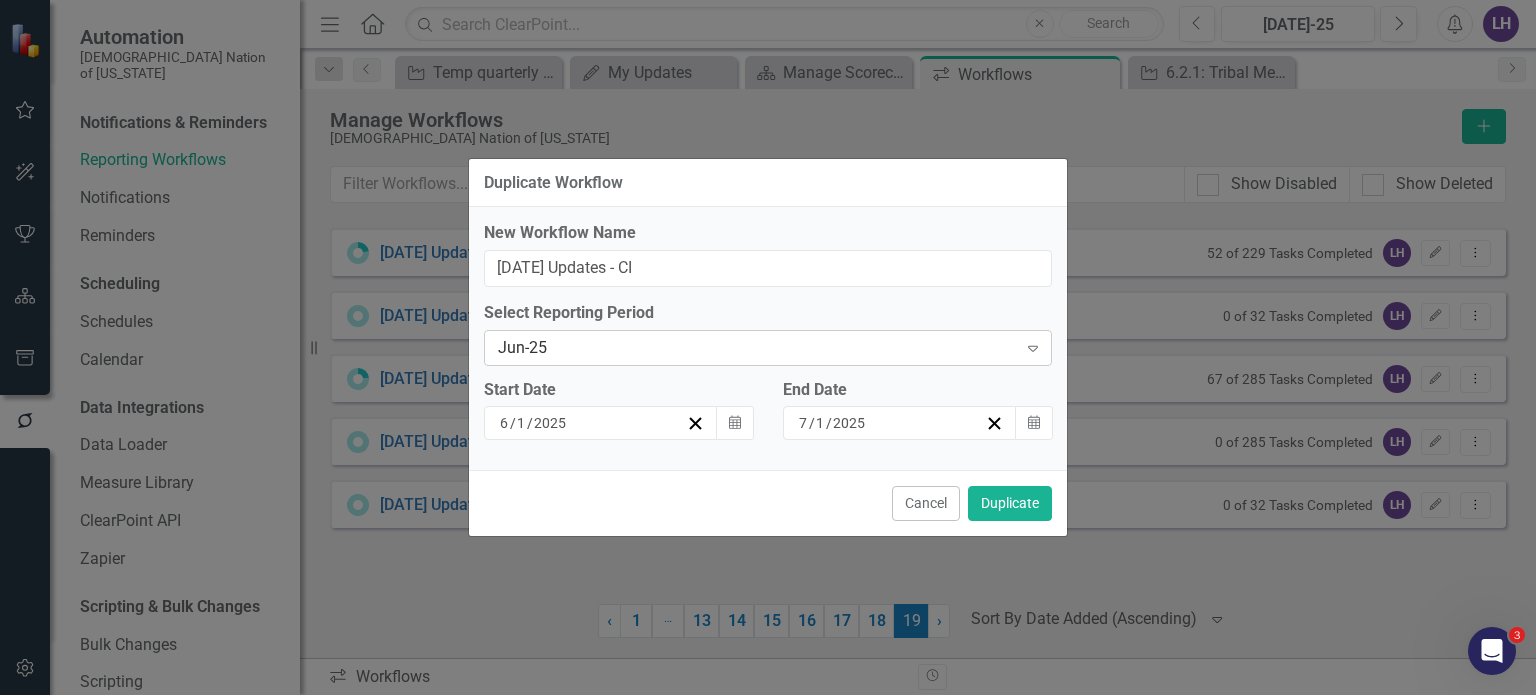 click on "Jun-25" at bounding box center [757, 347] 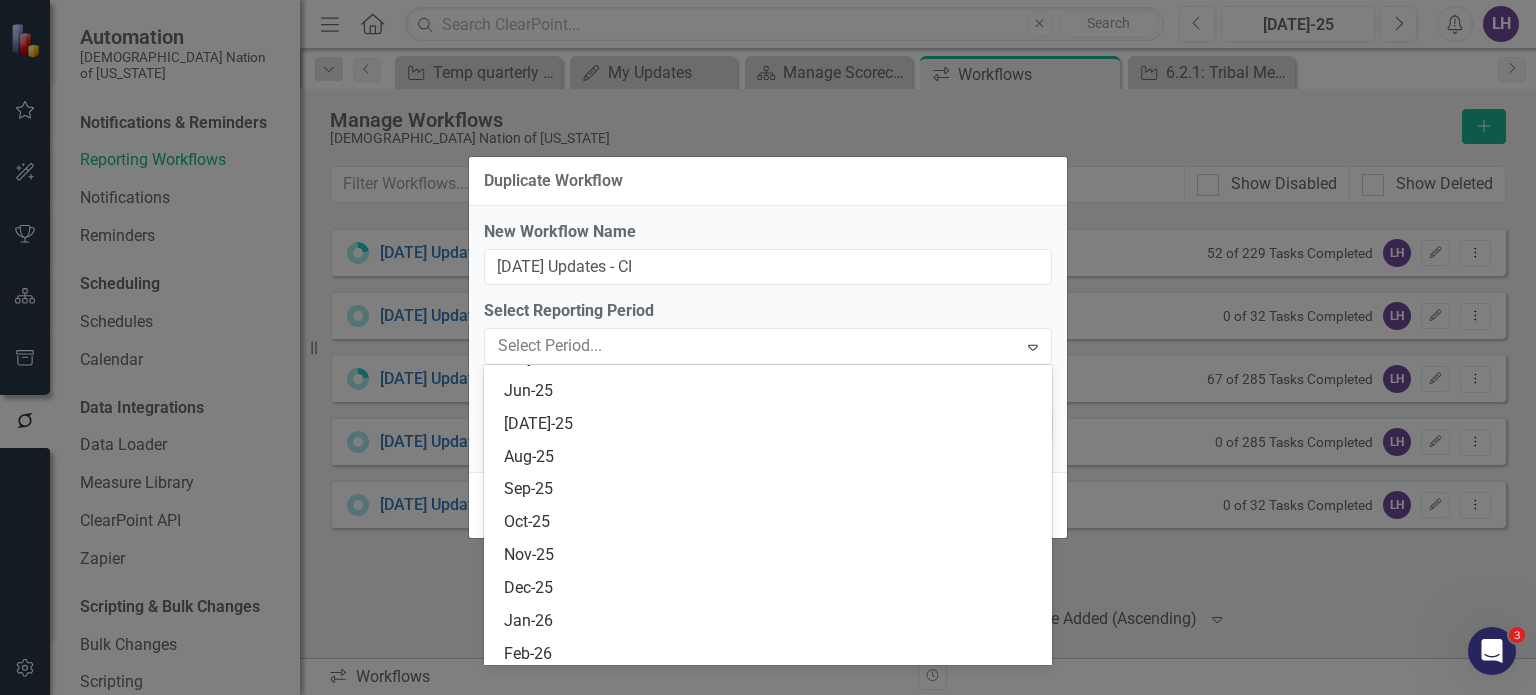 scroll, scrollTop: 2365, scrollLeft: 0, axis: vertical 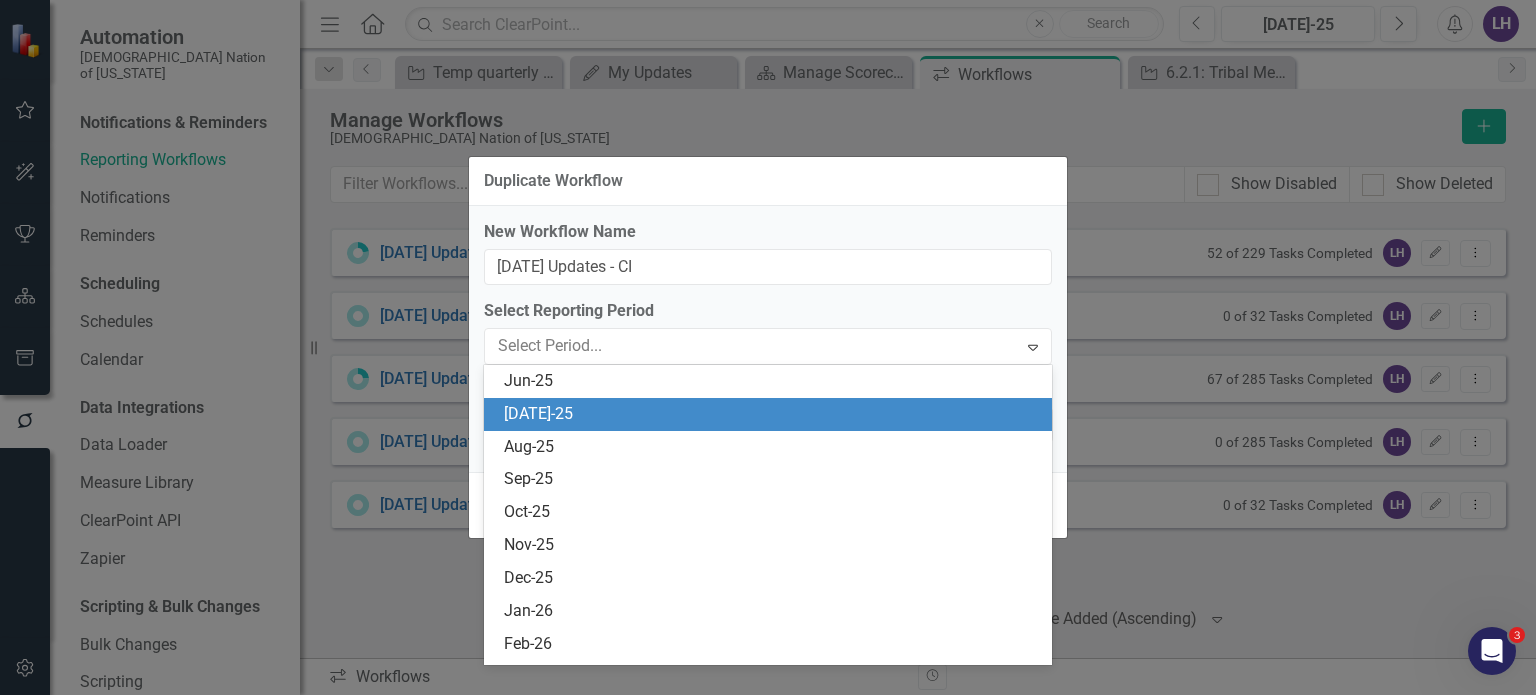click on "[DATE]-25" at bounding box center [772, 414] 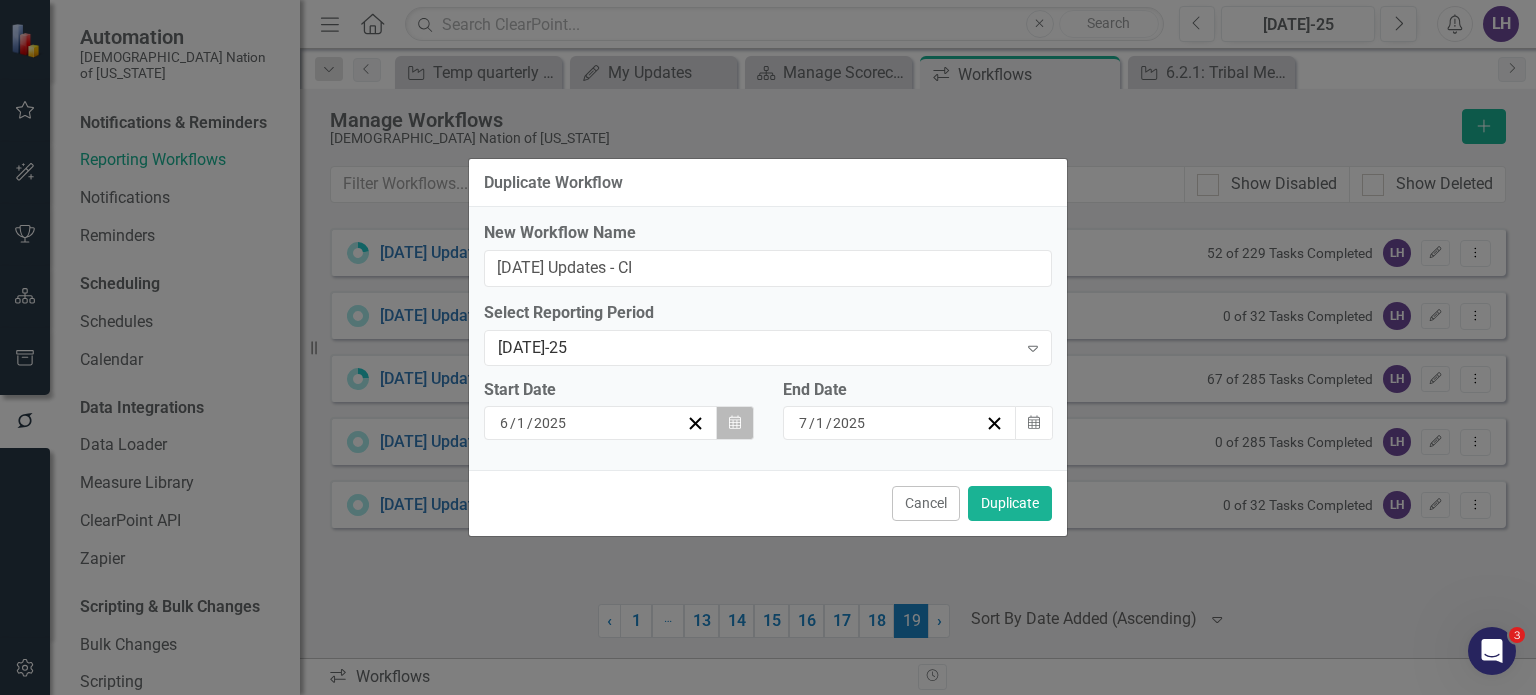 click on "Calendar" at bounding box center (735, 423) 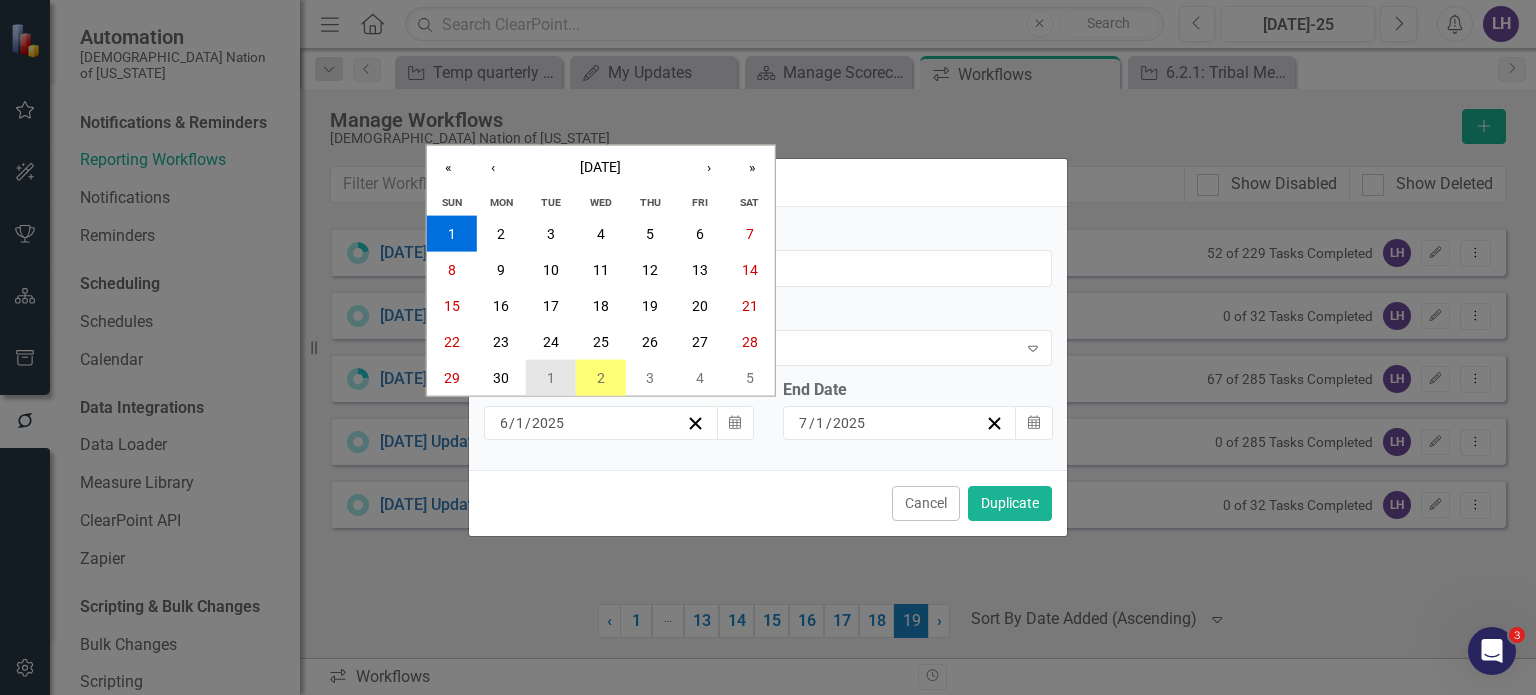 click on "1" at bounding box center (551, 377) 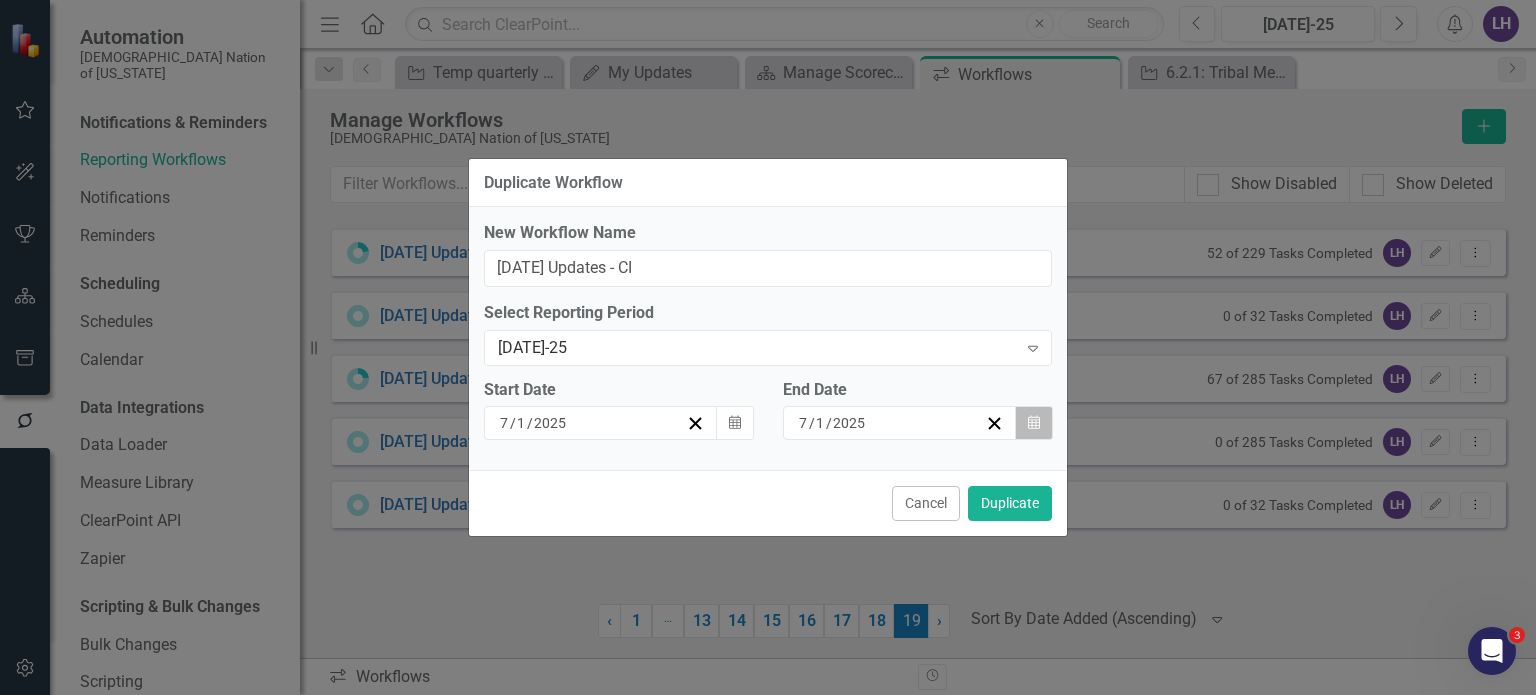 click 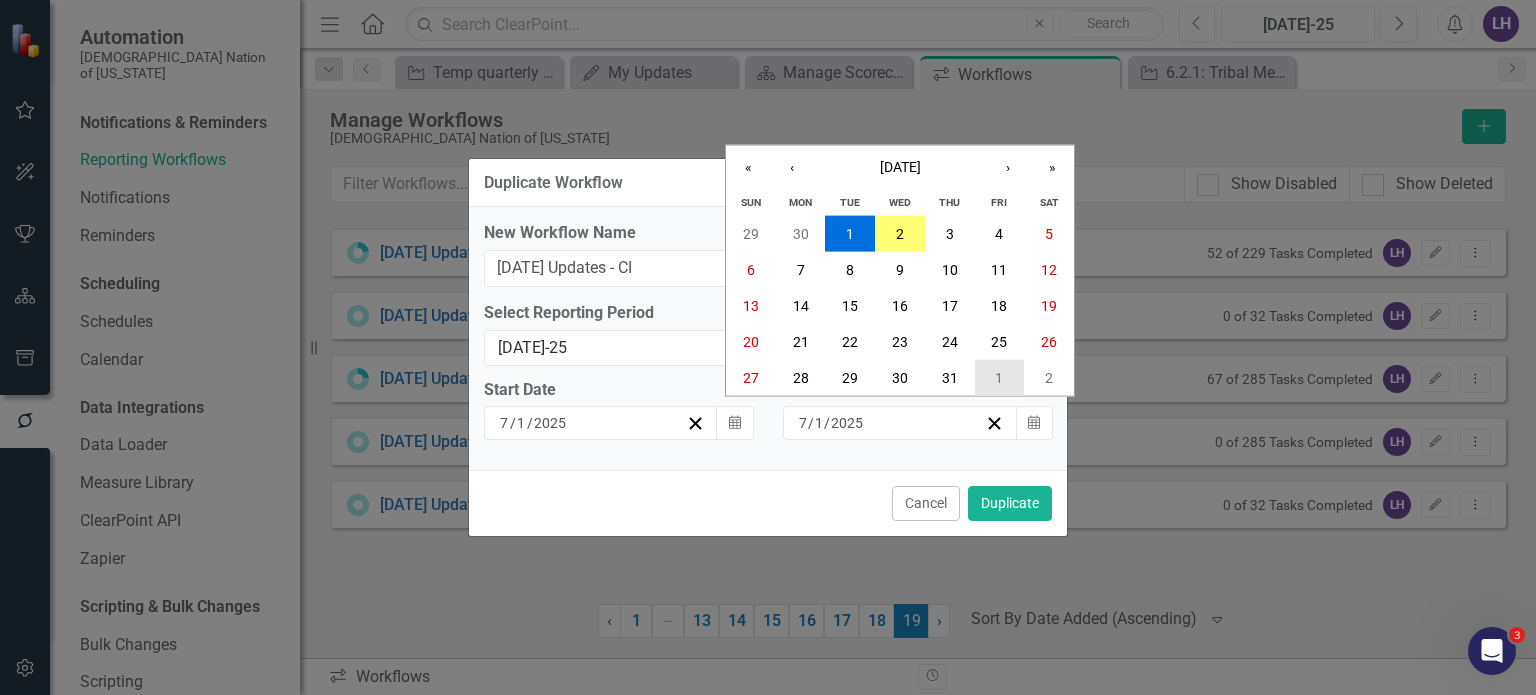 click on "1" at bounding box center (1000, 377) 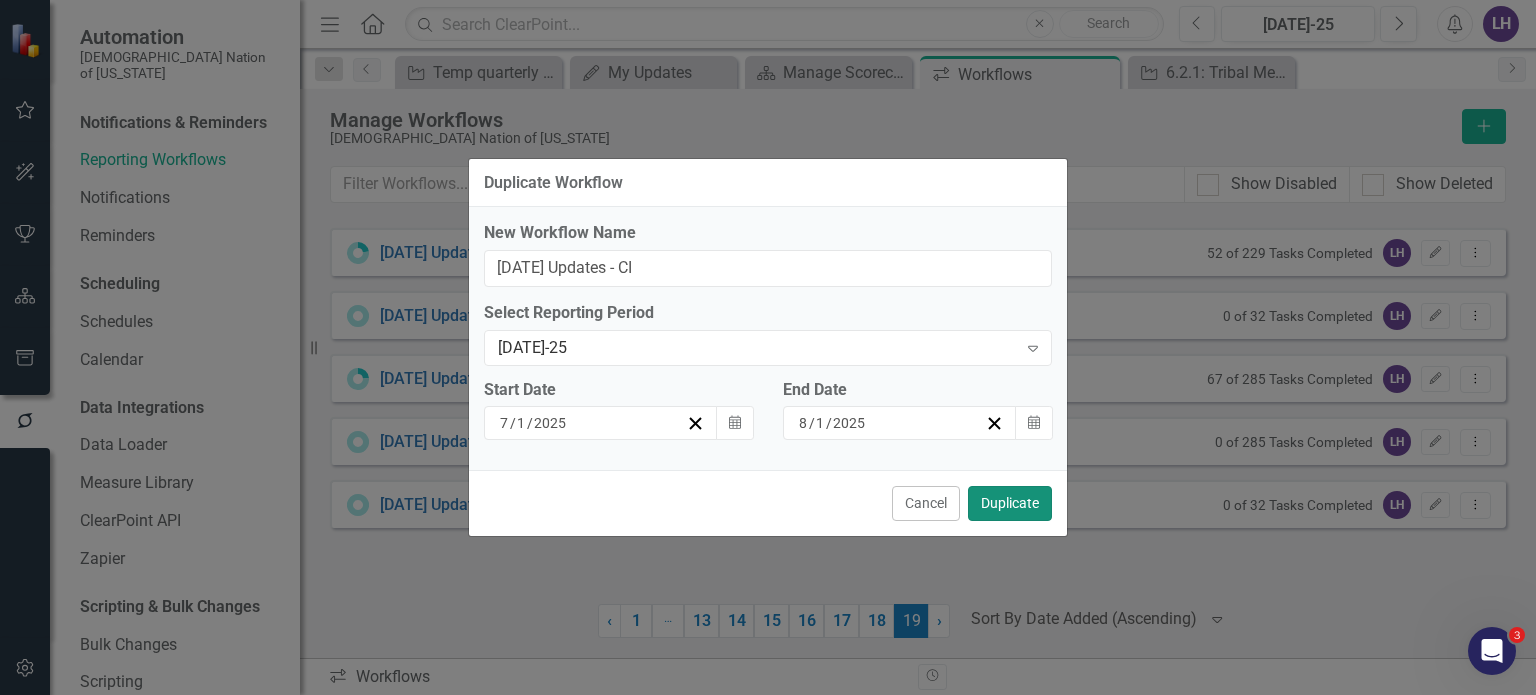 click on "Duplicate" at bounding box center [1010, 503] 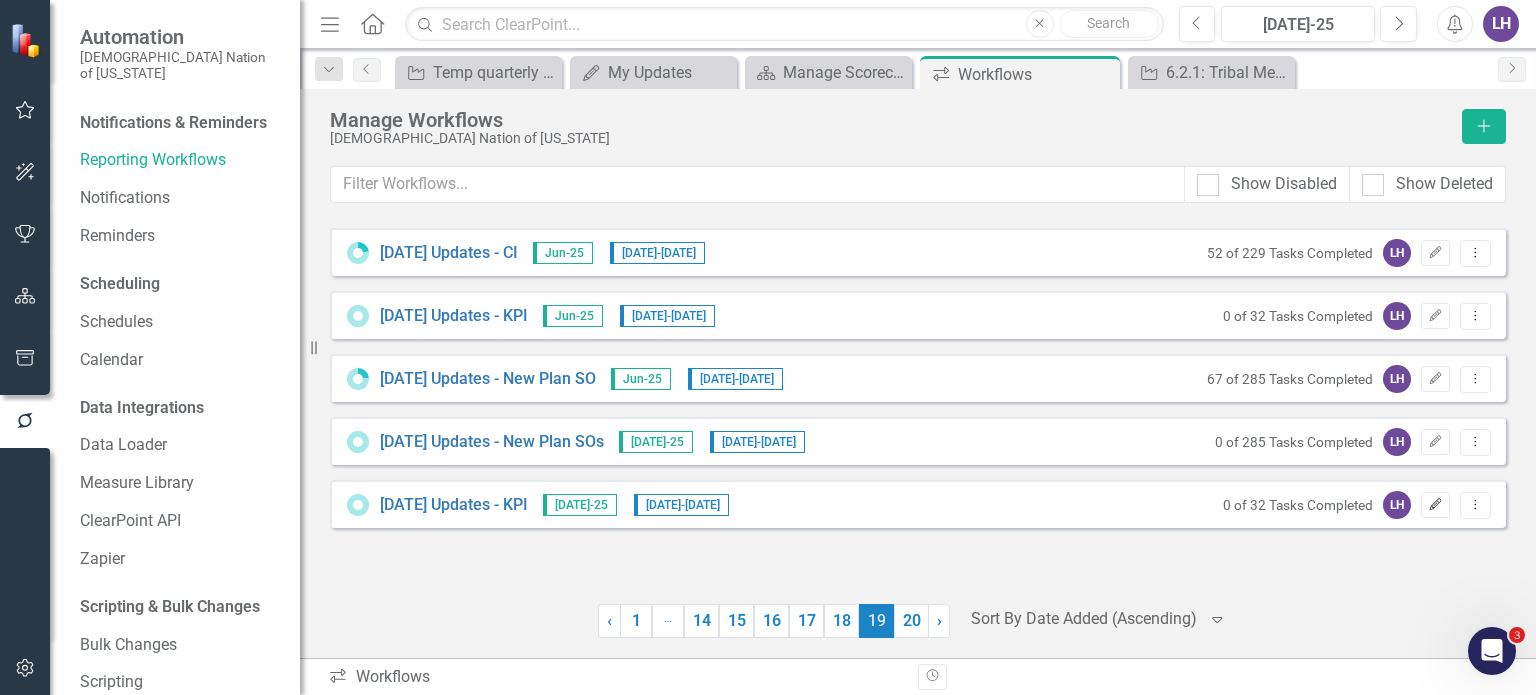click on "Edit" 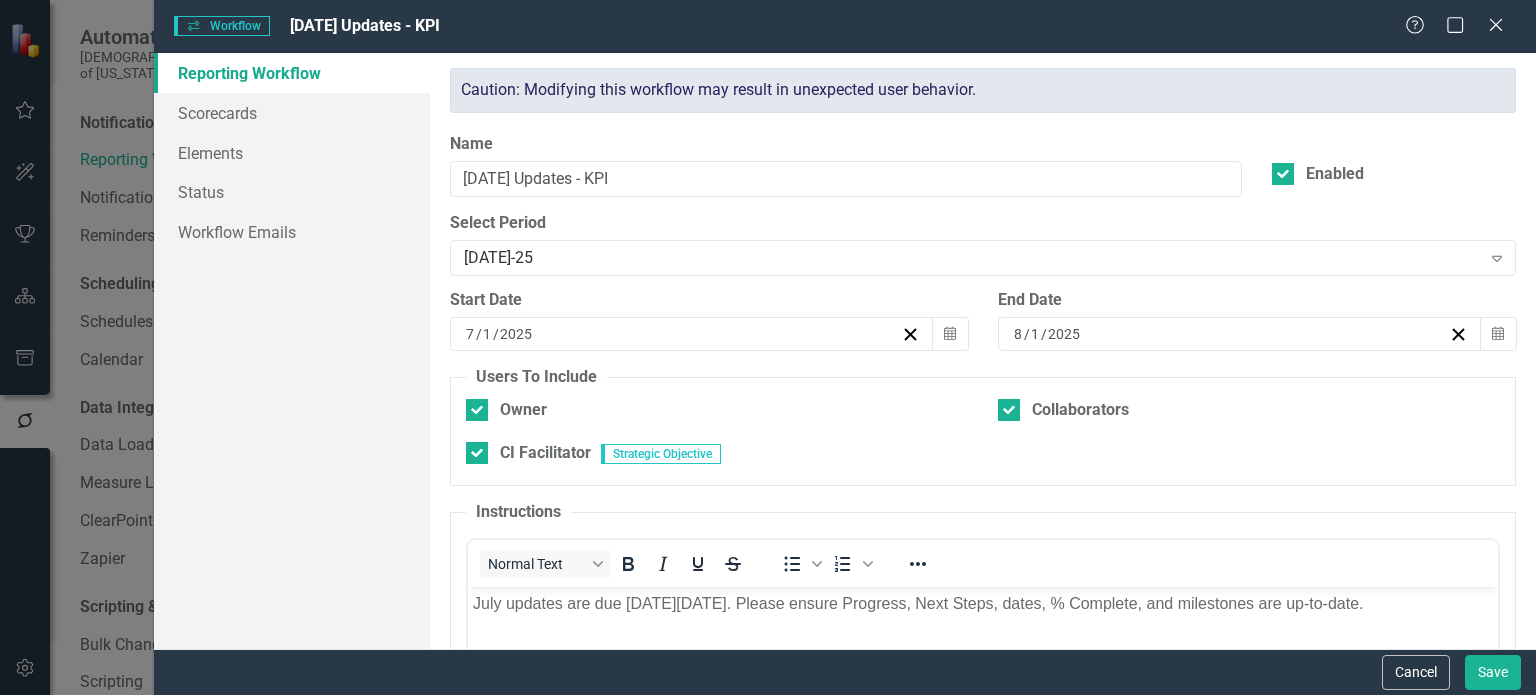 scroll, scrollTop: 0, scrollLeft: 0, axis: both 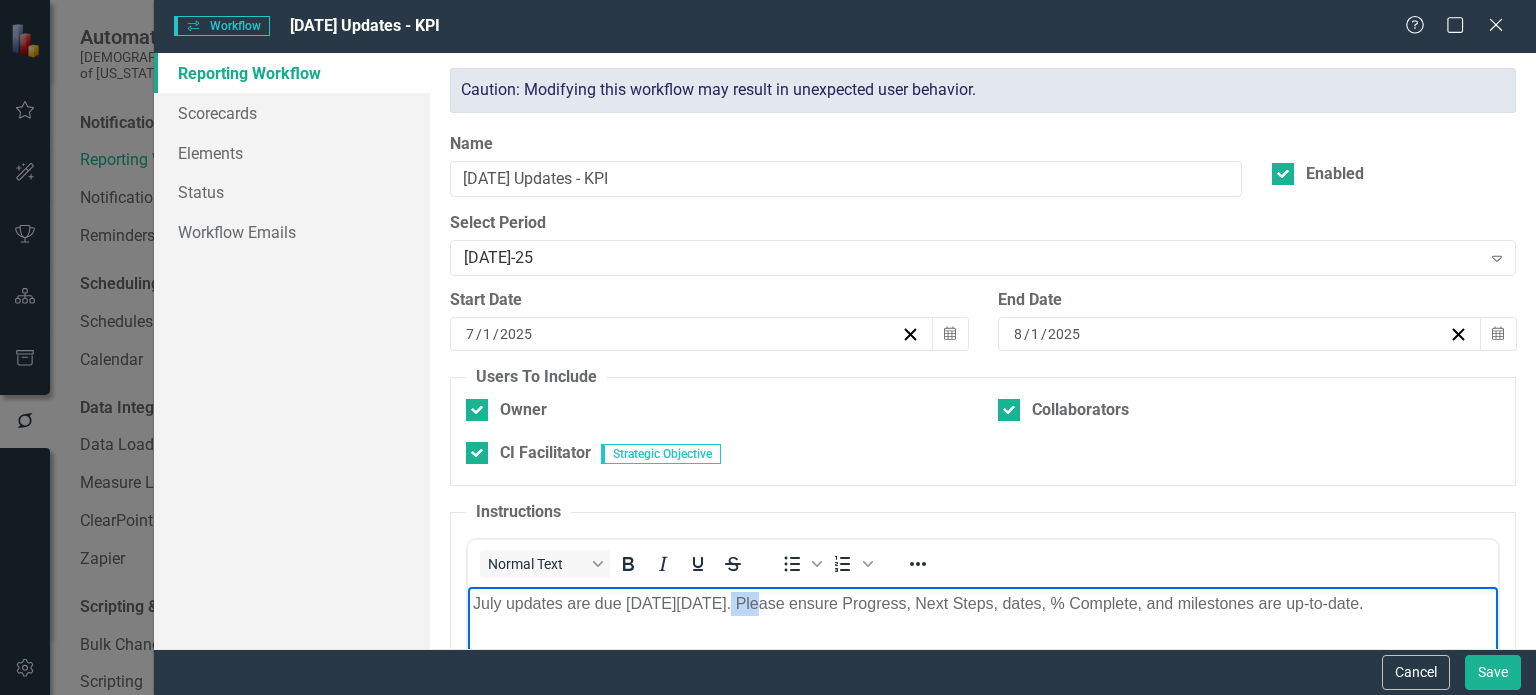 click on "July updates are due [DATE][DATE]. Please ensure Progress, Next Steps, dates, % Complete, and milestones are up-to-date." at bounding box center (983, 604) 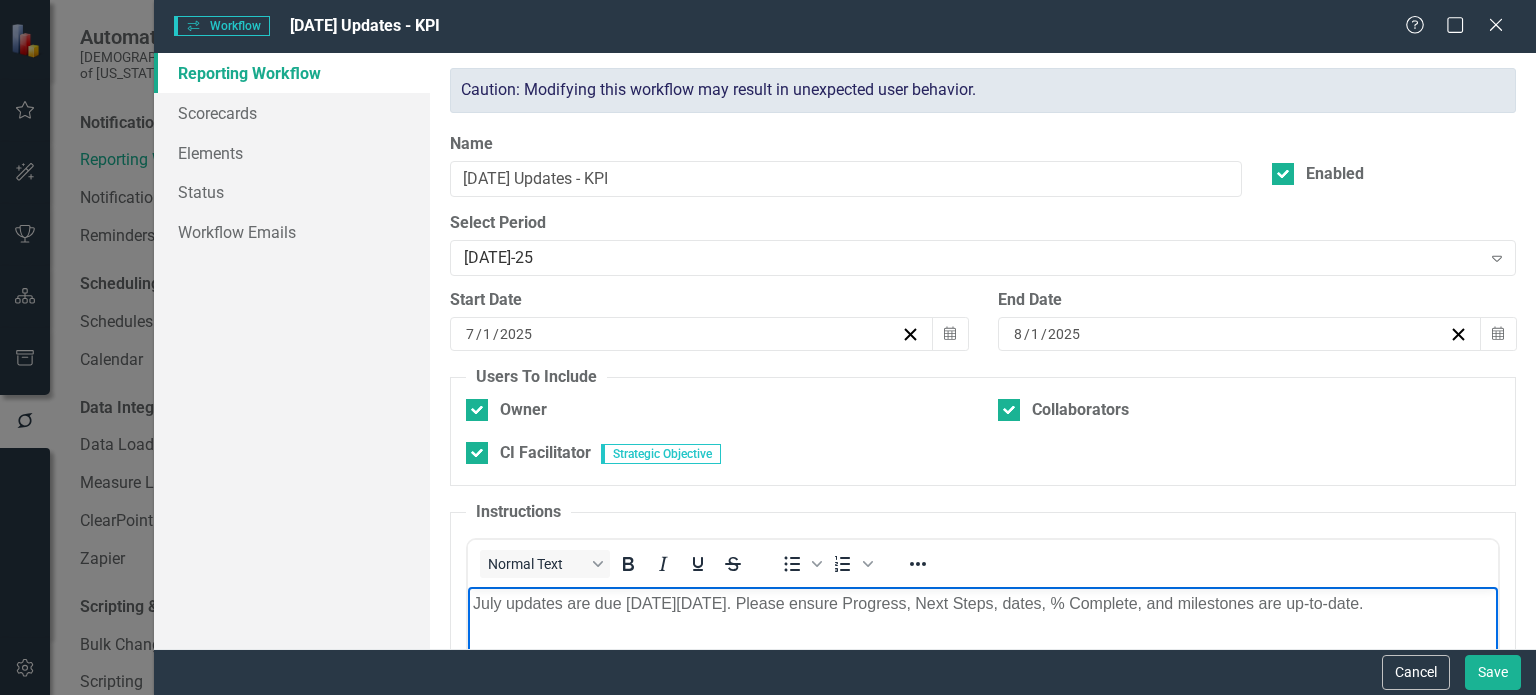 click on "July updates are due [DATE][DATE]. Please ensure Progress, Next Steps, dates, % Complete, and milestones are up-to-date." at bounding box center (983, 604) 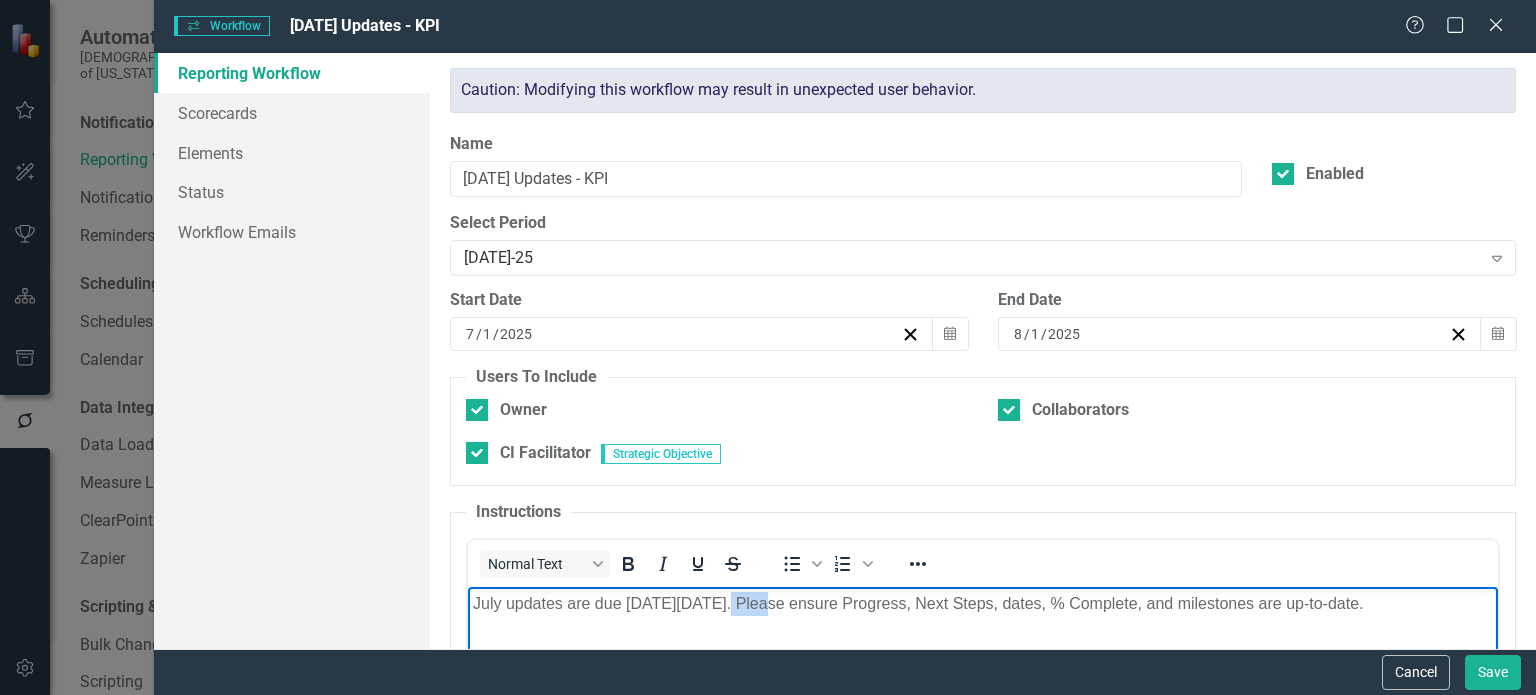 click on "July updates are due [DATE][DATE]. Please ensure Progress, Next Steps, dates, % Complete, and milestones are up-to-date." at bounding box center (983, 604) 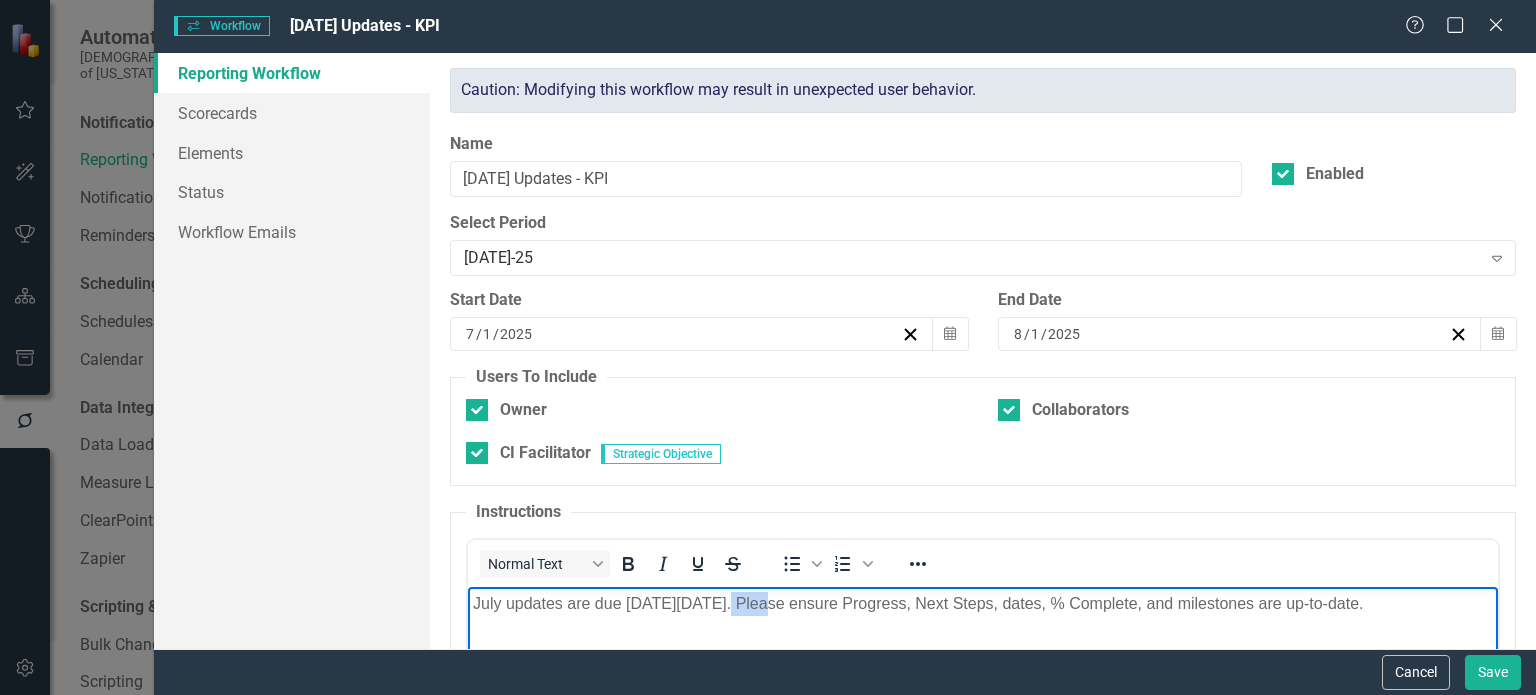 click on "July updates are due [DATE][DATE]. Please ensure Progress, Next Steps, dates, % Complete, and milestones are up-to-date." at bounding box center [983, 604] 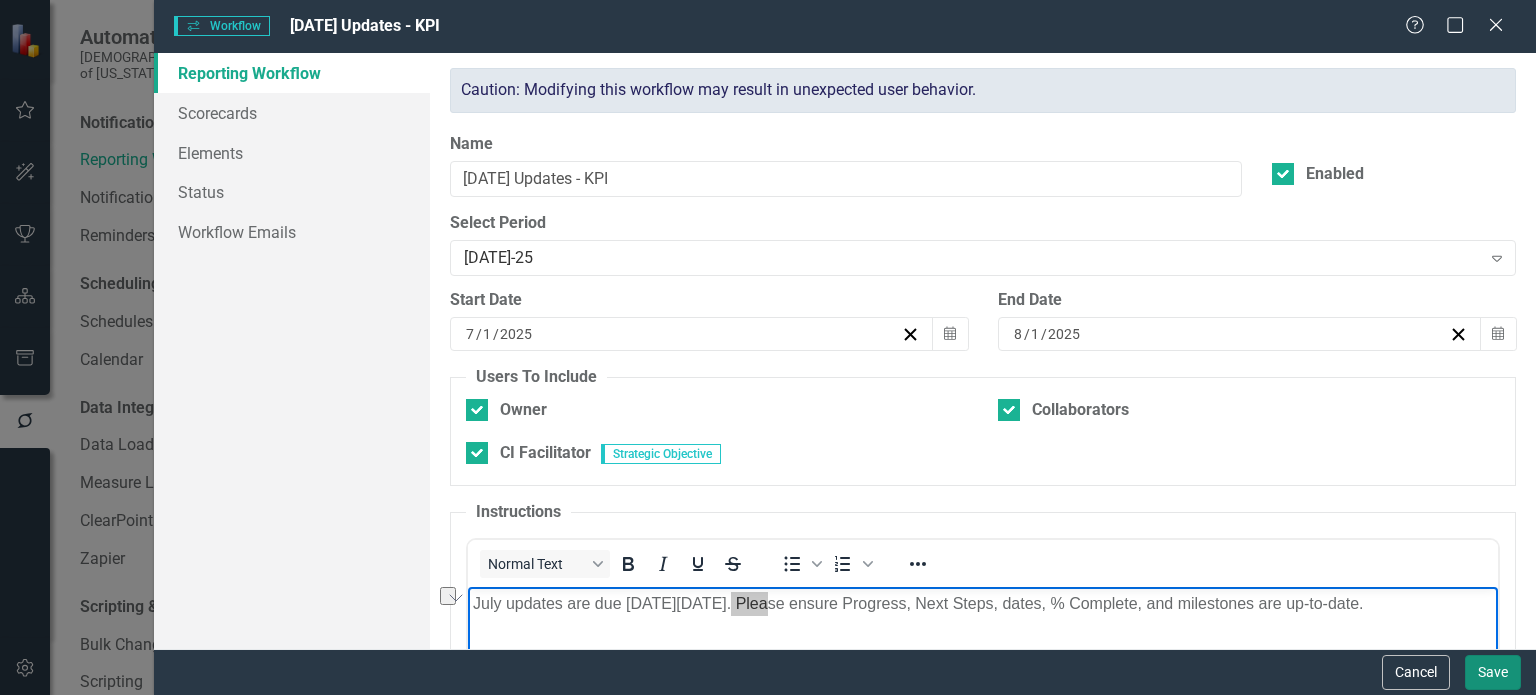 click on "Save" at bounding box center (1493, 672) 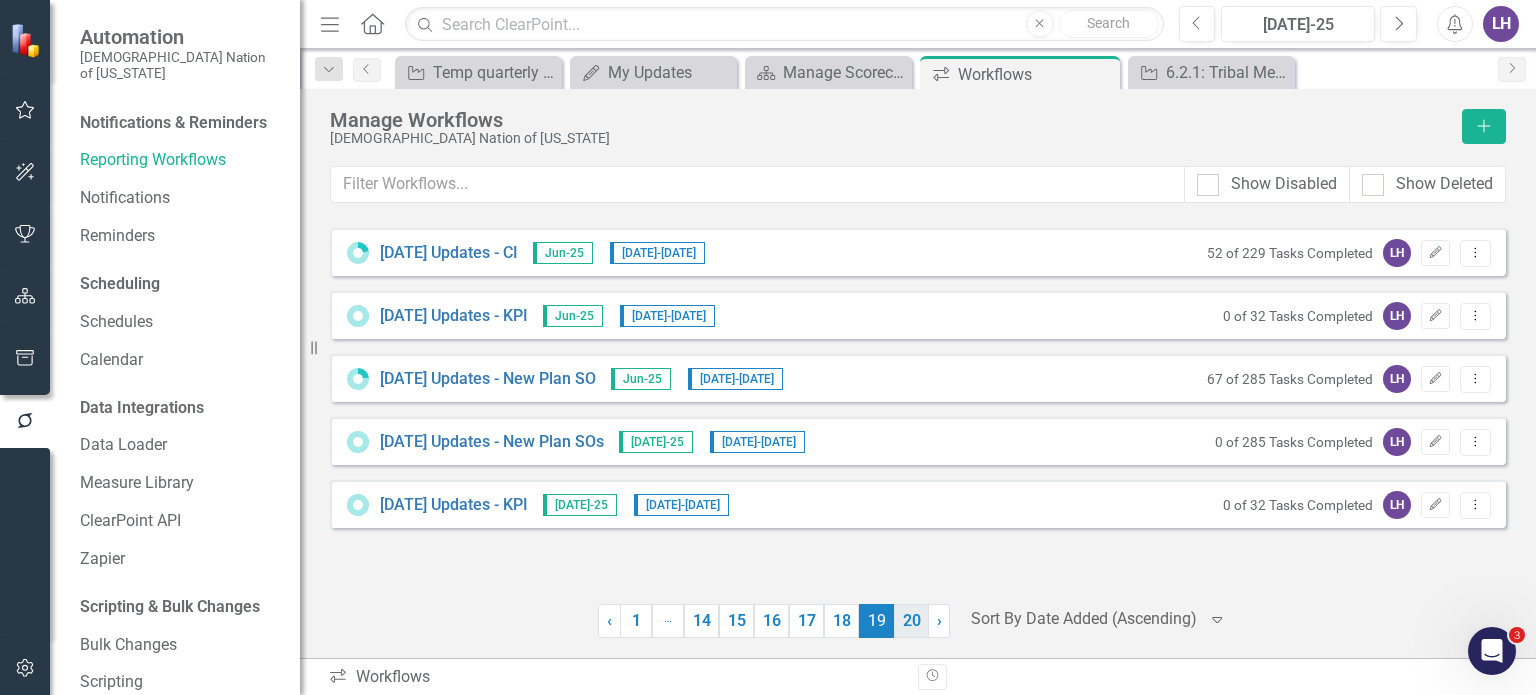 click on "20" at bounding box center [911, 621] 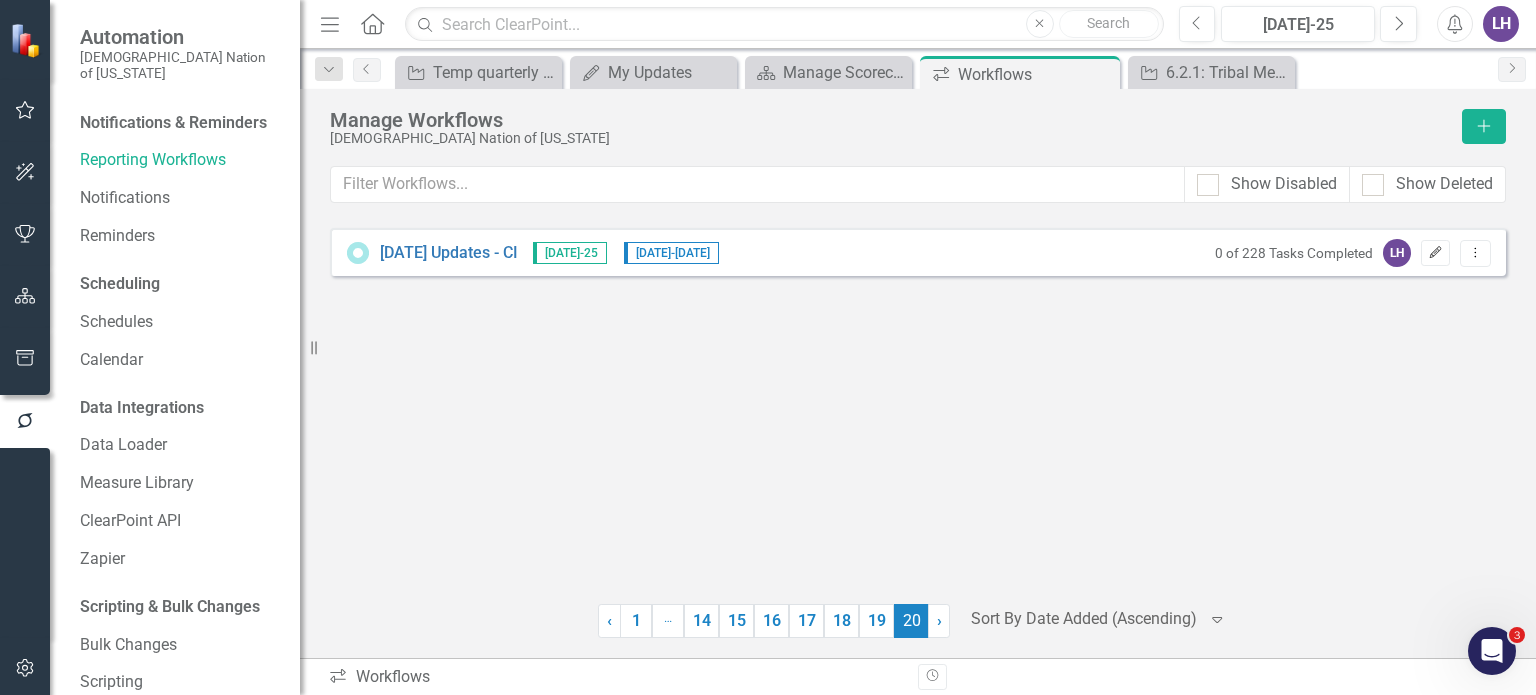 click on "Edit" at bounding box center [1435, 253] 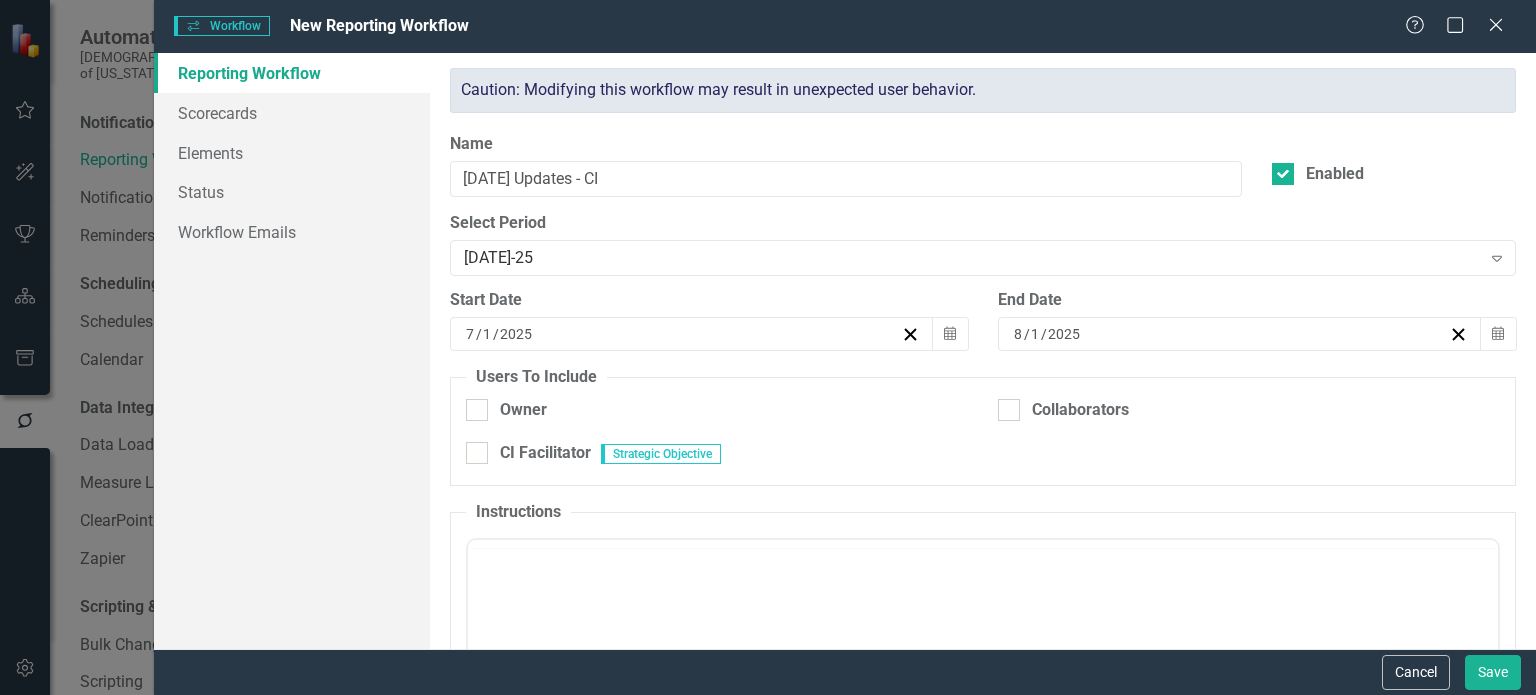 checkbox on "true" 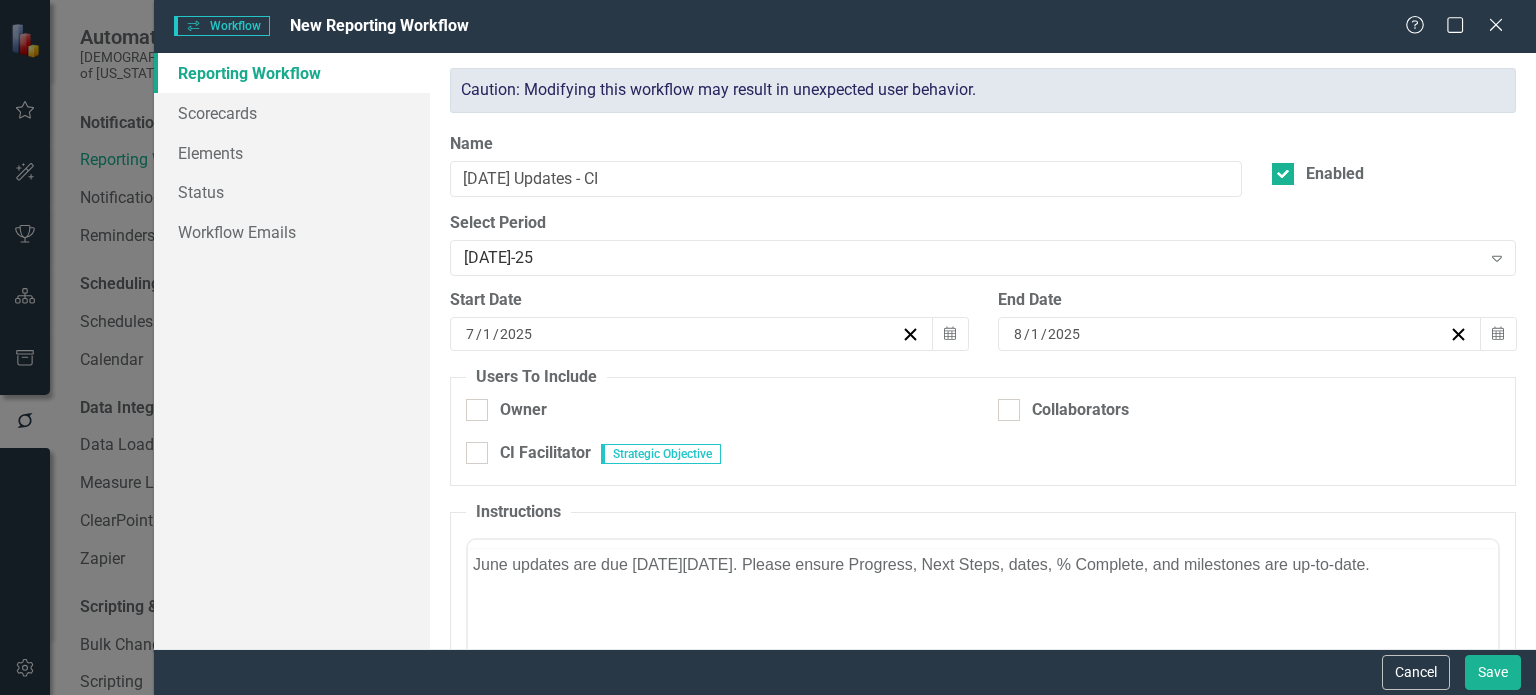 scroll, scrollTop: 0, scrollLeft: 0, axis: both 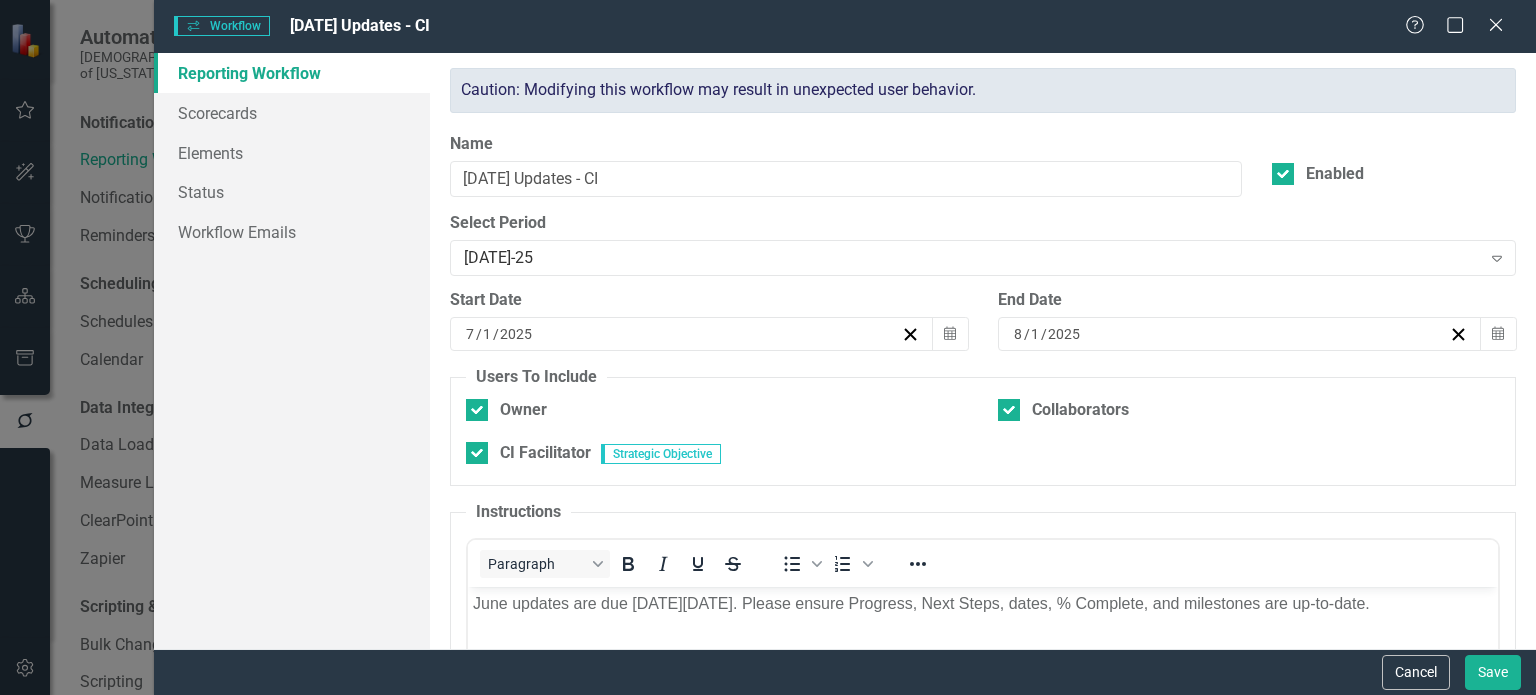 click on "June updates are due [DATE][DATE]. Please ensure Progress, Next Steps, dates, % Complete, and milestones are up-to-date." at bounding box center (983, 604) 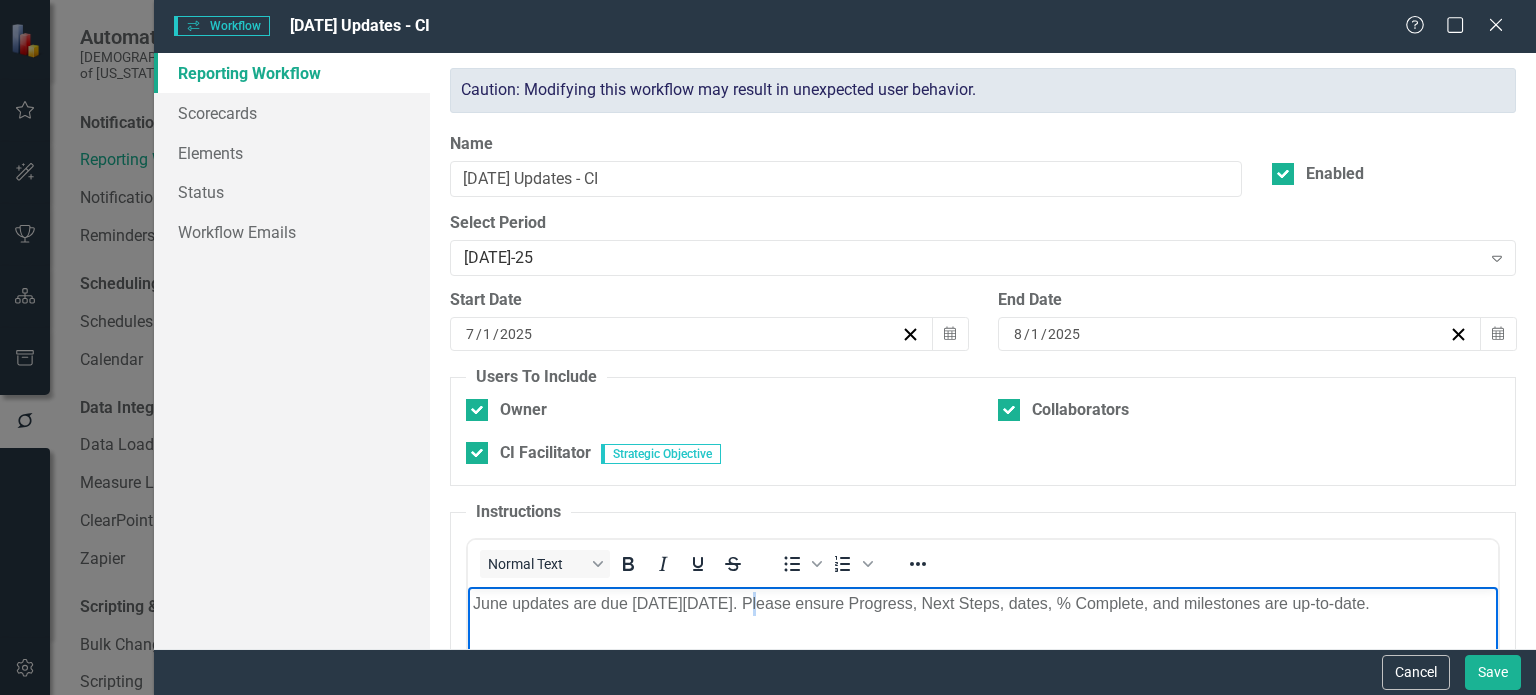 click on "June updates are due [DATE][DATE]. Please ensure Progress, Next Steps, dates, % Complete, and milestones are up-to-date." at bounding box center (983, 604) 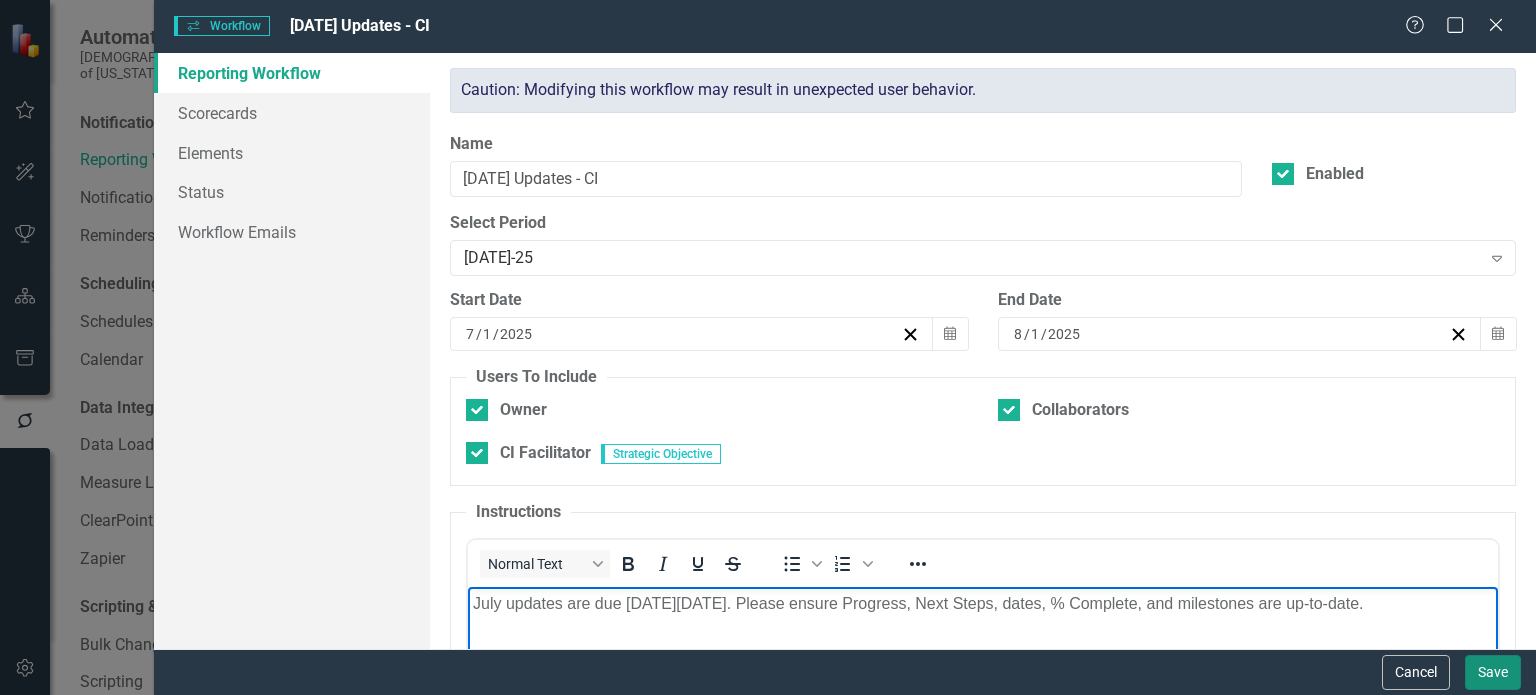 click on "Save" at bounding box center [1493, 672] 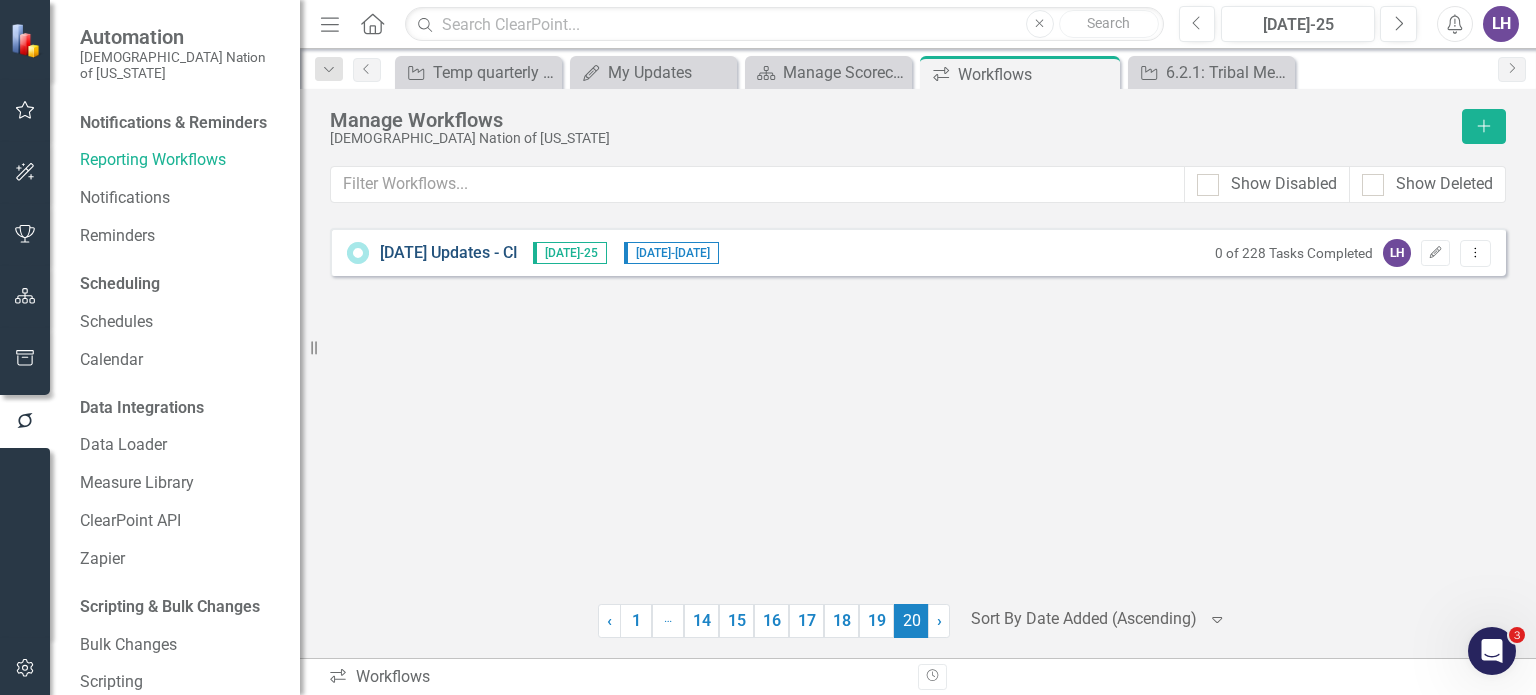 click on "[DATE] Updates - CI" at bounding box center [449, 253] 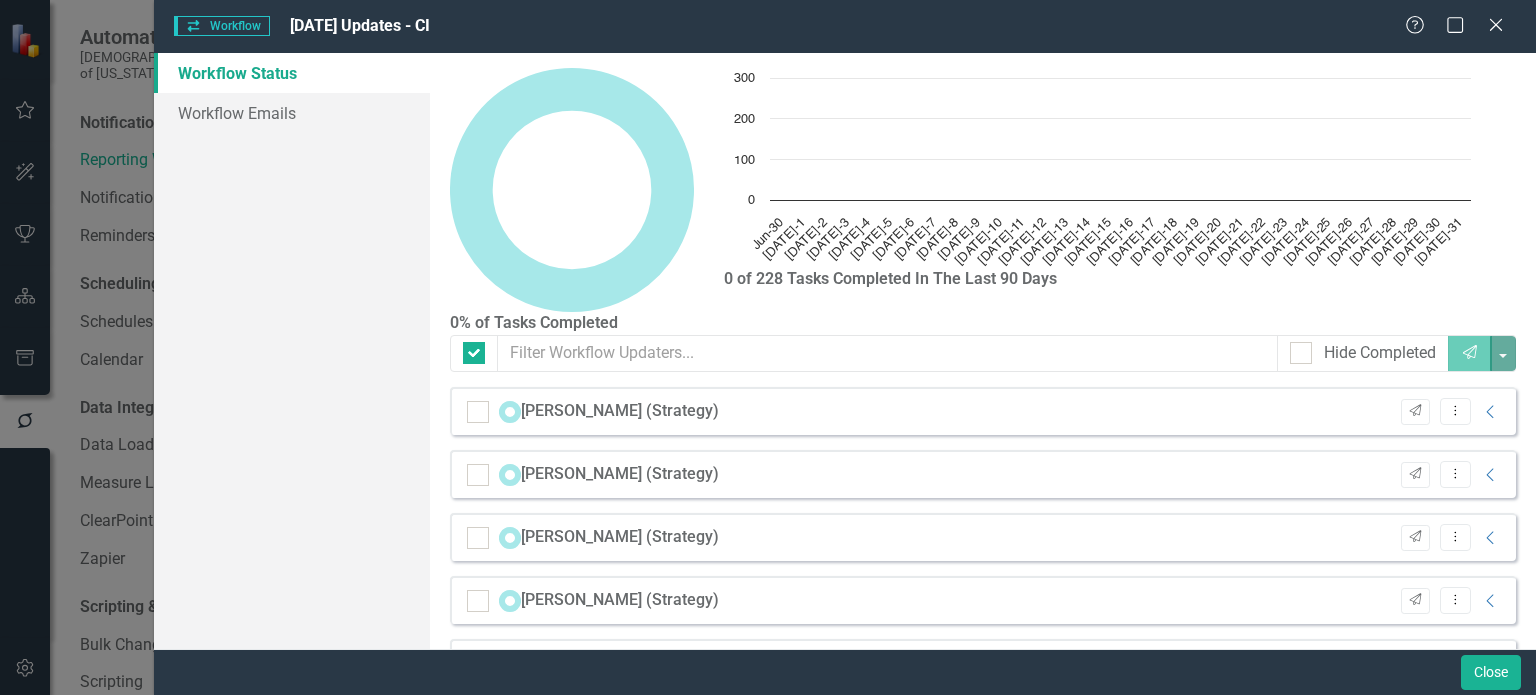 checkbox on "false" 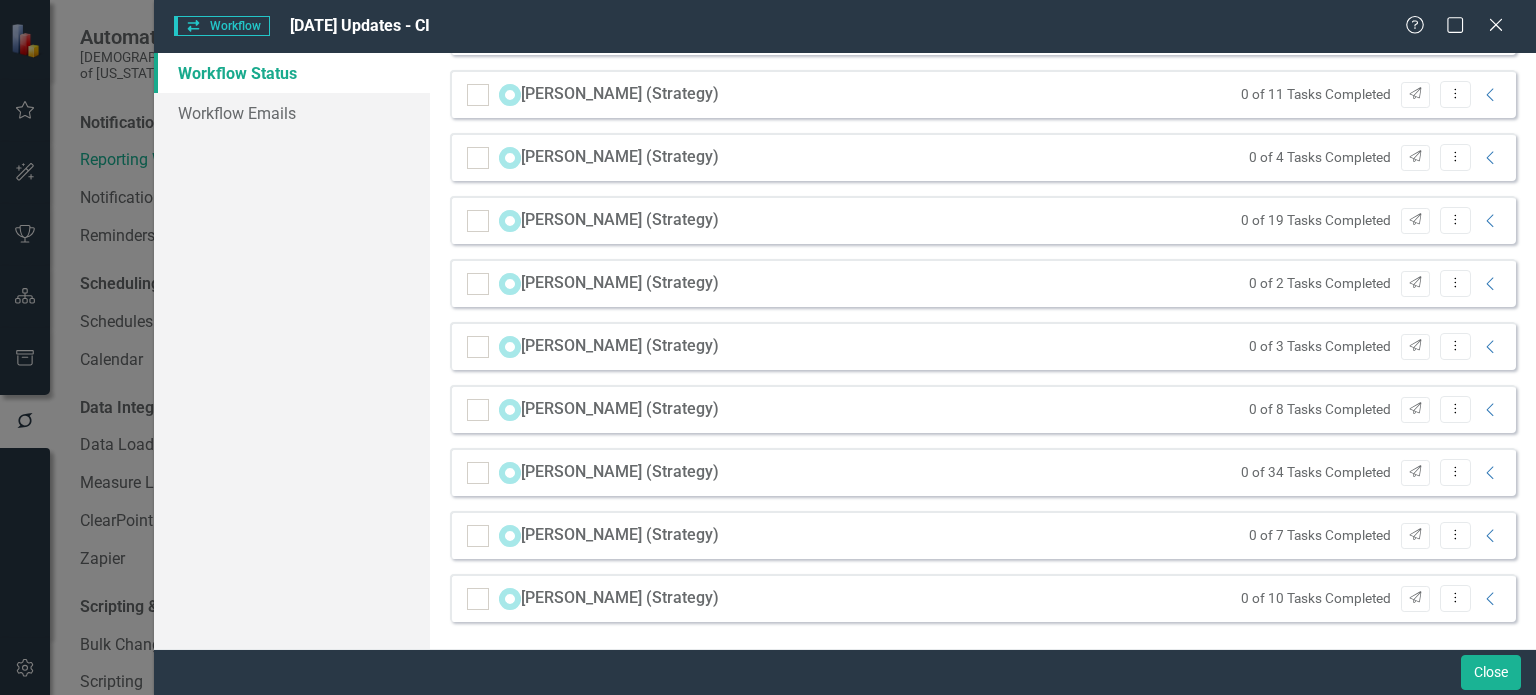 scroll, scrollTop: 904, scrollLeft: 0, axis: vertical 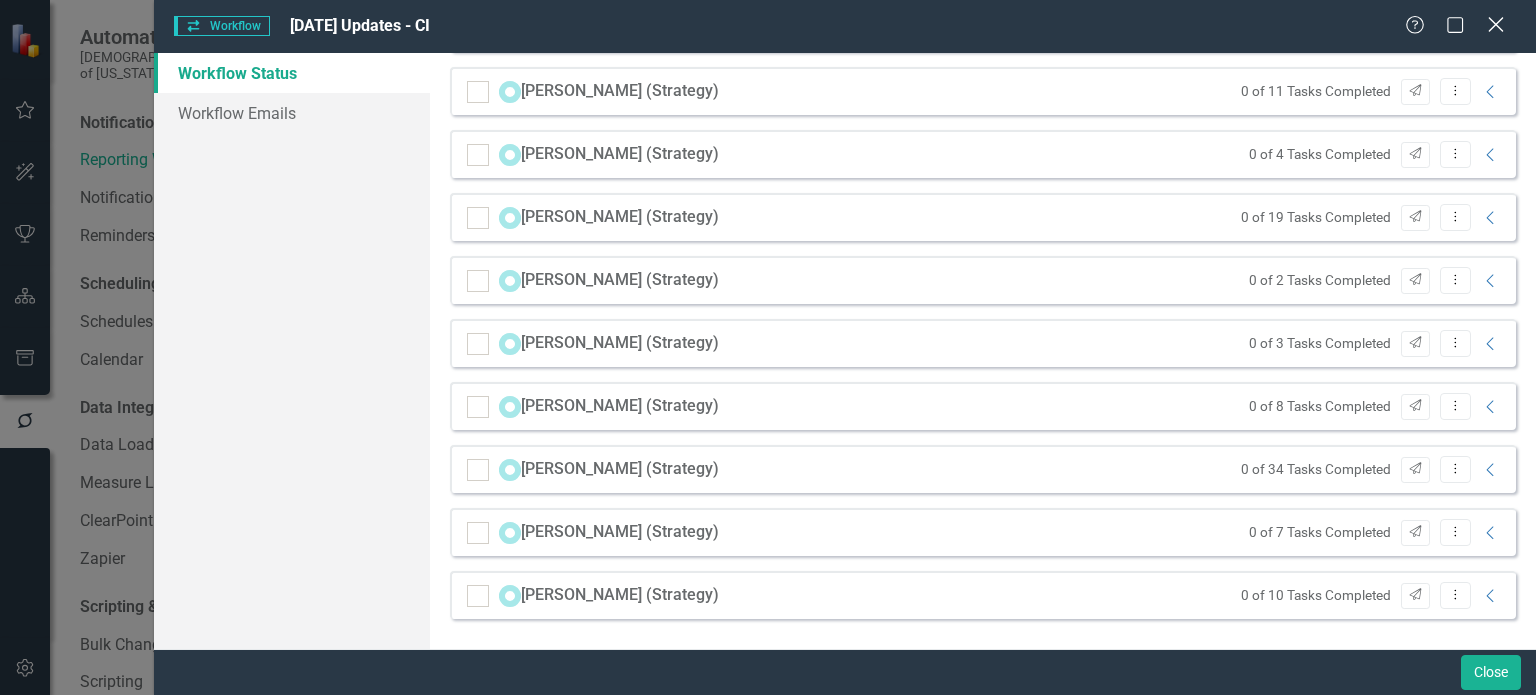 click on "Close" 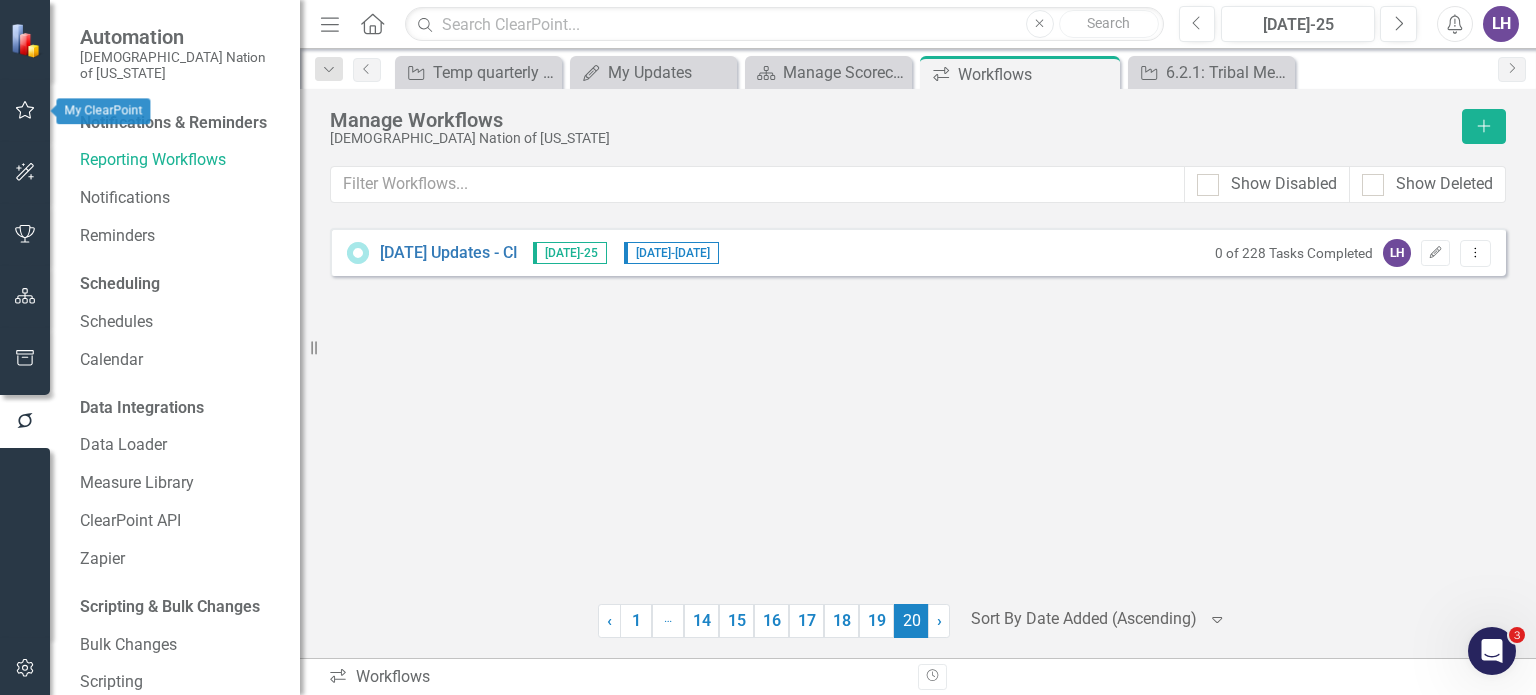 click 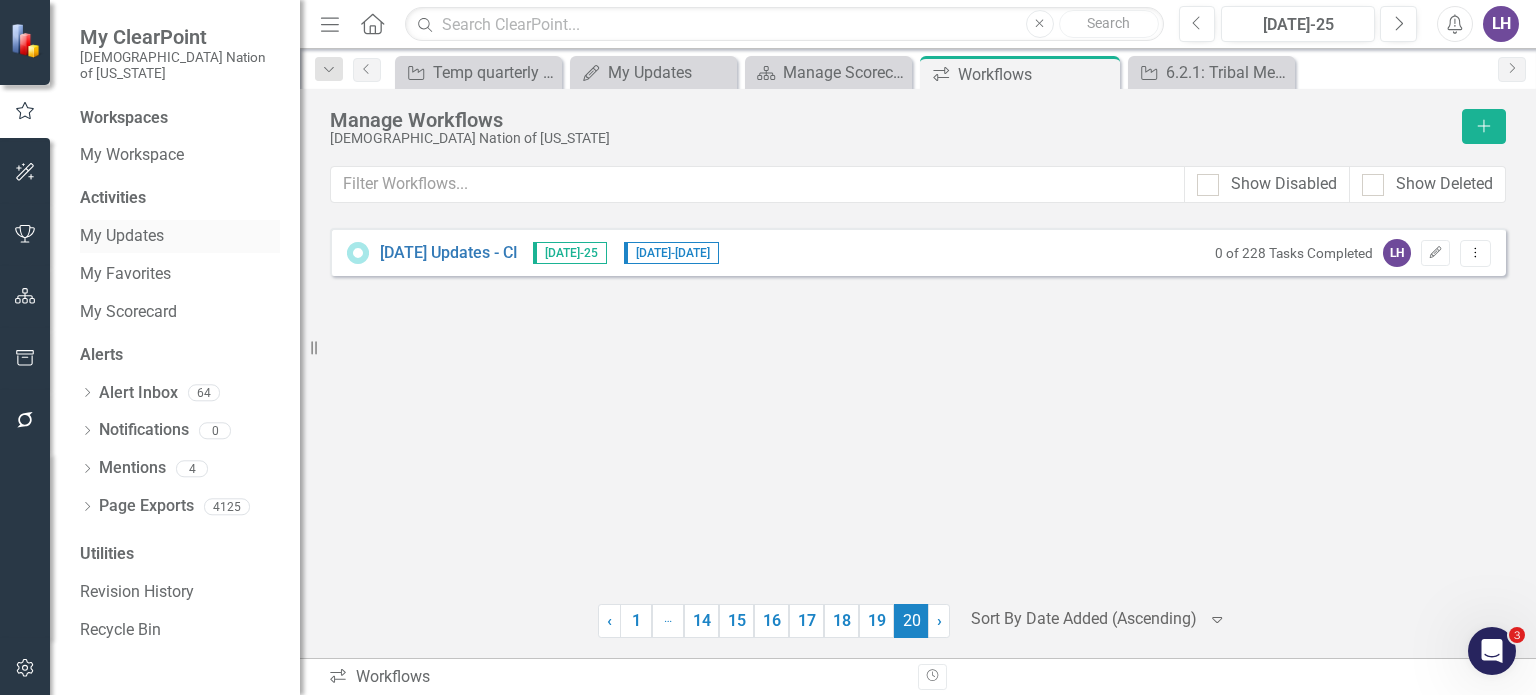 click on "My Updates" at bounding box center (180, 236) 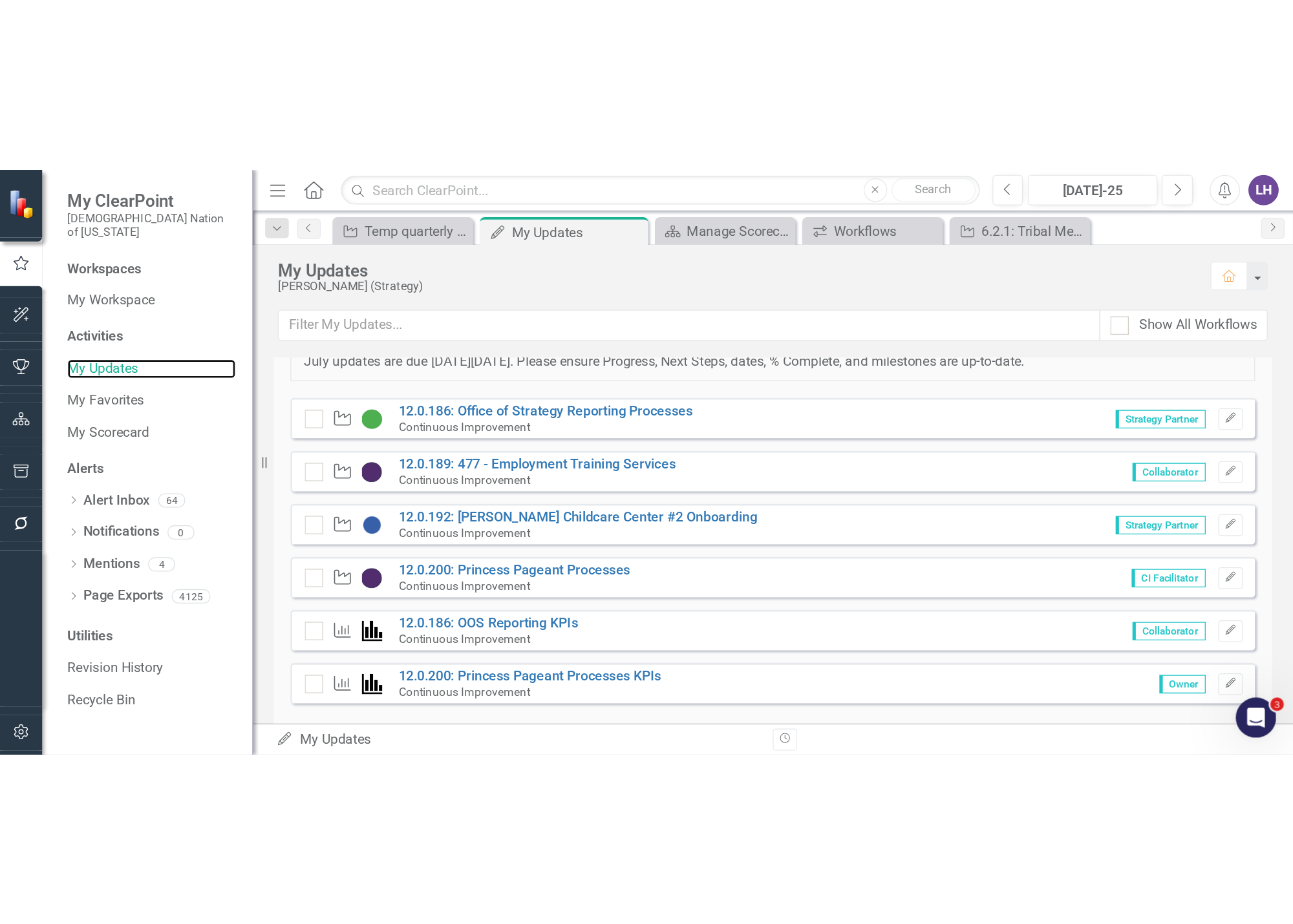 scroll, scrollTop: 0, scrollLeft: 0, axis: both 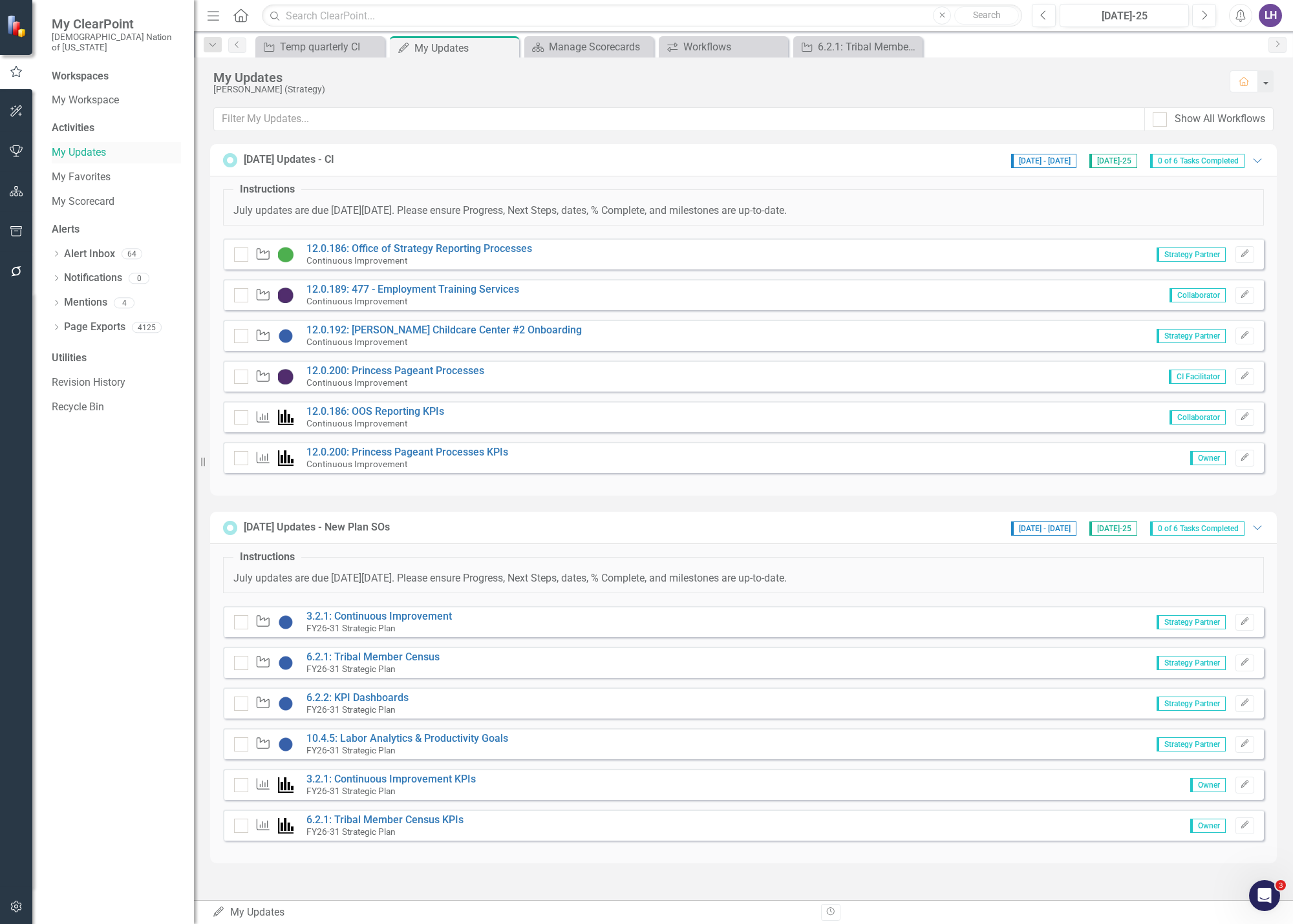 click on "My Updates" at bounding box center (116, 152) 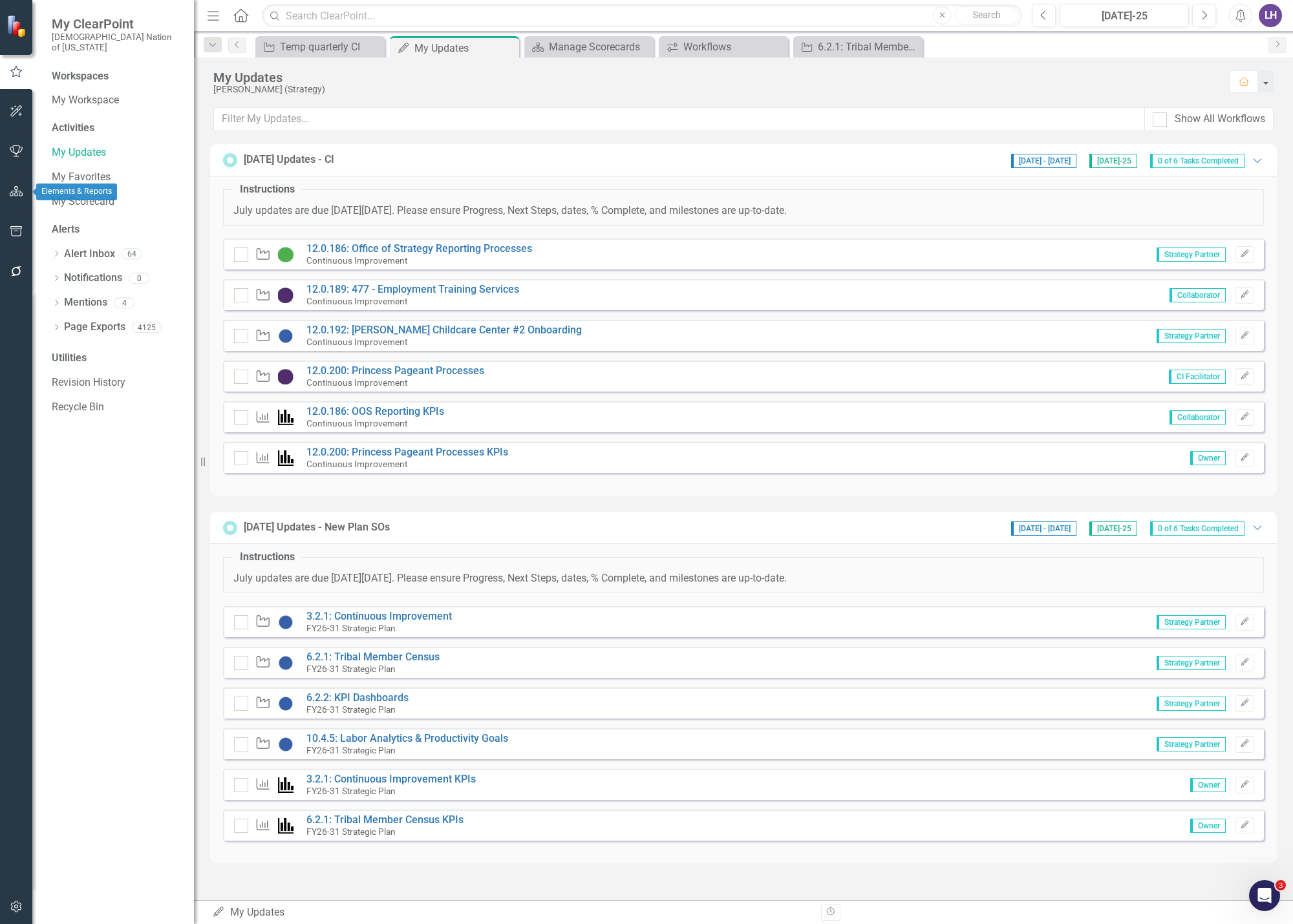 click 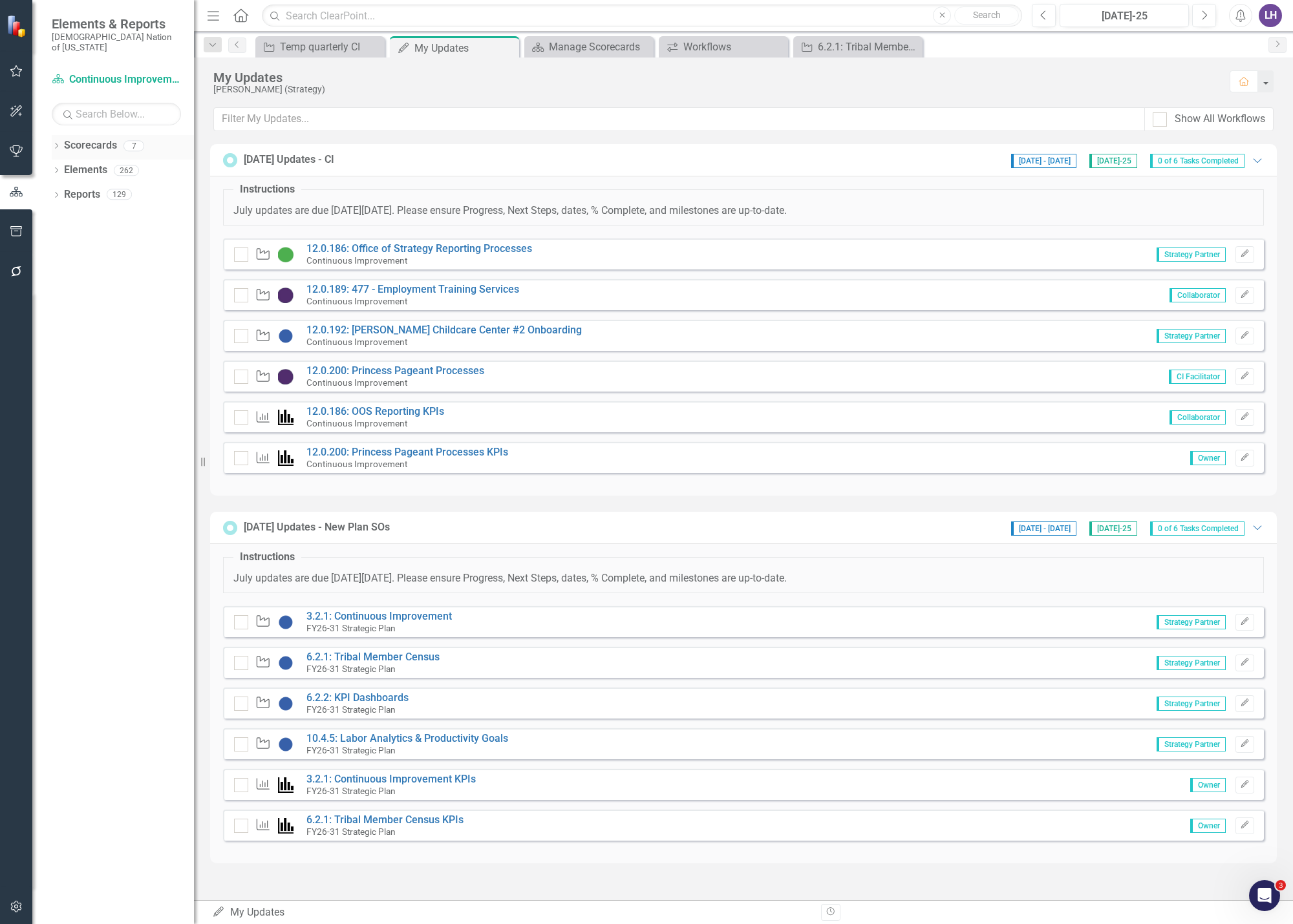 click on "Dropdown" 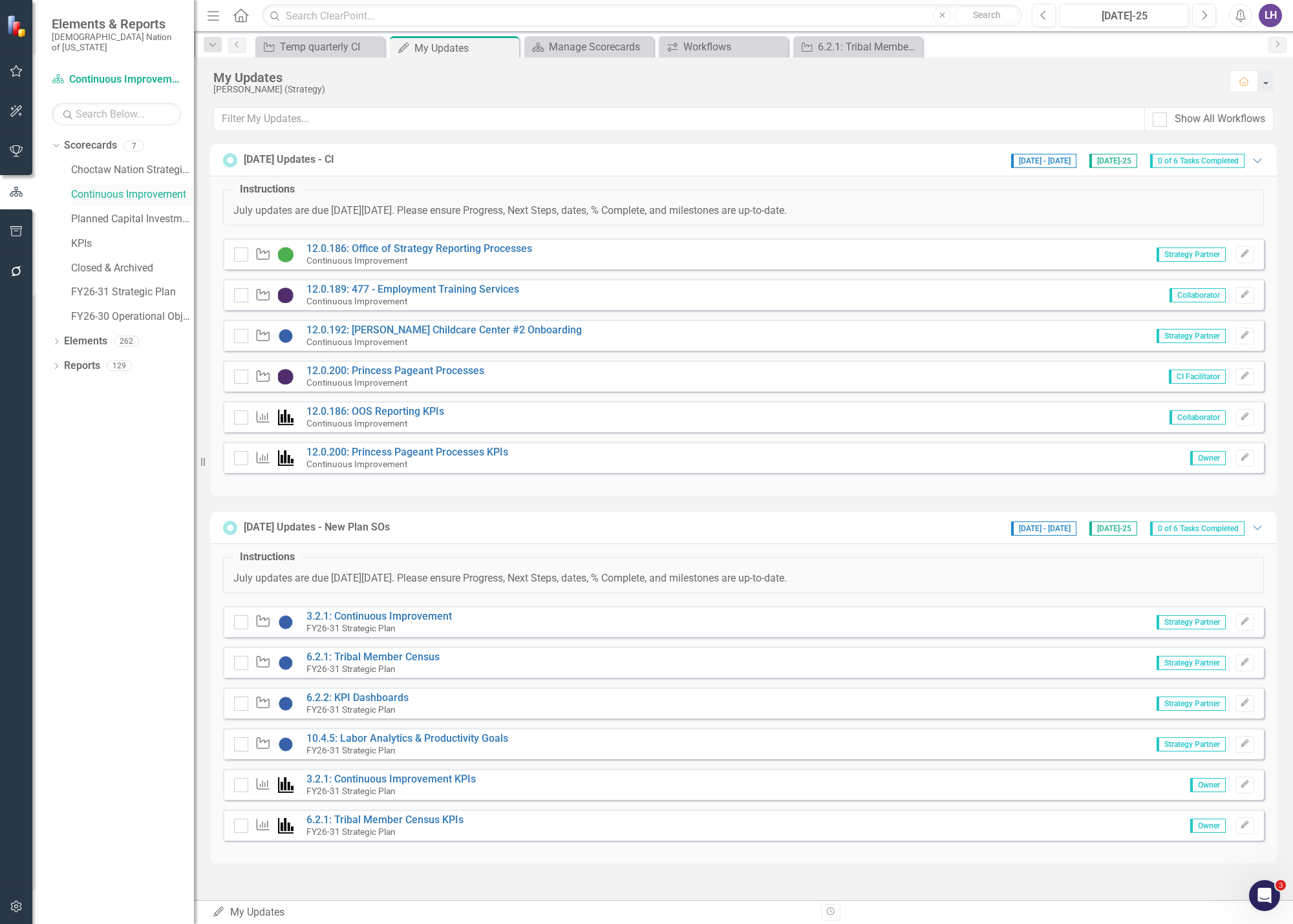 click on "Continuous Improvement" at bounding box center [133, 194] 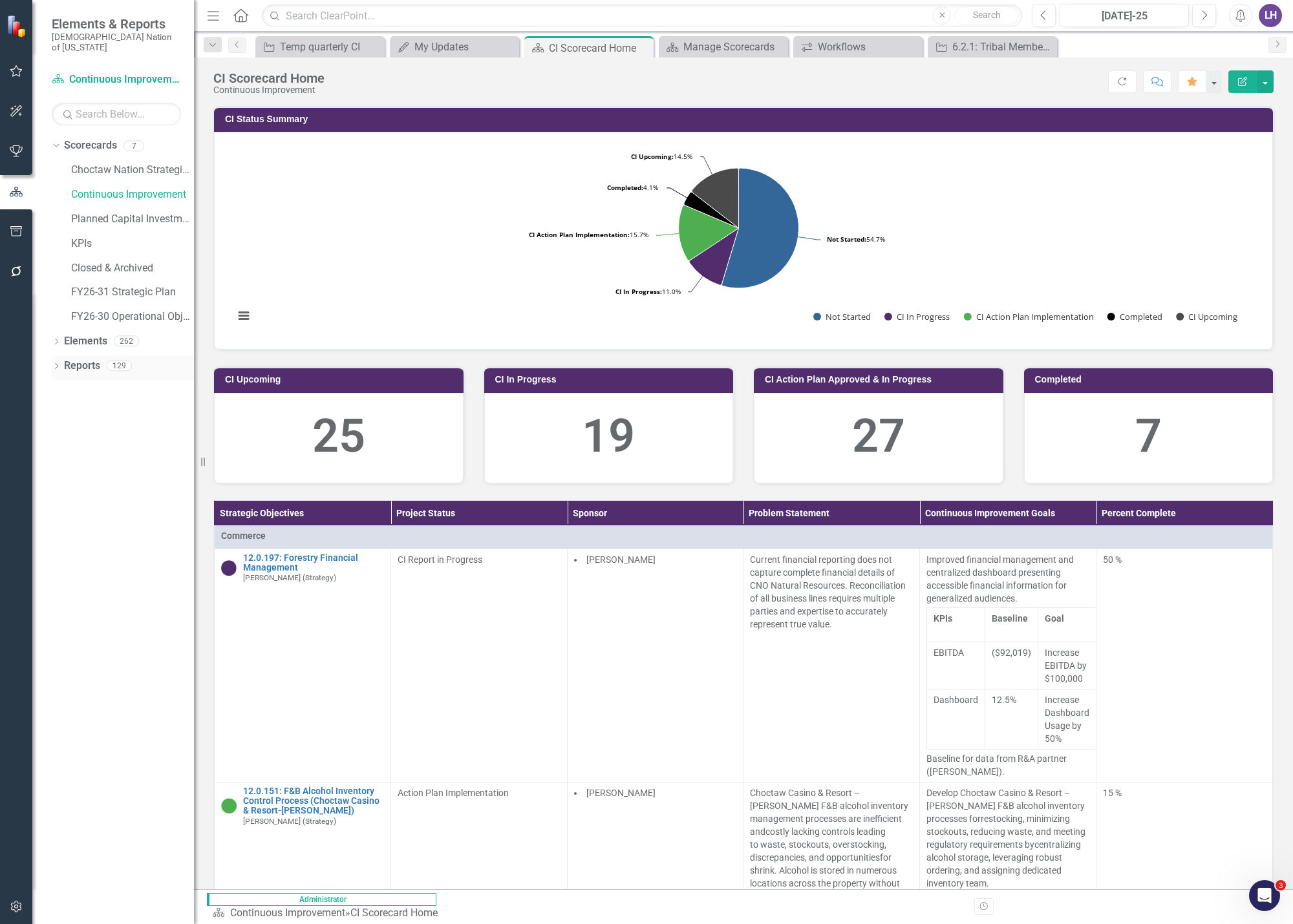 click on "Reports" at bounding box center [82, 366] 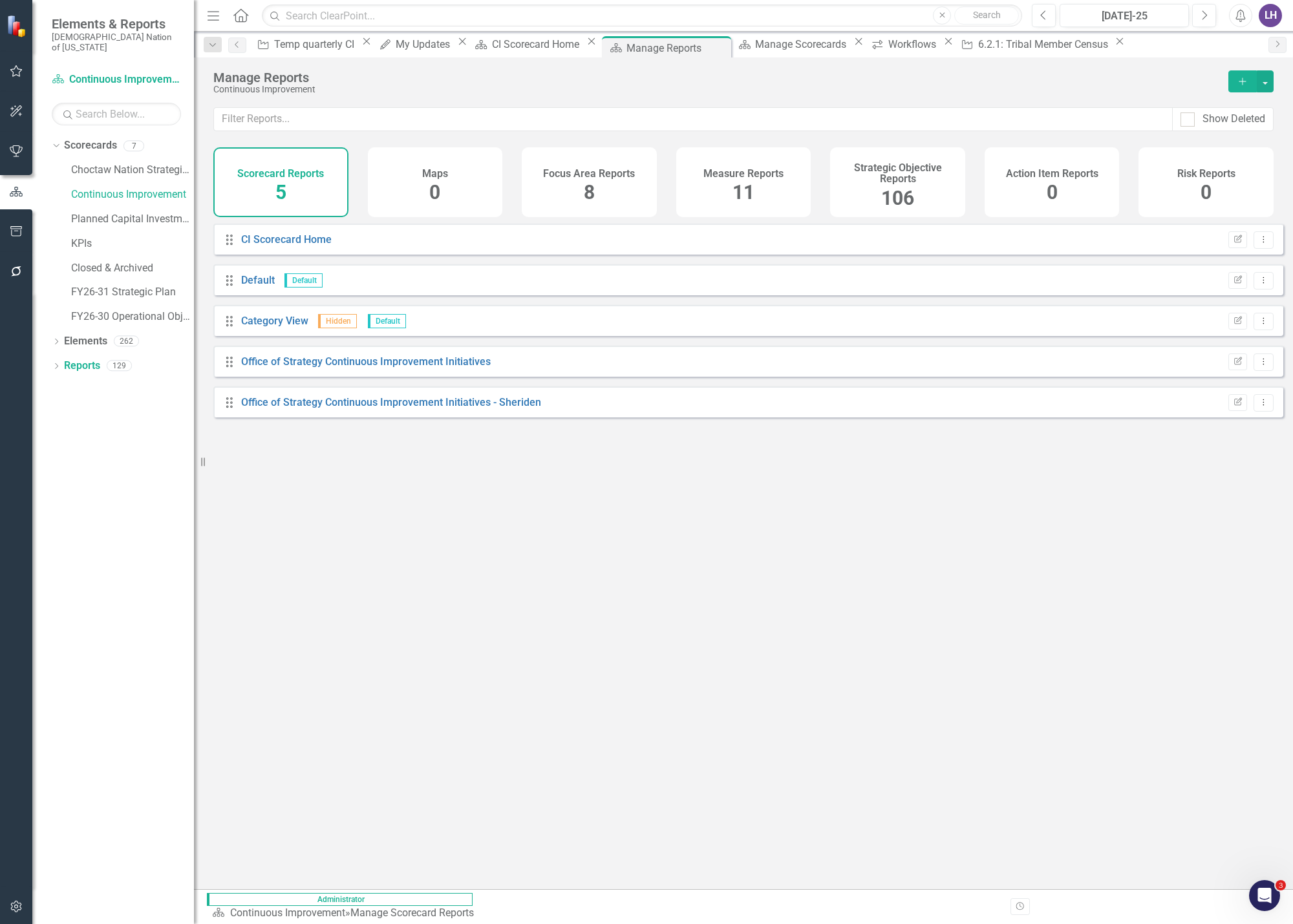 click on "Strategic Objective Reports" at bounding box center [897, 173] 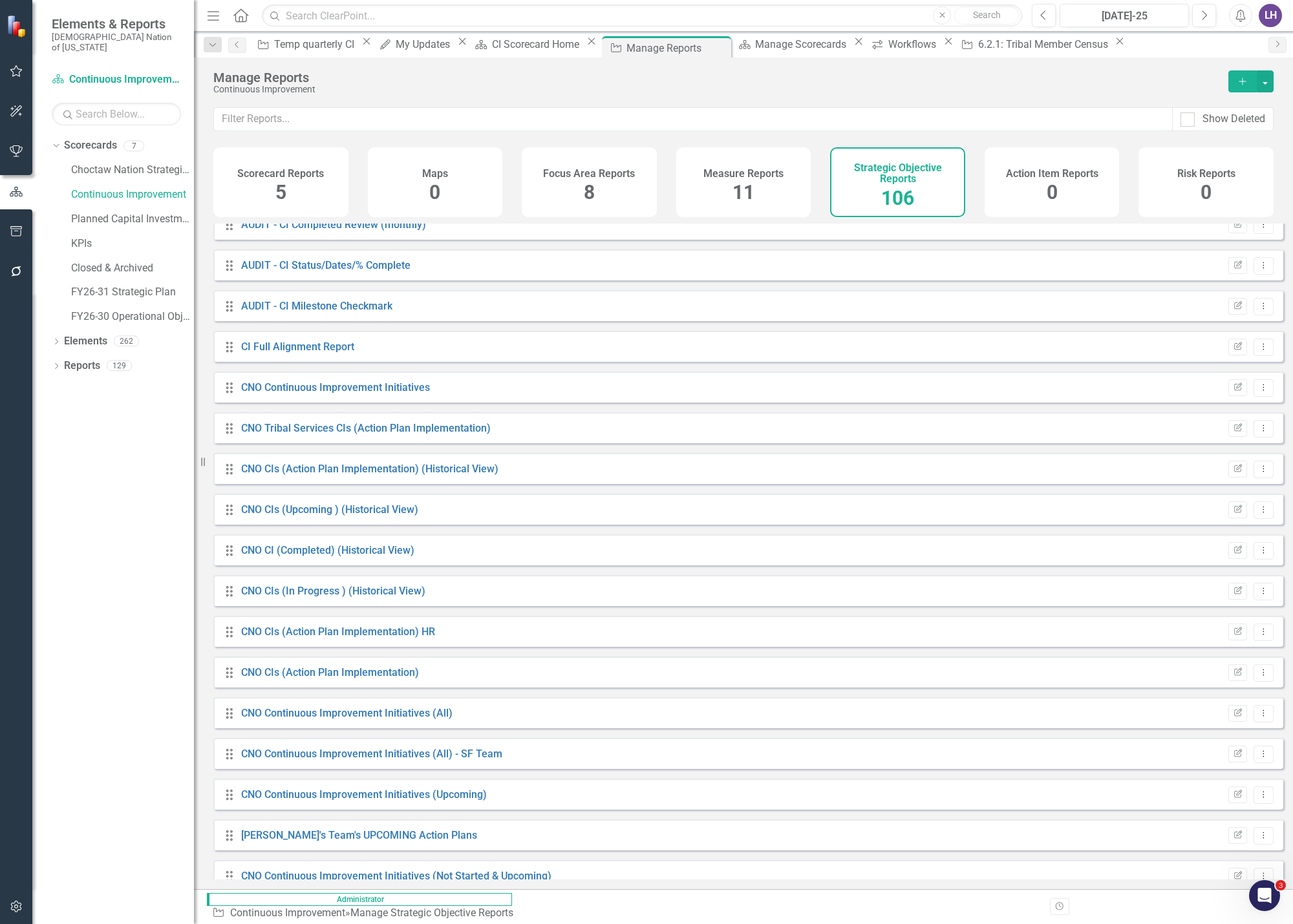 scroll, scrollTop: 0, scrollLeft: 0, axis: both 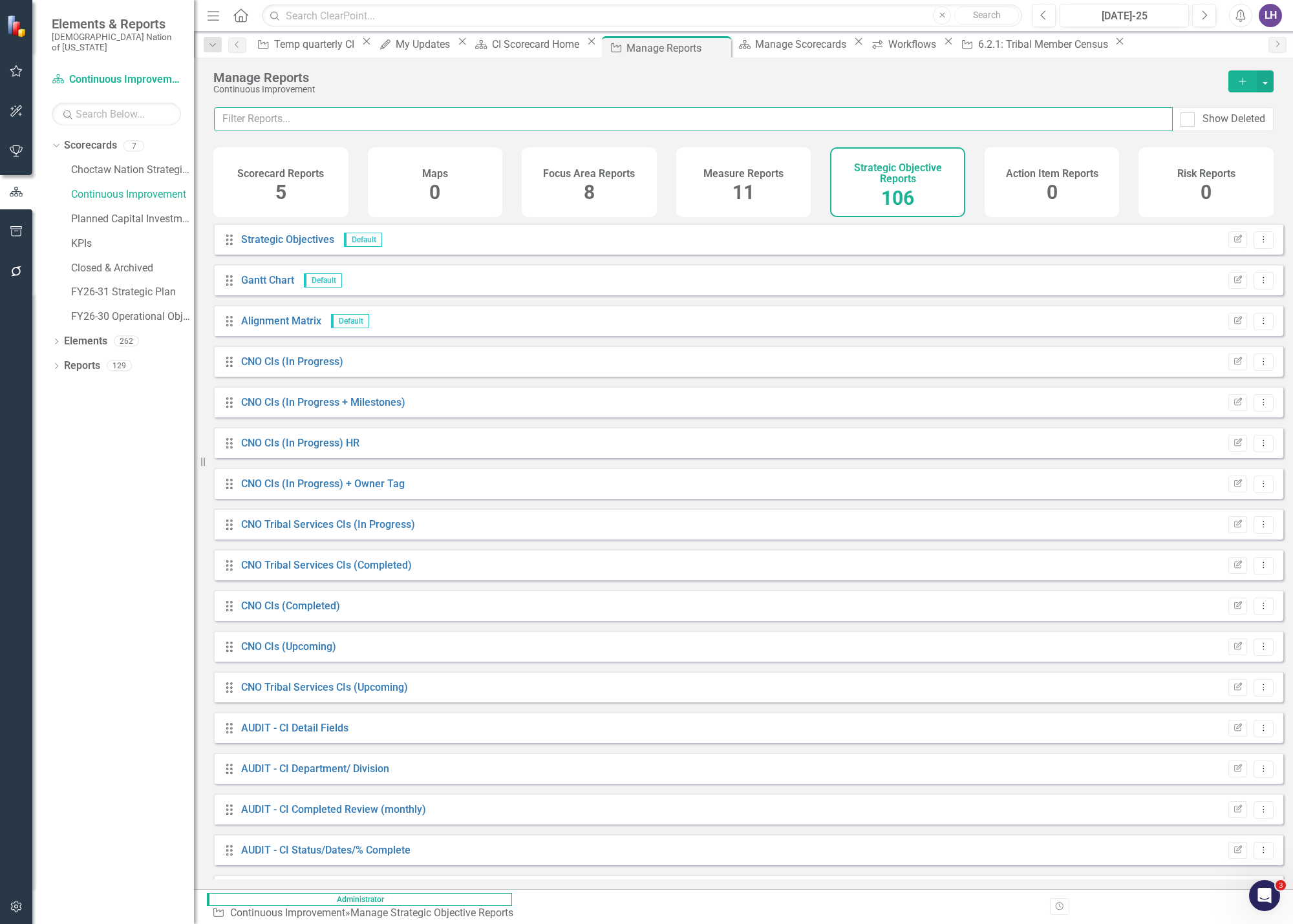 click at bounding box center (693, 119) 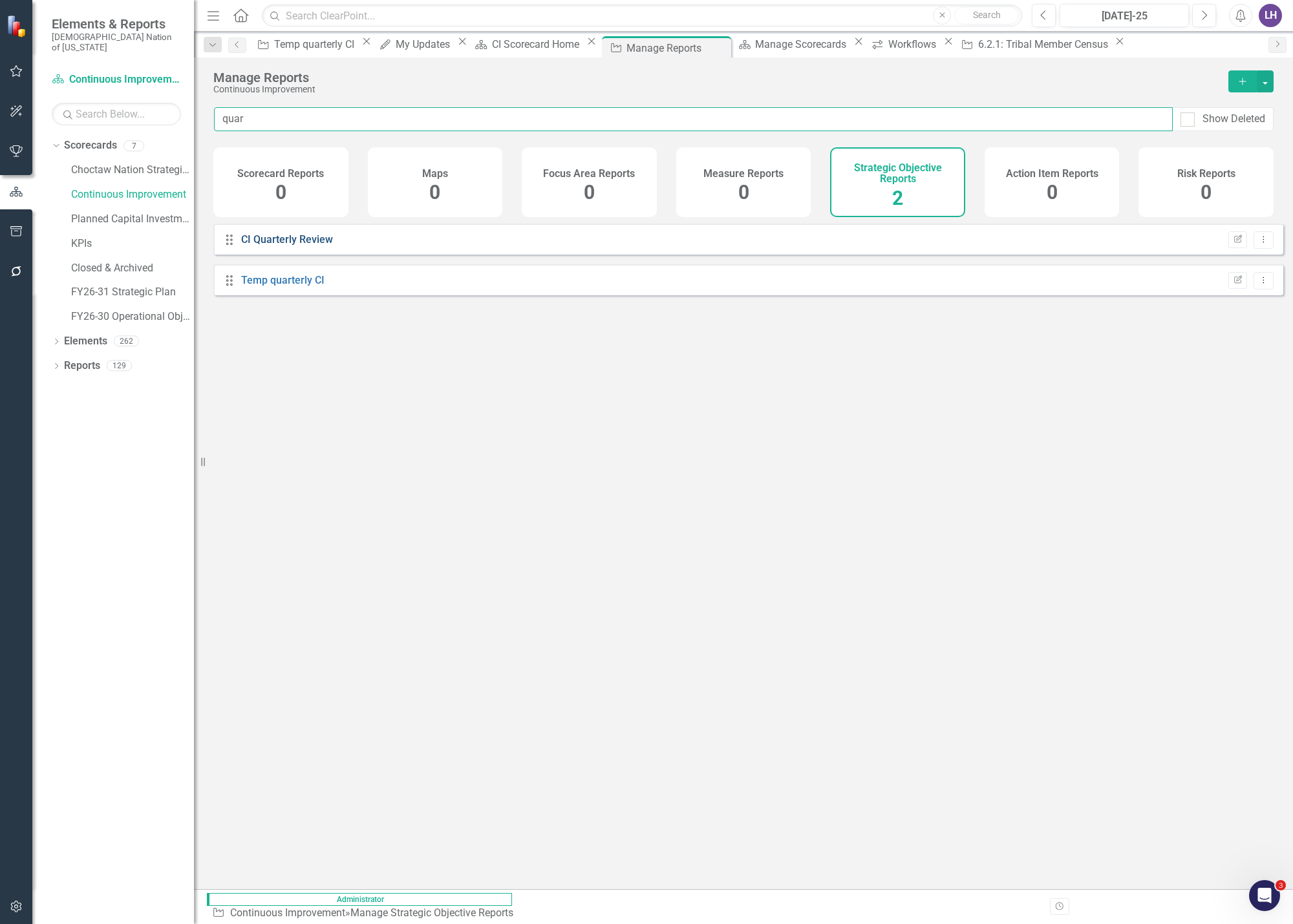 type on "quar" 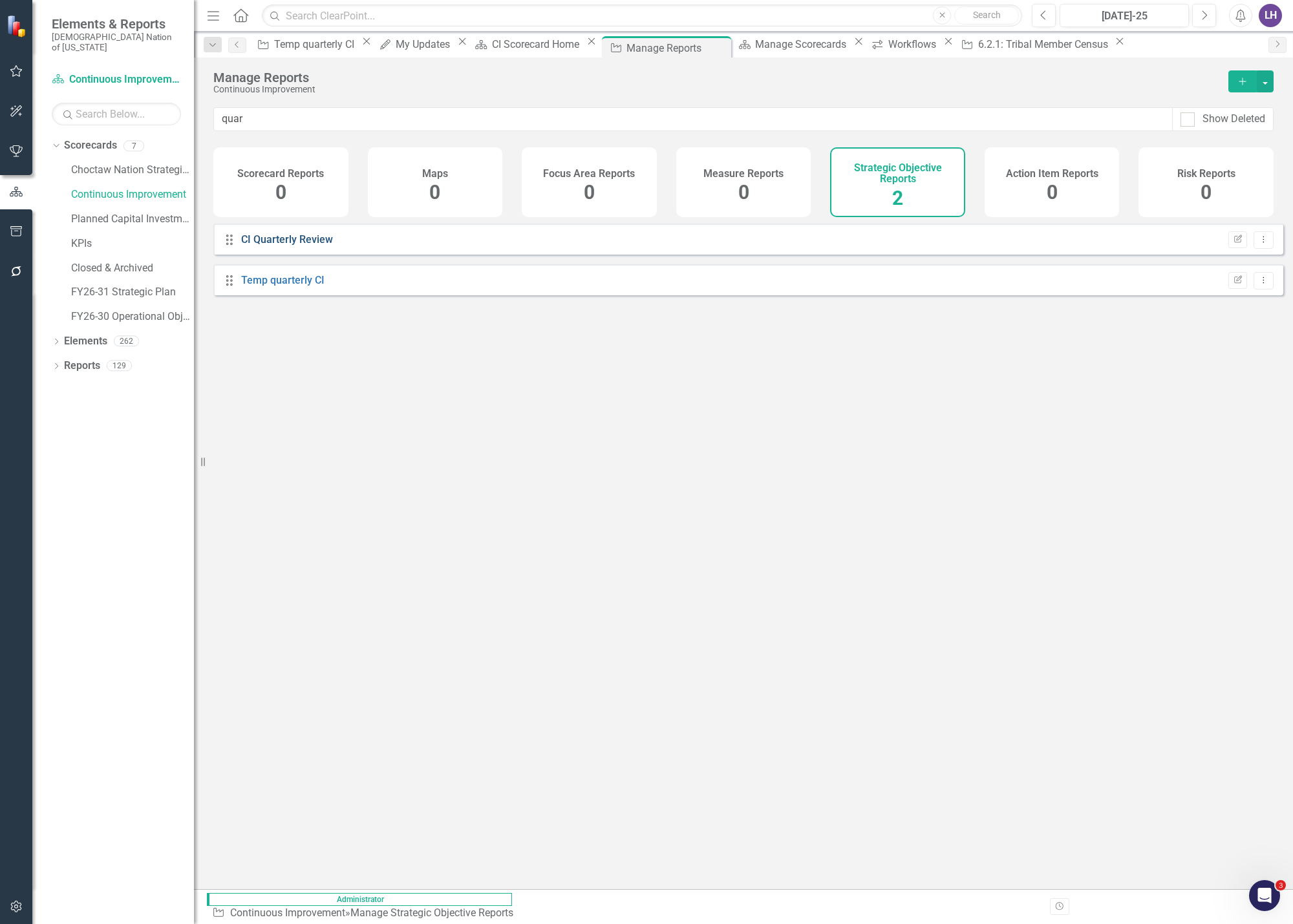 click on "CI Quarterly Review" at bounding box center [287, 239] 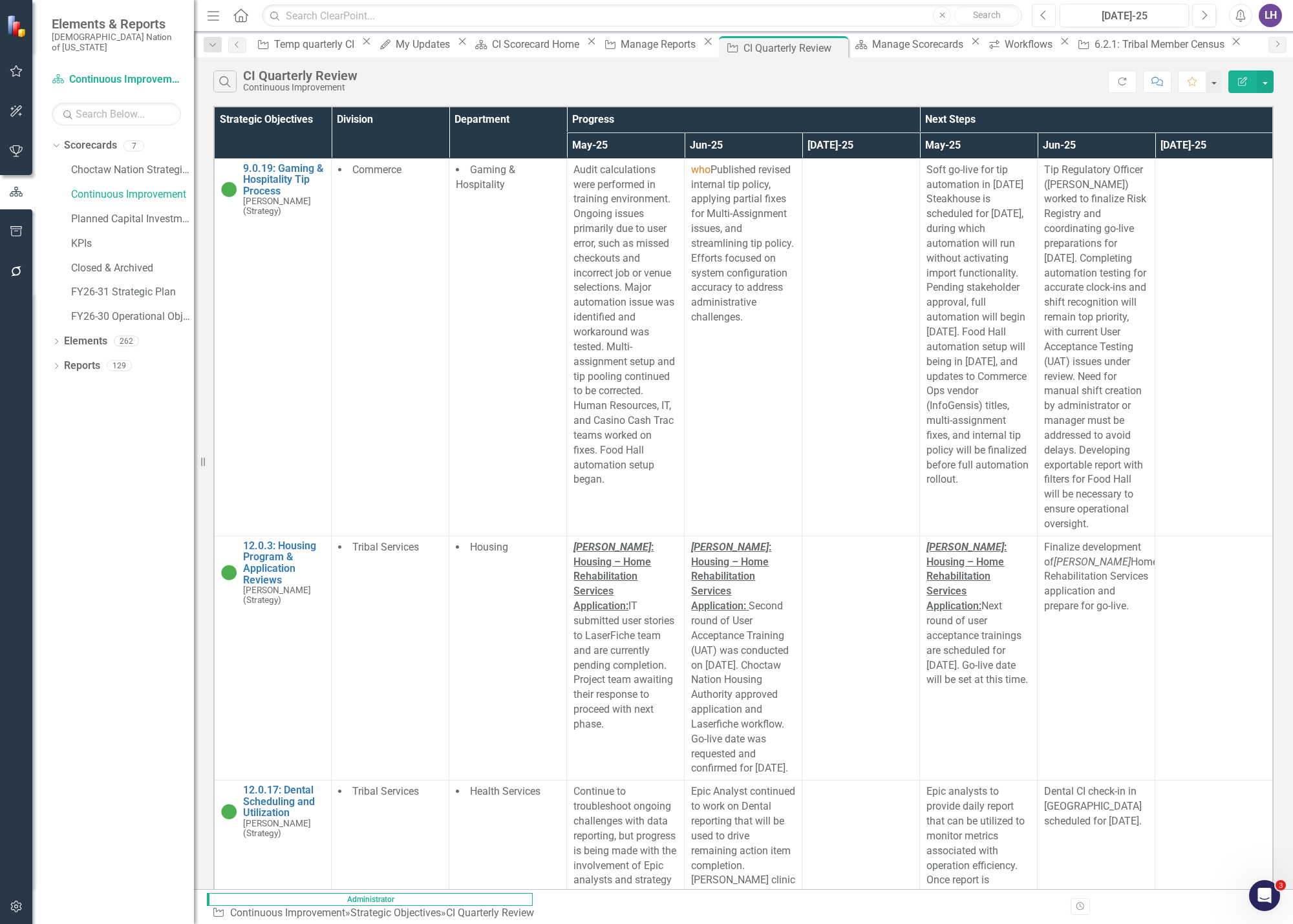 click on "Previous" at bounding box center [1043, 16] 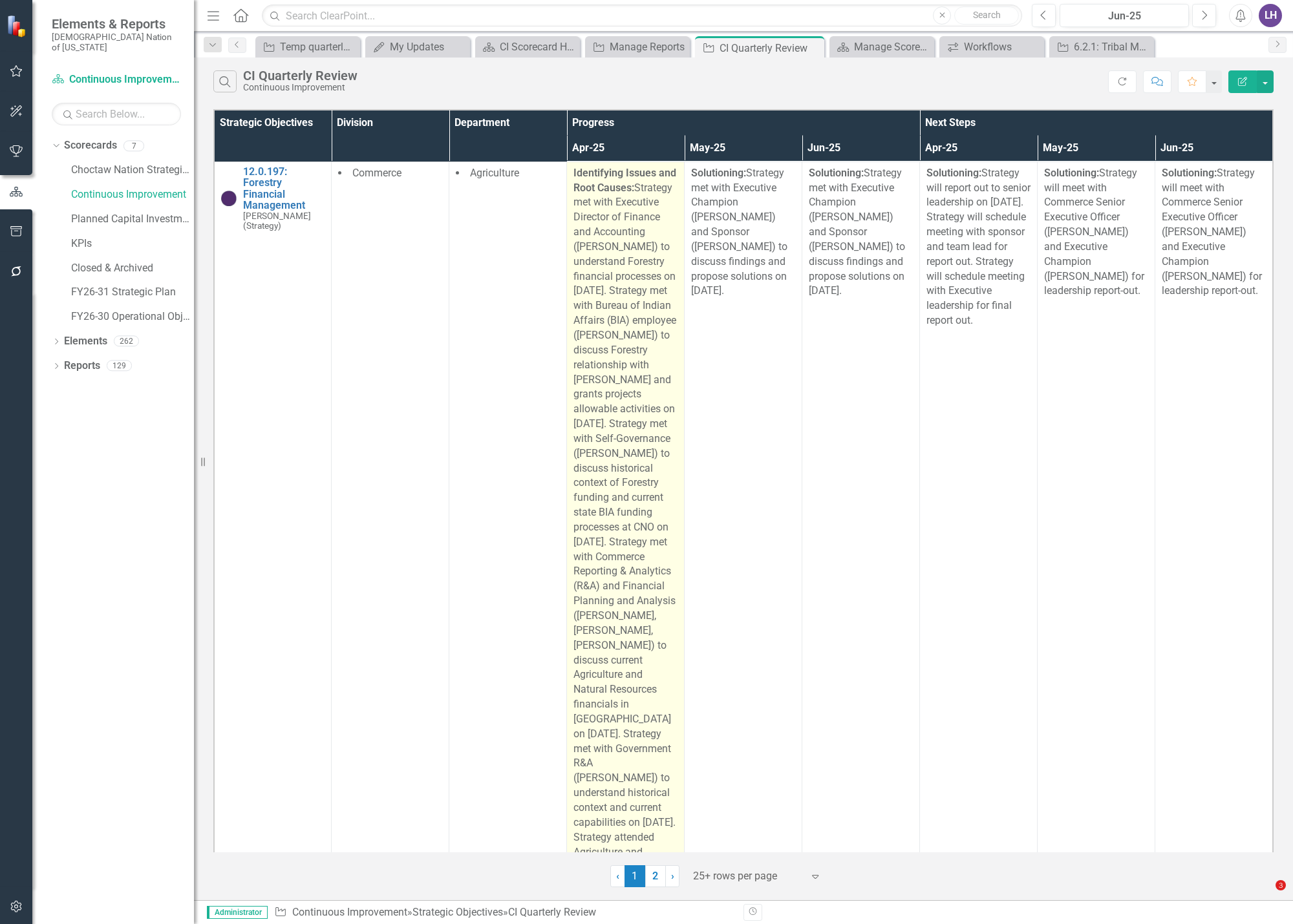 scroll, scrollTop: 0, scrollLeft: 0, axis: both 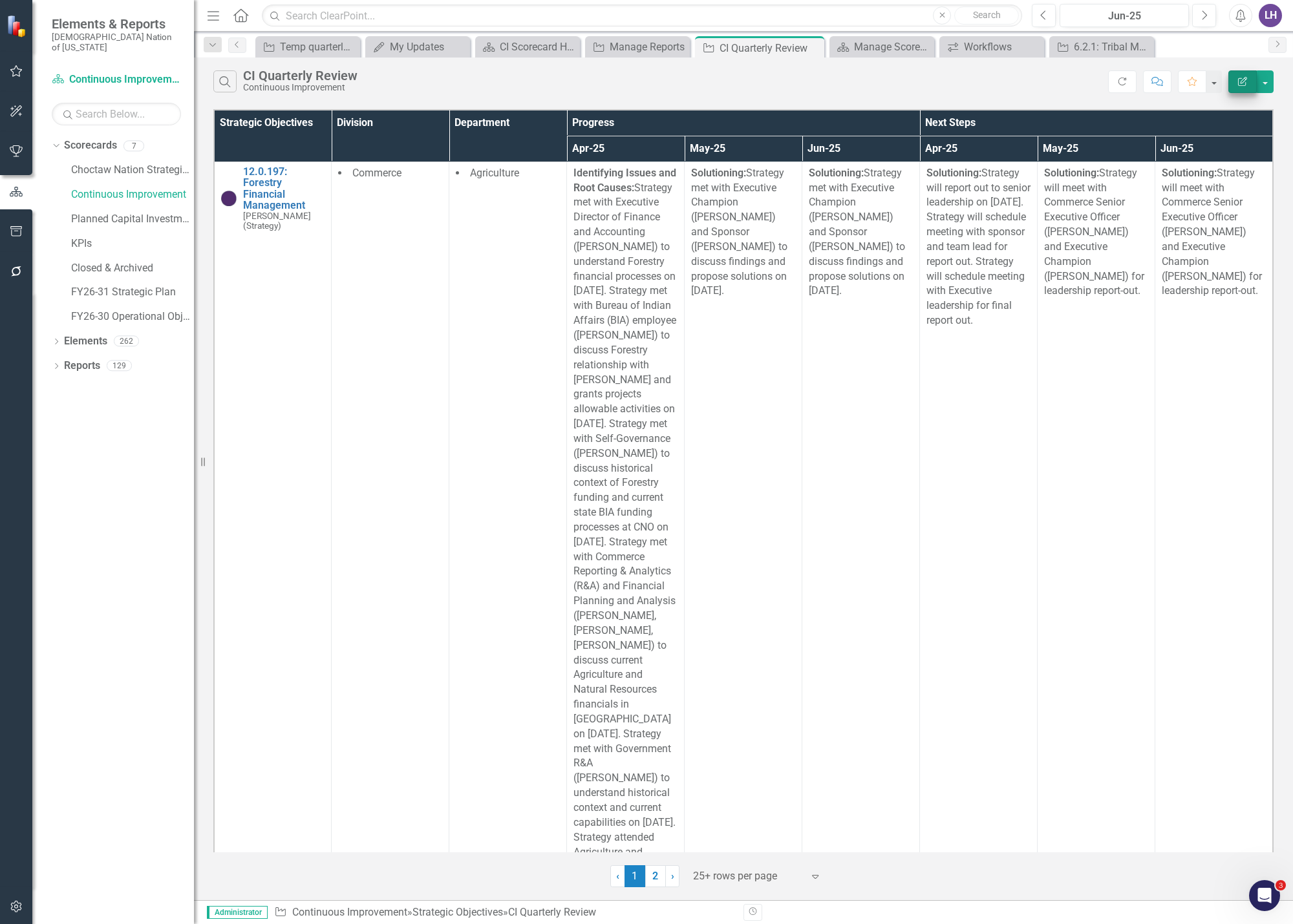 click on "Edit Report" at bounding box center (1243, 81) 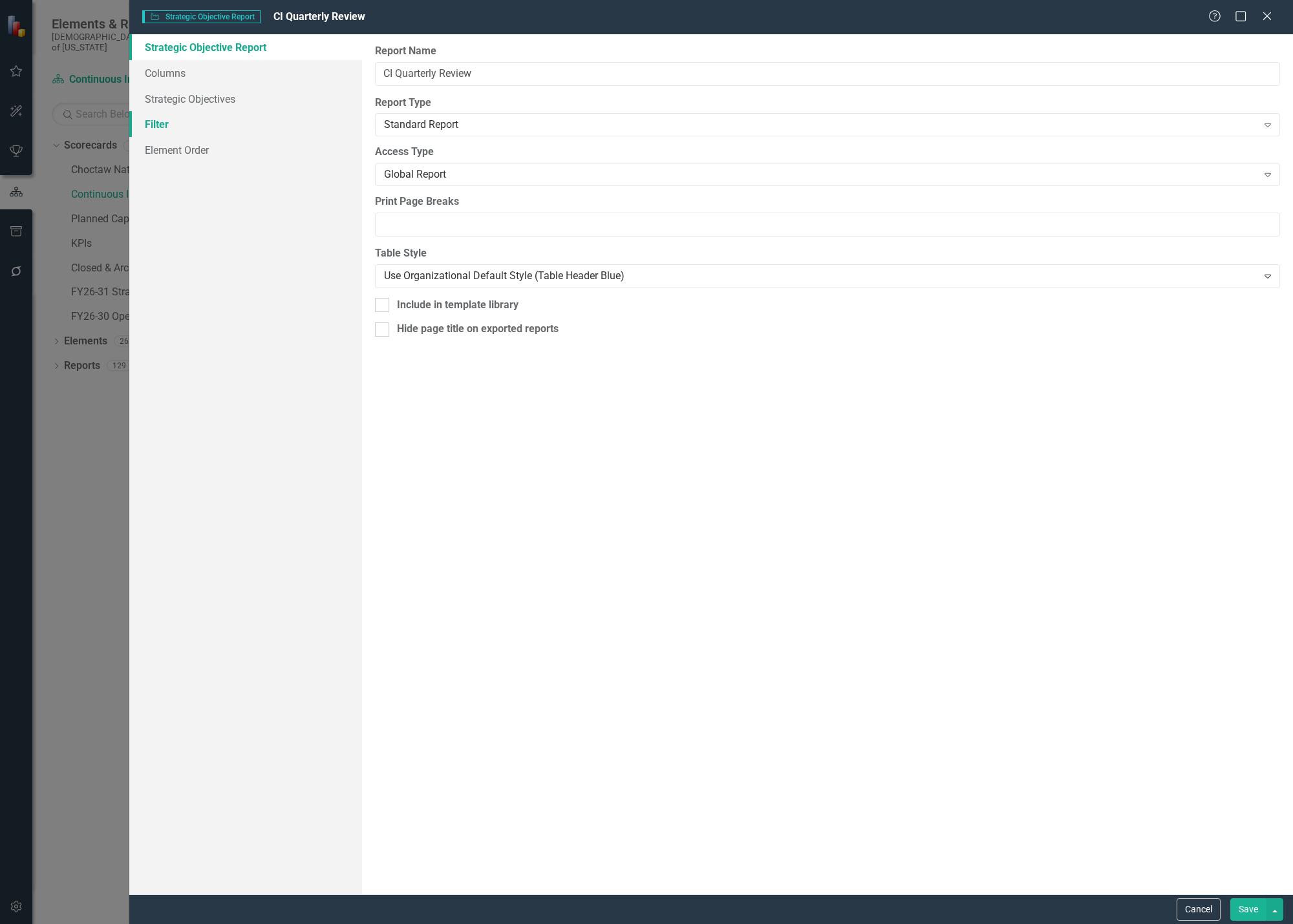 click on "Filter" at bounding box center [246, 124] 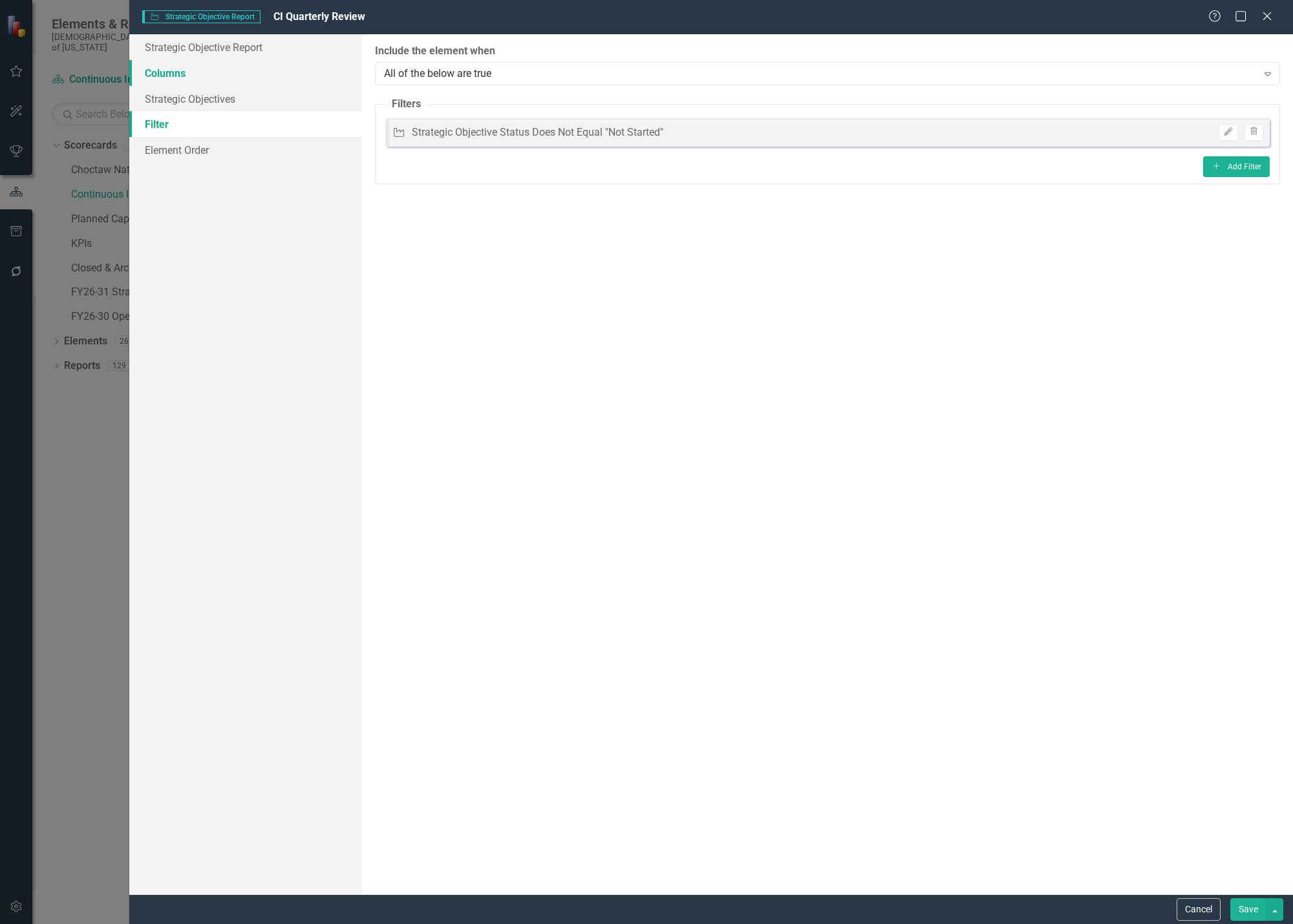 click on "Columns" at bounding box center [246, 73] 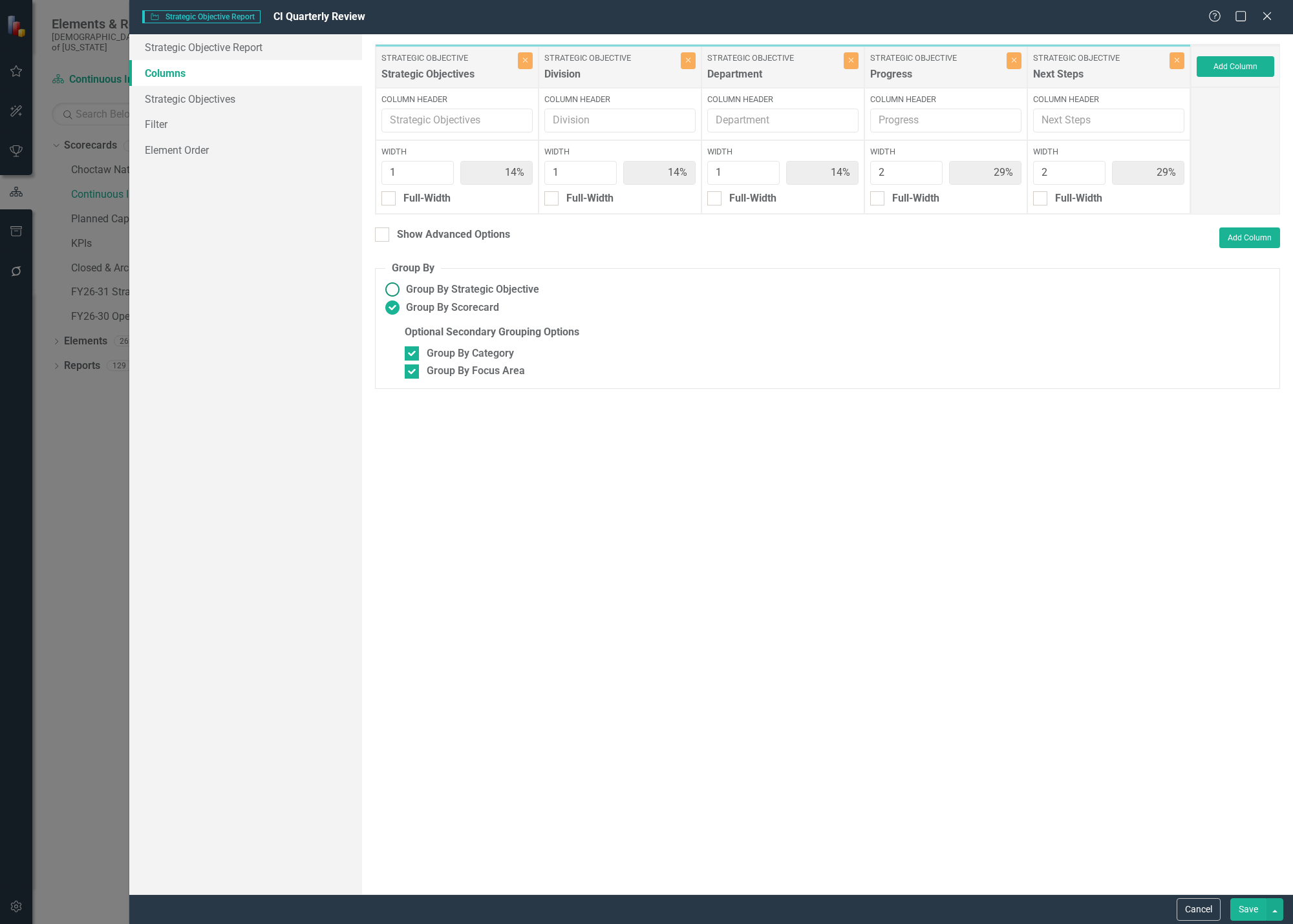 click at bounding box center (392, 289) 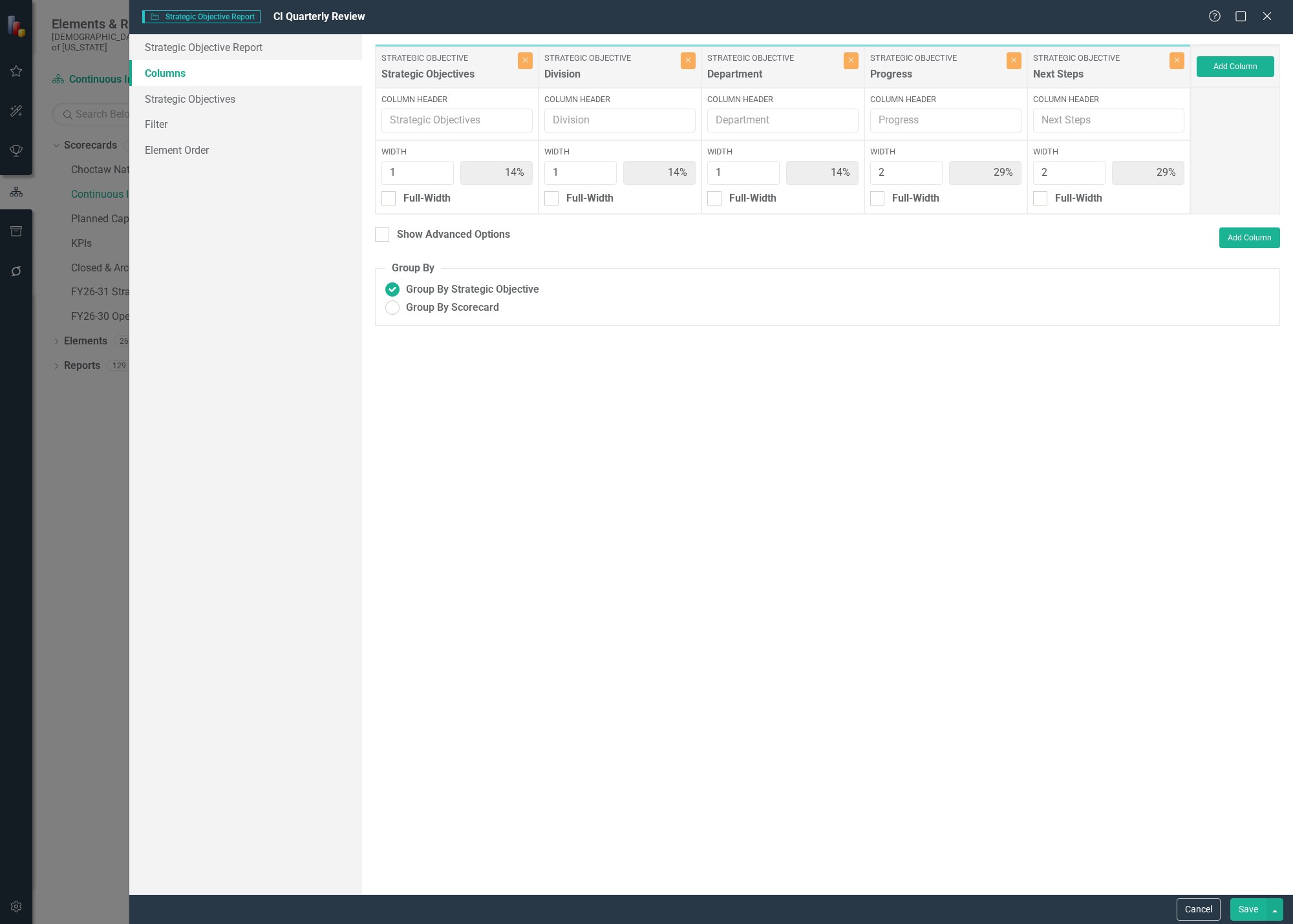 click on "Save" at bounding box center (1248, 909) 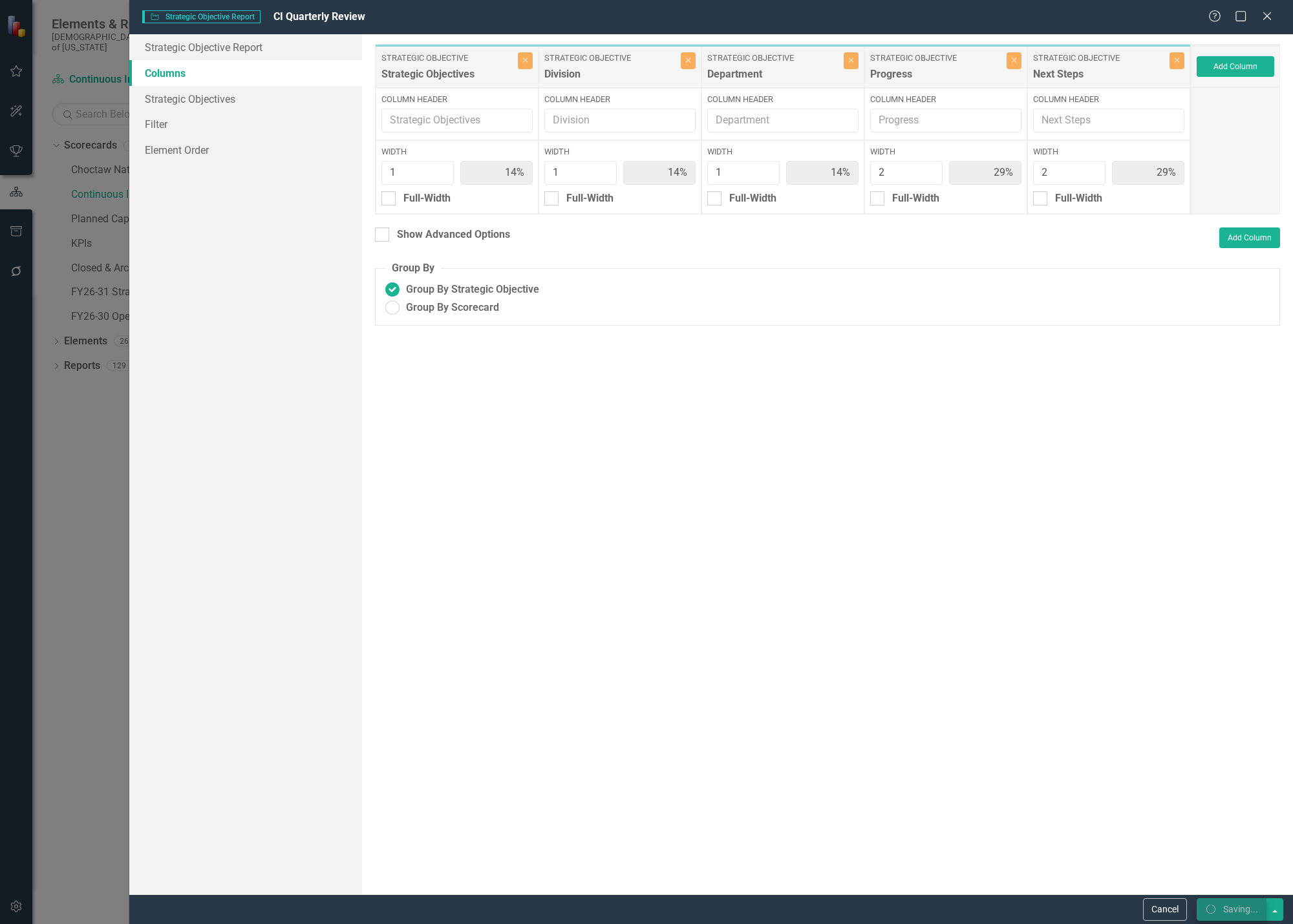 radio on "true" 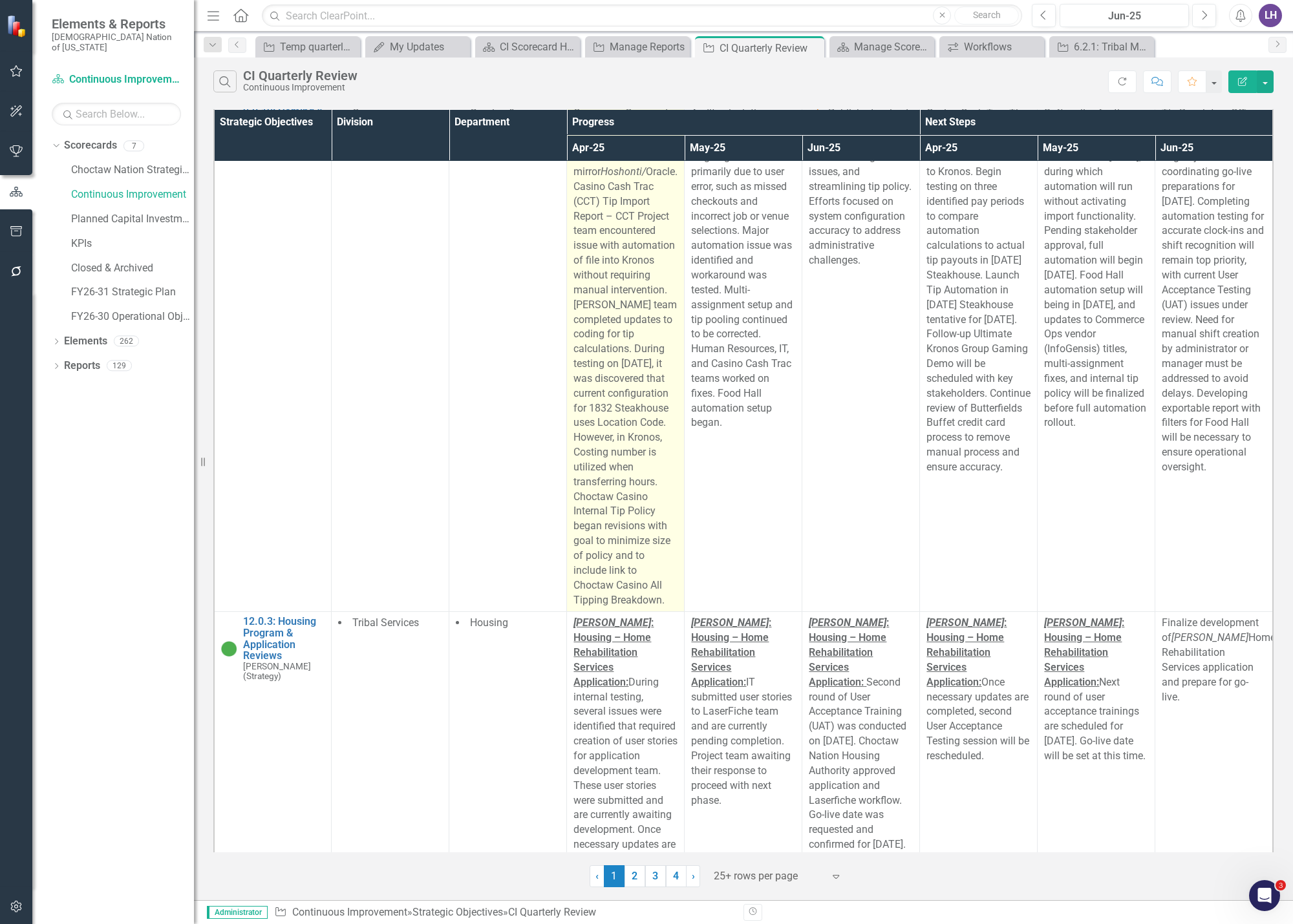scroll, scrollTop: 0, scrollLeft: 0, axis: both 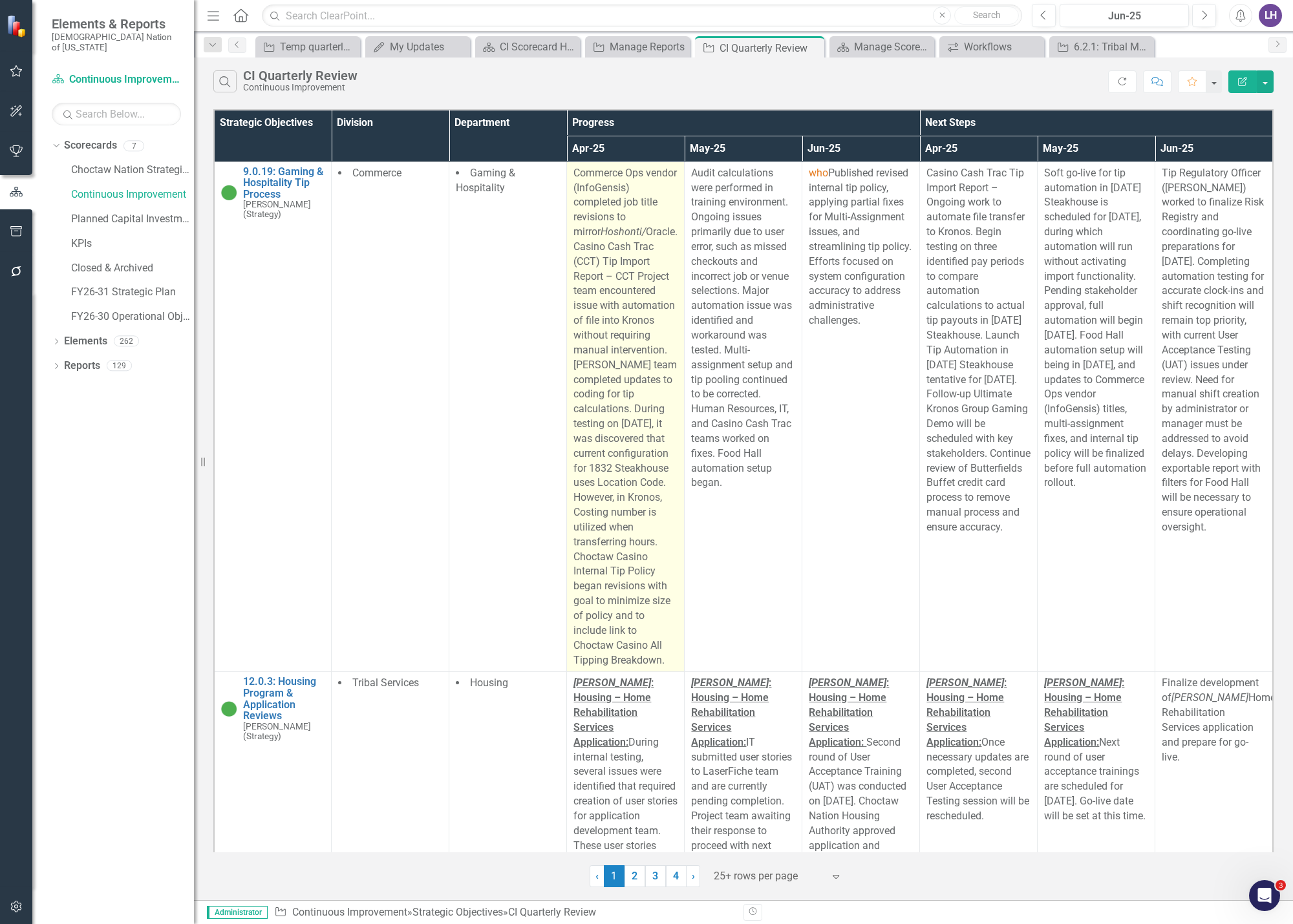 click on "Edit Report" 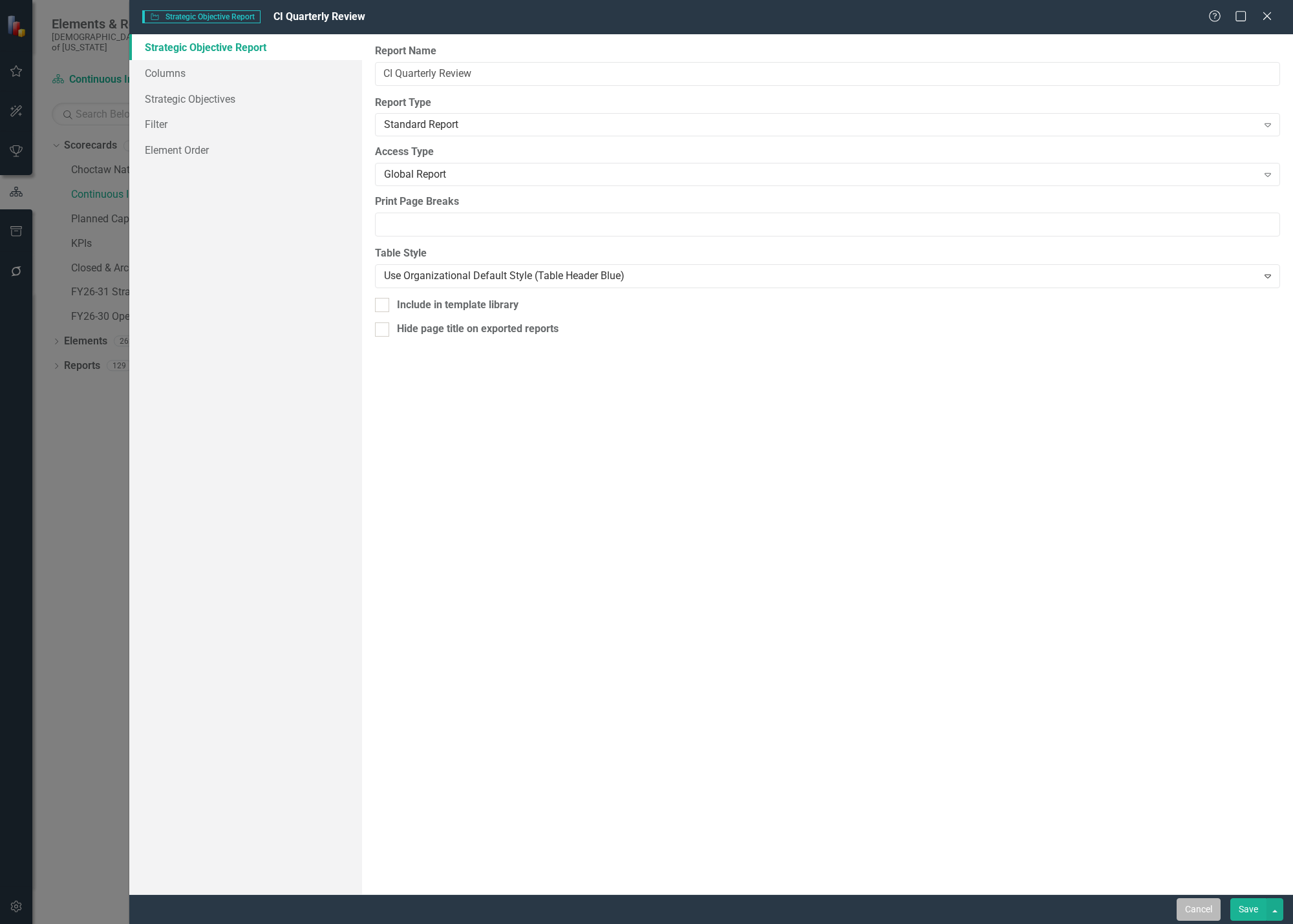 click on "Cancel" at bounding box center (1199, 909) 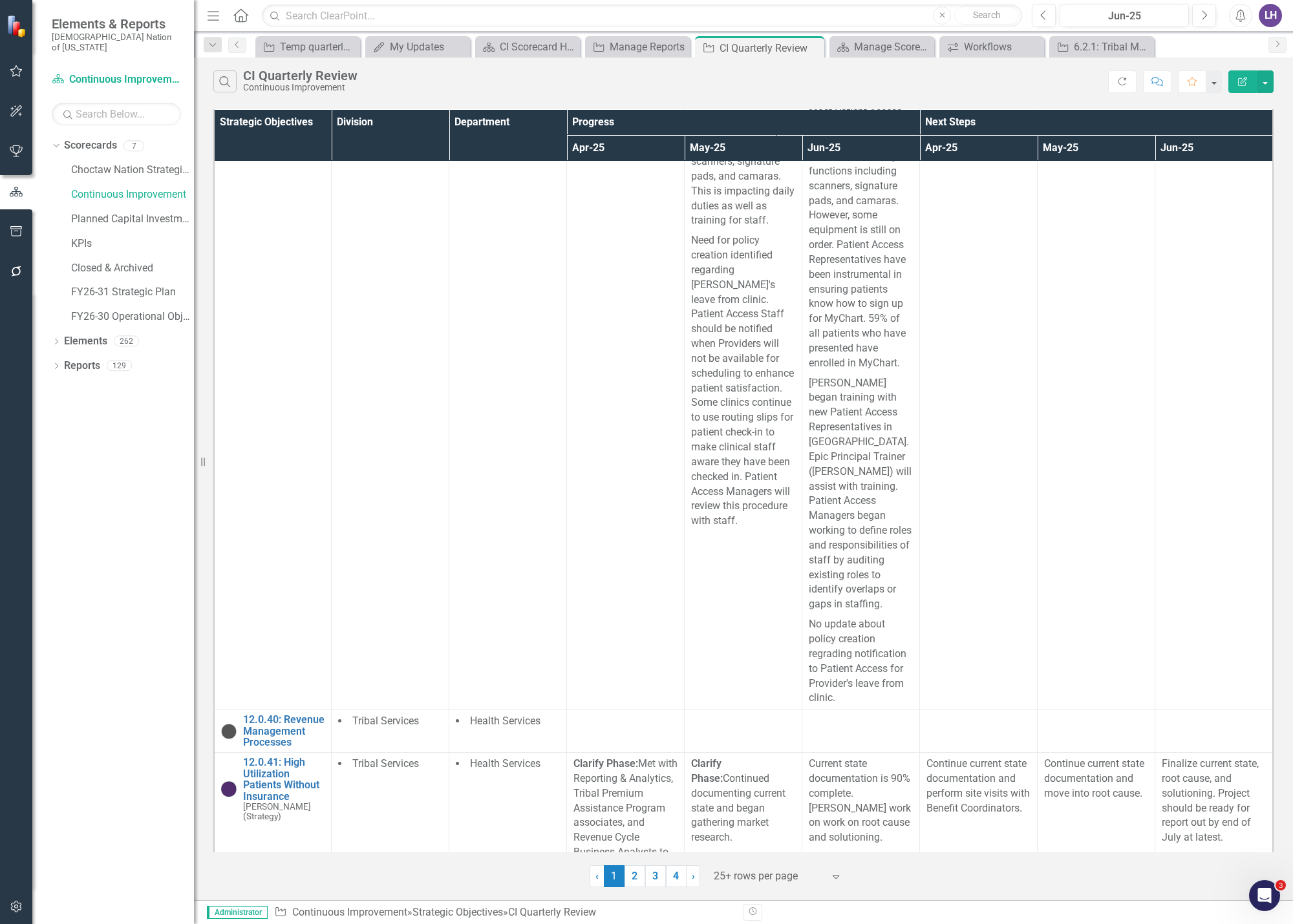scroll, scrollTop: 10342, scrollLeft: 0, axis: vertical 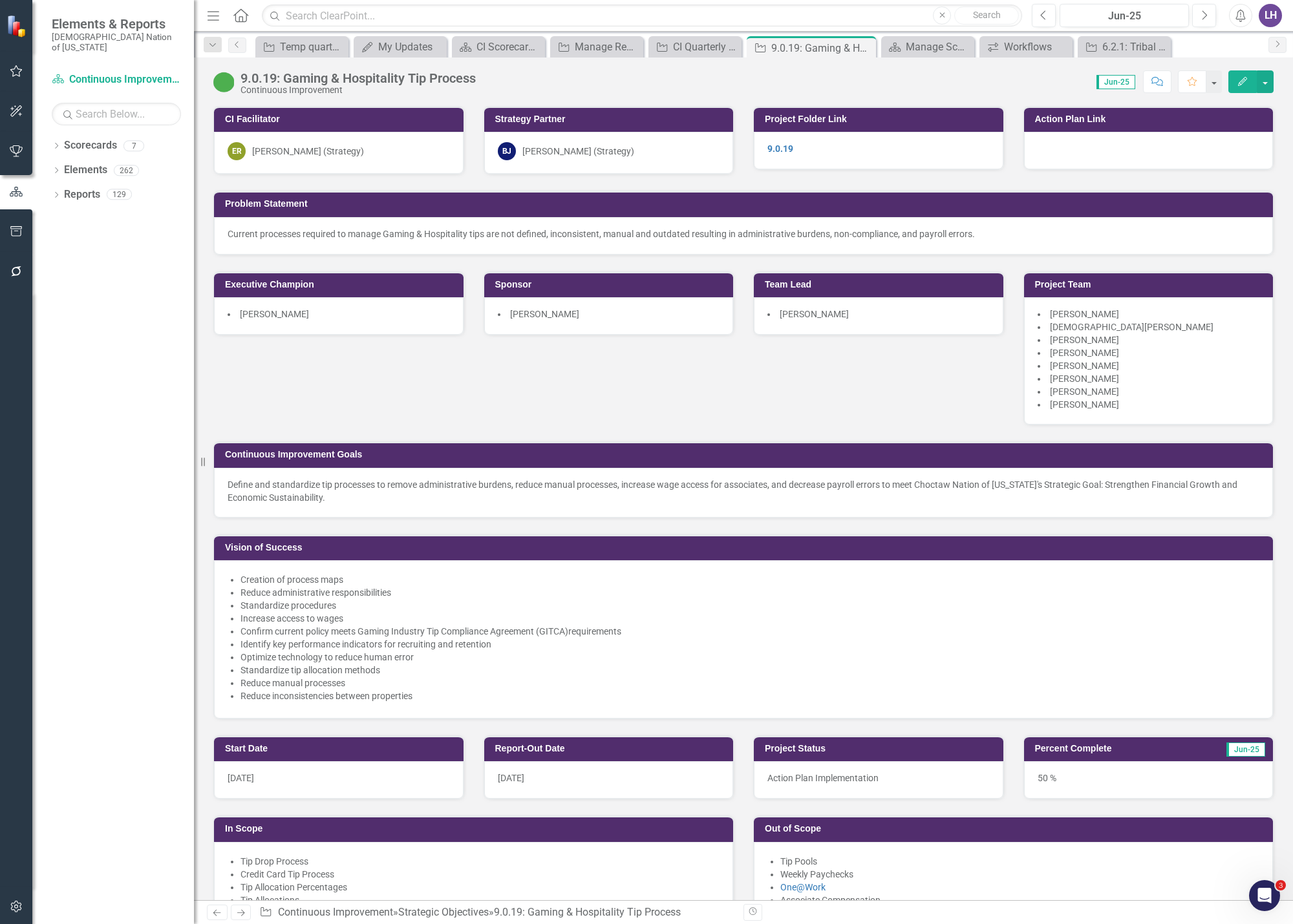 click on "Define and standardize tip processes to remove administrative burdens, reduce manual processes, increase wage access for associates, and decrease payroll errors to meet Choctaw Nation of [US_STATE]'s Strategic Goal: Strengthen Financial Growth and Economic Sustainability." at bounding box center (743, 491) 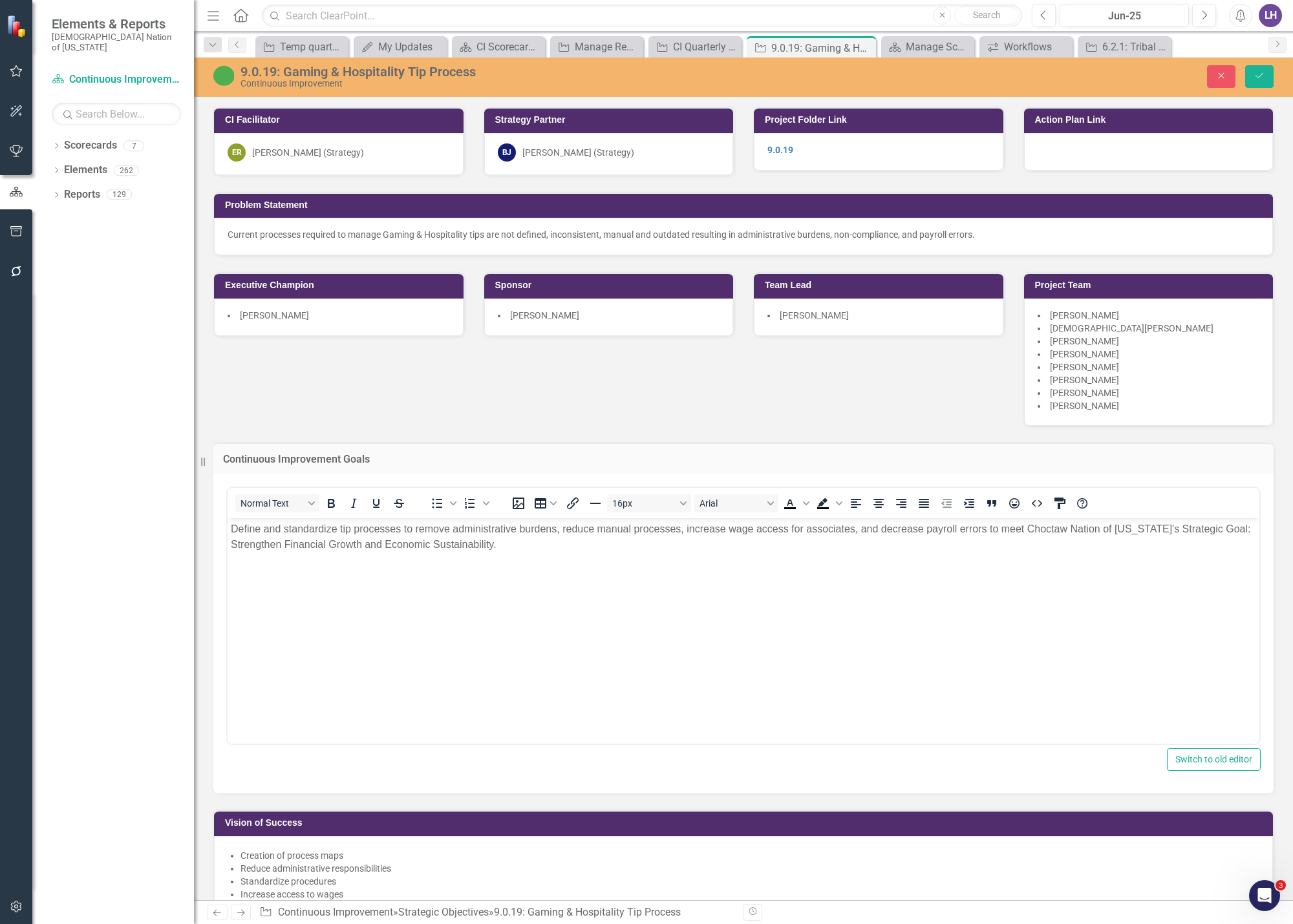 scroll, scrollTop: 0, scrollLeft: 0, axis: both 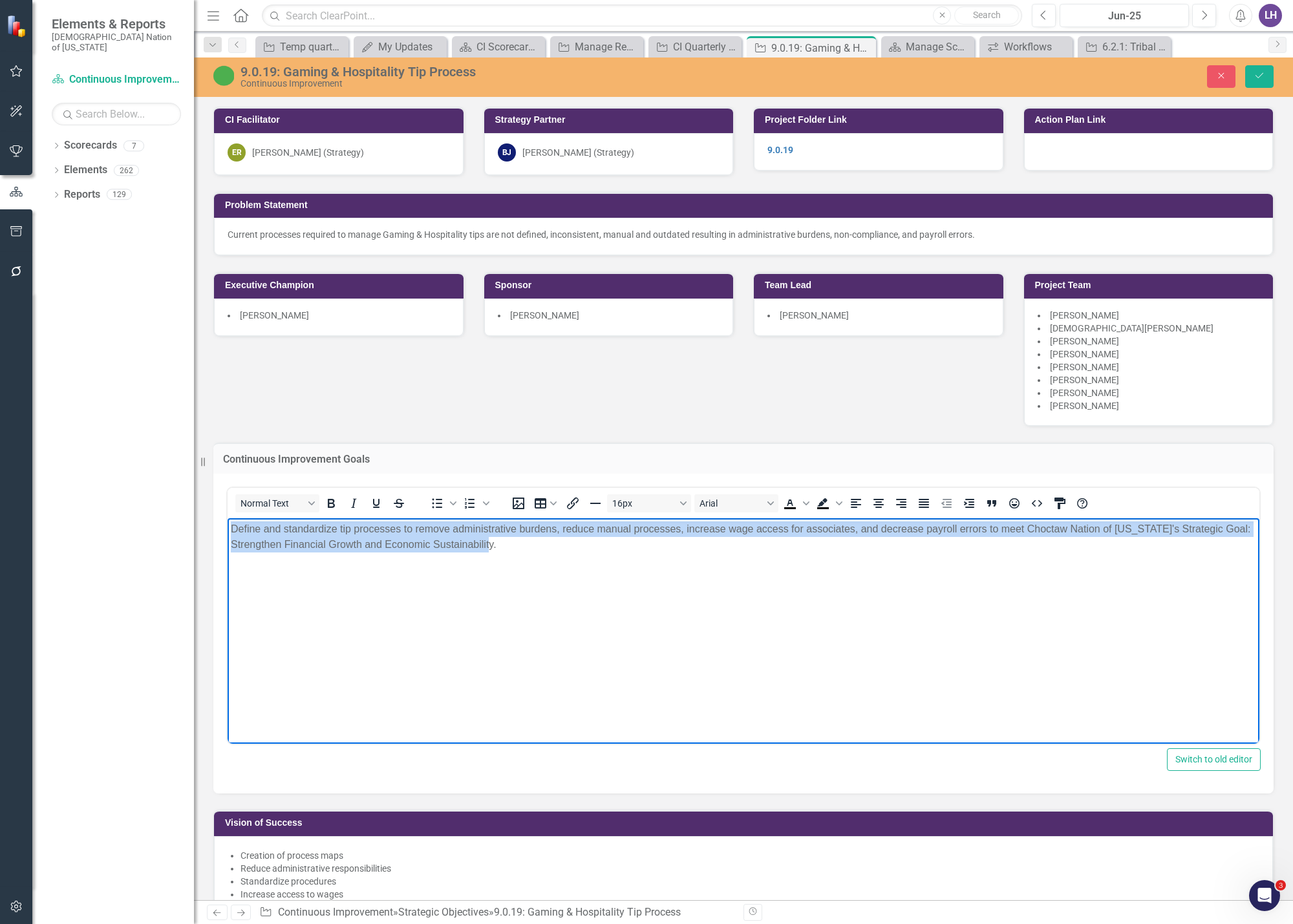 drag, startPoint x: 474, startPoint y: 547, endPoint x: 434, endPoint y: 1044, distance: 498.6071 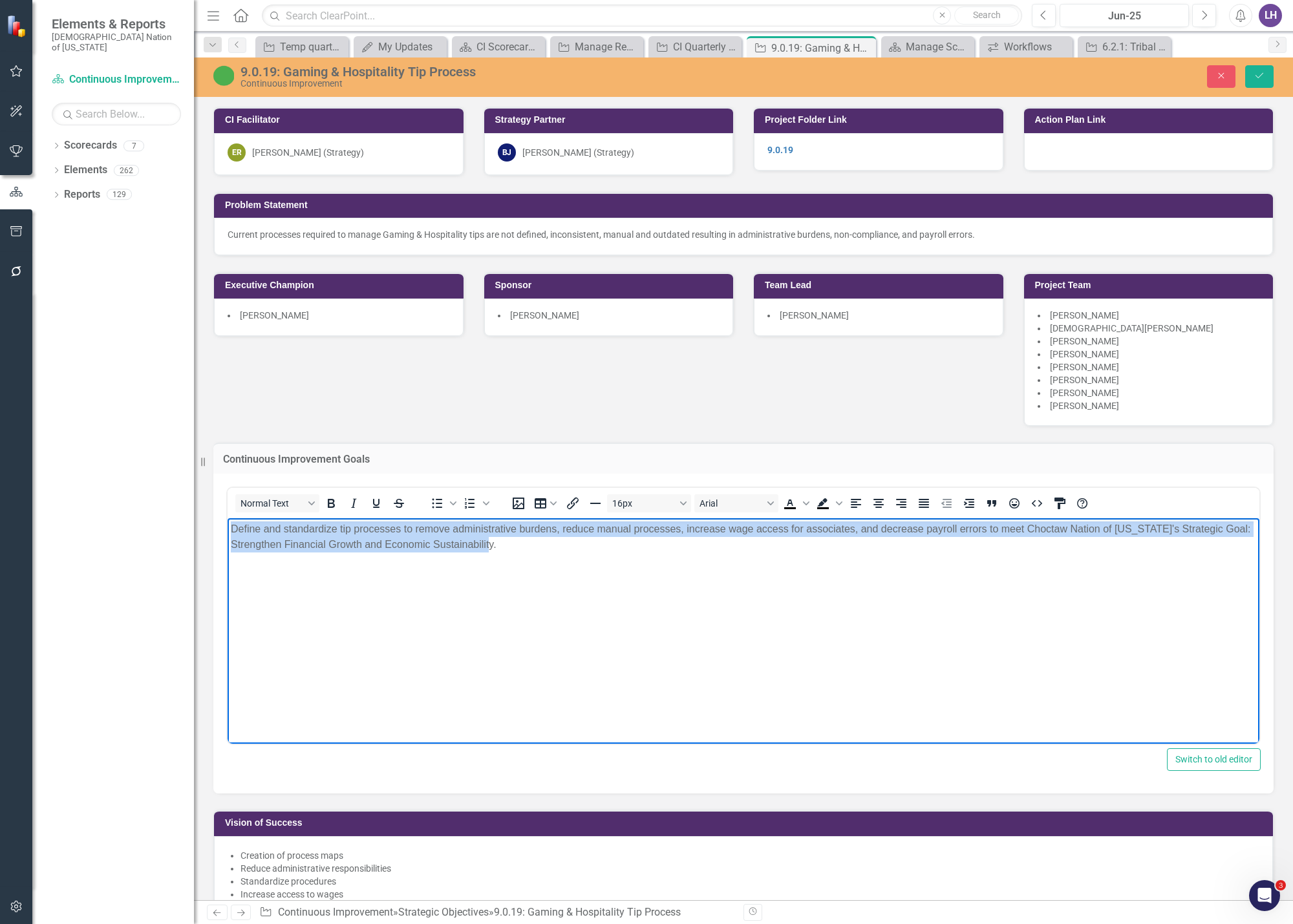 click on "Define and standardize tip processes to remove administrative burdens, reduce manual processes, increase wage access for associates, and decrease payroll errors to meet Choctaw Nation of [US_STATE]'s Strategic Goal: Strengthen Financial Growth and Economic Sustainability." at bounding box center (743, 615) 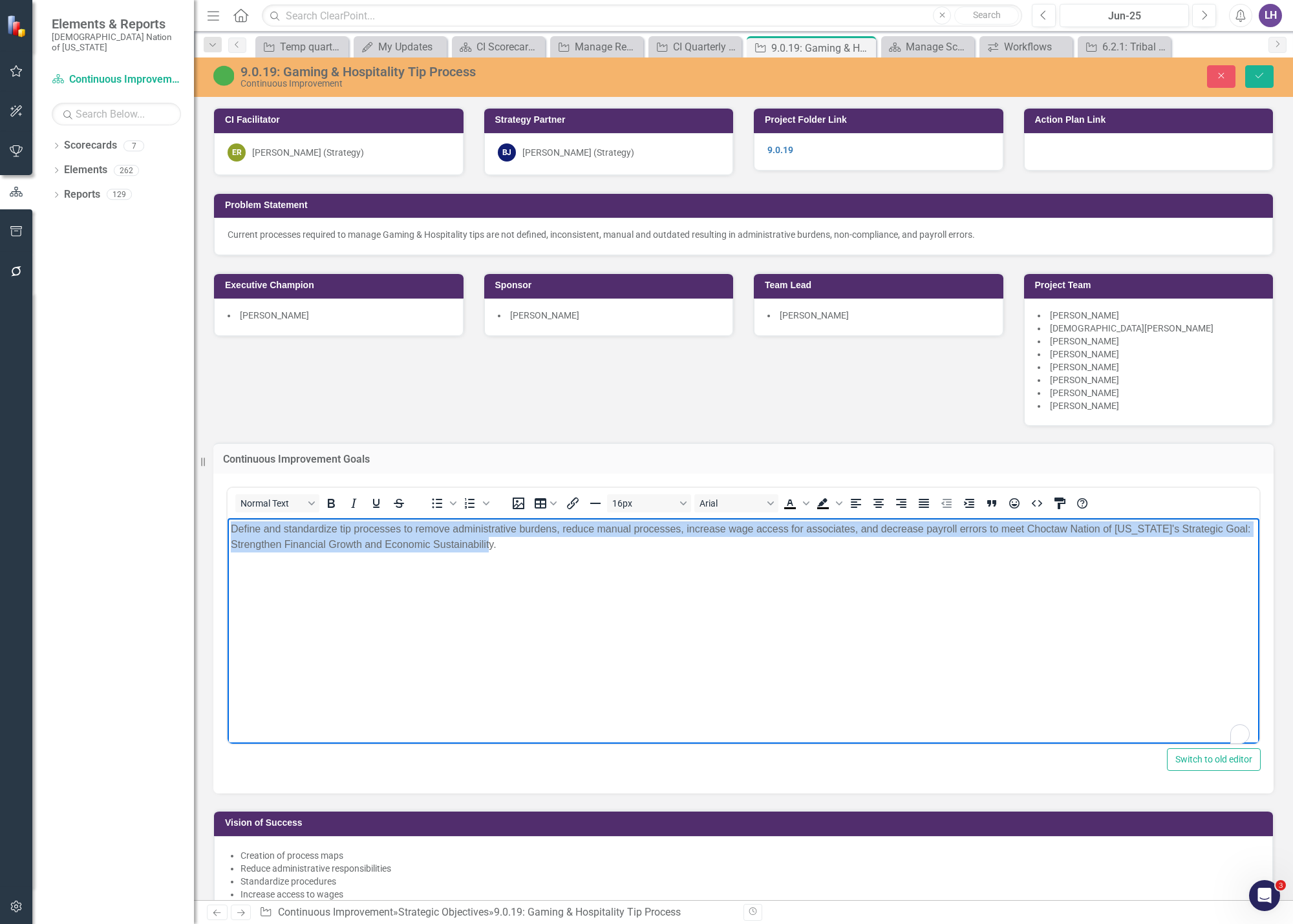 copy on "Define and standardize tip processes to remove administrative burdens, reduce manual processes, increase wage access for associates, and decrease payroll errors to meet Choctaw Nation of [US_STATE]'s Strategic Goal: Strengthen Financial Growth and Economic Sustainability." 